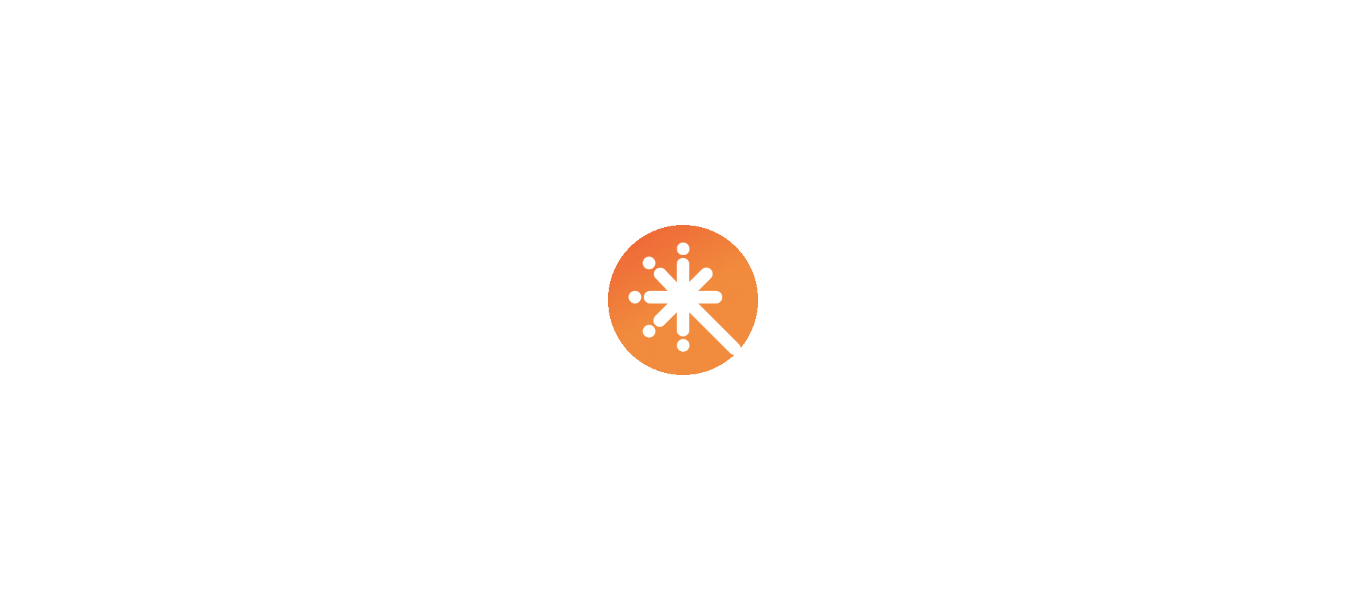 scroll, scrollTop: 0, scrollLeft: 0, axis: both 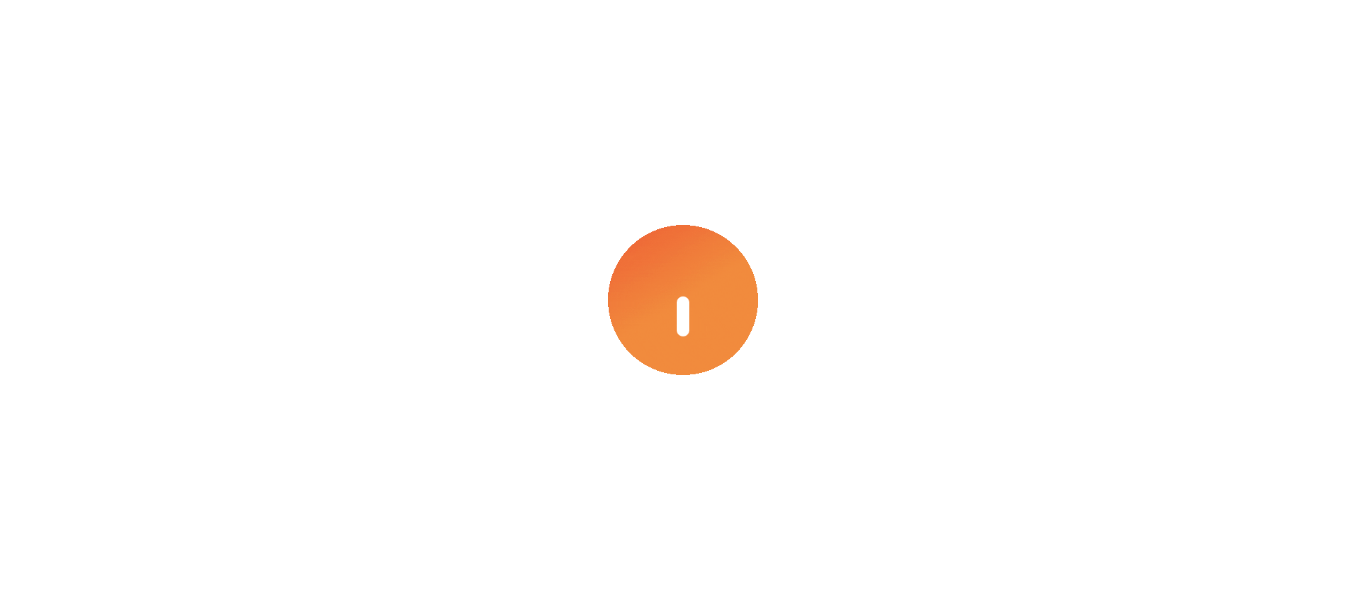 select on "****" 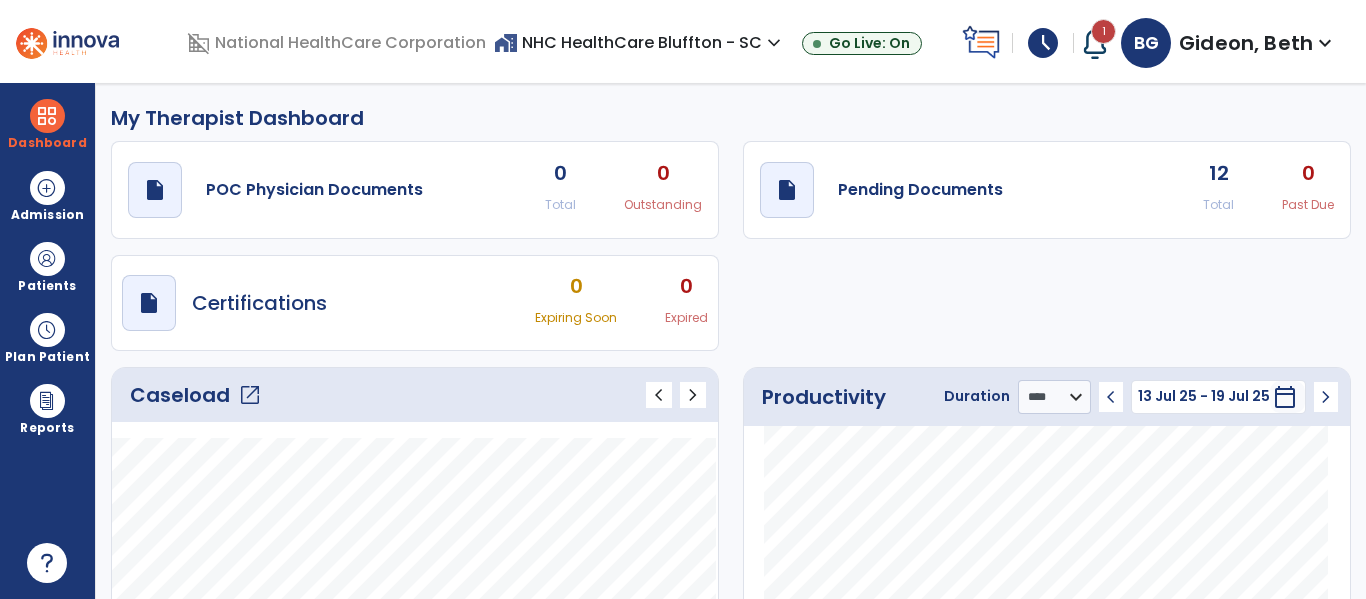 click on "schedule" at bounding box center [1043, 43] 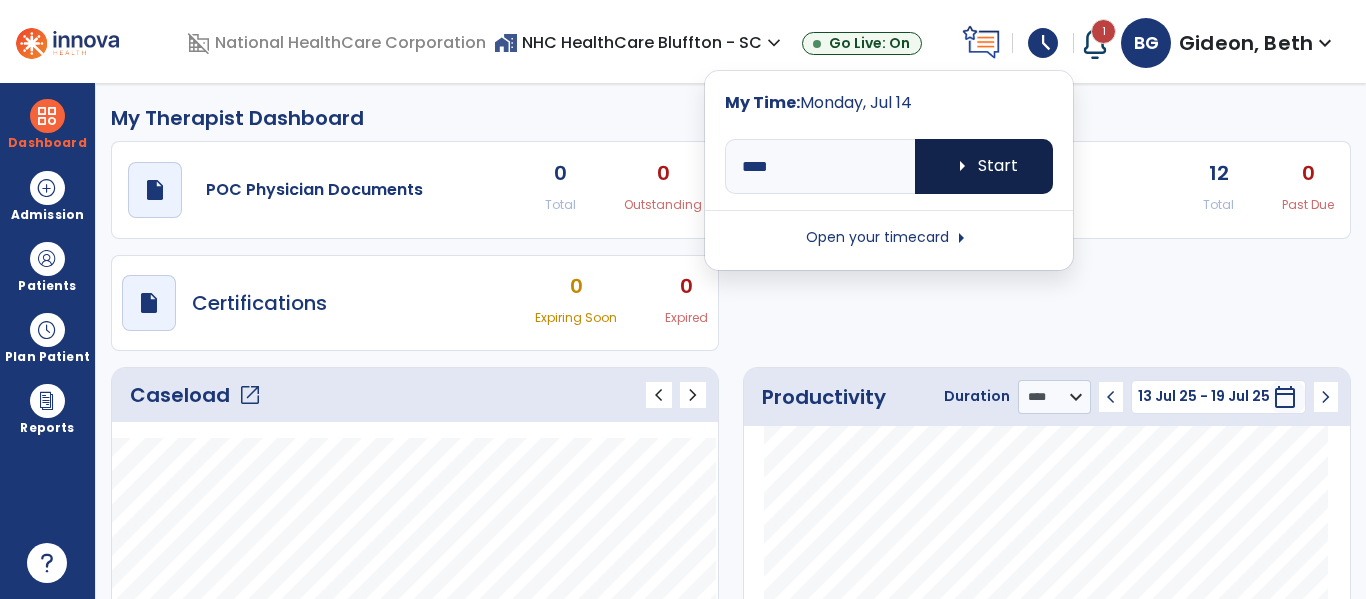click on "arrow_right  Start" at bounding box center [984, 166] 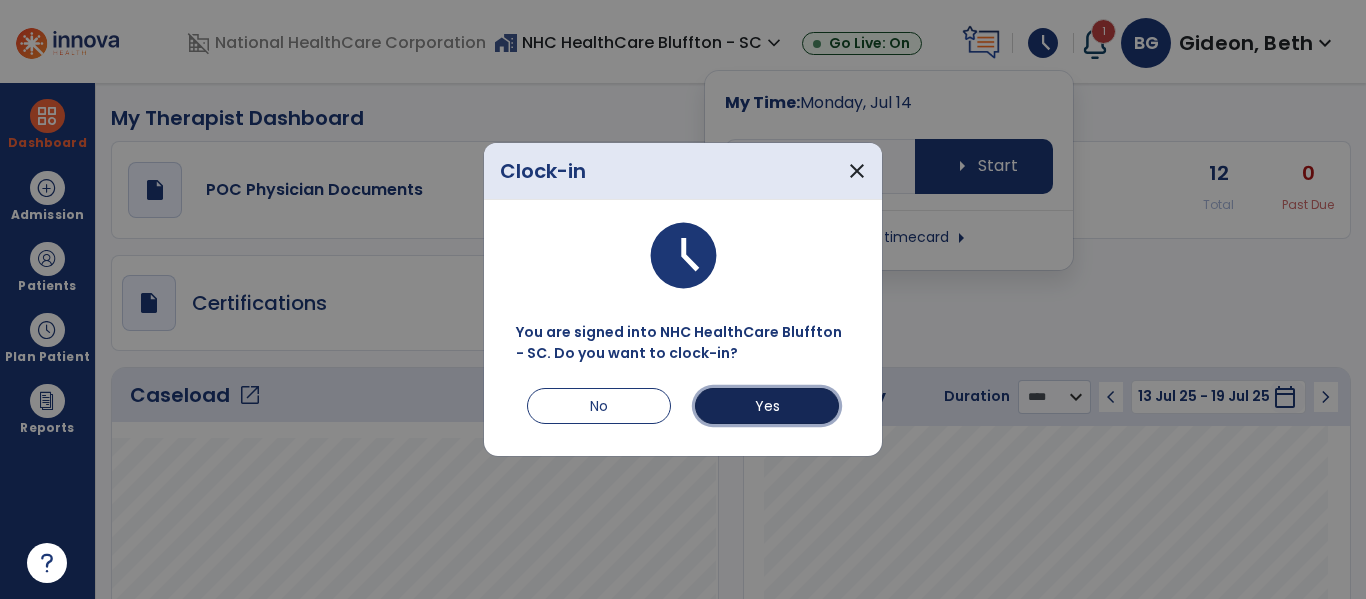 click on "Yes" at bounding box center (767, 406) 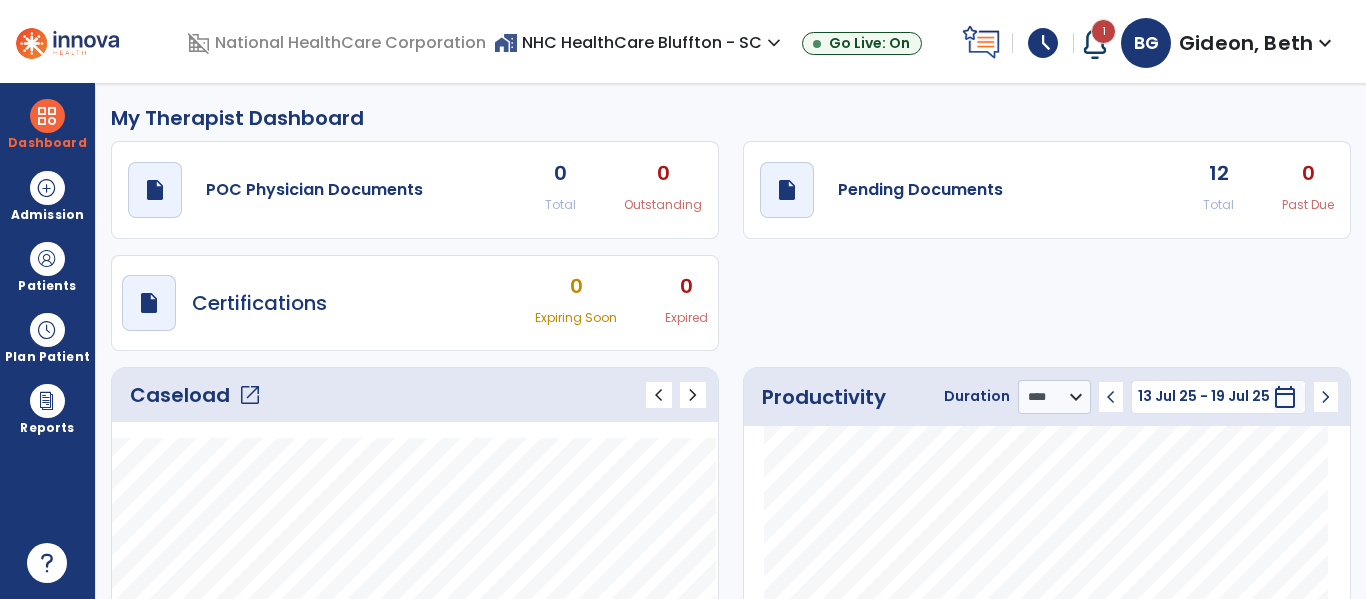 click on "open_in_new" 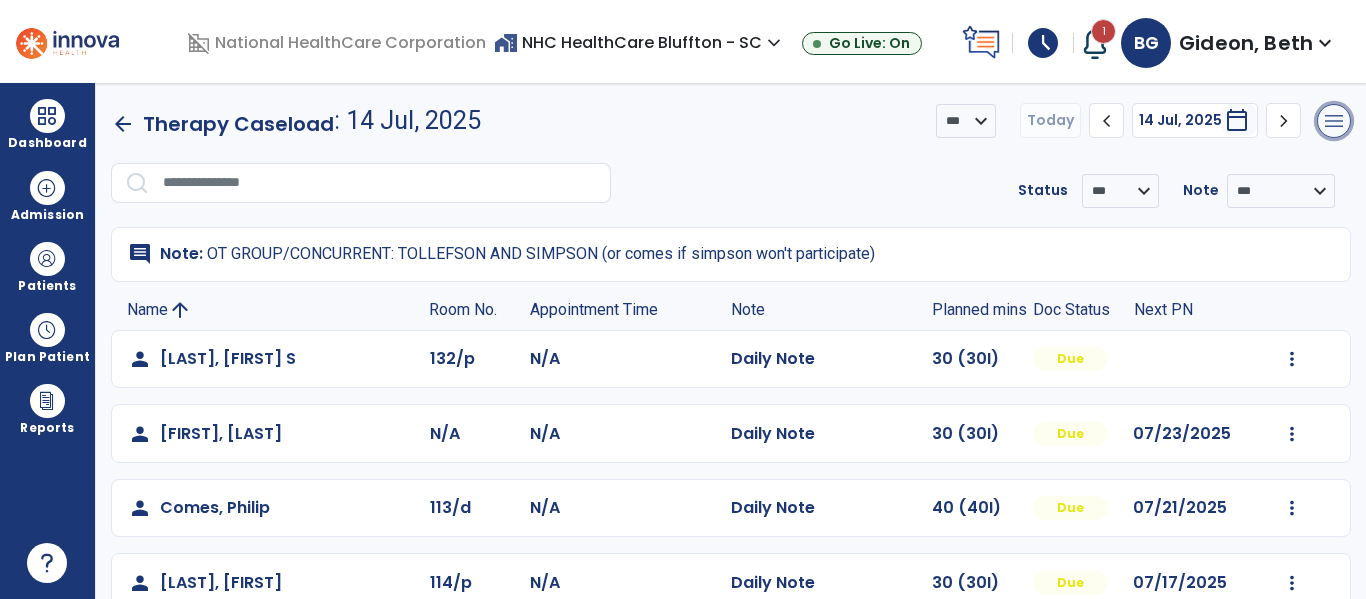 click on "menu" at bounding box center (1334, 121) 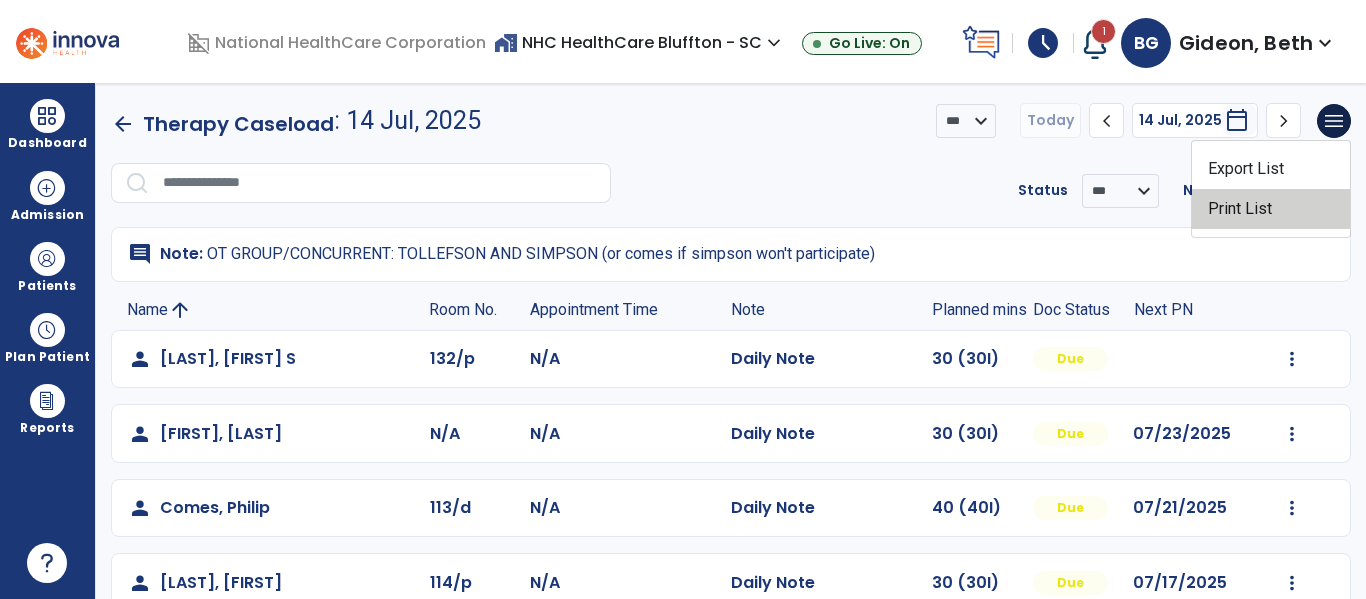 click on "Print List" 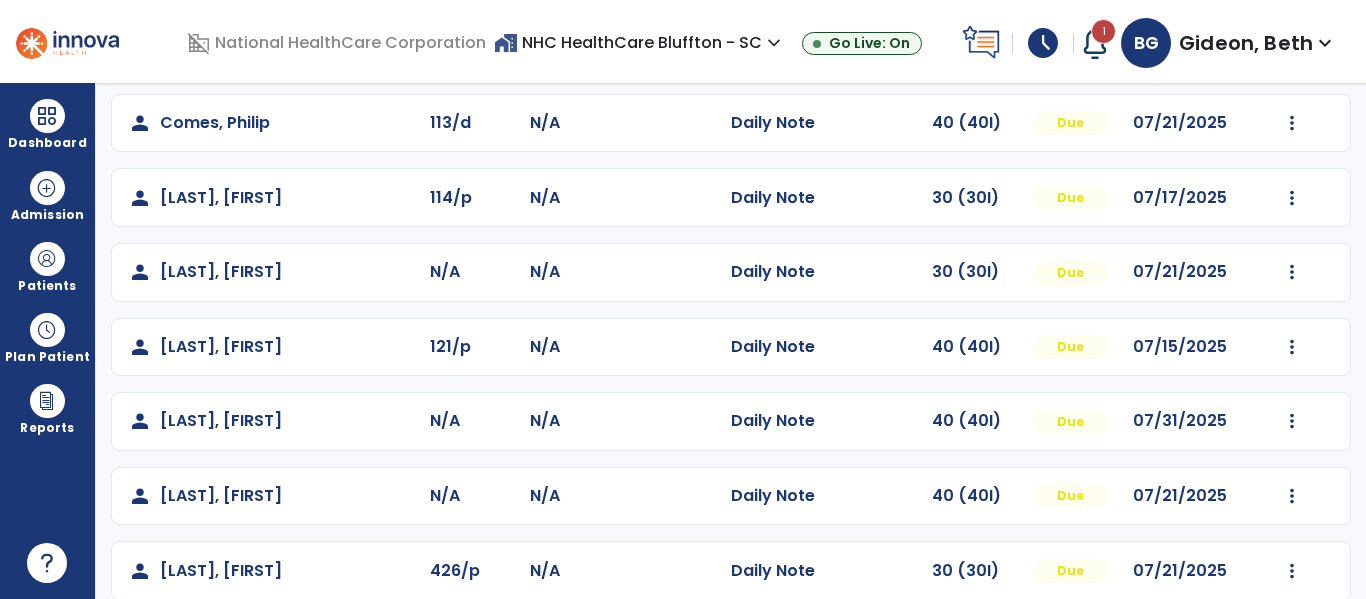 scroll, scrollTop: 334, scrollLeft: 0, axis: vertical 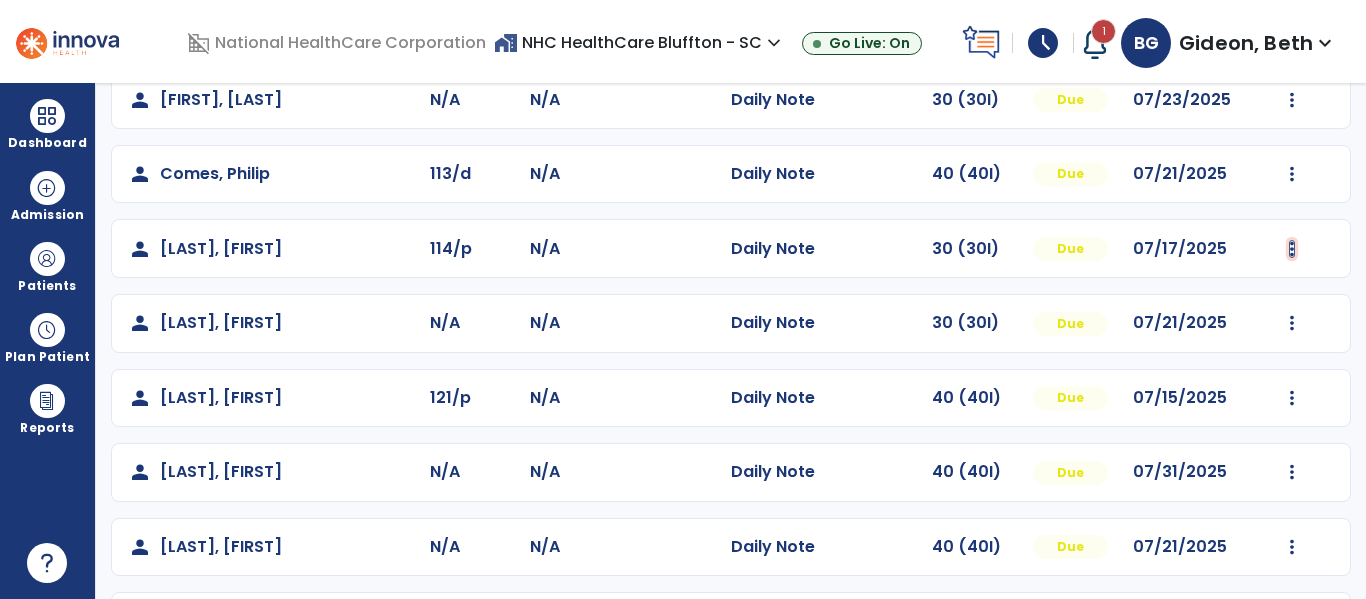 click at bounding box center (1292, 25) 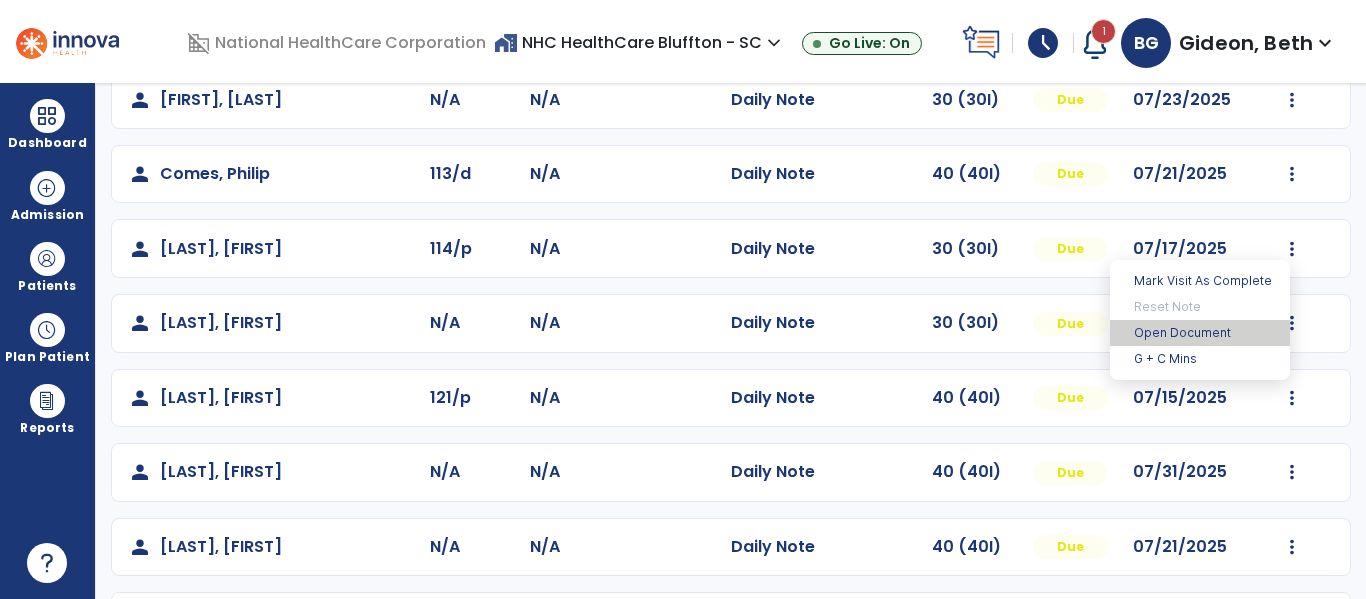 click on "Open Document" at bounding box center (1200, 333) 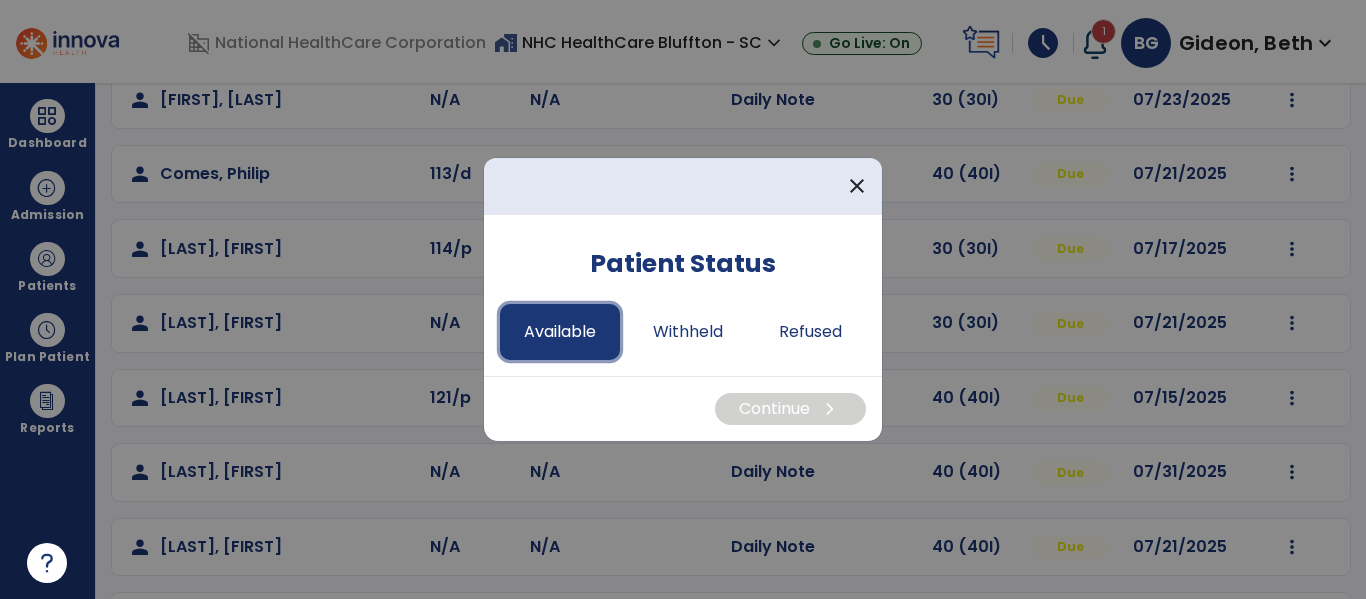 click on "Available" at bounding box center (560, 332) 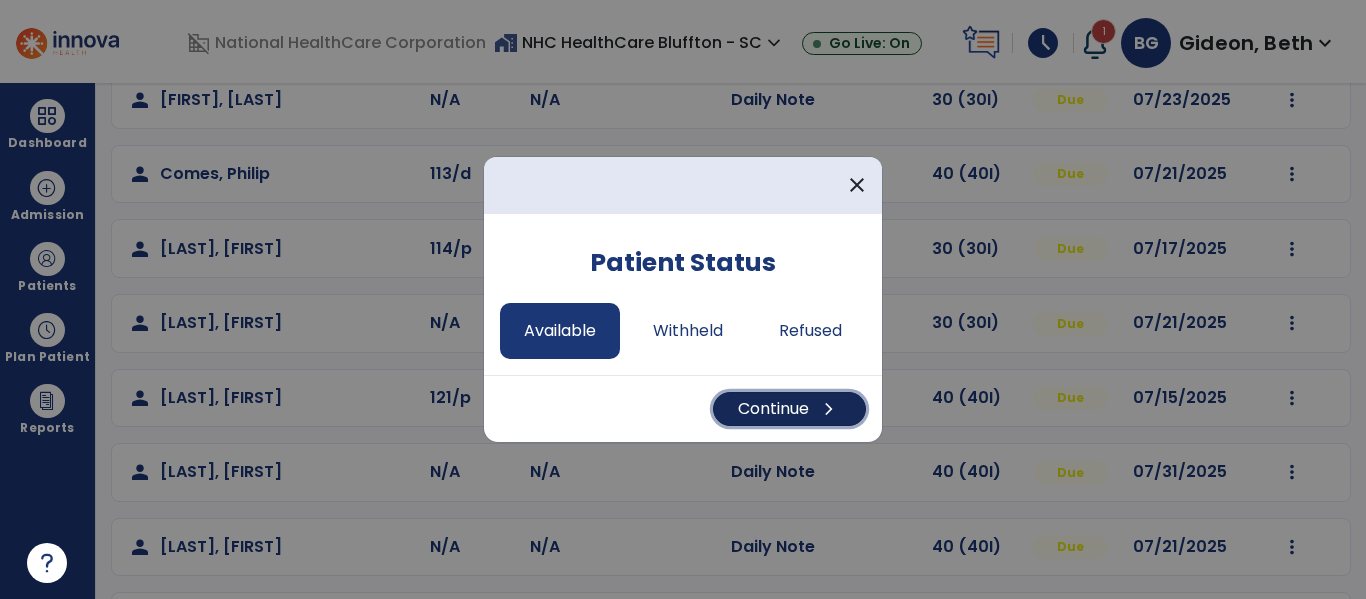 click on "Continue   chevron_right" at bounding box center [789, 409] 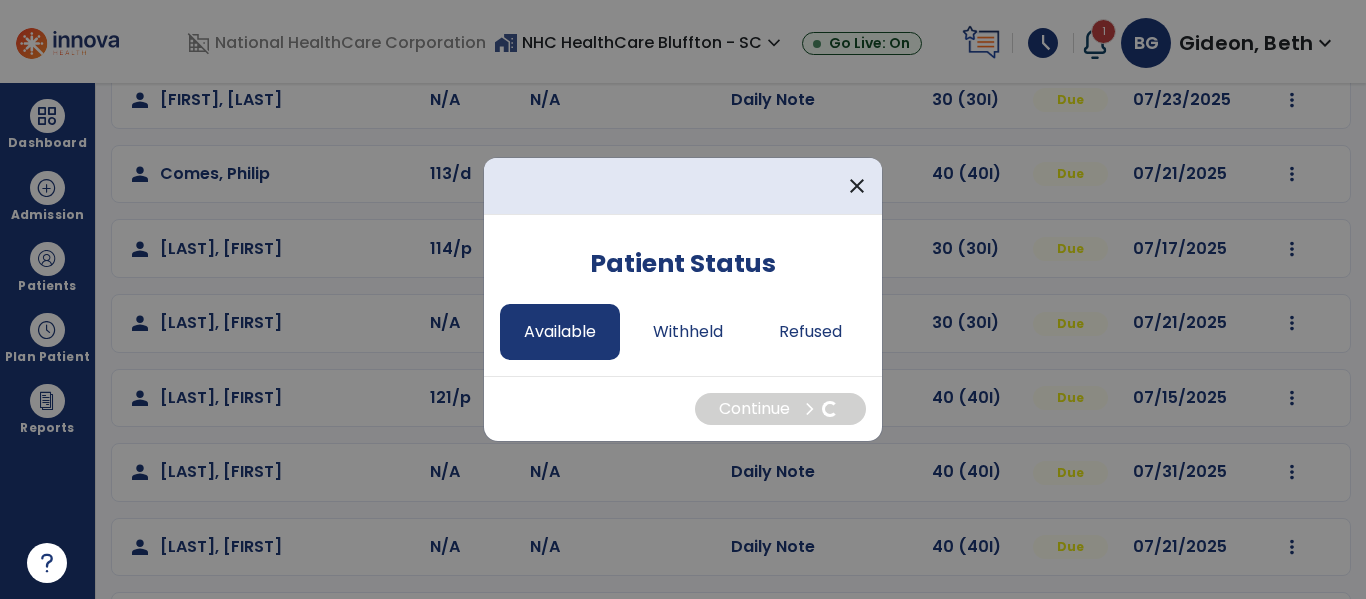 select on "*" 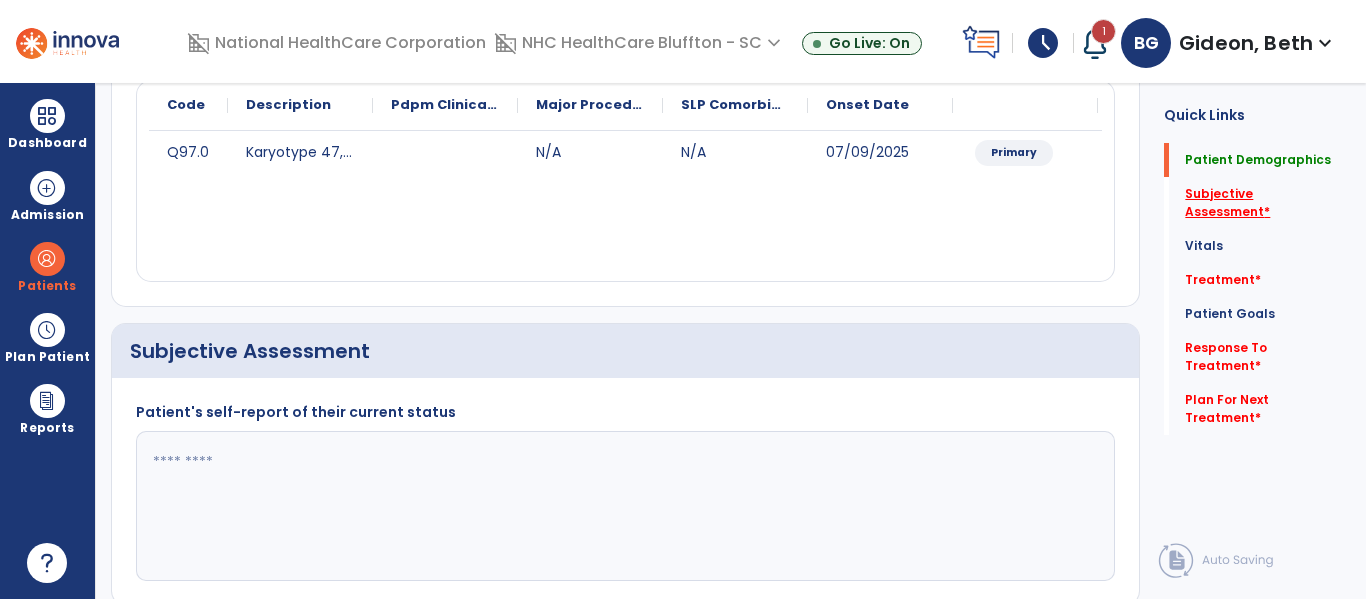 click on "Subjective Assessment   *" 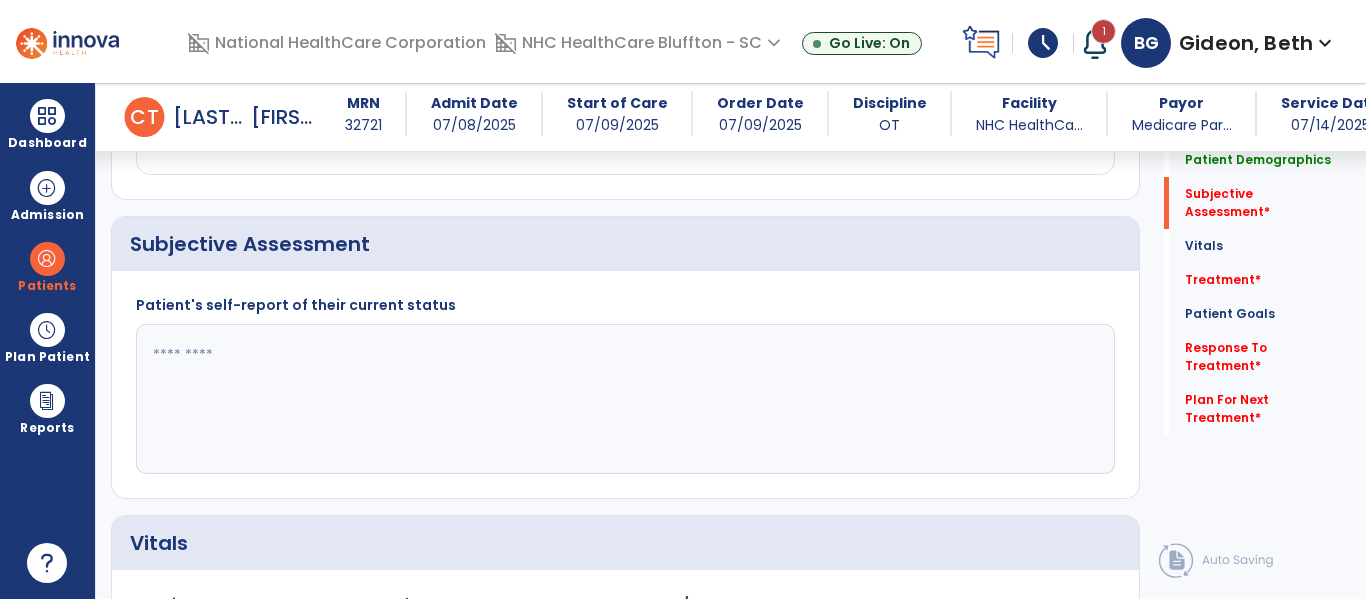 scroll, scrollTop: 457, scrollLeft: 0, axis: vertical 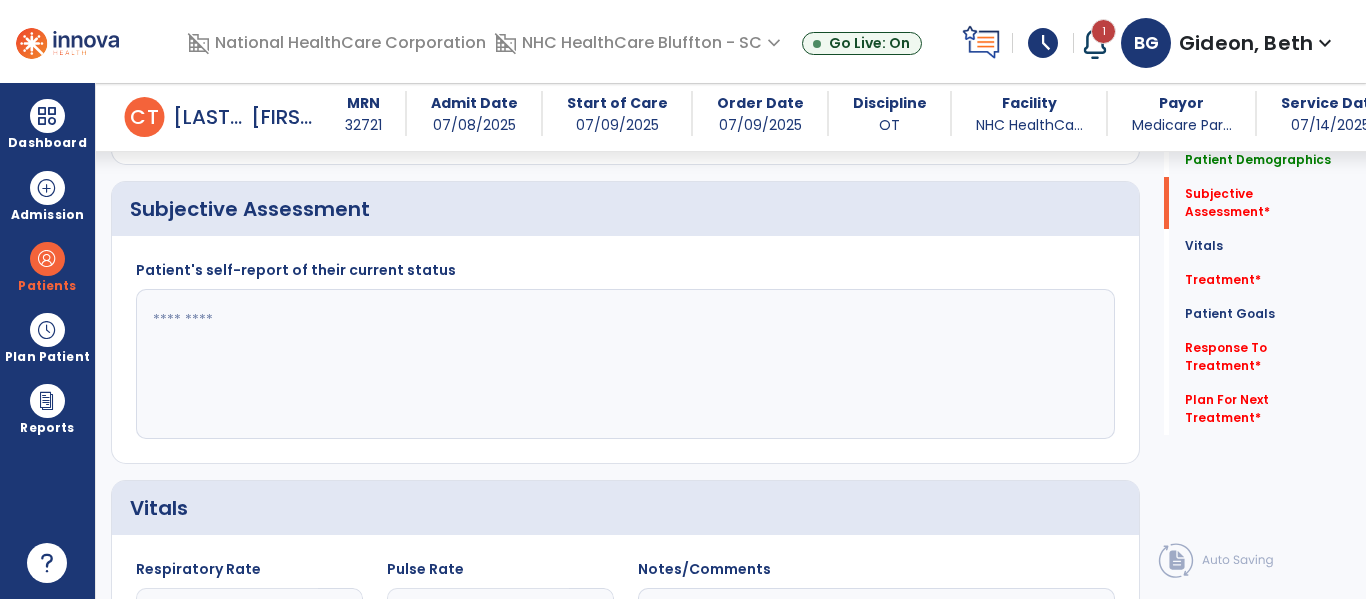 click 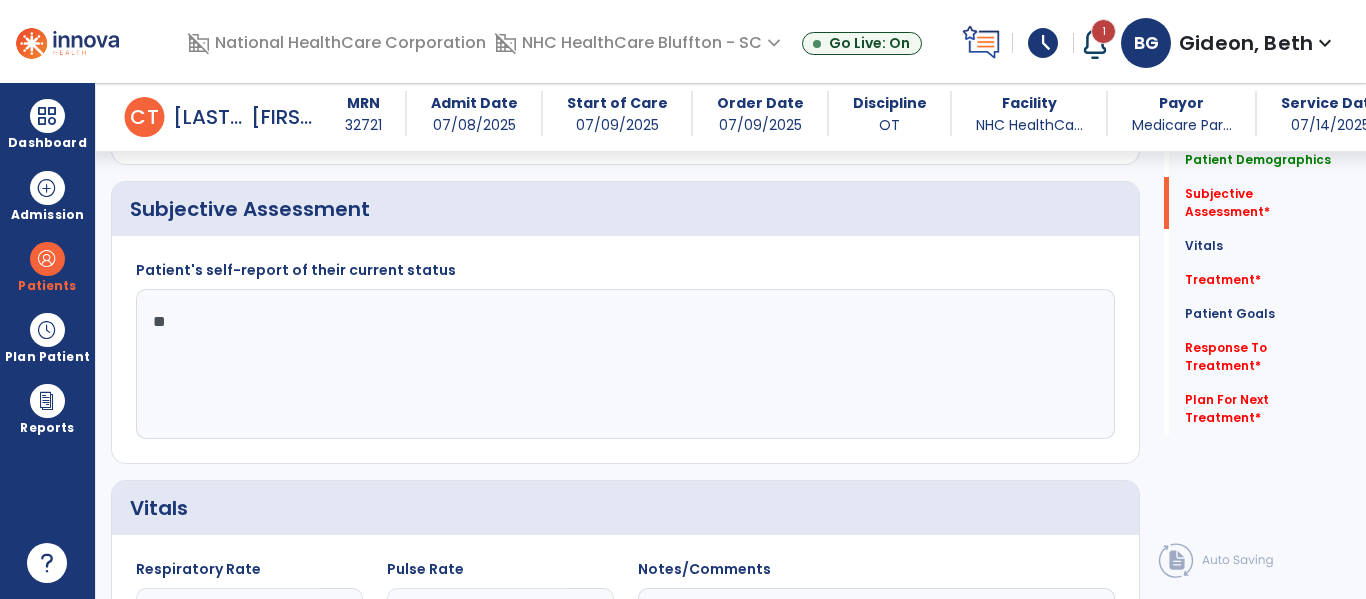 type on "*" 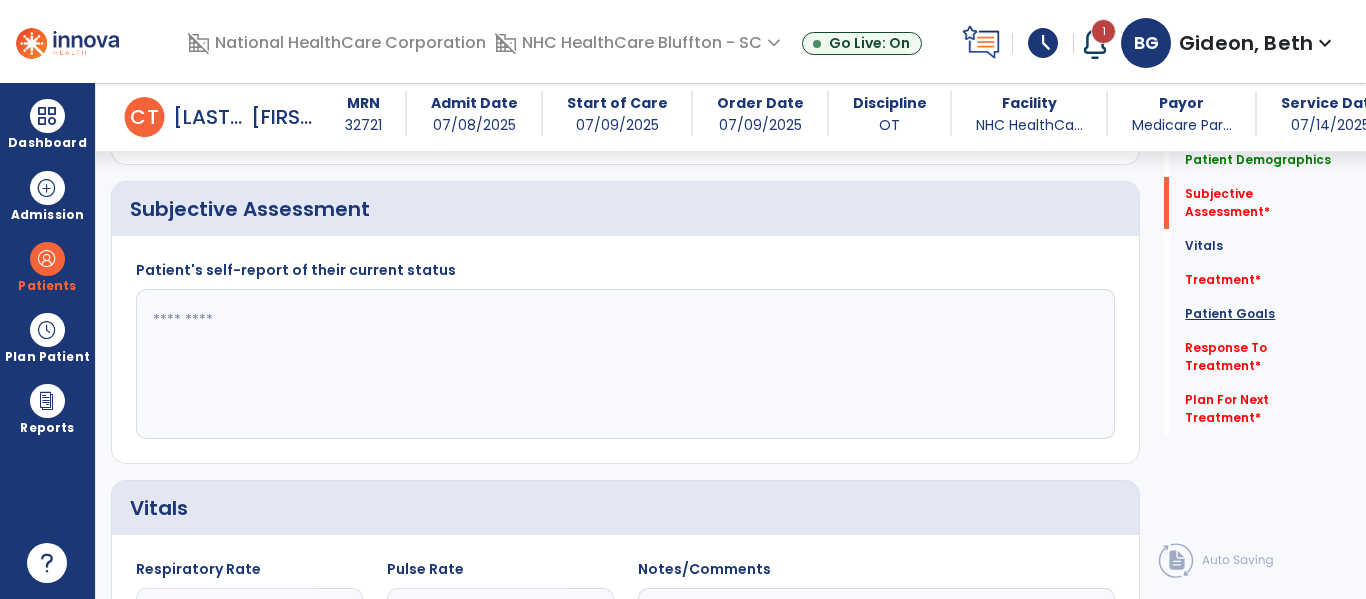 click on "Patient Goals" 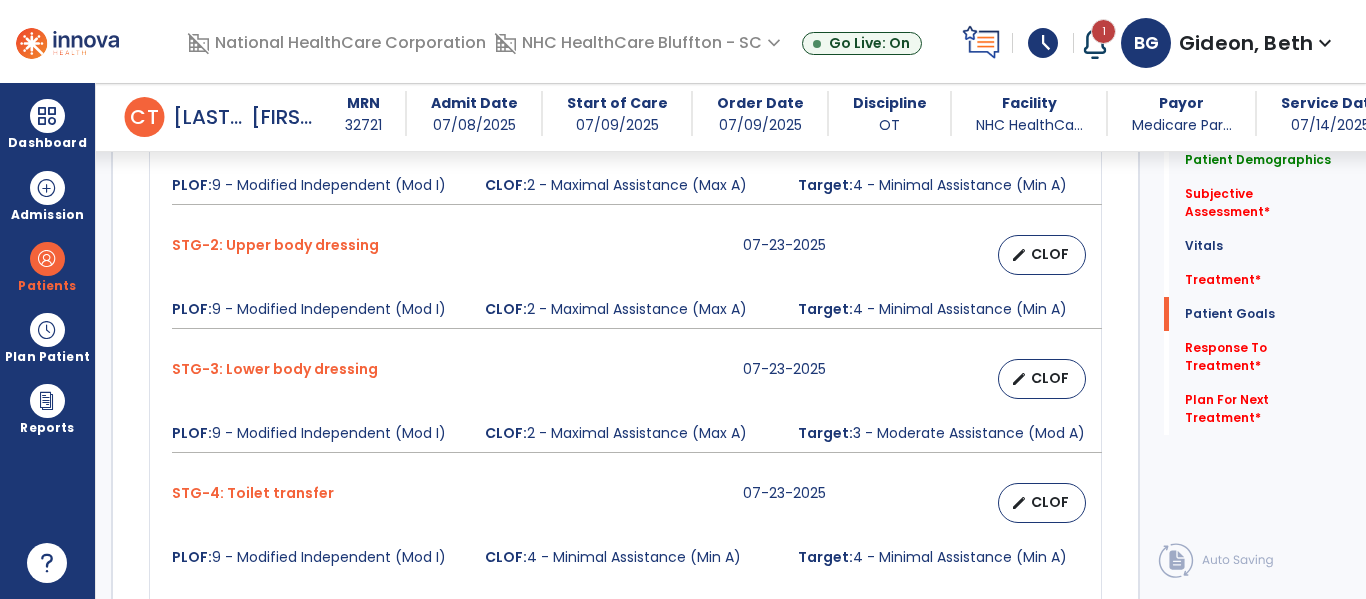 scroll, scrollTop: 1790, scrollLeft: 0, axis: vertical 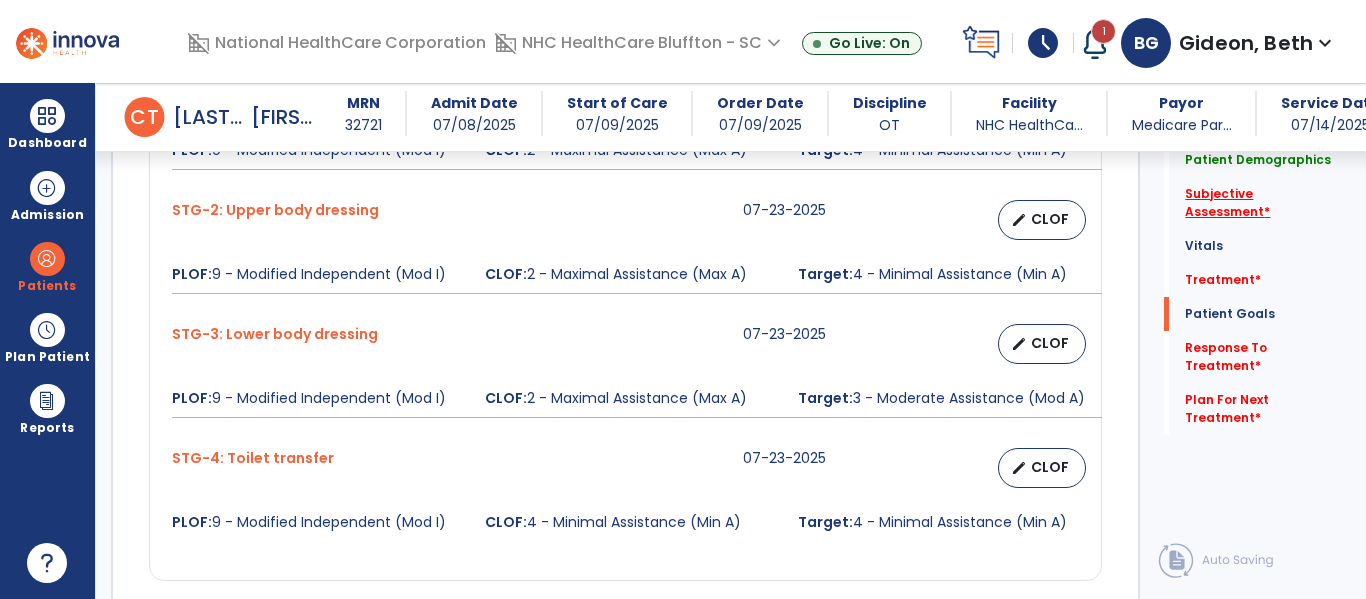 click on "Subjective Assessment   *" 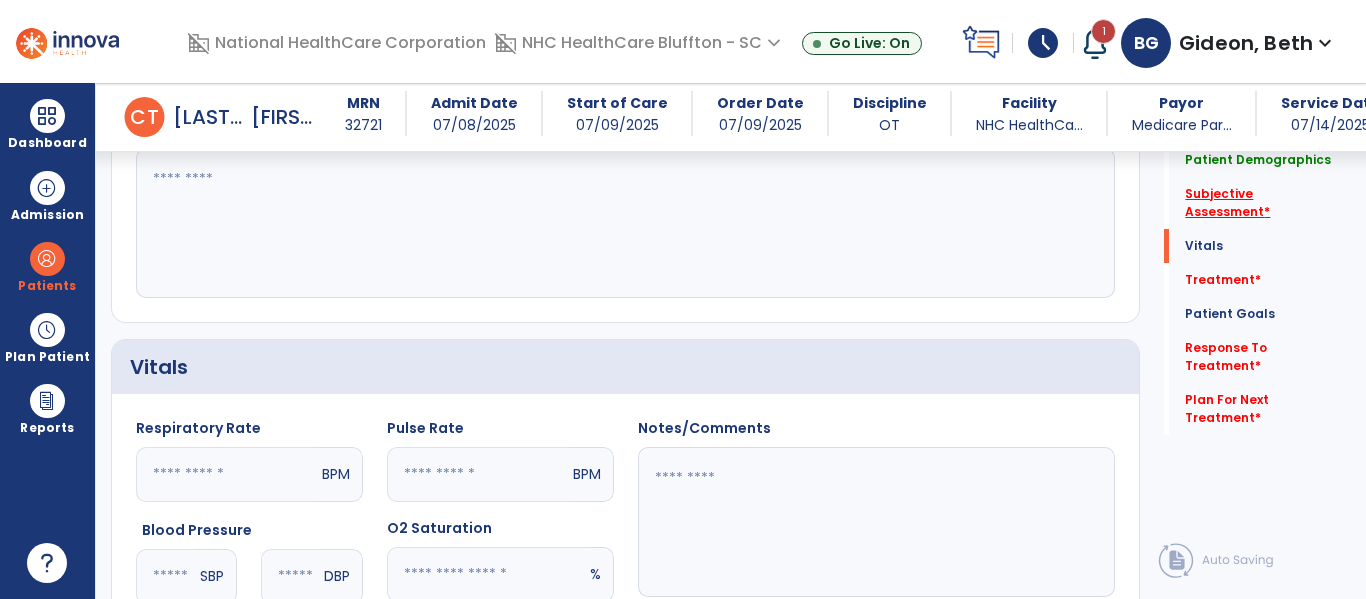 scroll, scrollTop: 438, scrollLeft: 0, axis: vertical 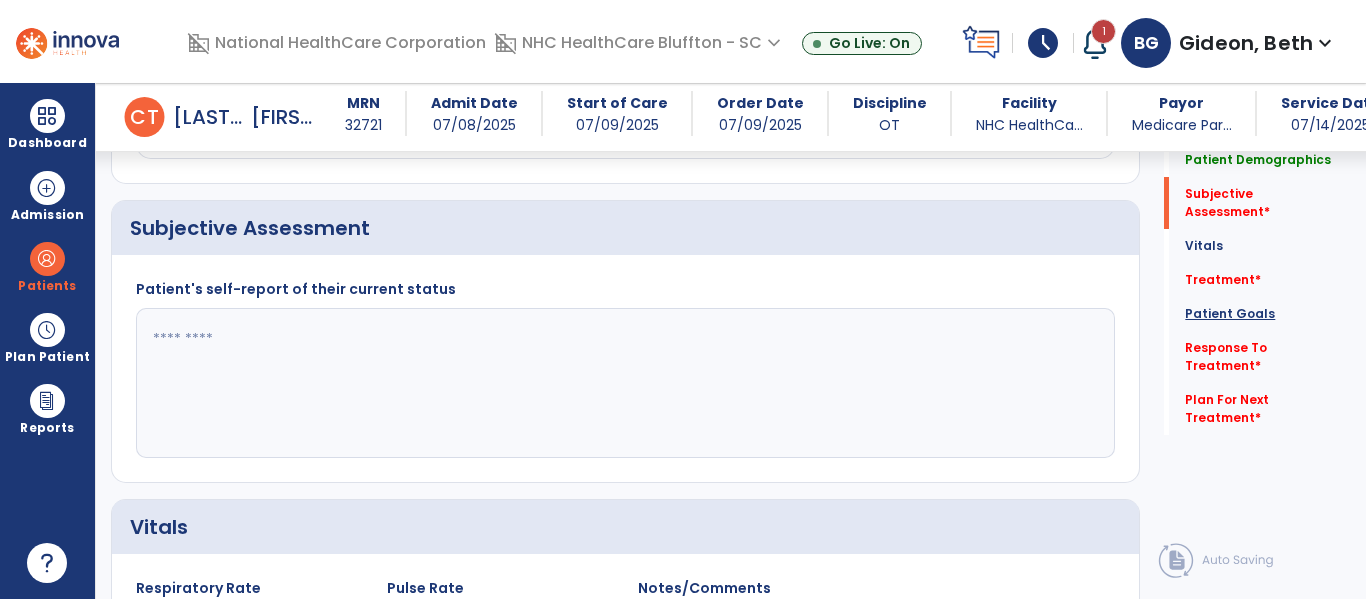 click on "Patient Goals" 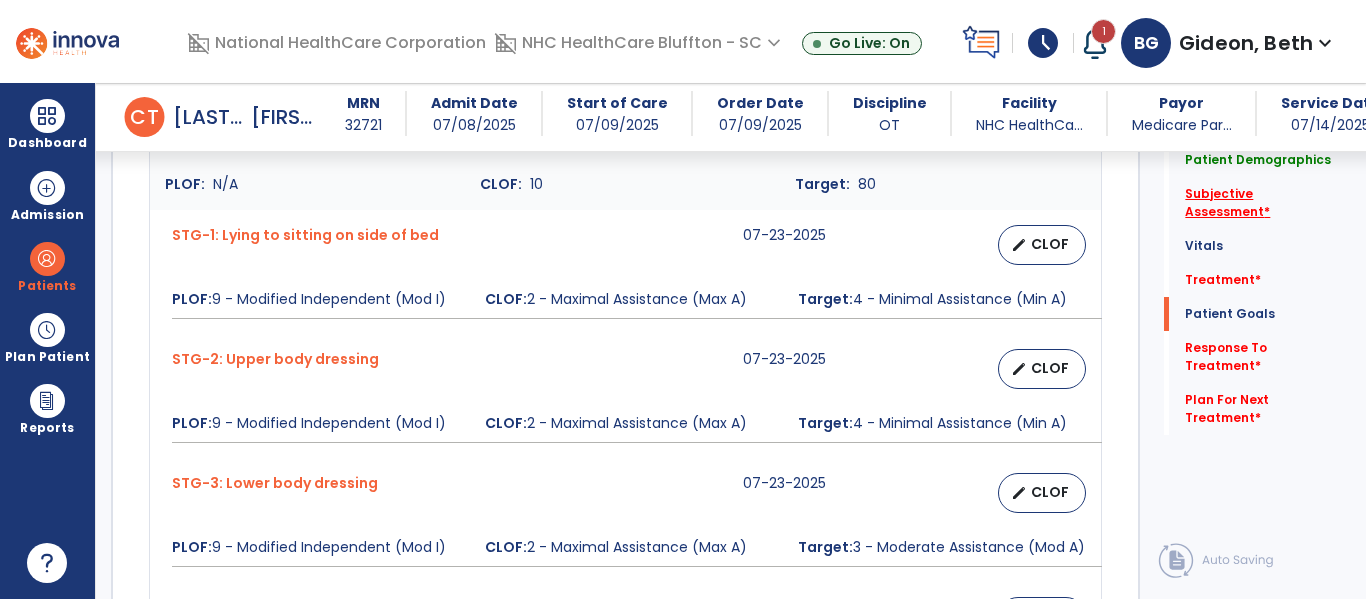 scroll, scrollTop: 1590, scrollLeft: 0, axis: vertical 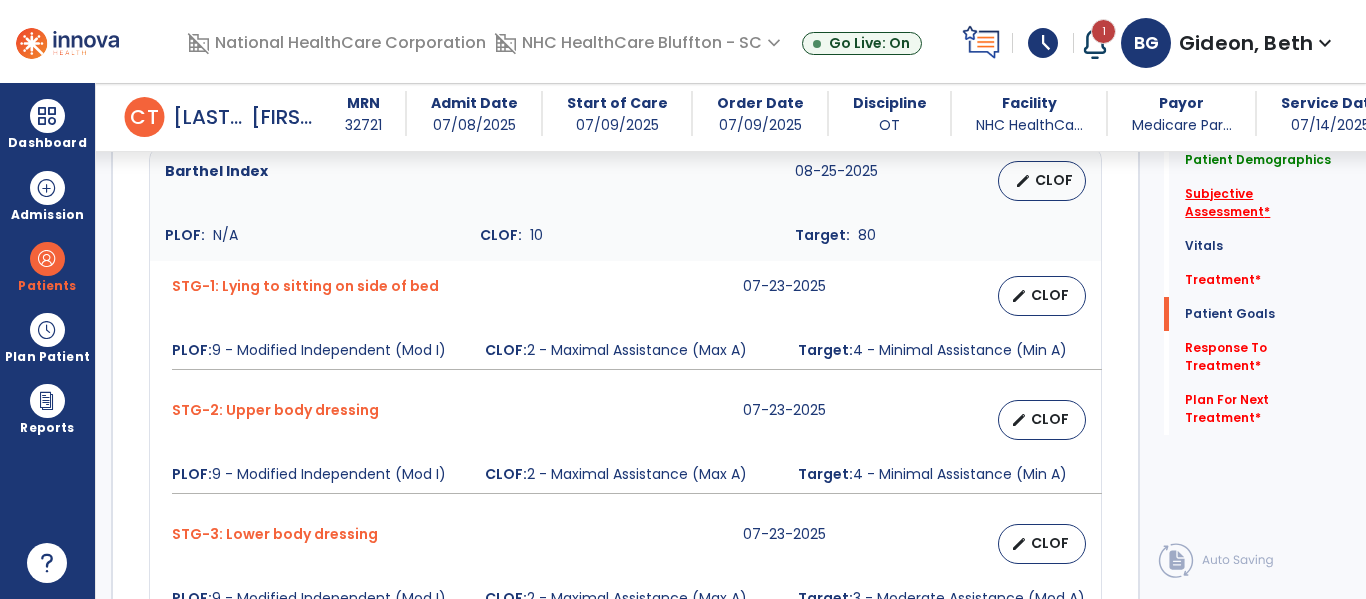 click on "Subjective Assessment   *" 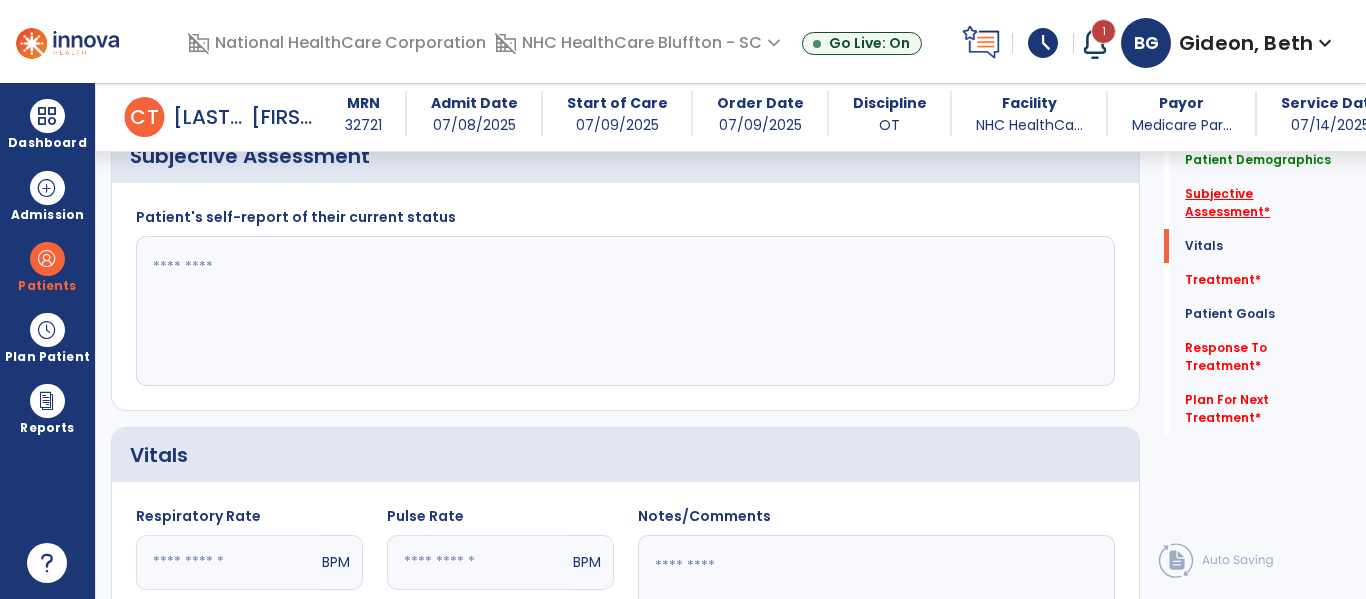 scroll, scrollTop: 438, scrollLeft: 0, axis: vertical 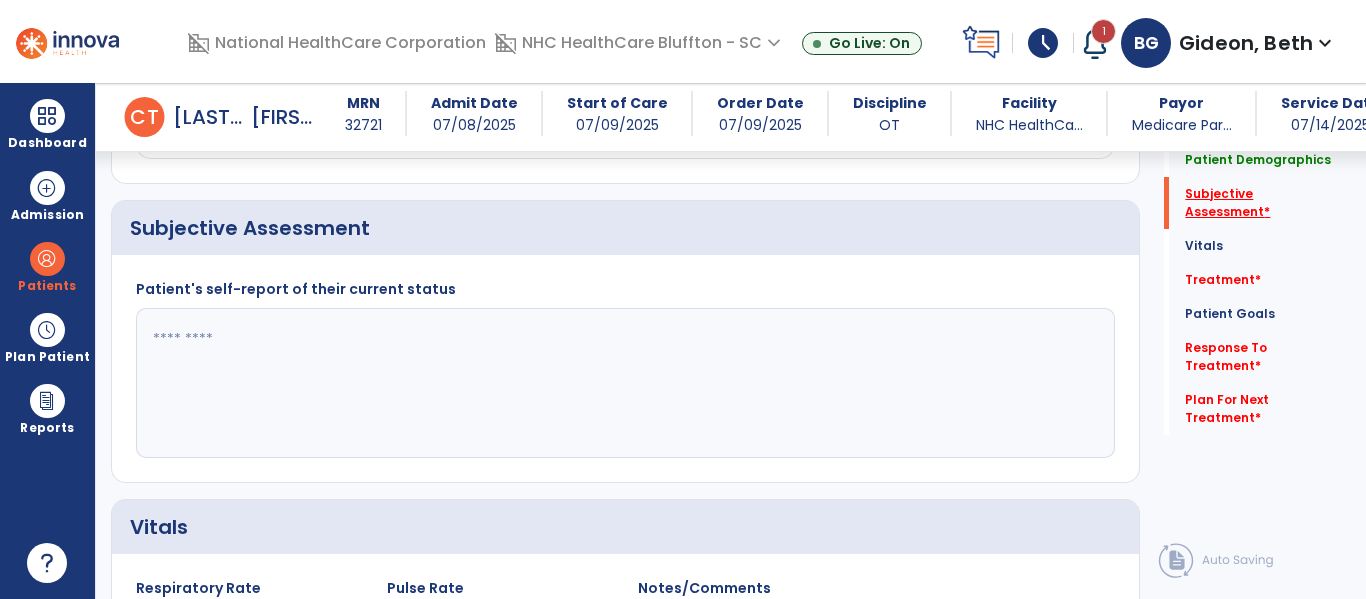click on "Subjective Assessment   *" 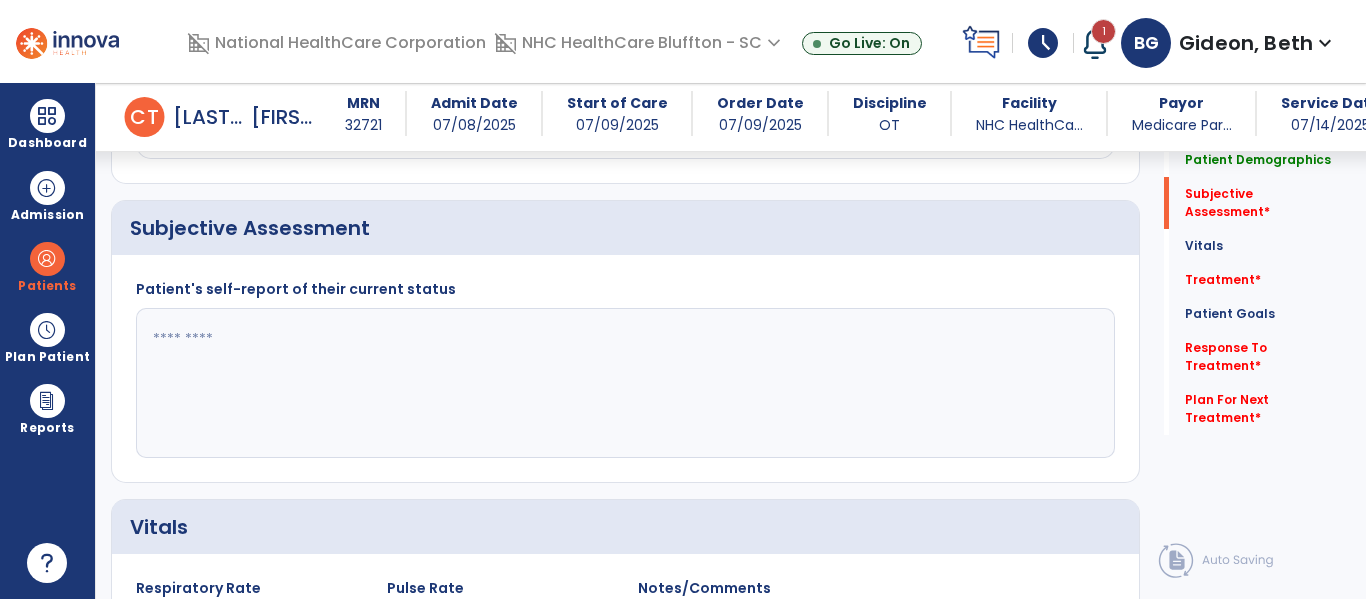click 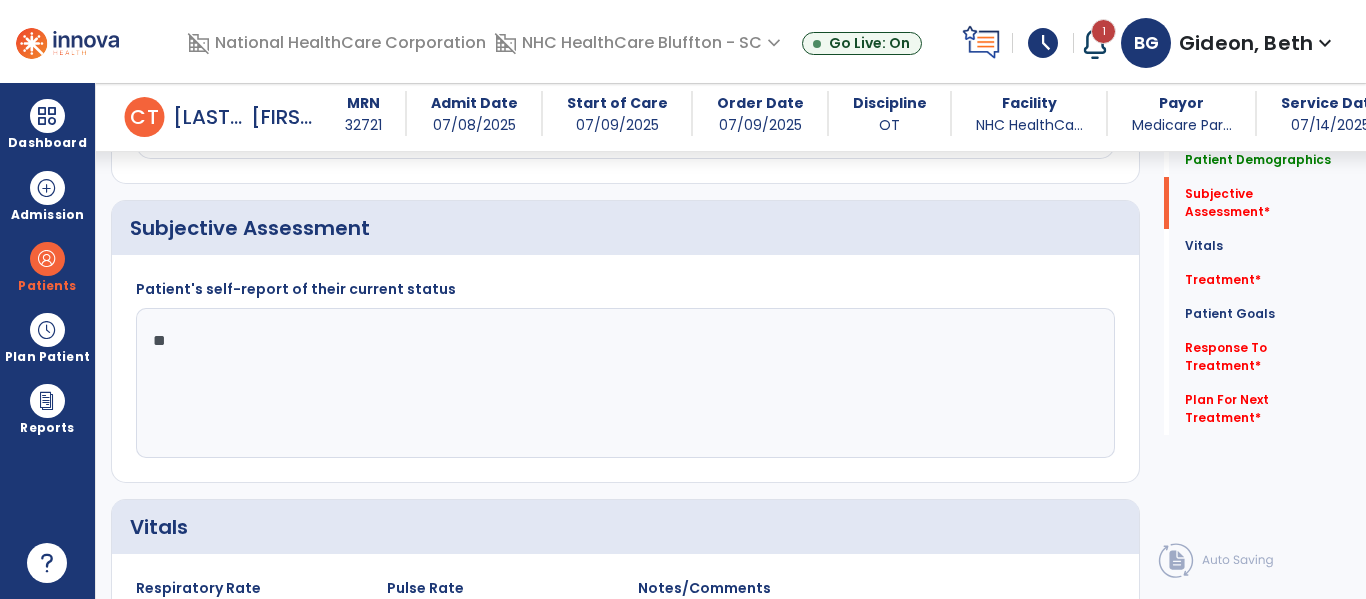 type on "*" 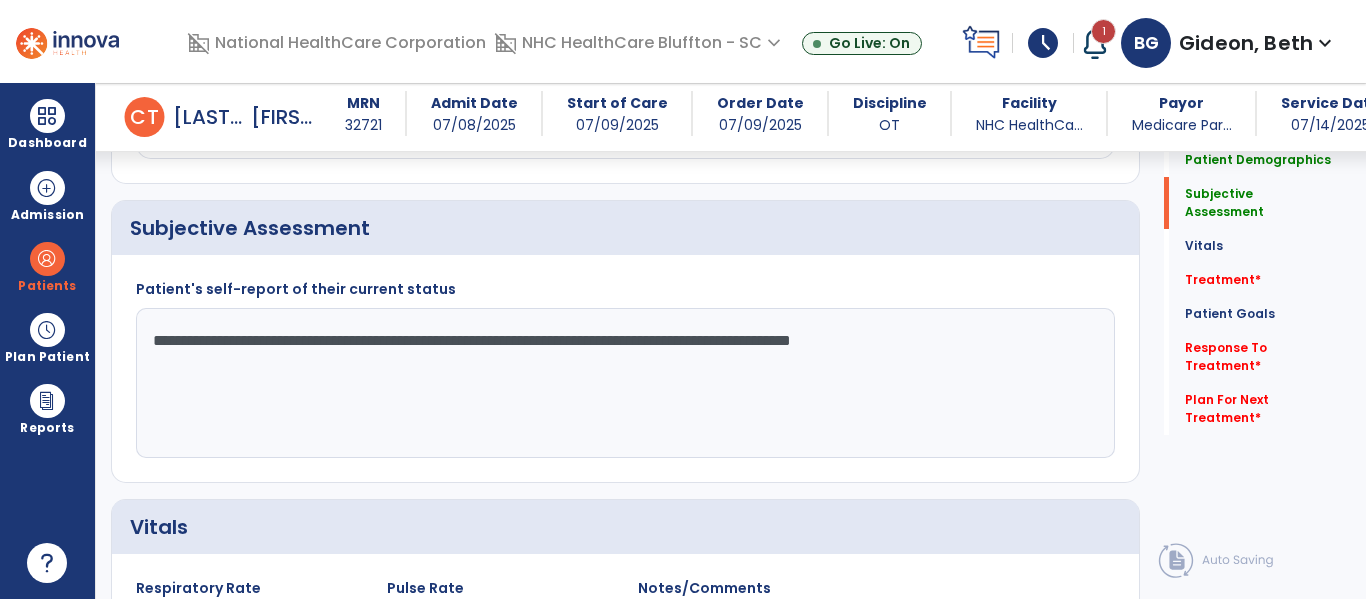 click on "**********" 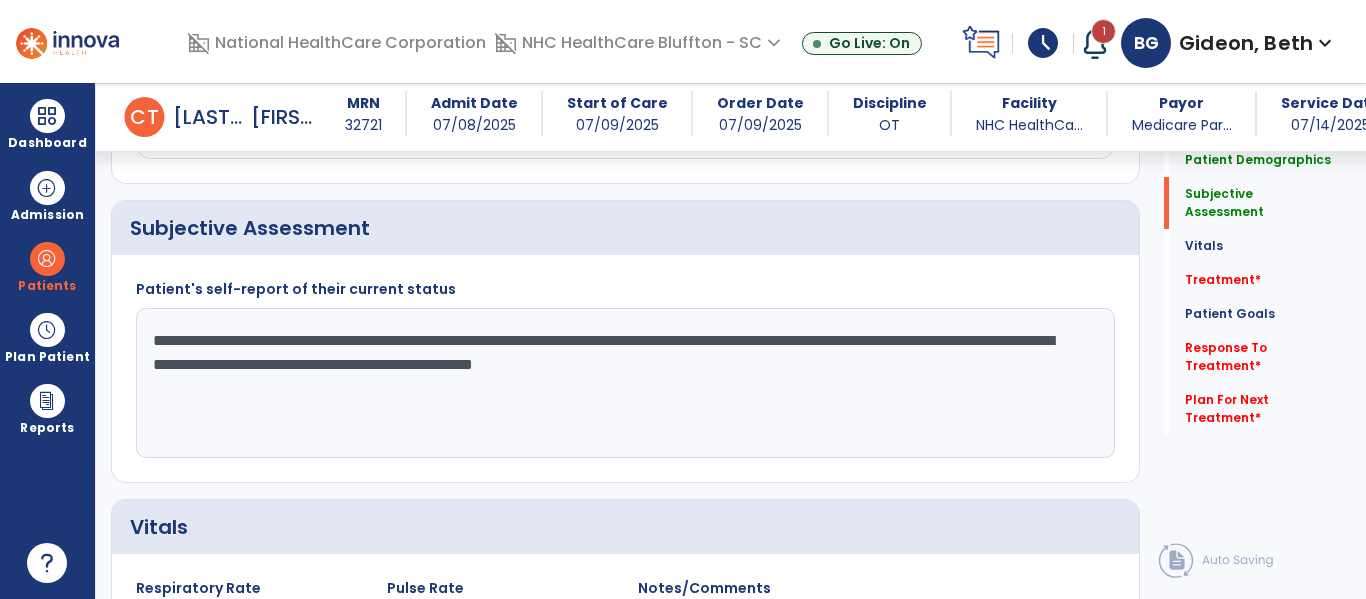 click on "**********" 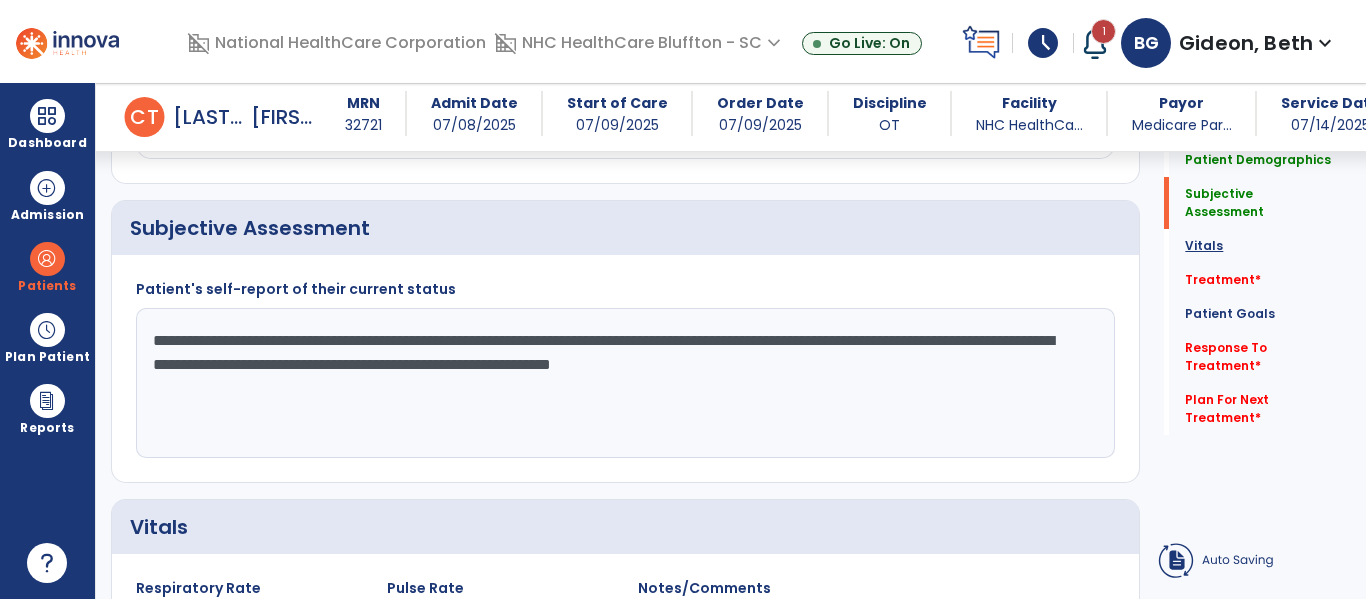 type on "**********" 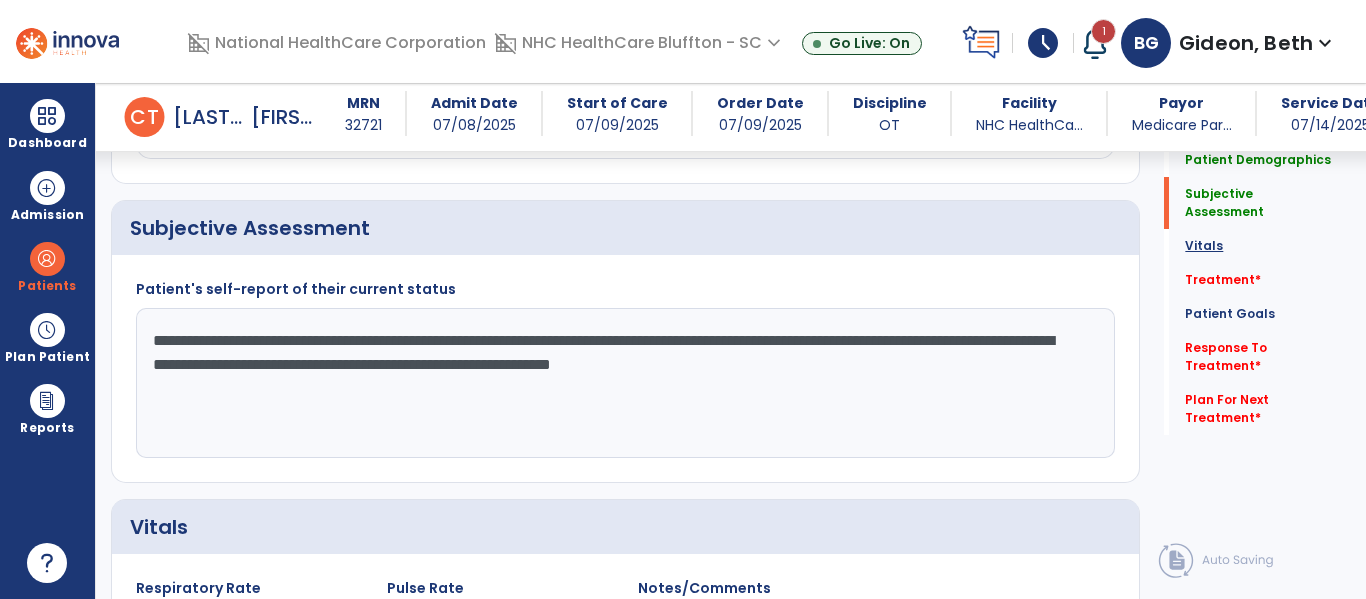 click on "Vitals" 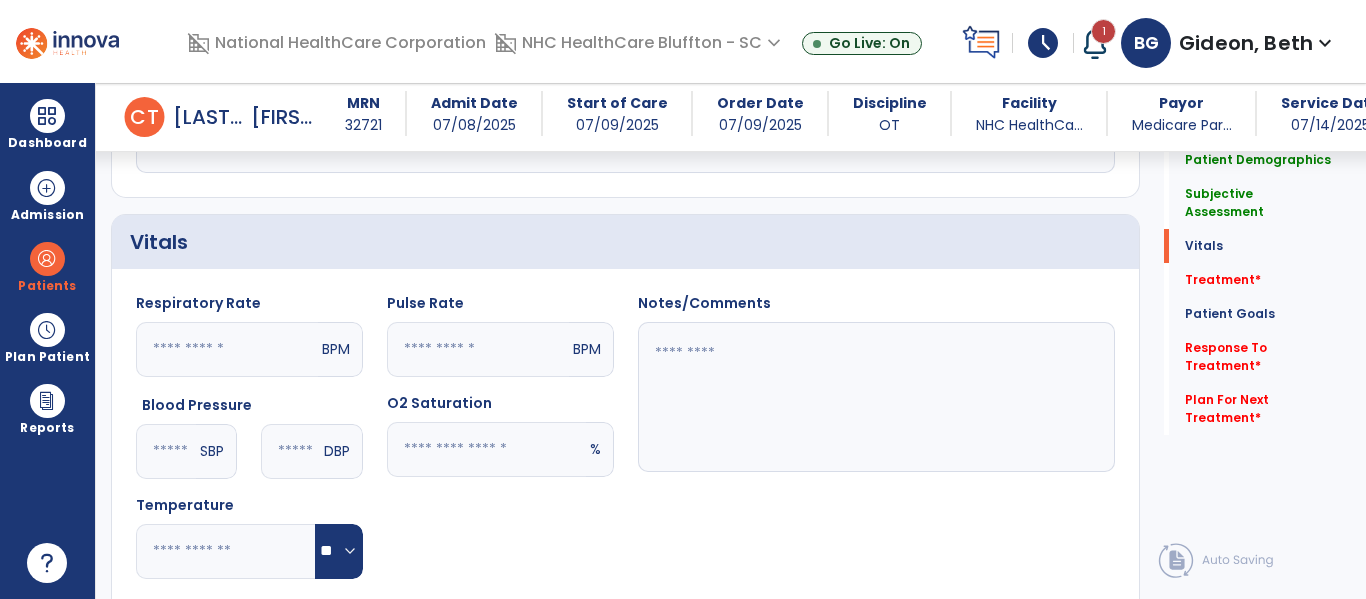 scroll, scrollTop: 799, scrollLeft: 0, axis: vertical 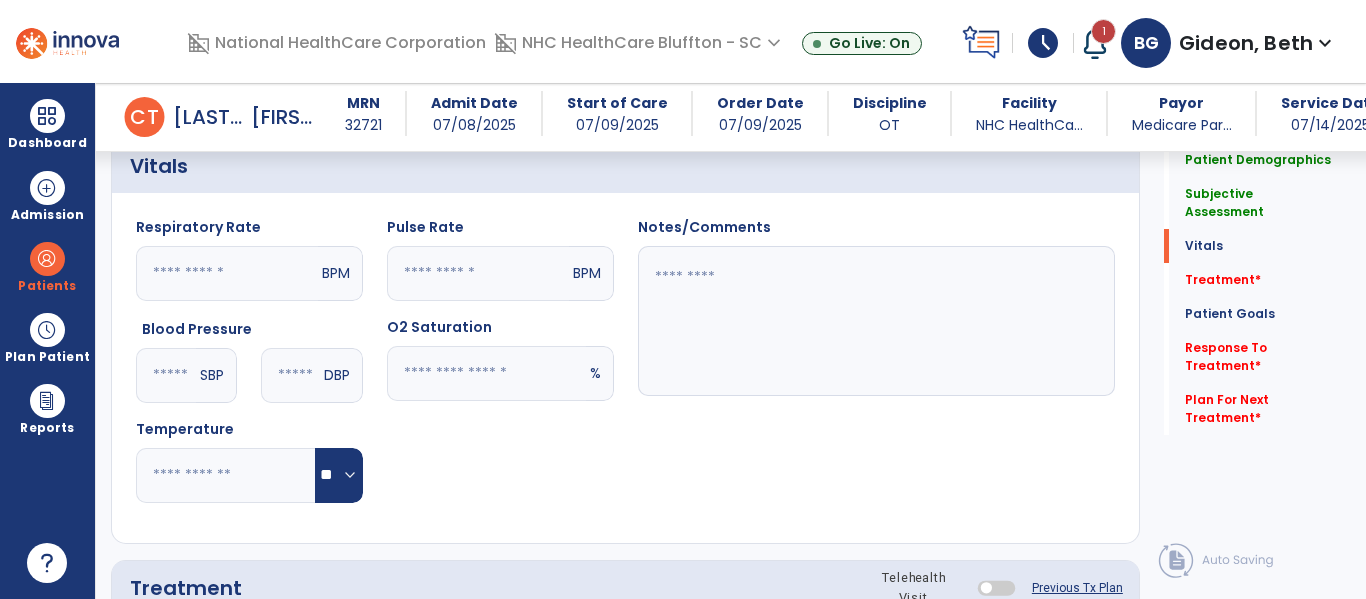 click 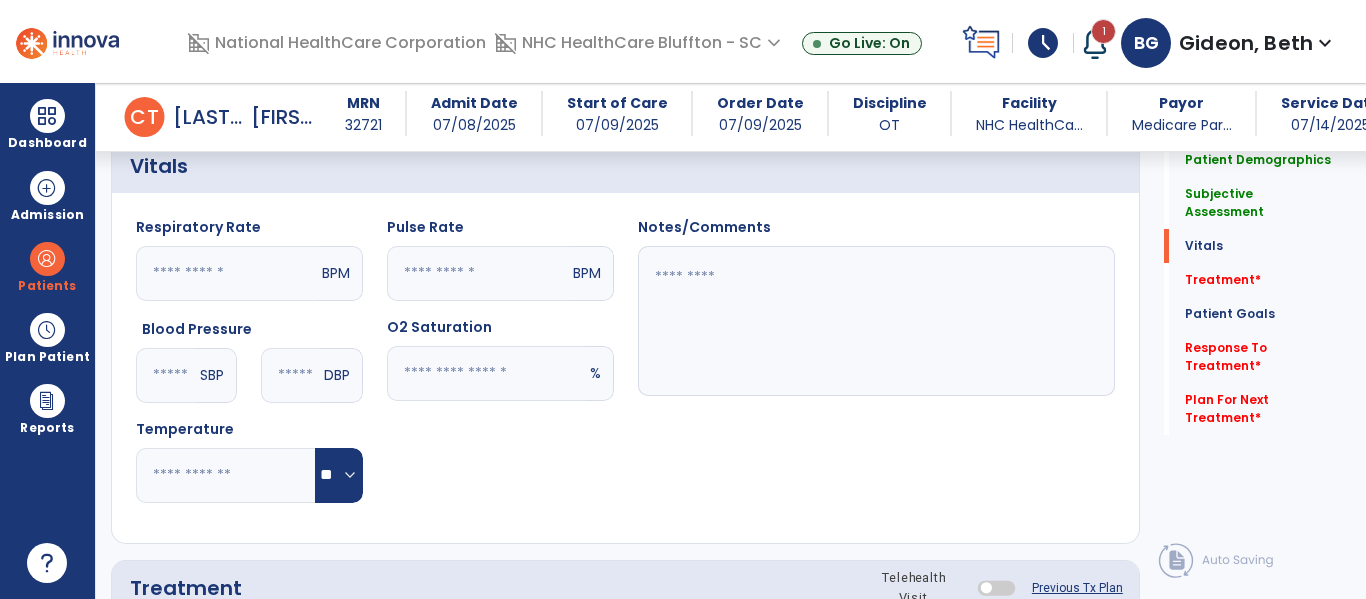 click 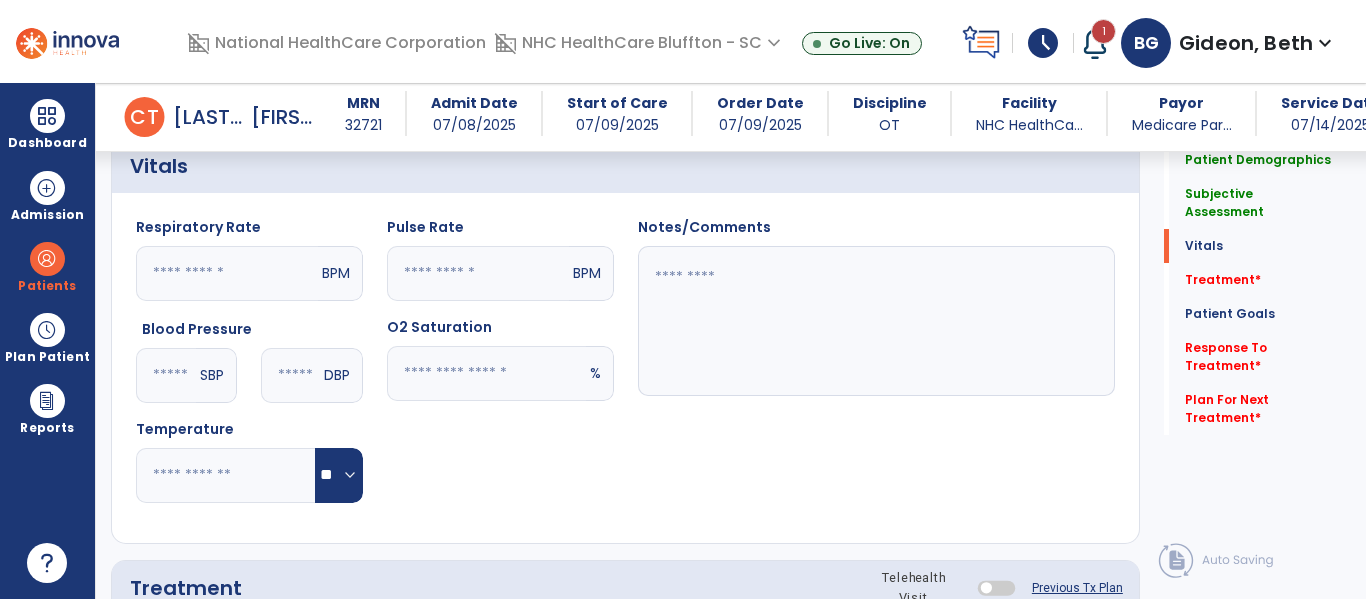 click 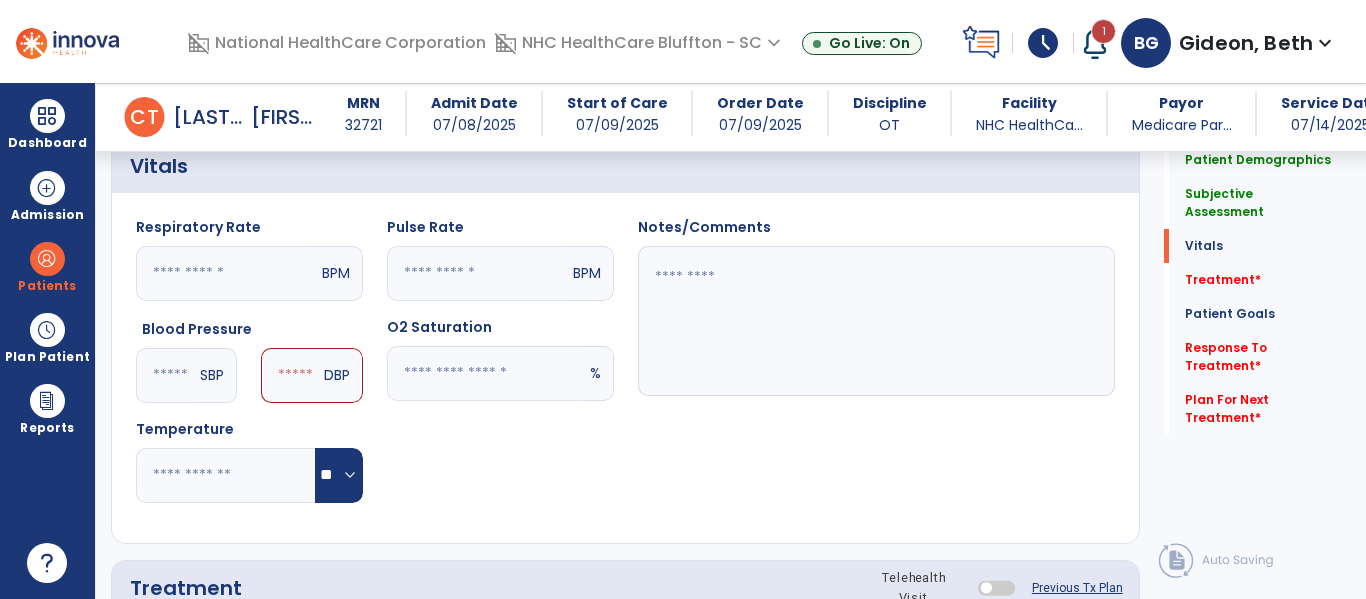 type on "***" 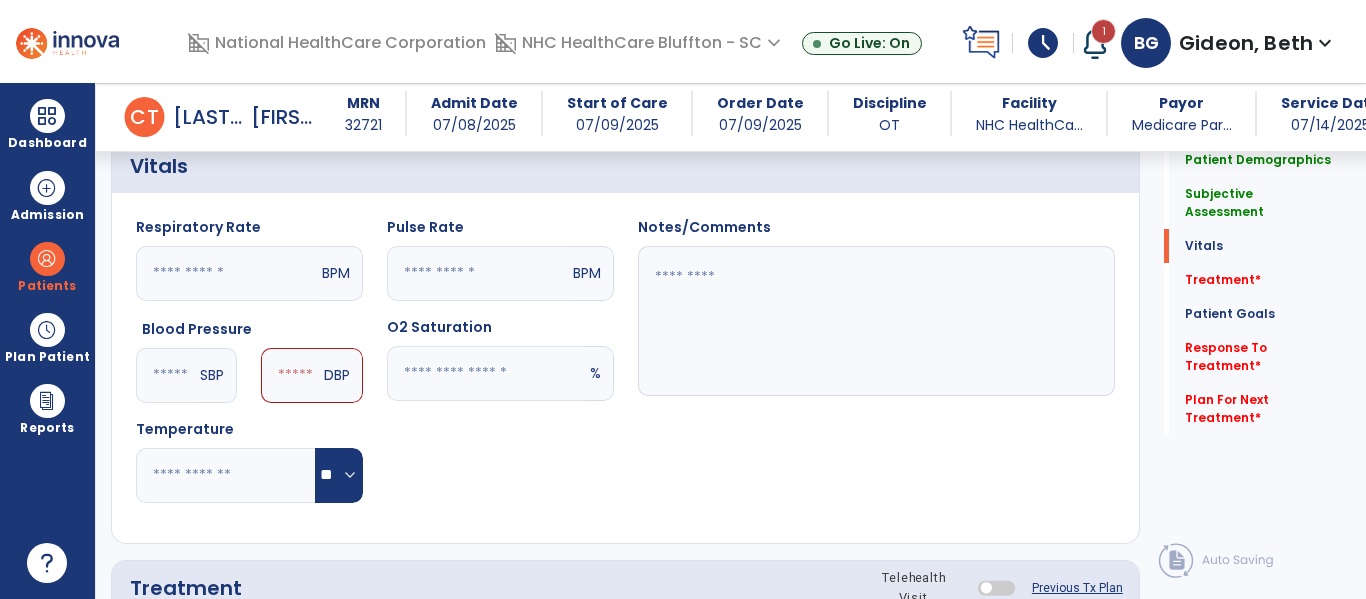 click 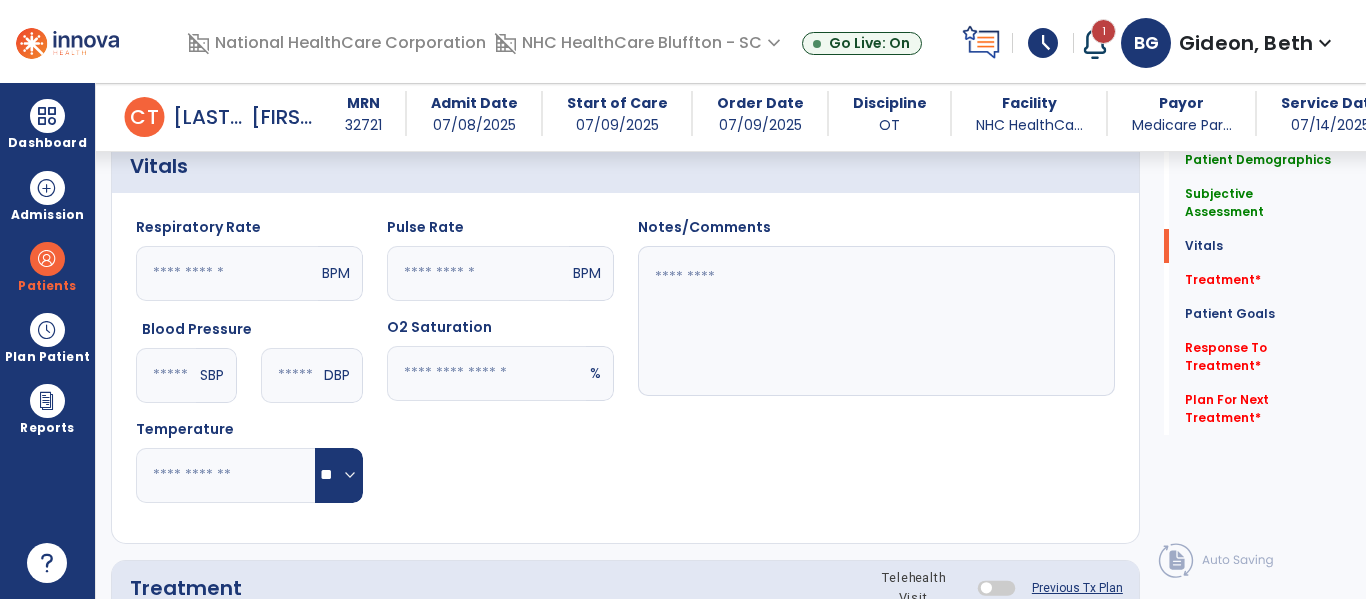 type on "**" 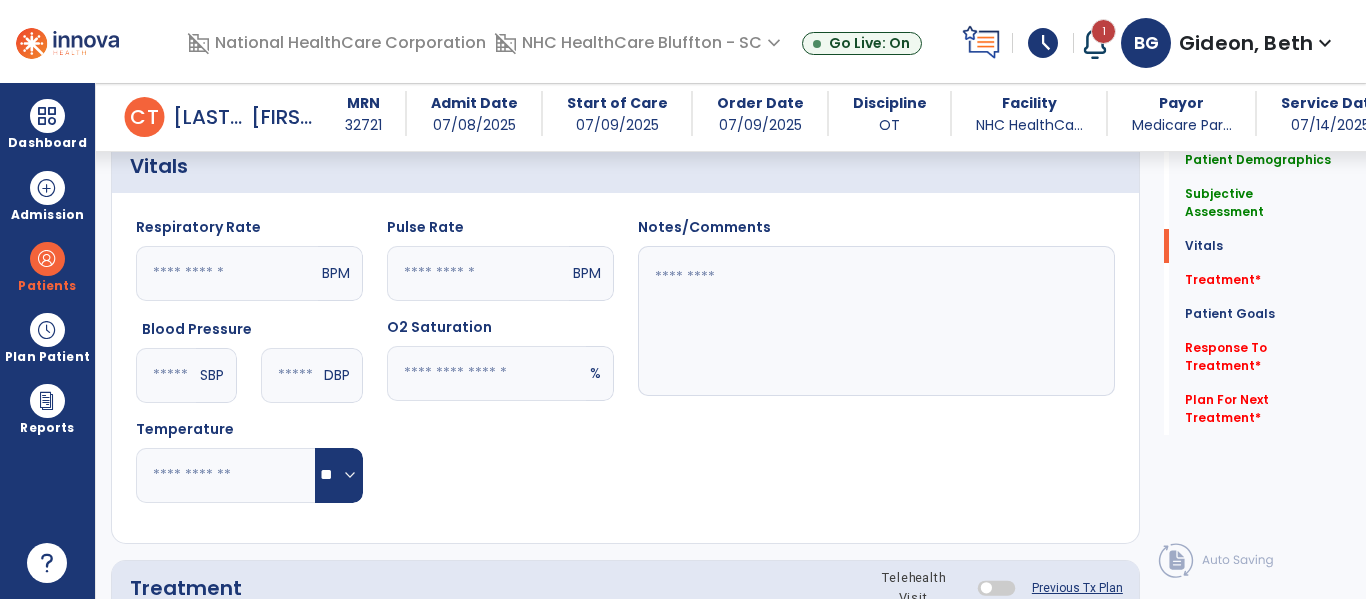 click 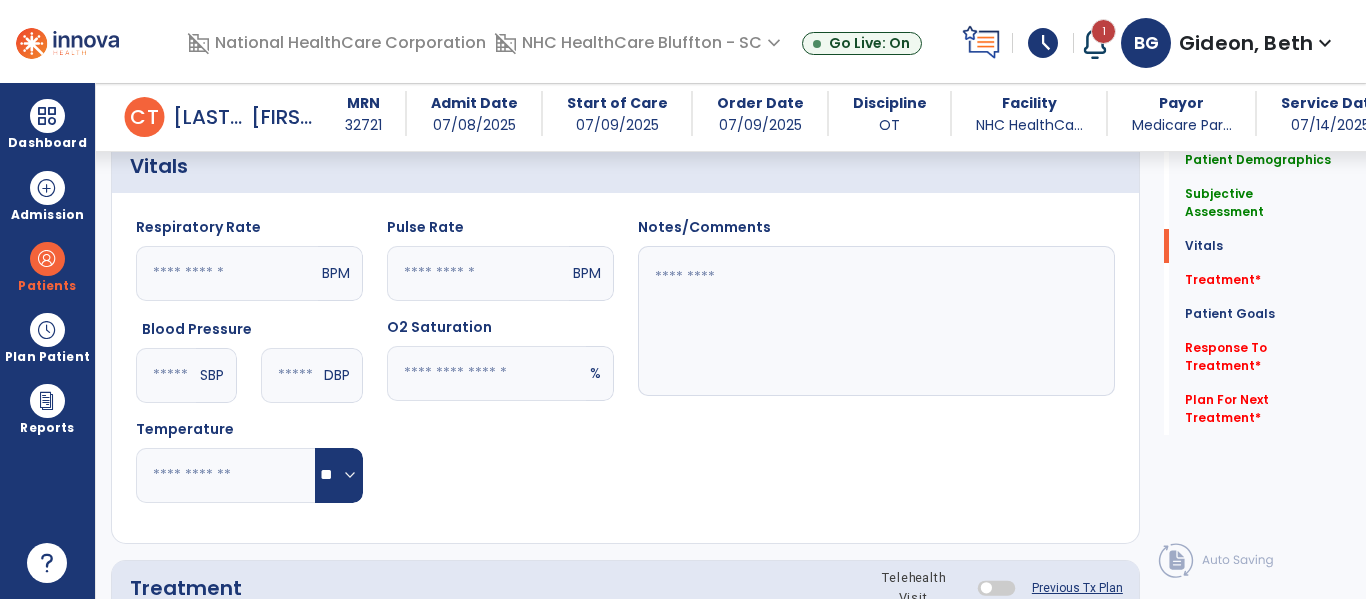 type on "**" 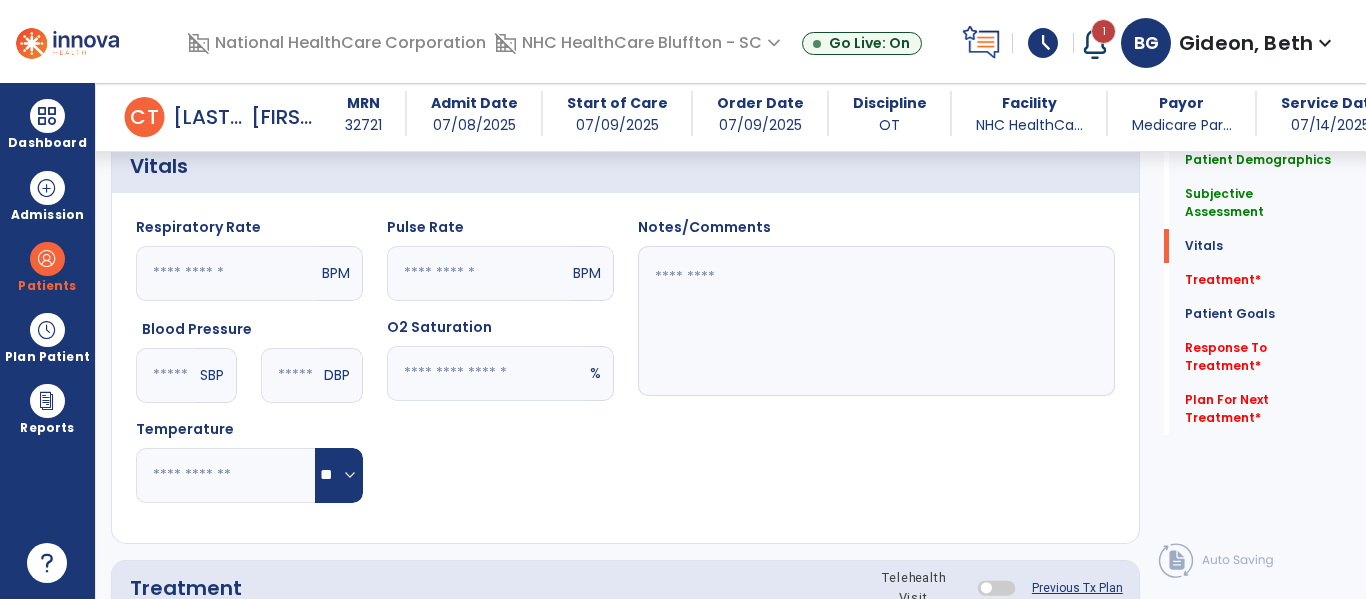 click 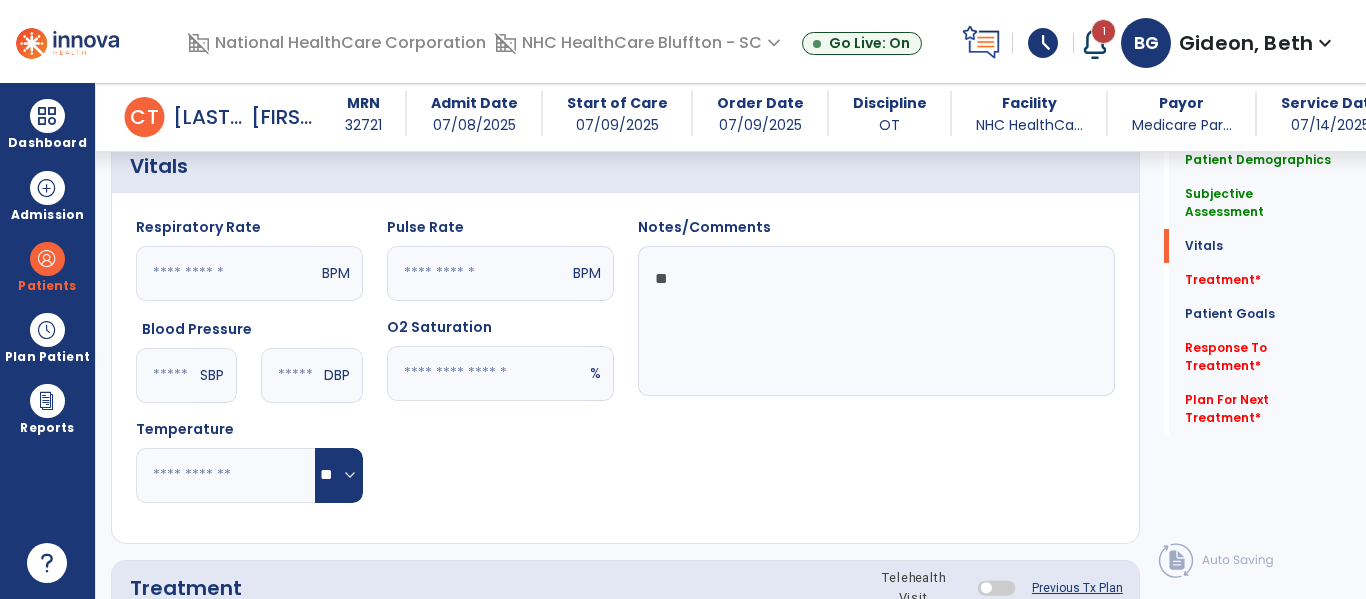 type on "*" 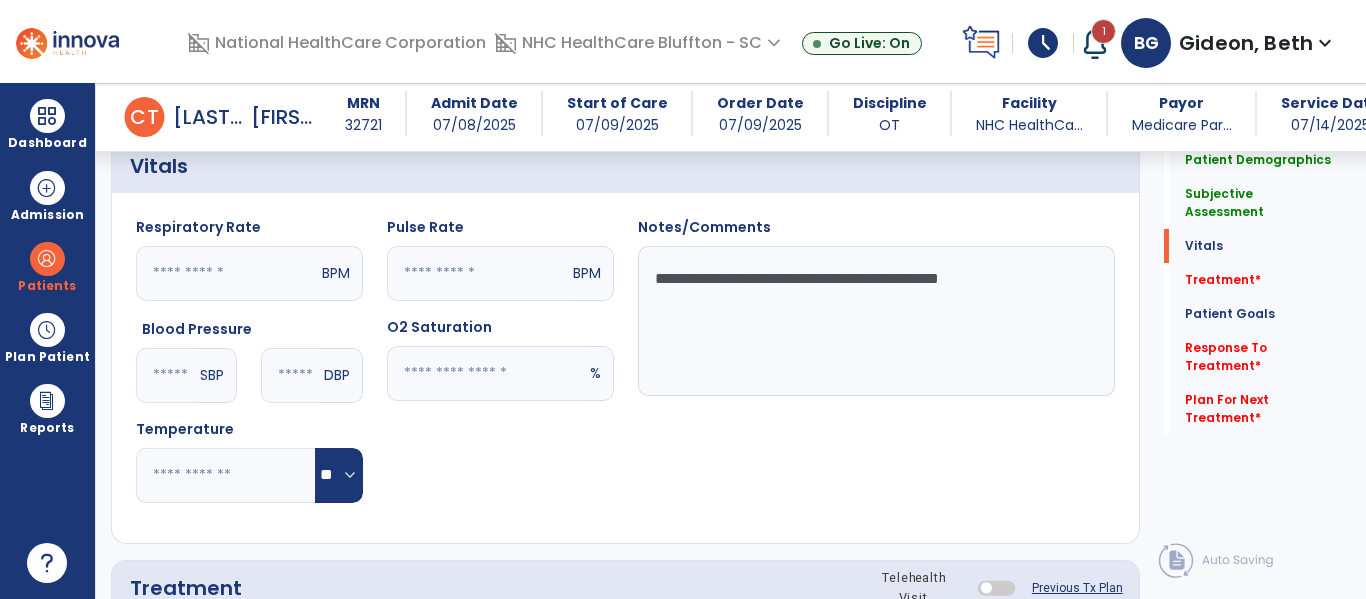 click on "**********" 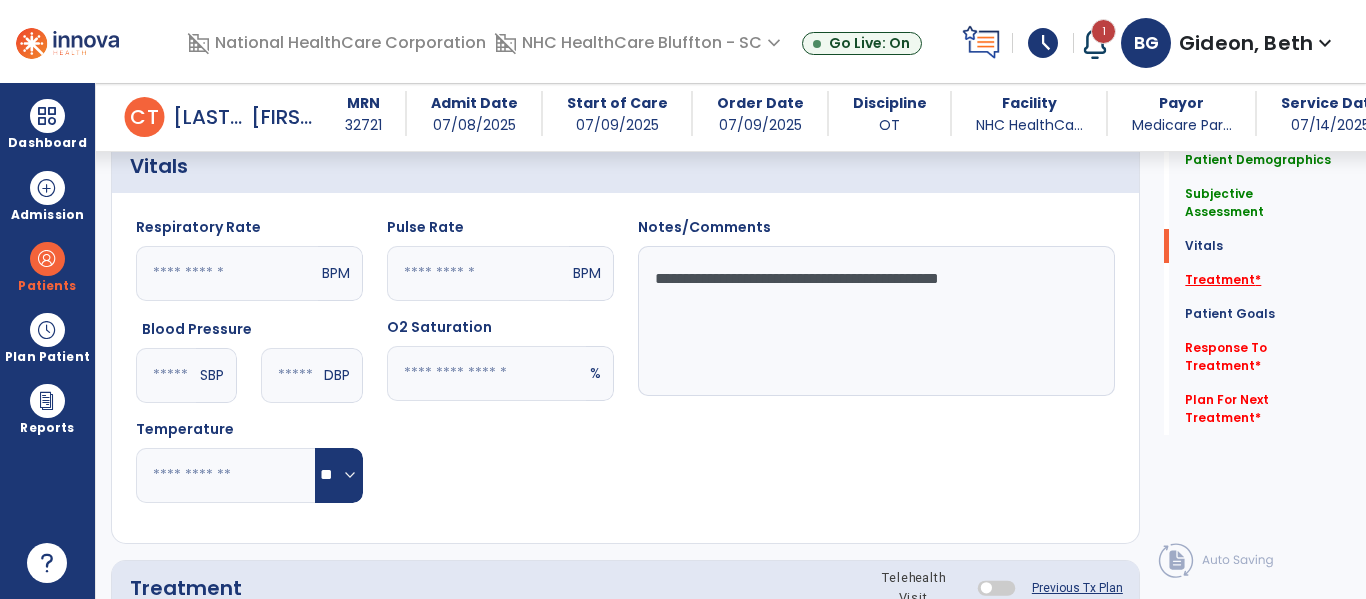type on "**********" 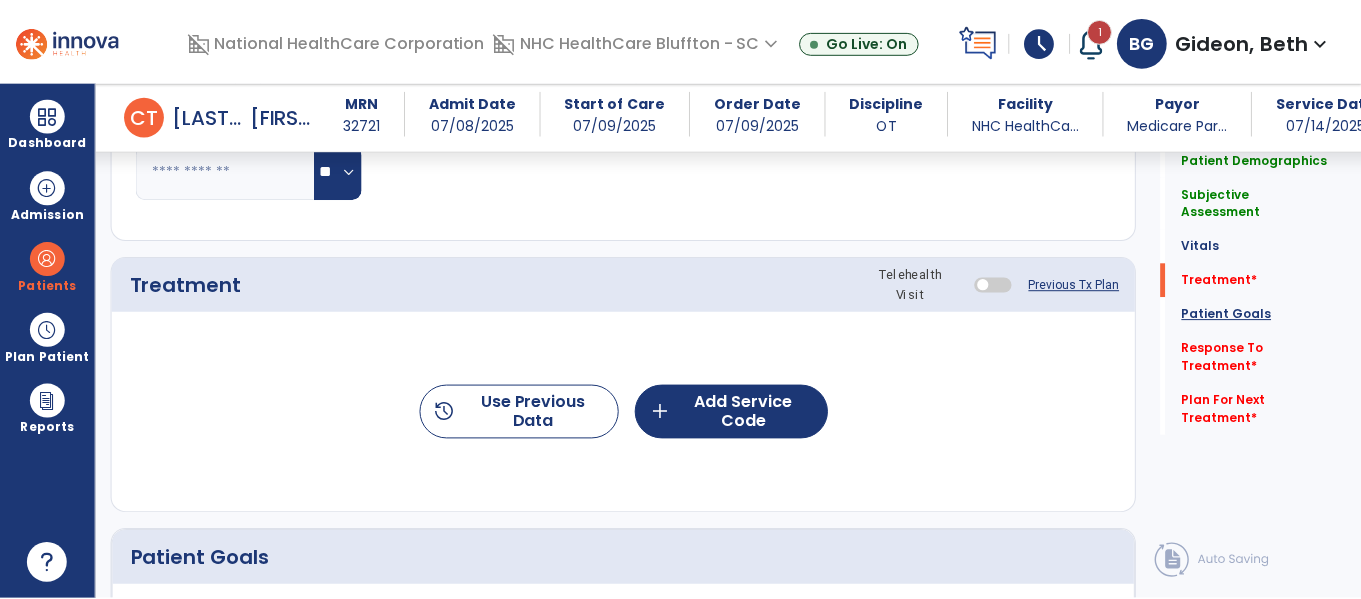 scroll, scrollTop: 1147, scrollLeft: 0, axis: vertical 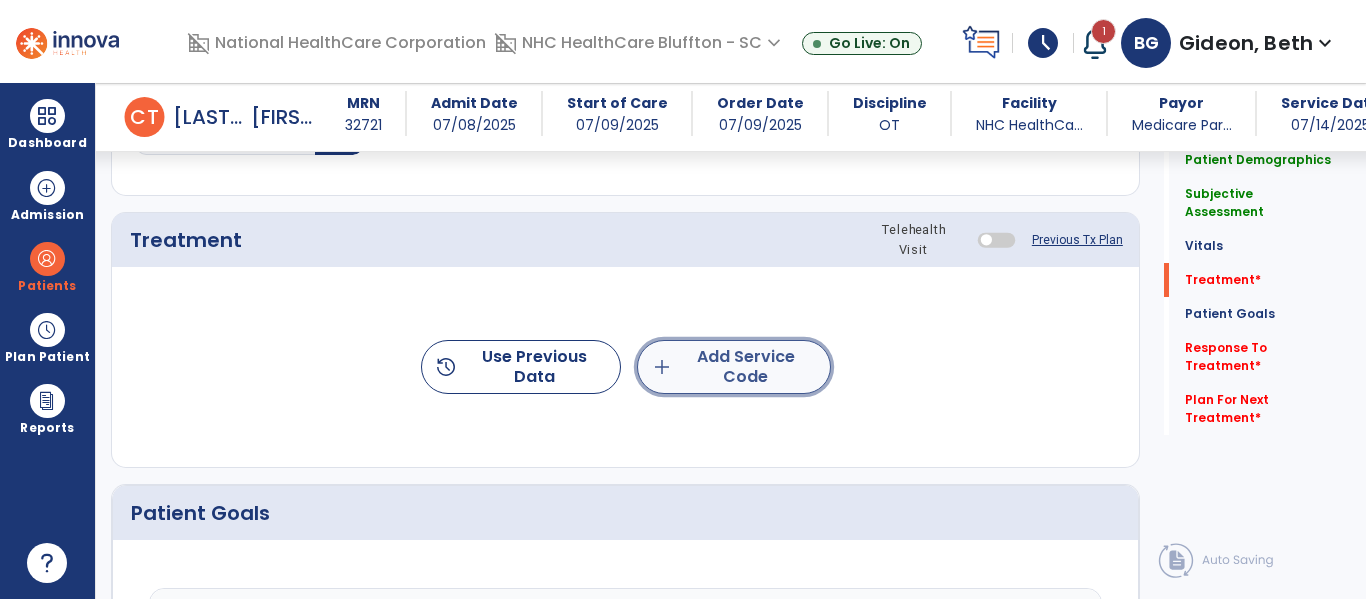 click on "add  Add Service Code" 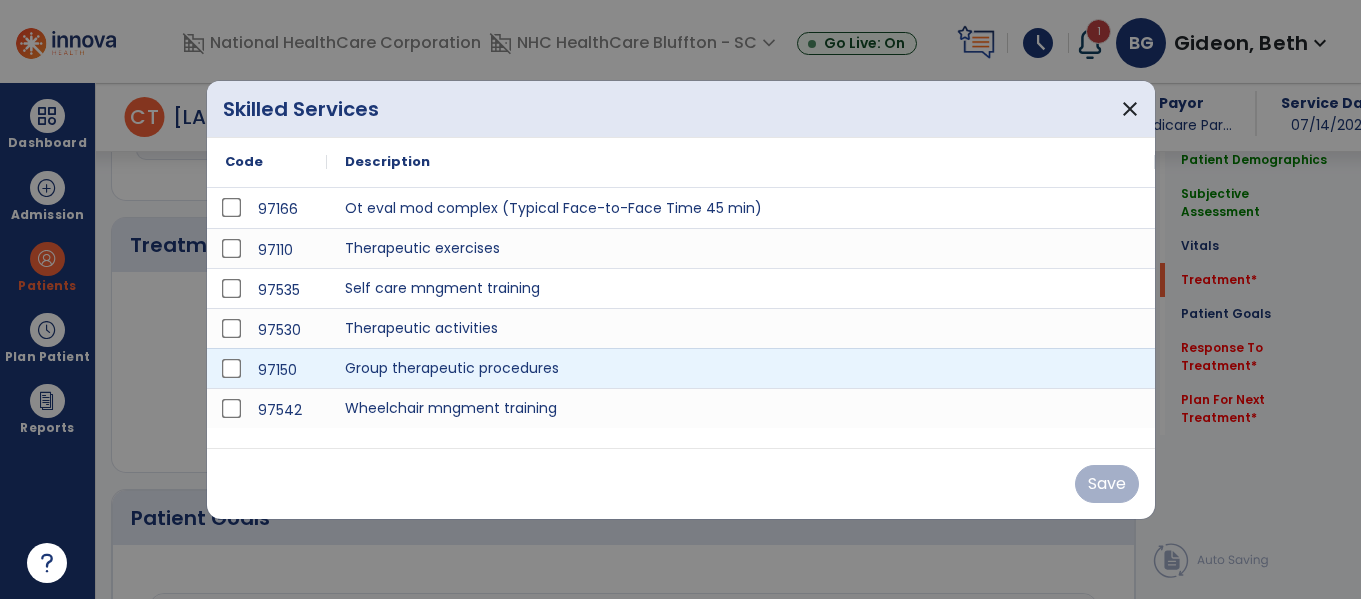 scroll, scrollTop: 1147, scrollLeft: 0, axis: vertical 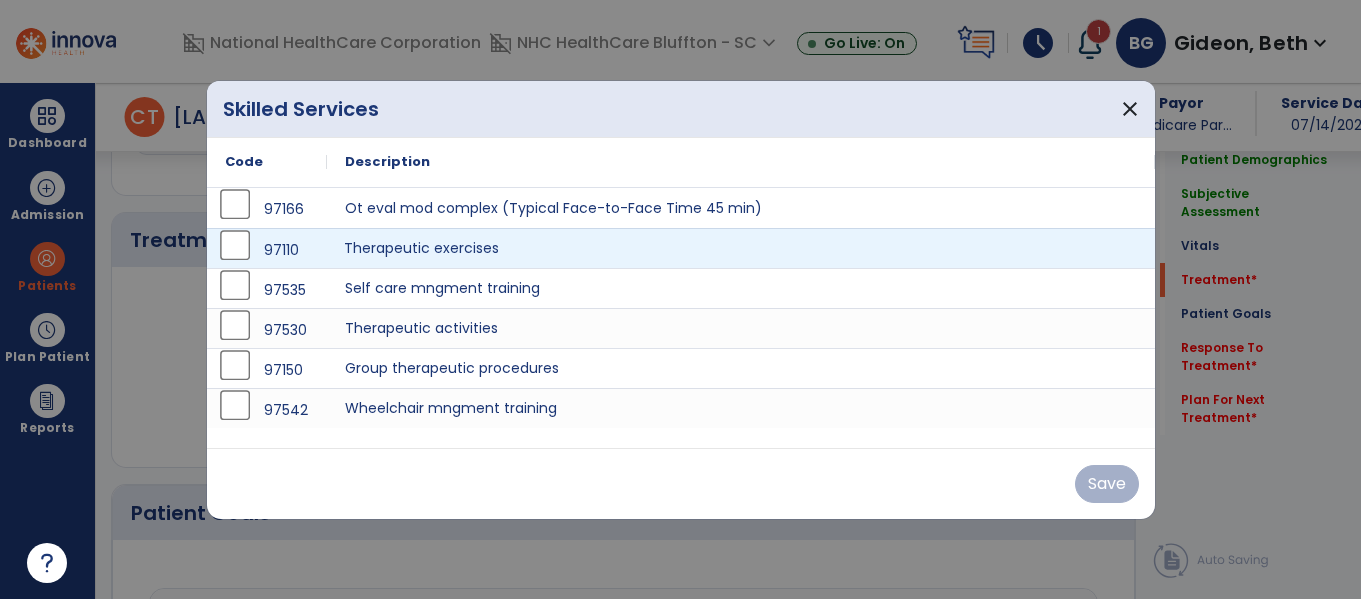 drag, startPoint x: 421, startPoint y: 246, endPoint x: 604, endPoint y: 381, distance: 227.40712 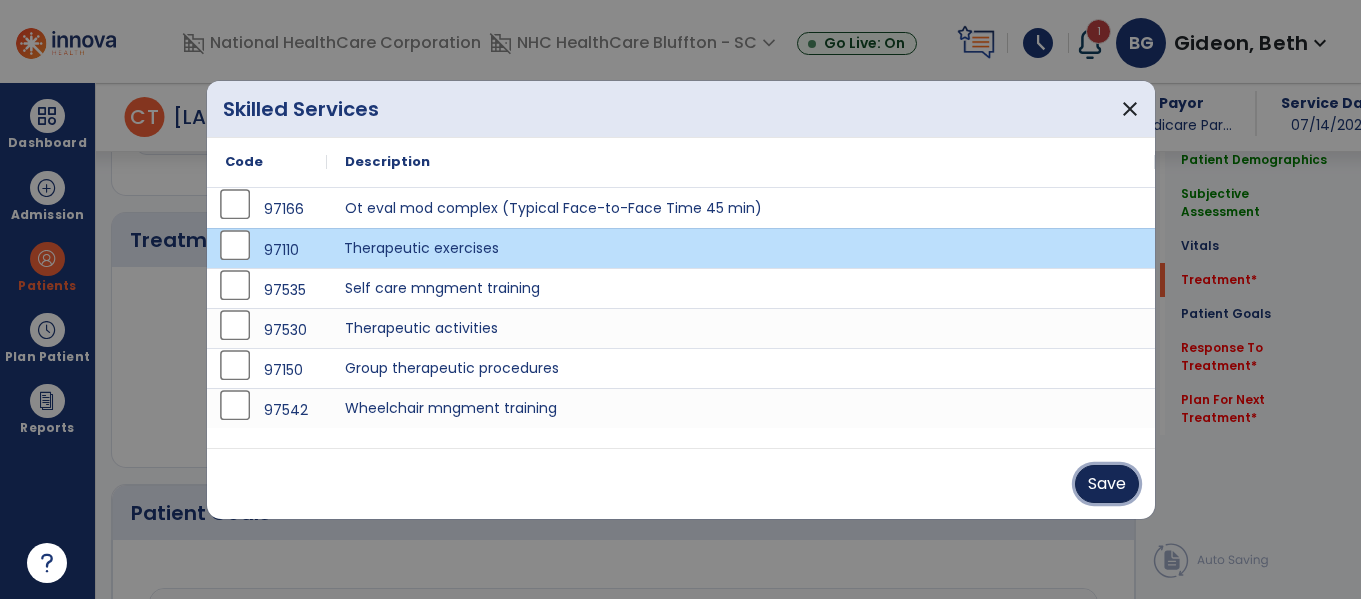 click on "Save" at bounding box center (1107, 484) 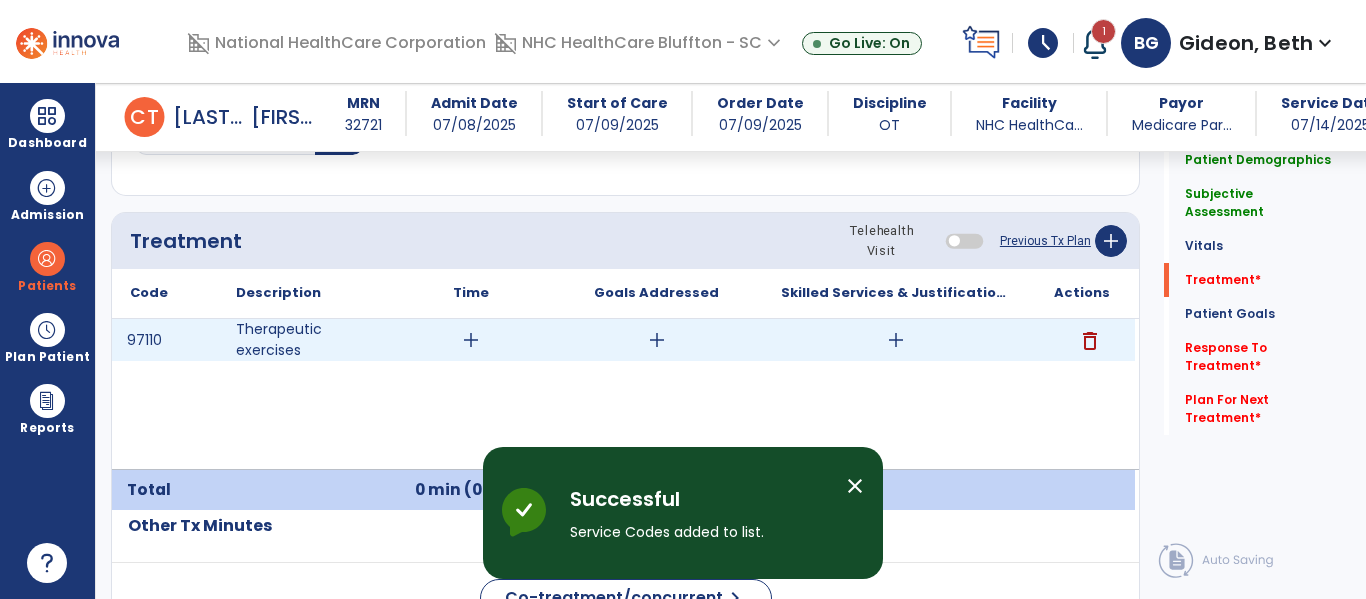click on "add" at bounding box center [471, 340] 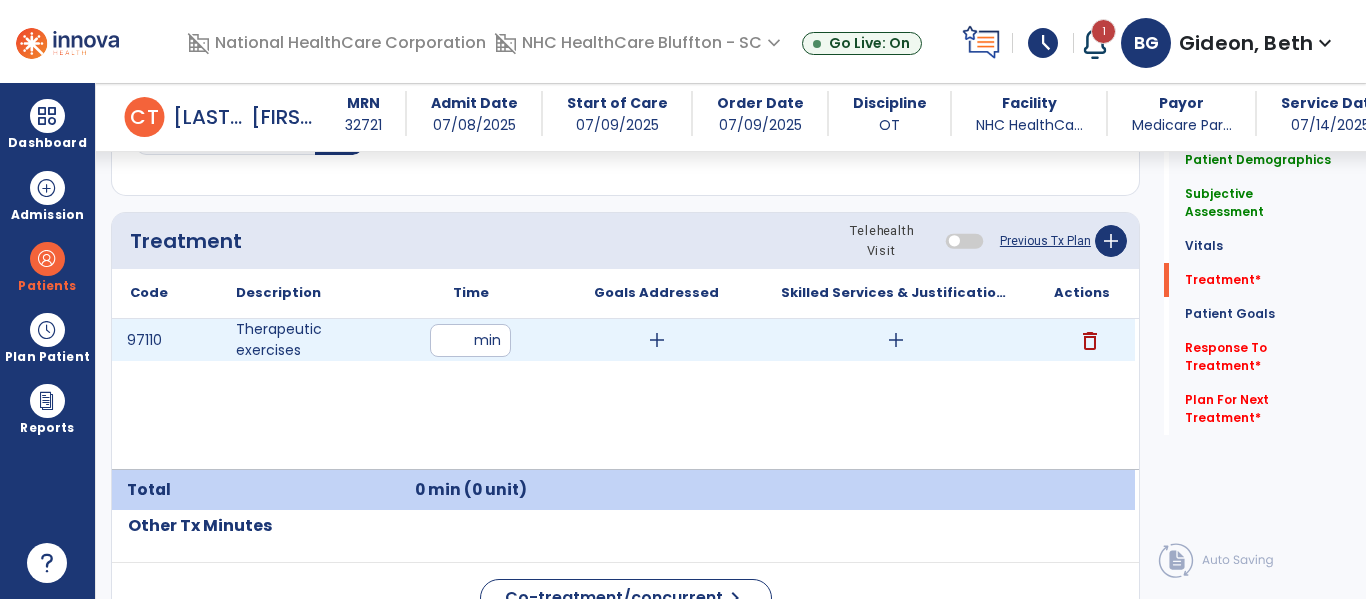 type on "**" 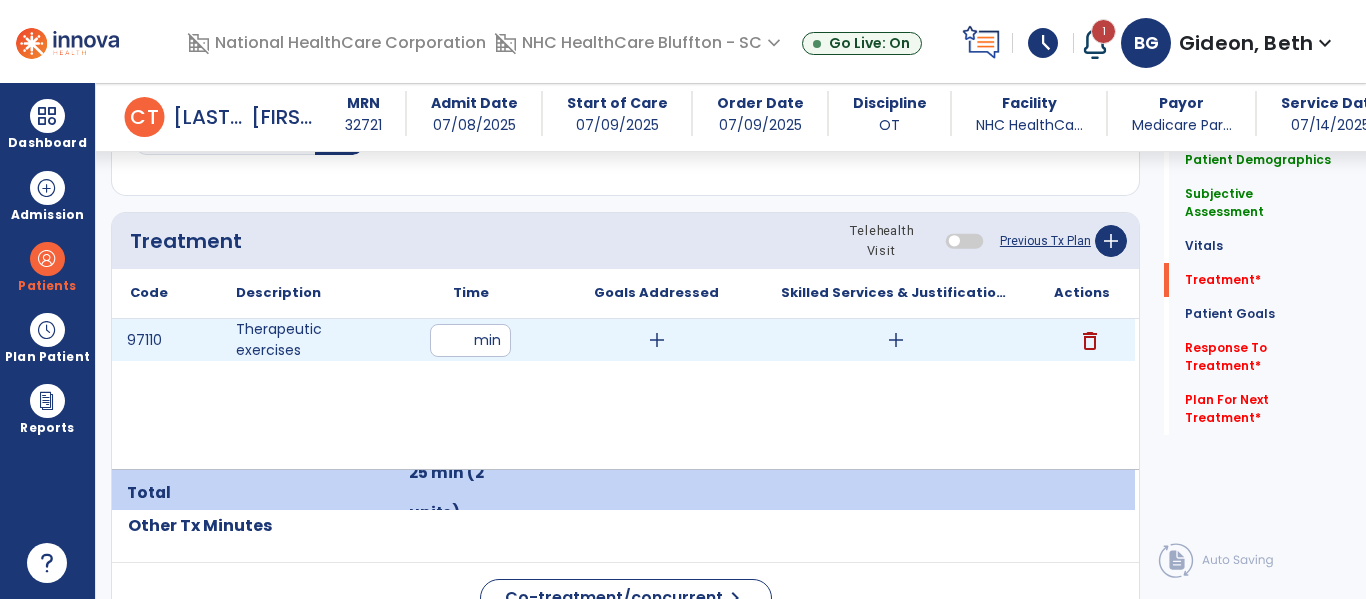 click on "add" at bounding box center (657, 340) 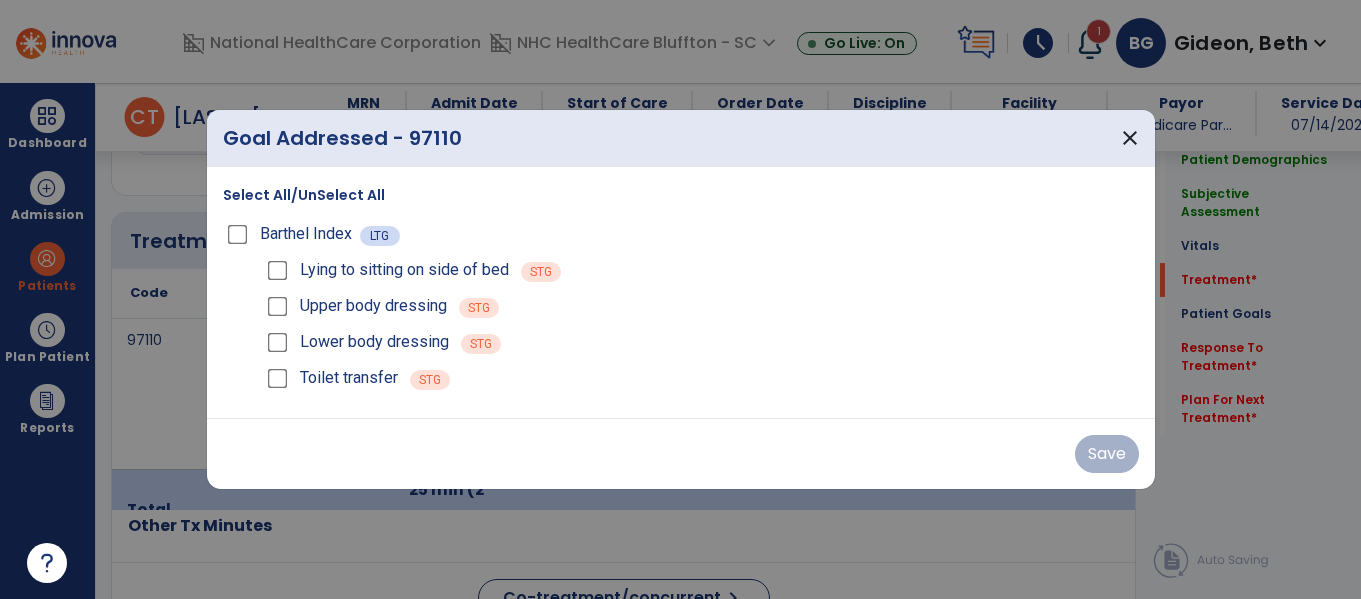 scroll, scrollTop: 1147, scrollLeft: 0, axis: vertical 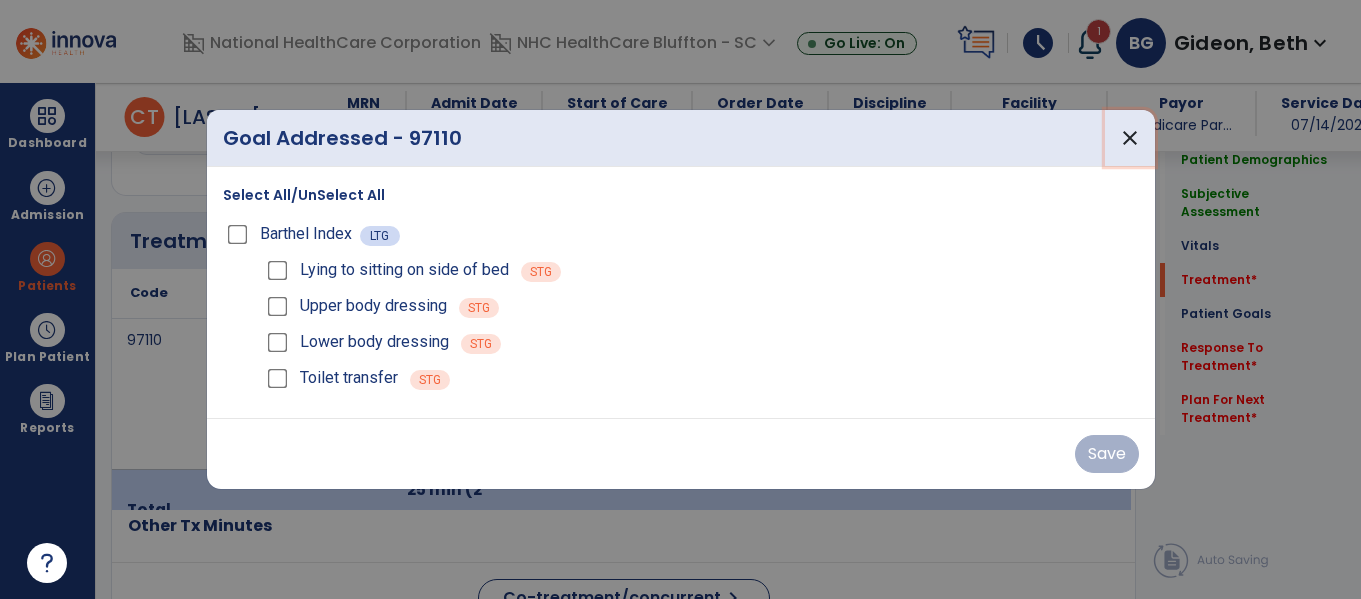 drag, startPoint x: 1130, startPoint y: 136, endPoint x: 1118, endPoint y: 159, distance: 25.942244 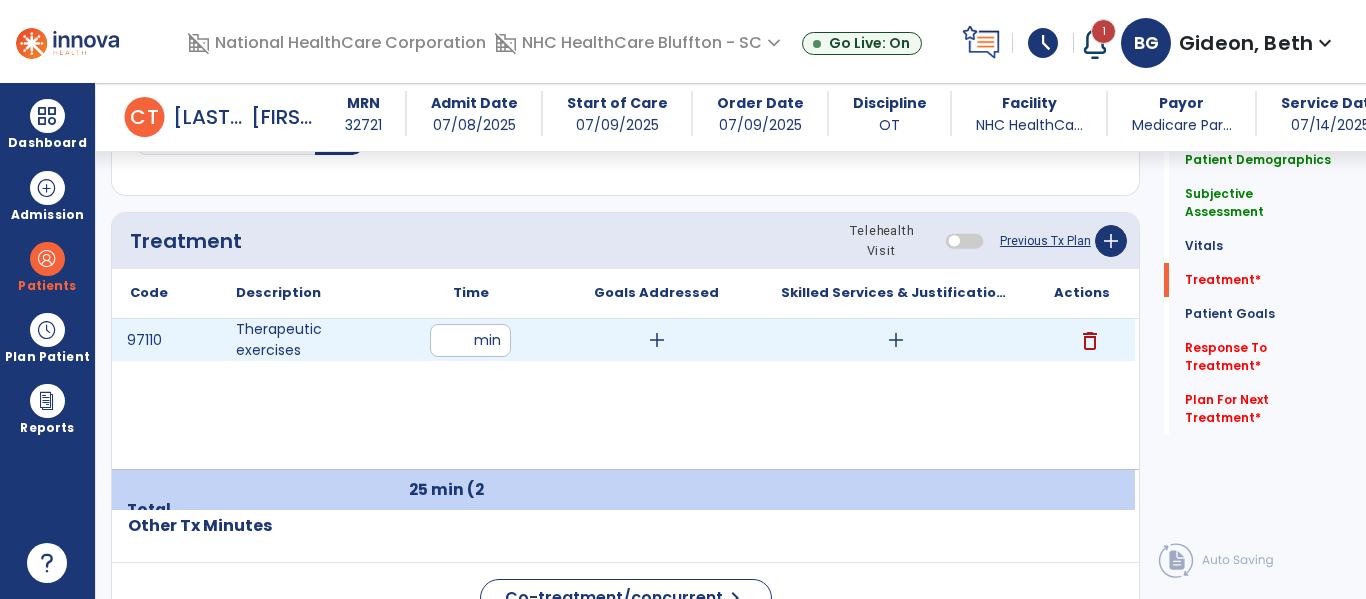 click on "add" at bounding box center (896, 340) 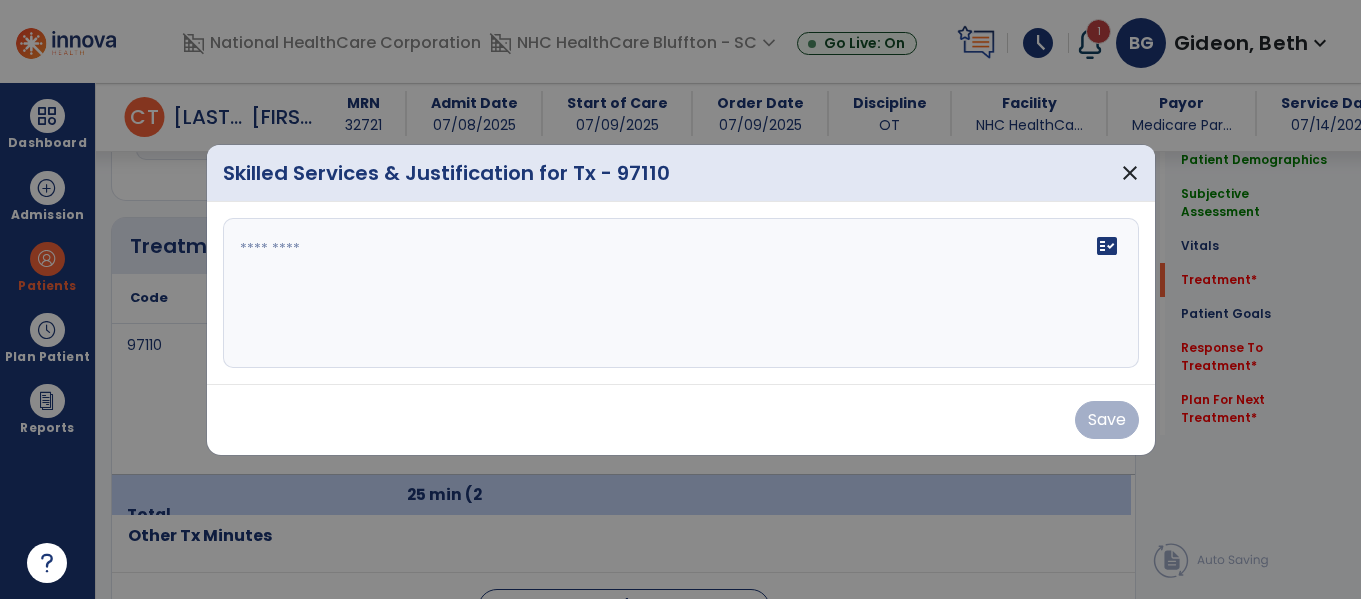 scroll, scrollTop: 1147, scrollLeft: 0, axis: vertical 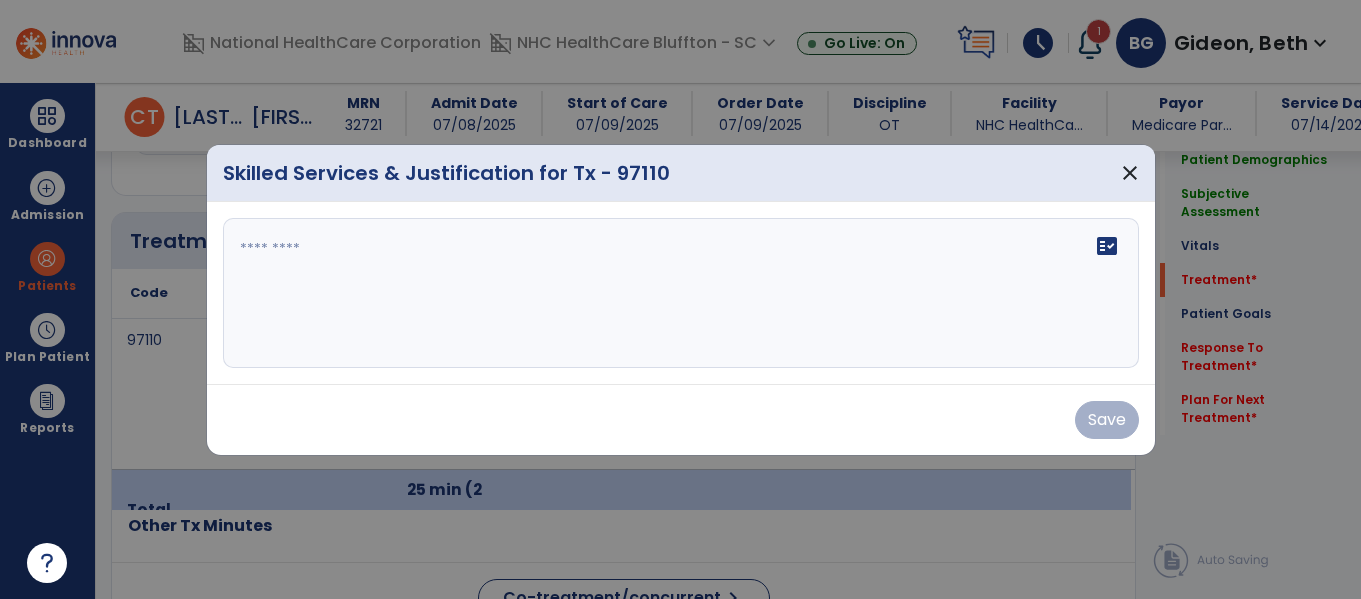 click on "fact_check" at bounding box center [681, 293] 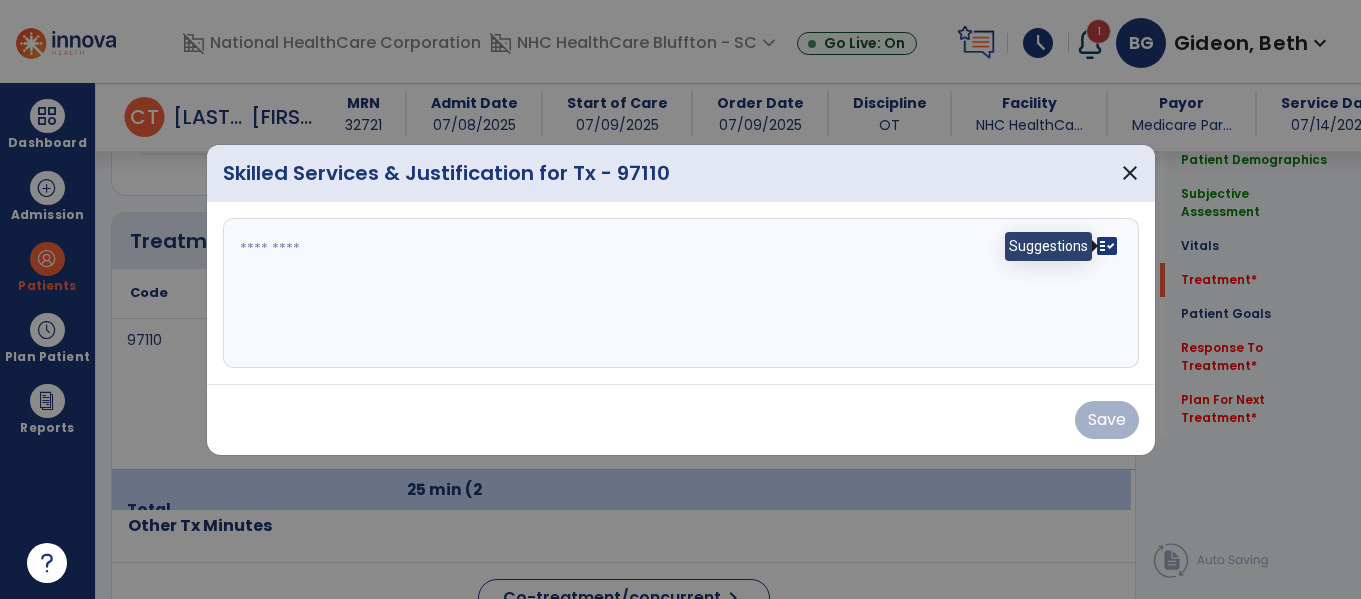 drag, startPoint x: 1101, startPoint y: 249, endPoint x: 954, endPoint y: 294, distance: 153.73354 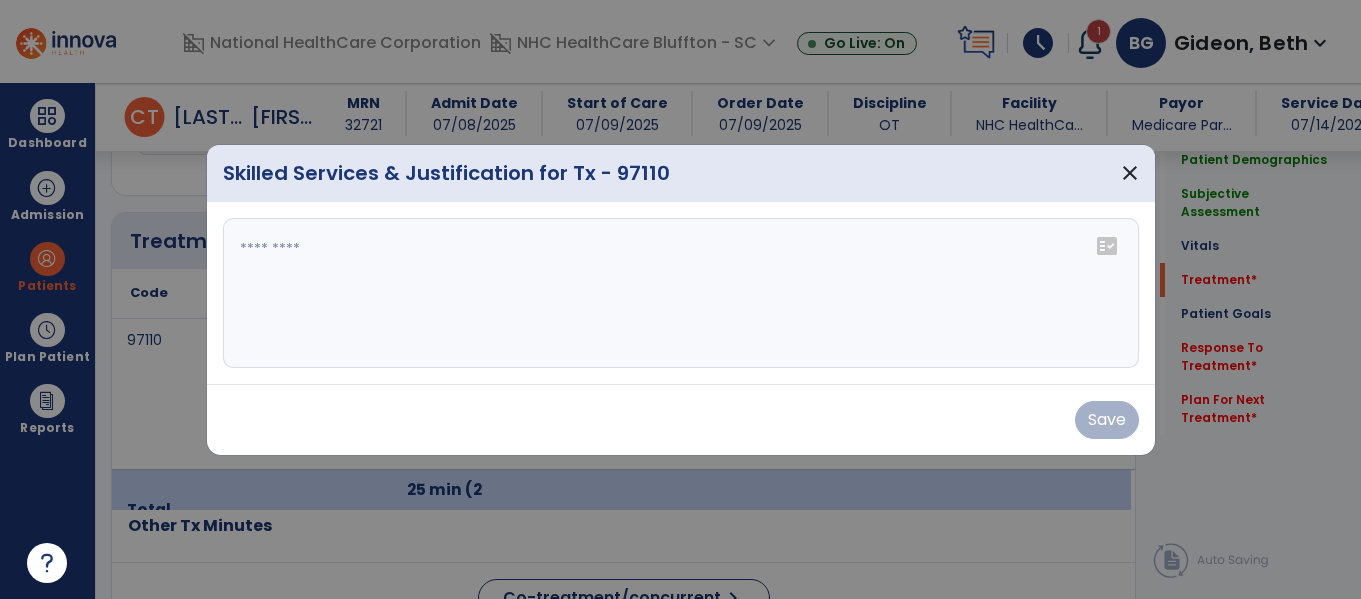 click at bounding box center (681, 293) 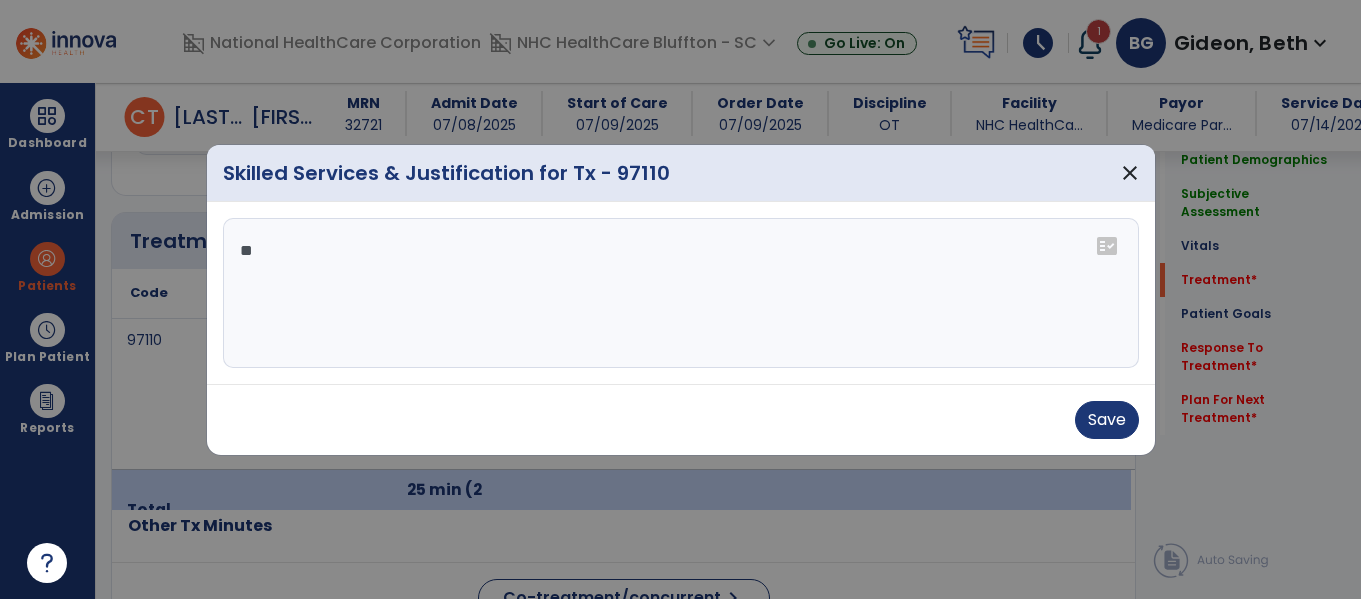 type on "*" 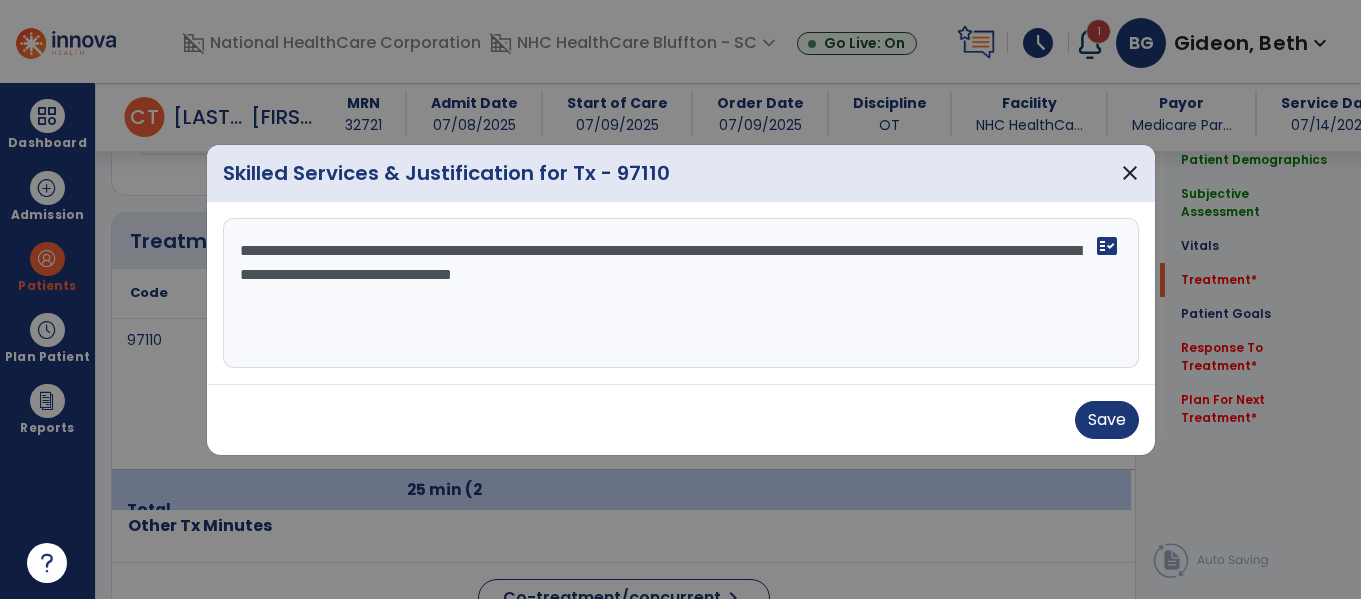drag, startPoint x: 782, startPoint y: 274, endPoint x: 1036, endPoint y: 297, distance: 255.03922 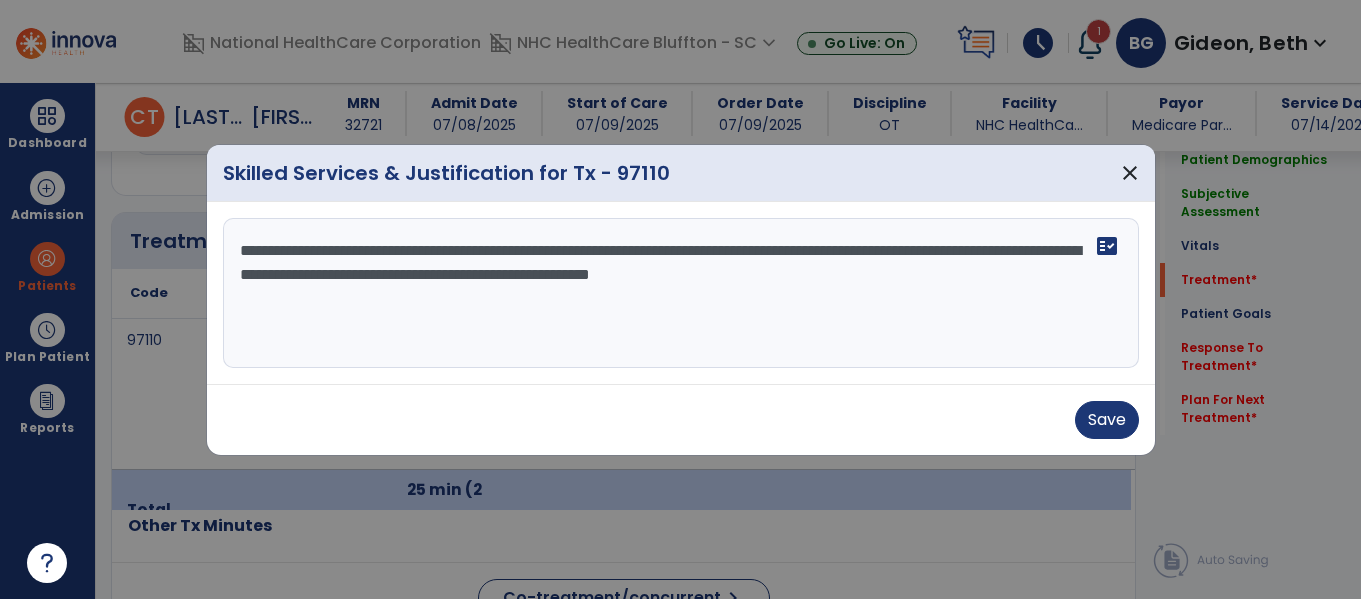 drag, startPoint x: 966, startPoint y: 275, endPoint x: 999, endPoint y: 274, distance: 33.01515 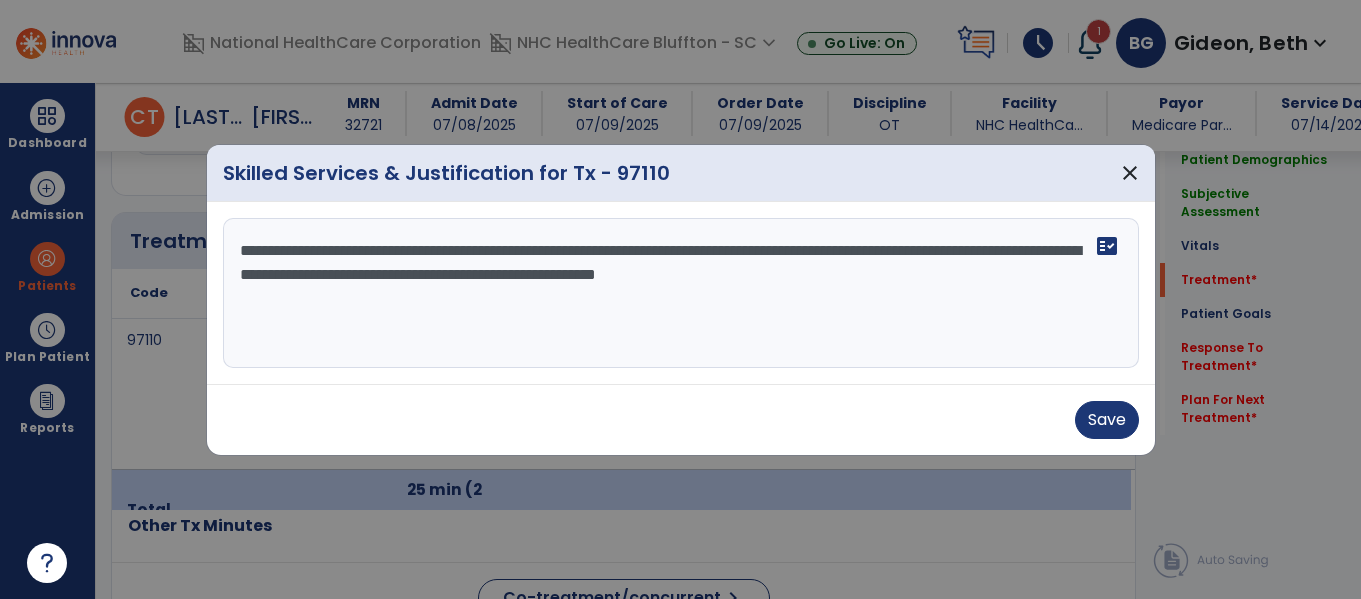 click on "**********" at bounding box center (681, 293) 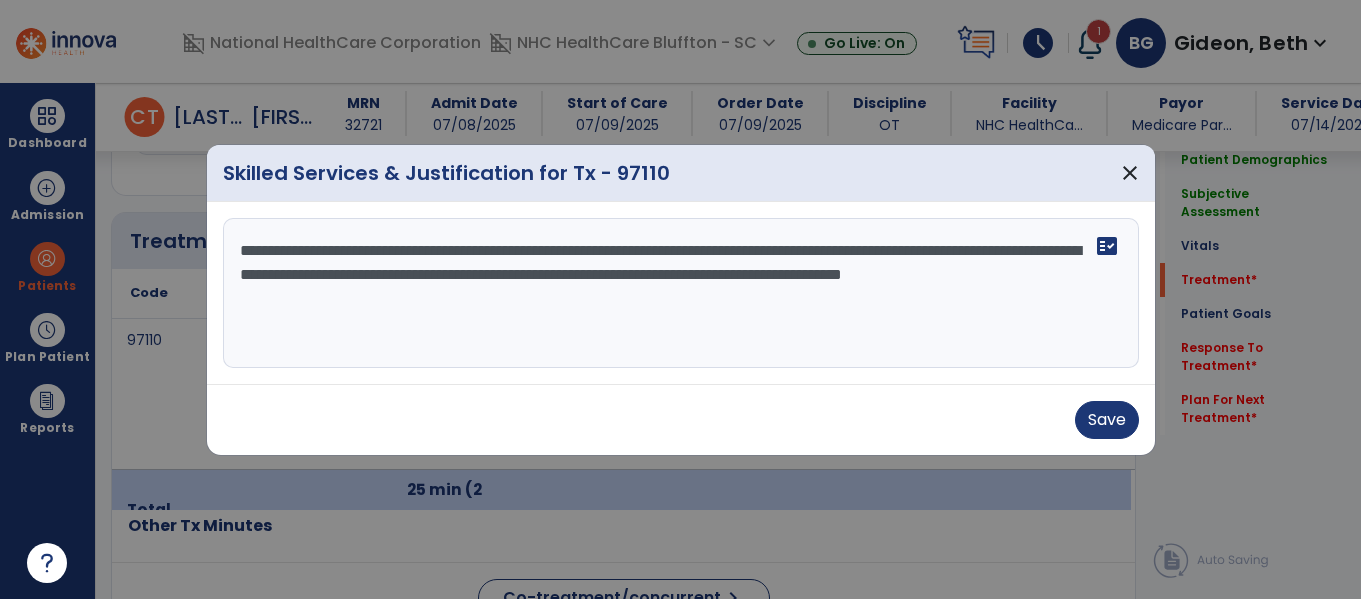 drag, startPoint x: 411, startPoint y: 303, endPoint x: 681, endPoint y: 309, distance: 270.06665 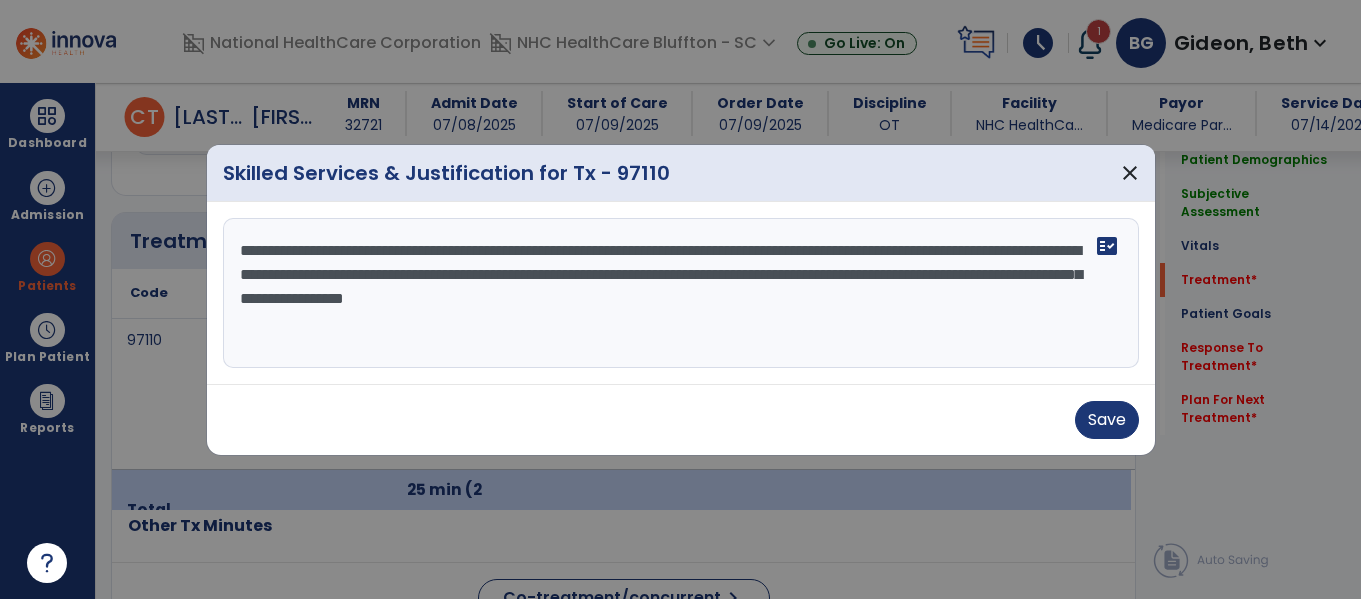 click on "**********" at bounding box center (681, 293) 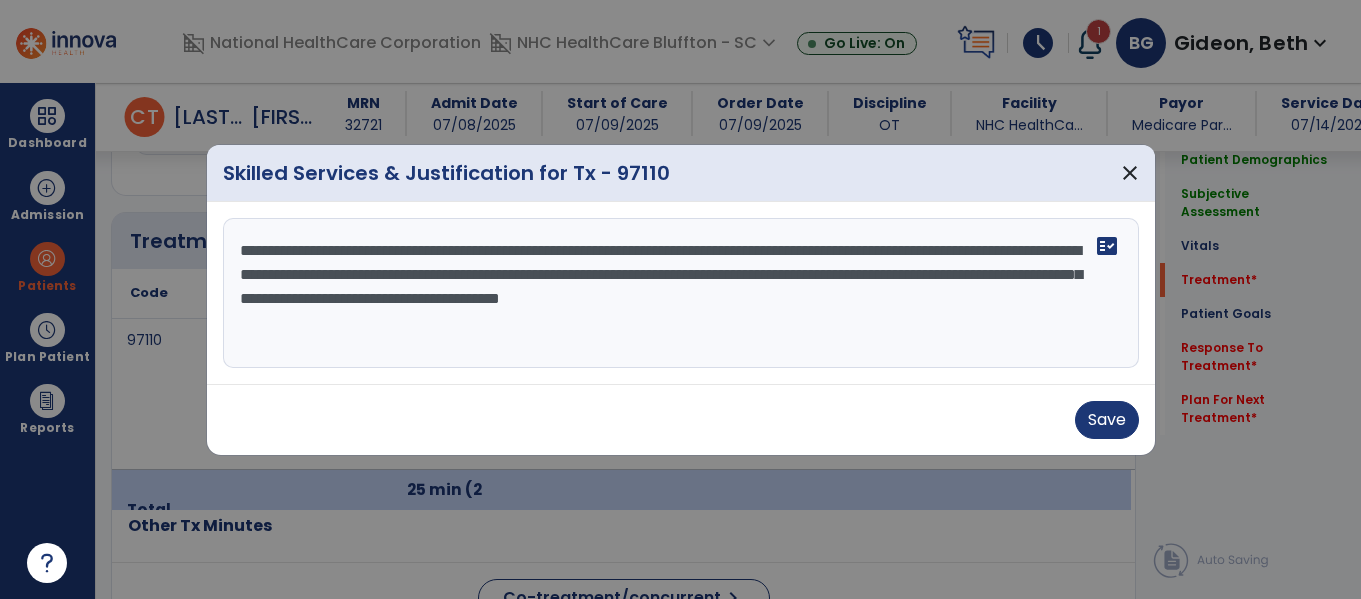 click on "**********" at bounding box center [681, 293] 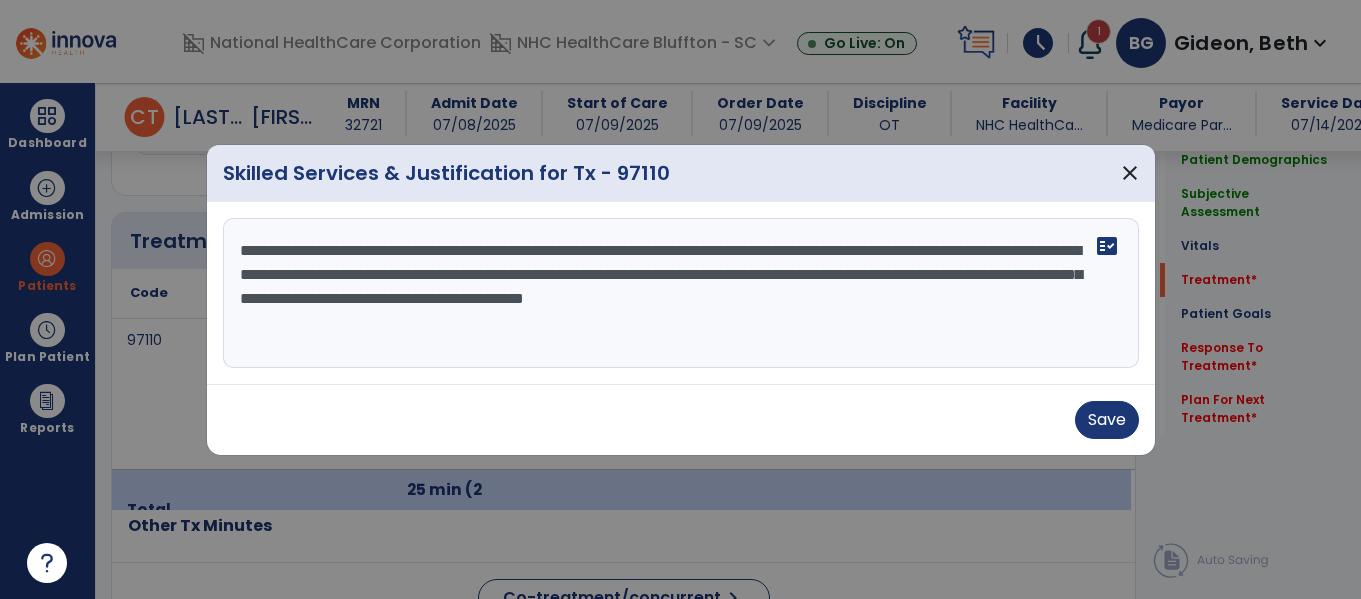 drag, startPoint x: 356, startPoint y: 323, endPoint x: 380, endPoint y: 327, distance: 24.33105 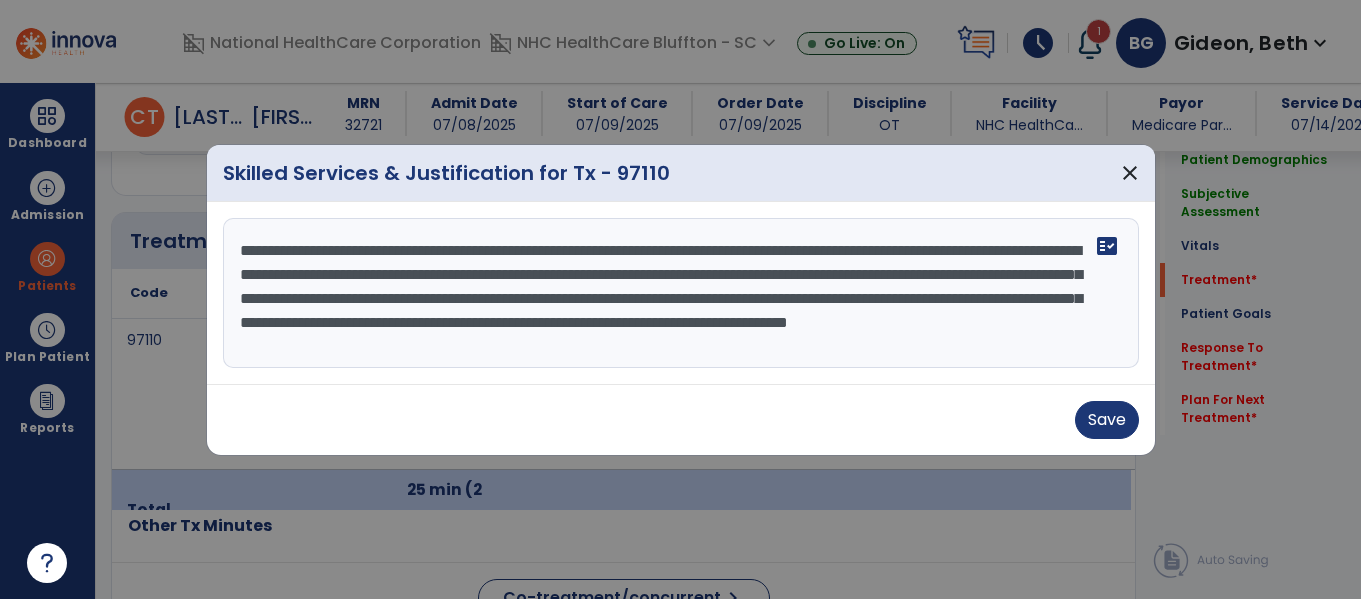 drag, startPoint x: 649, startPoint y: 348, endPoint x: 610, endPoint y: 303, distance: 59.548298 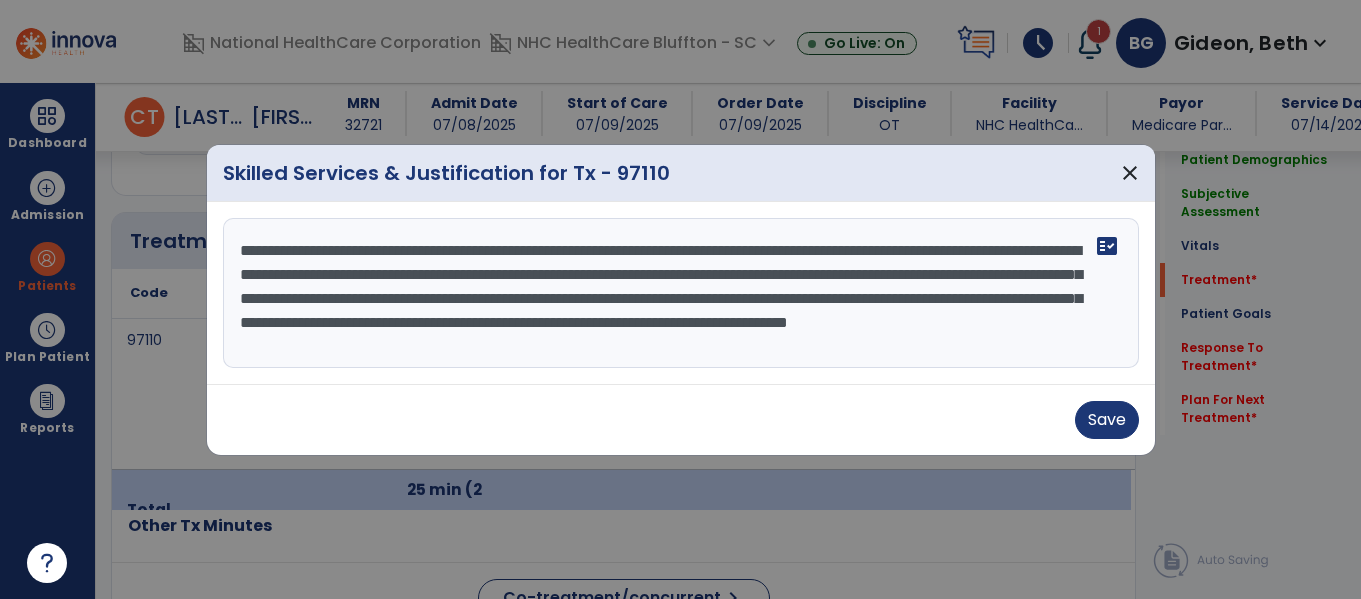 click on "**********" at bounding box center (681, 293) 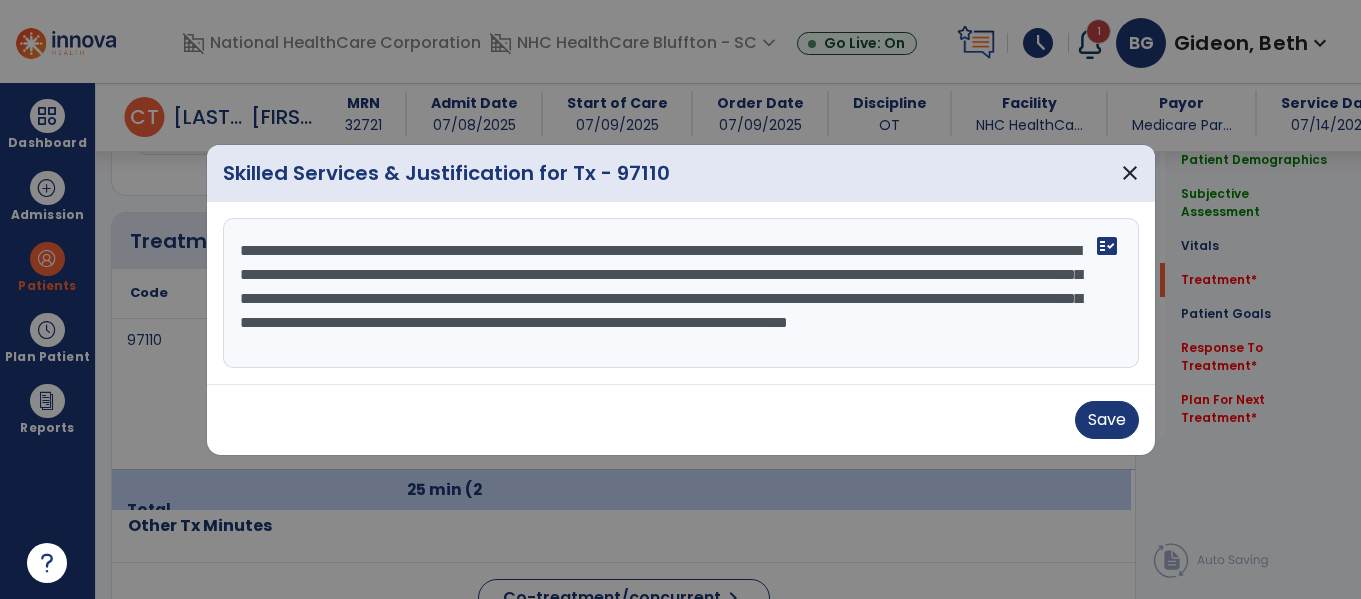 click on "**********" at bounding box center (681, 293) 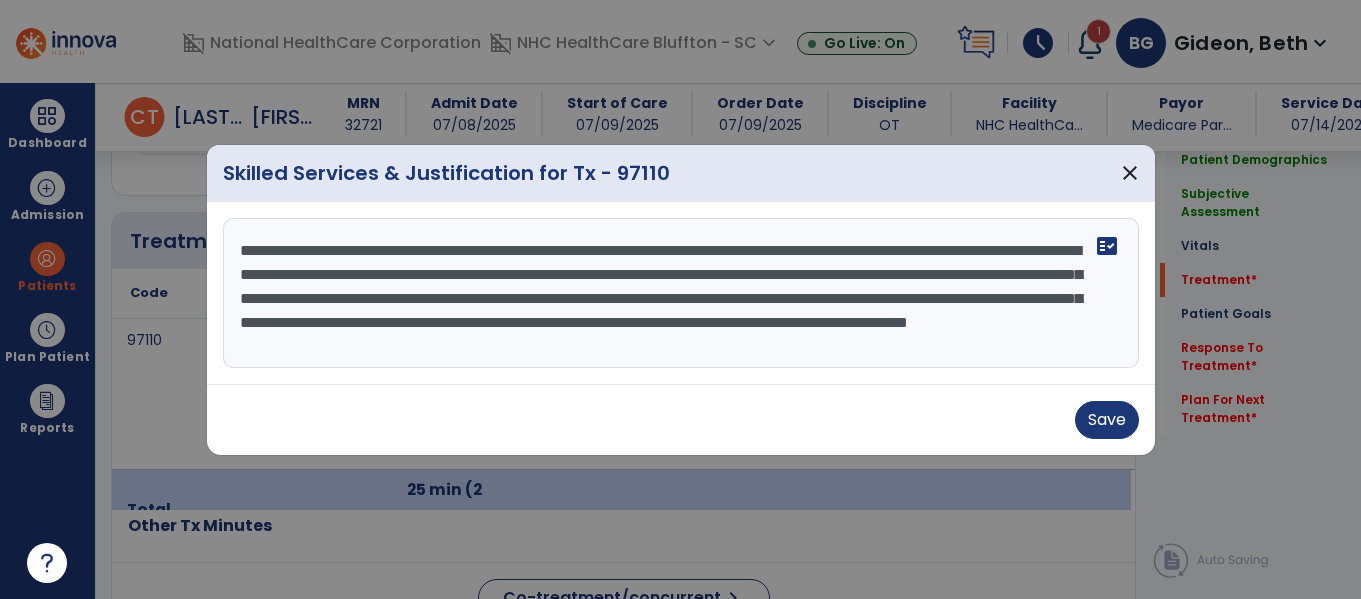 scroll, scrollTop: 16, scrollLeft: 0, axis: vertical 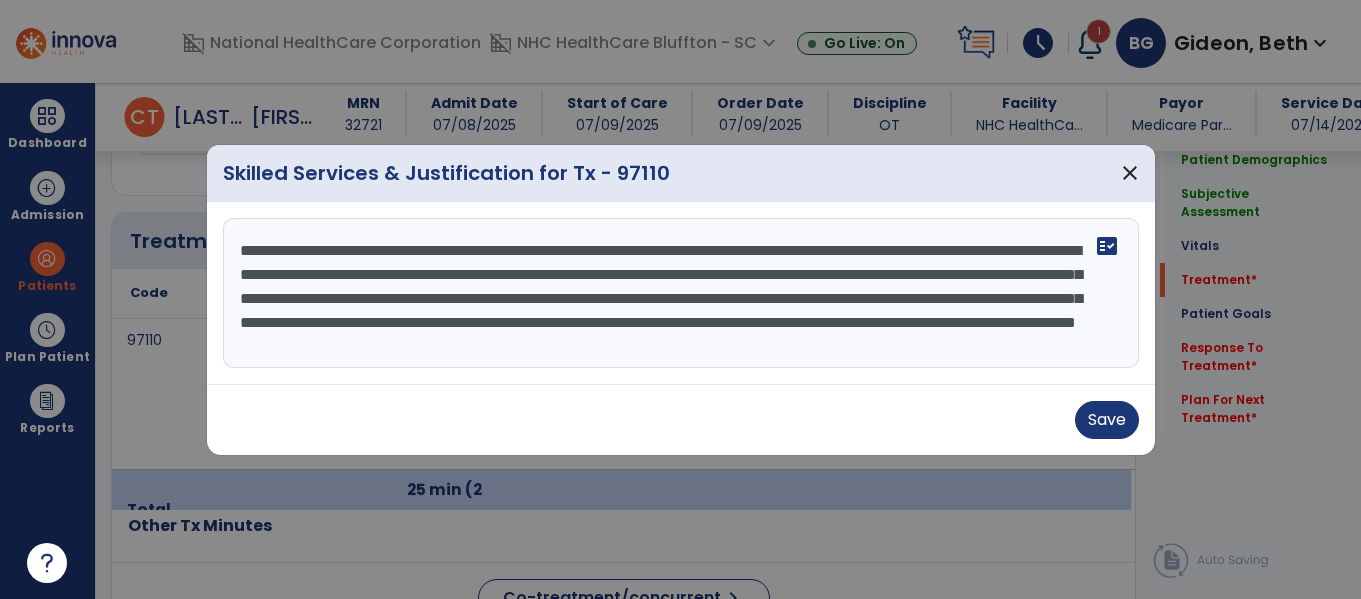 drag, startPoint x: 938, startPoint y: 331, endPoint x: 1074, endPoint y: 353, distance: 137.76791 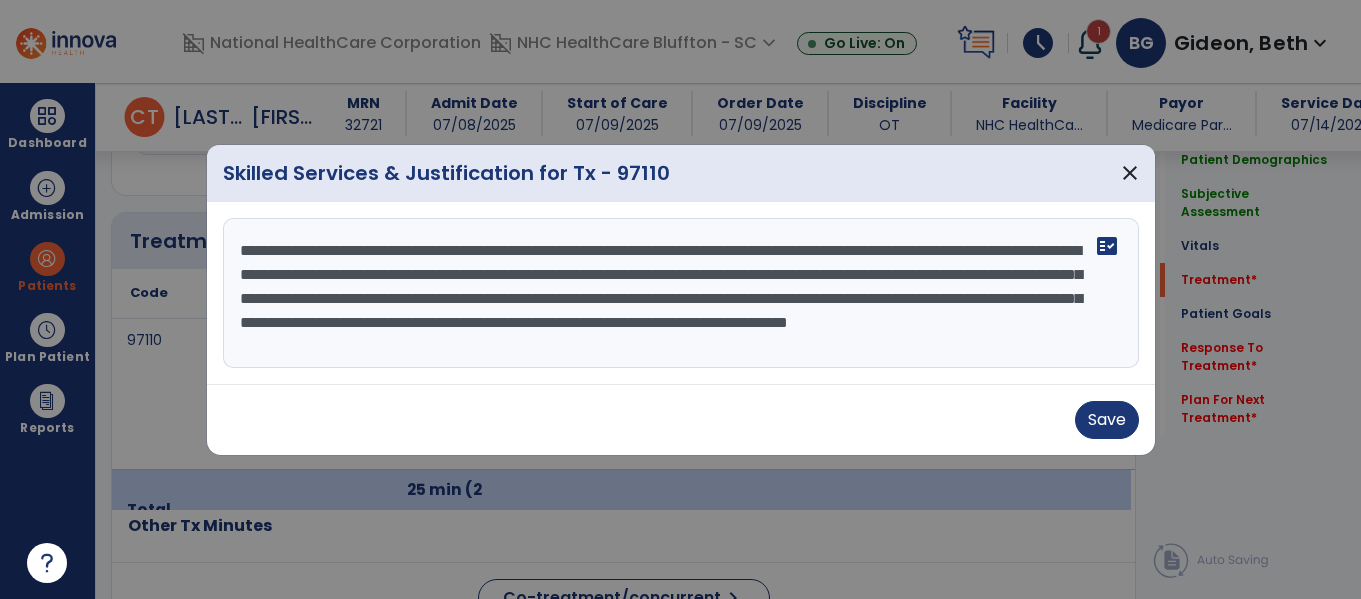 scroll, scrollTop: 0, scrollLeft: 0, axis: both 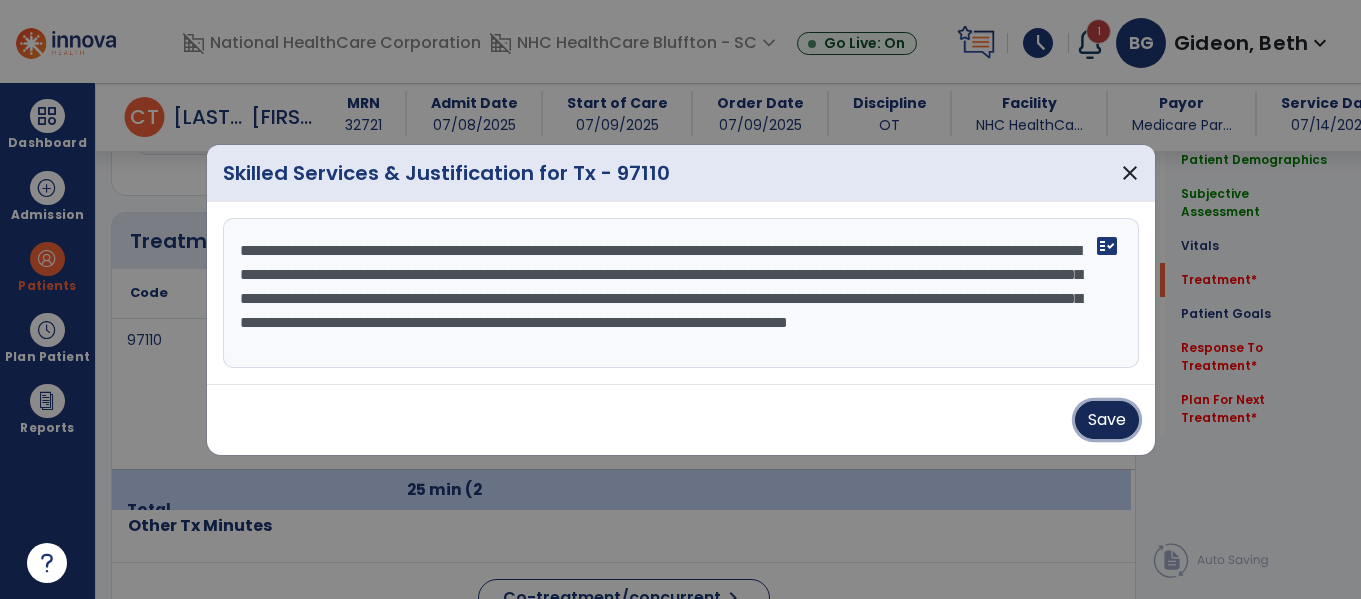 click on "Save" at bounding box center [1107, 420] 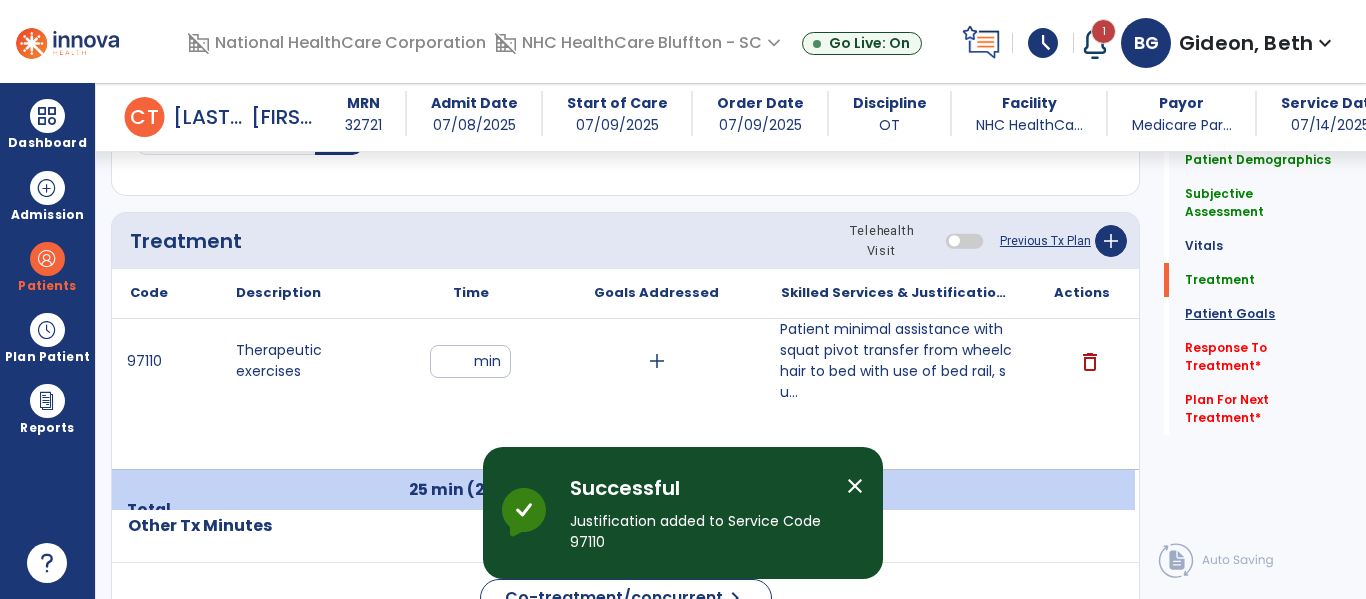 click on "Patient Goals" 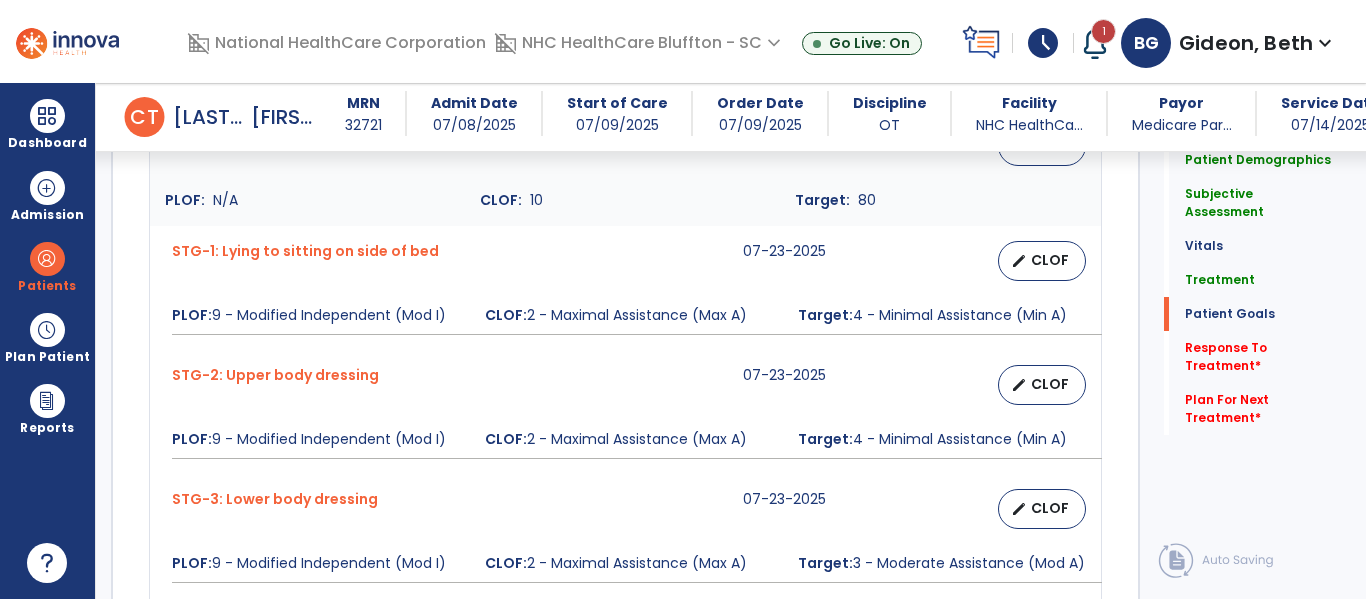 scroll, scrollTop: 1856, scrollLeft: 0, axis: vertical 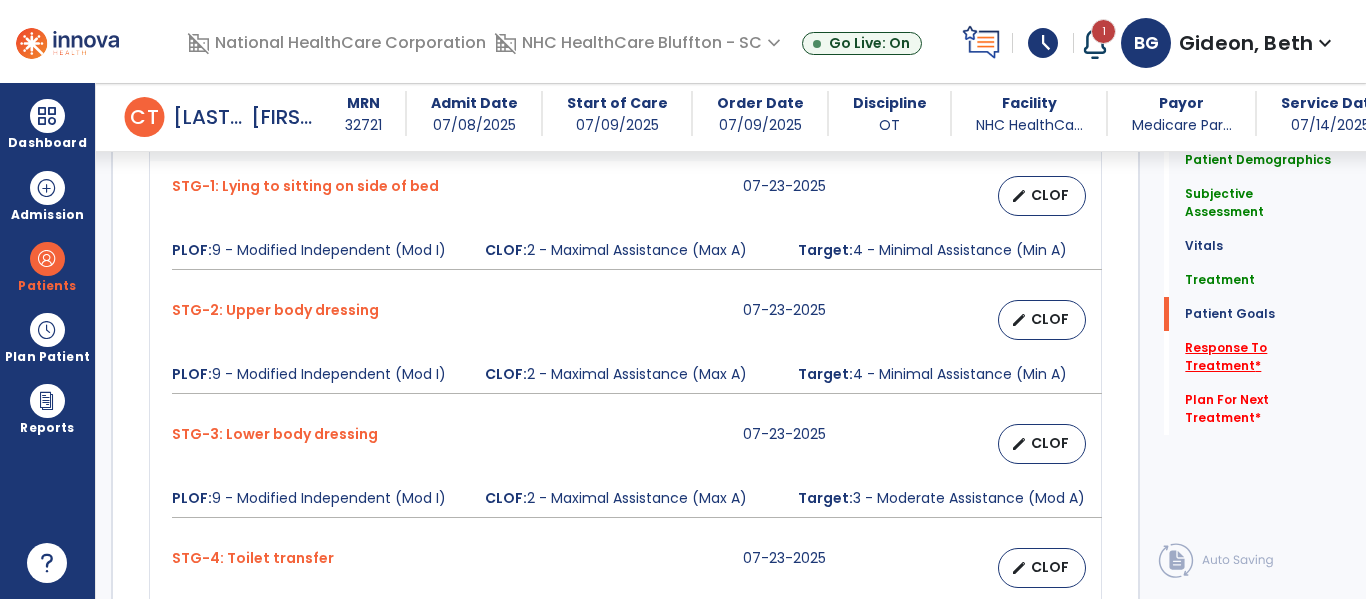 click on "Response To Treatment   *" 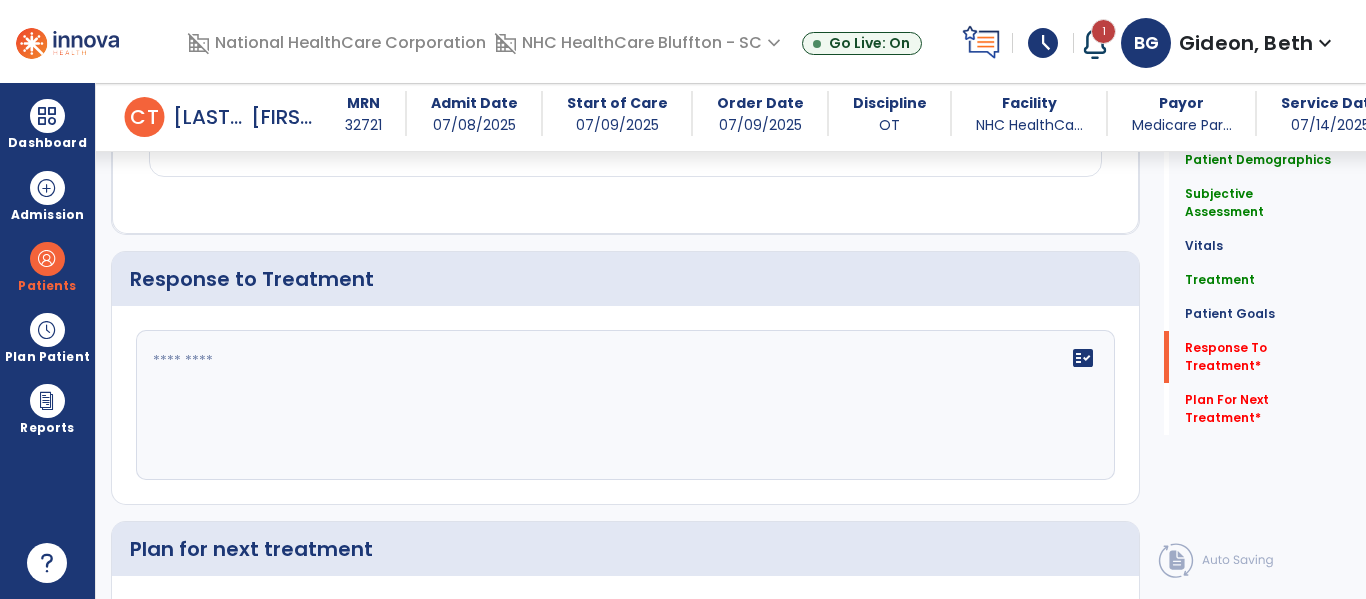 scroll, scrollTop: 2398, scrollLeft: 0, axis: vertical 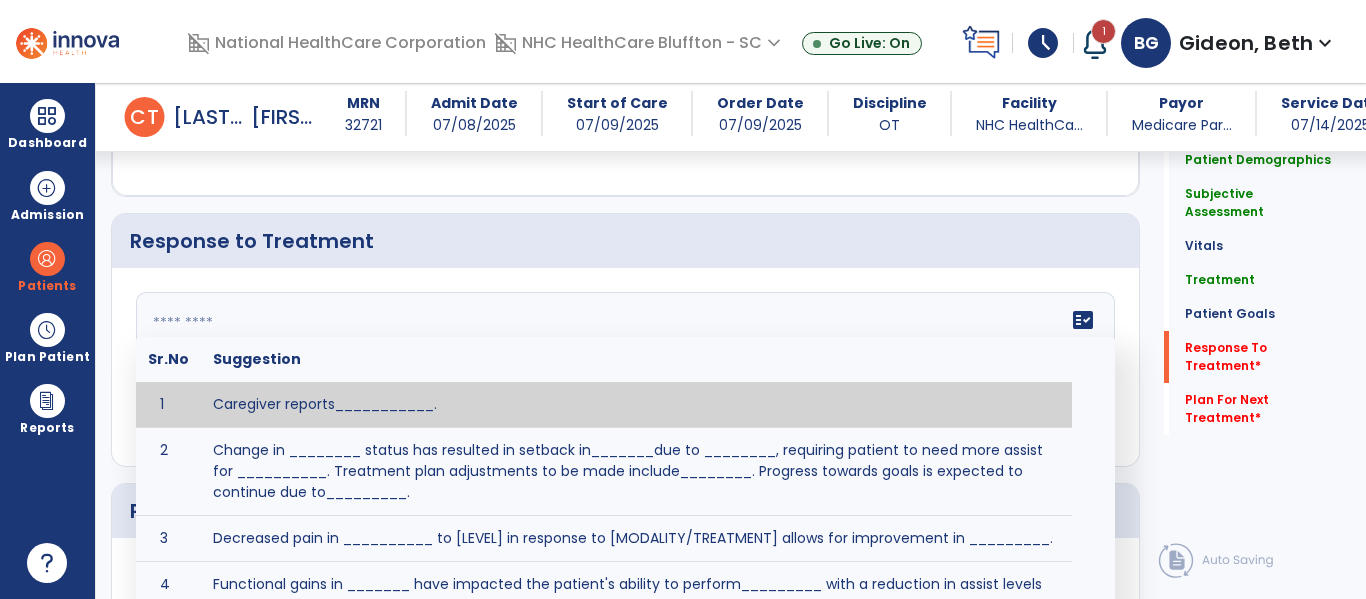 click on "fact_check  Sr.No Suggestion 1 Caregiver reports___________. 2 Change in ________ status has resulted in setback in_______due to ________, requiring patient to need more assist for __________.   Treatment plan adjustments to be made include________.  Progress towards goals is expected to continue due to_________. 3 Decreased pain in __________ to [LEVEL] in response to [MODALITY/TREATMENT] allows for improvement in _________. 4 Functional gains in _______ have impacted the patient's ability to perform_________ with a reduction in assist levels to_________. 5 Functional progress this week has been significant due to__________. 6 Gains in ________ have improved the patient's ability to perform ______with decreased levels of assist to___________. 7 Improvement in ________allows patient to tolerate higher levels of challenges in_________. 8 Pain in [AREA] has decreased to [LEVEL] in response to [TREATMENT/MODALITY], allowing fore ease in completing__________. 9 10 11 12 13 14 15 16 17 18 19 20 21" 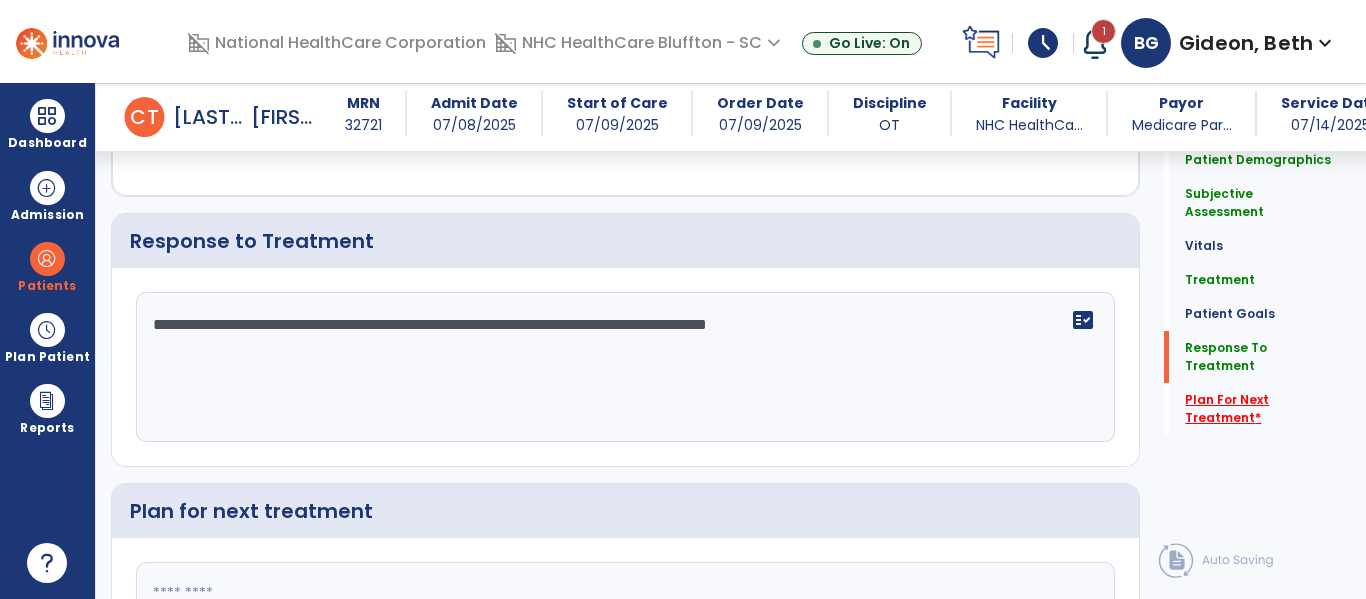 type on "**********" 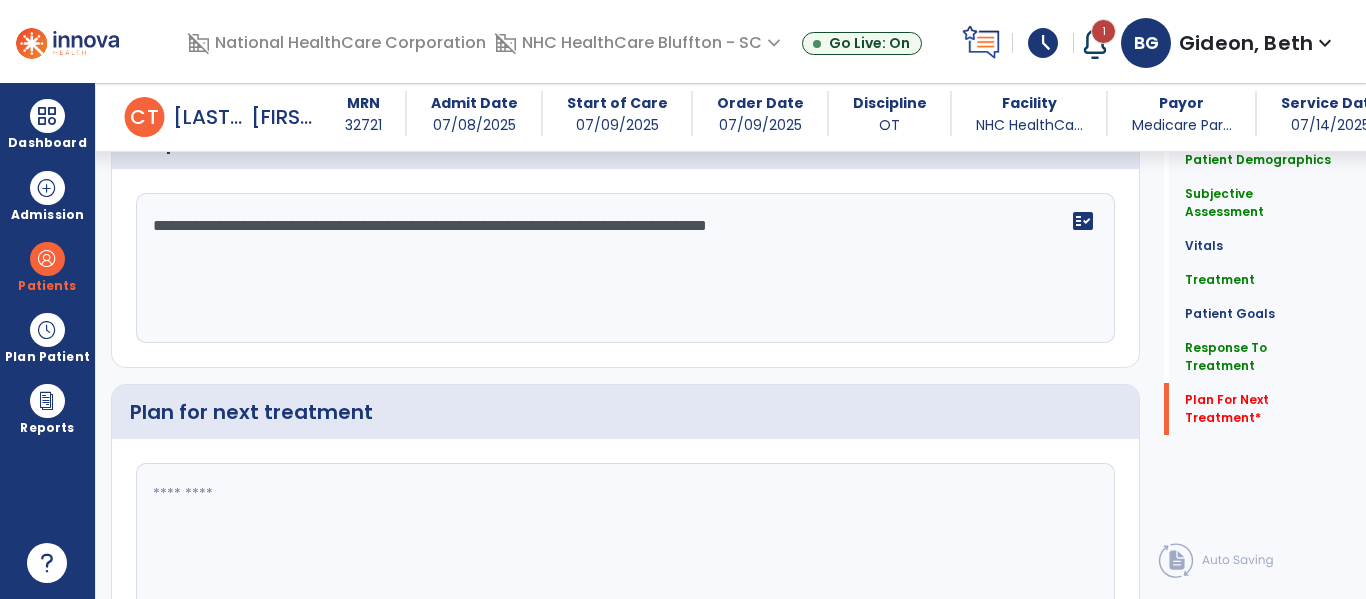 scroll, scrollTop: 2603, scrollLeft: 0, axis: vertical 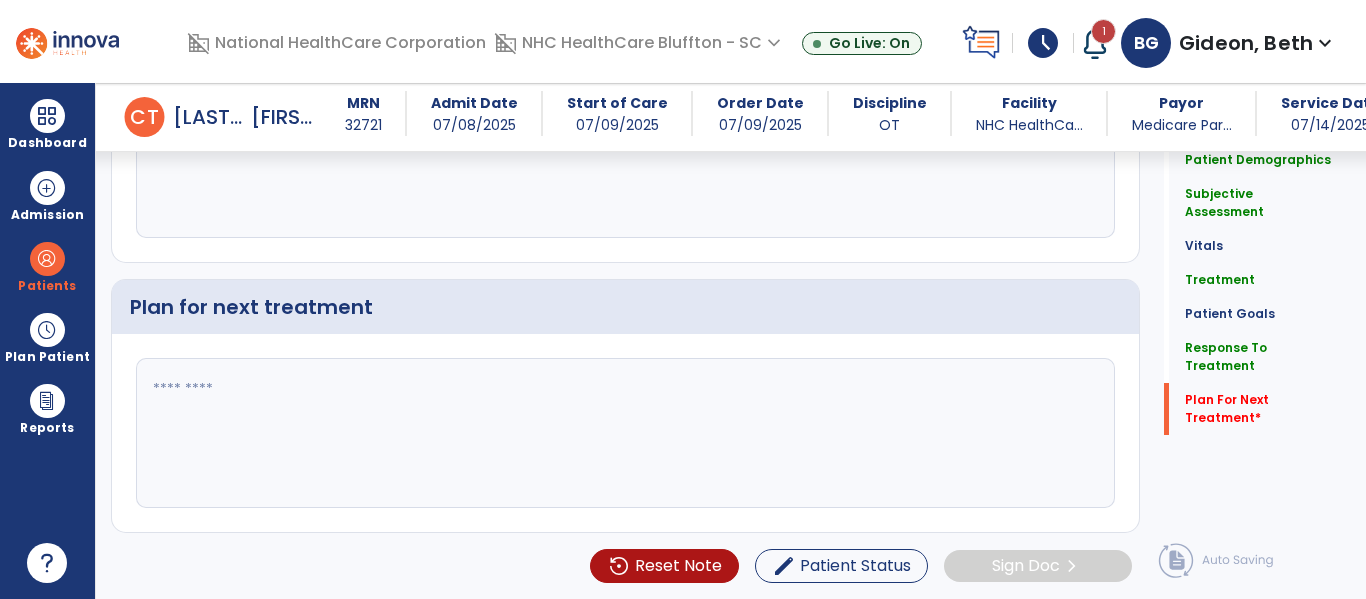 click 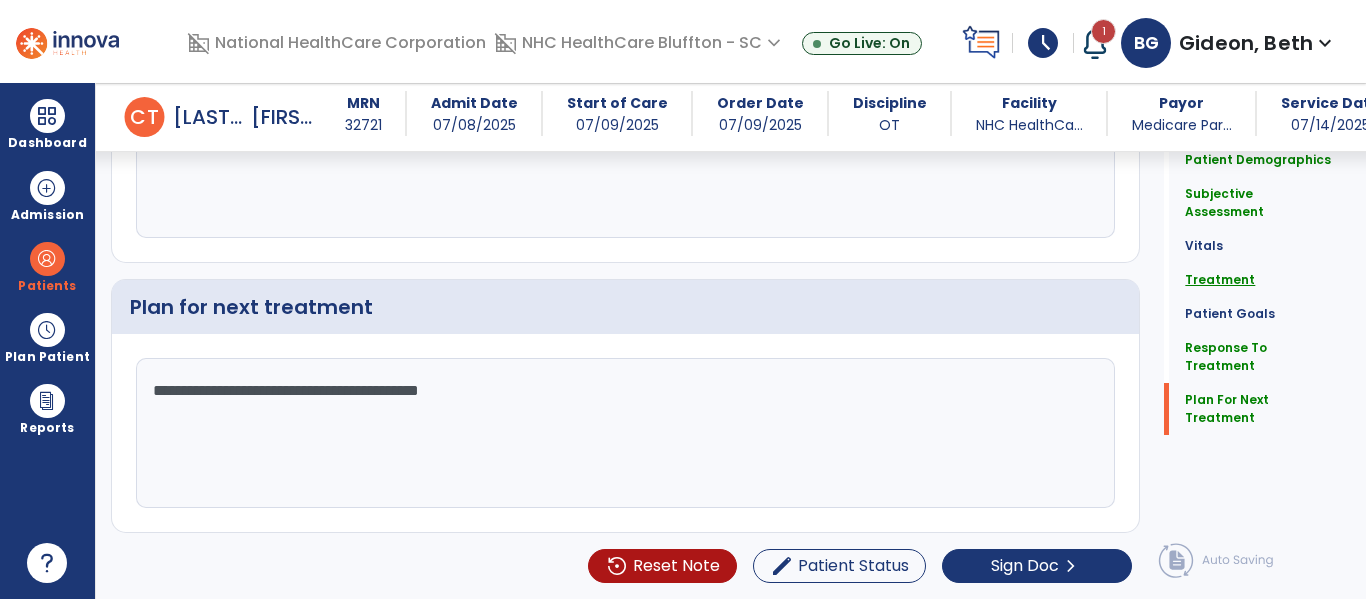 type on "**********" 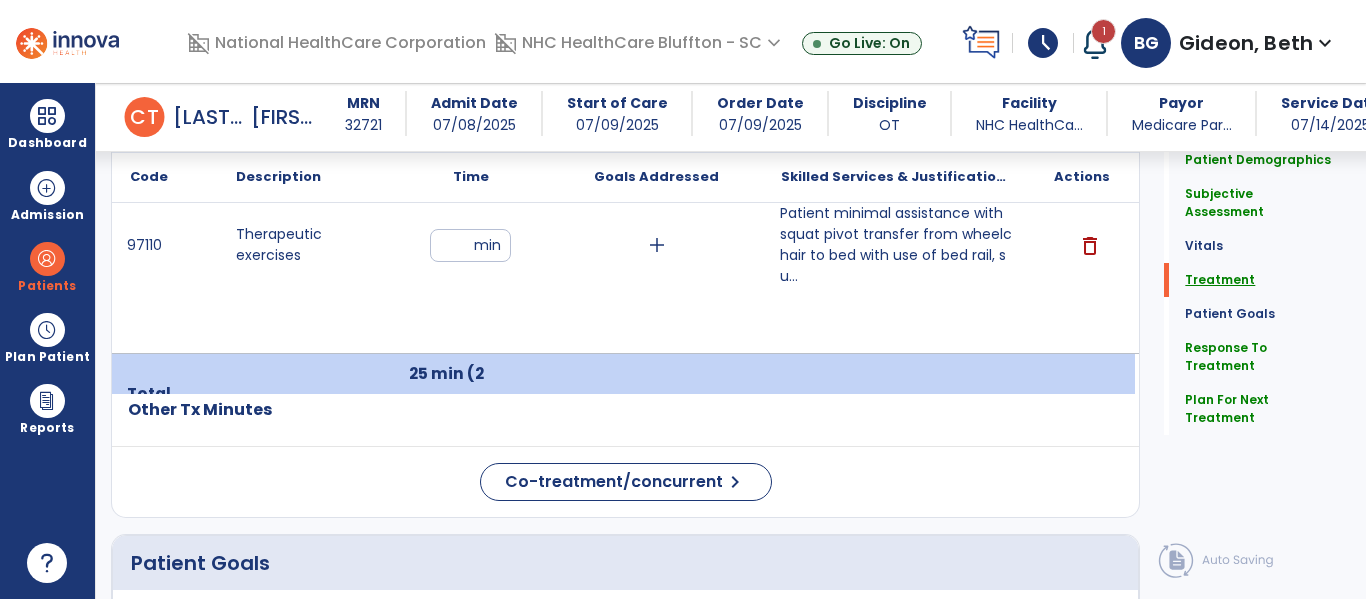 scroll, scrollTop: 1230, scrollLeft: 0, axis: vertical 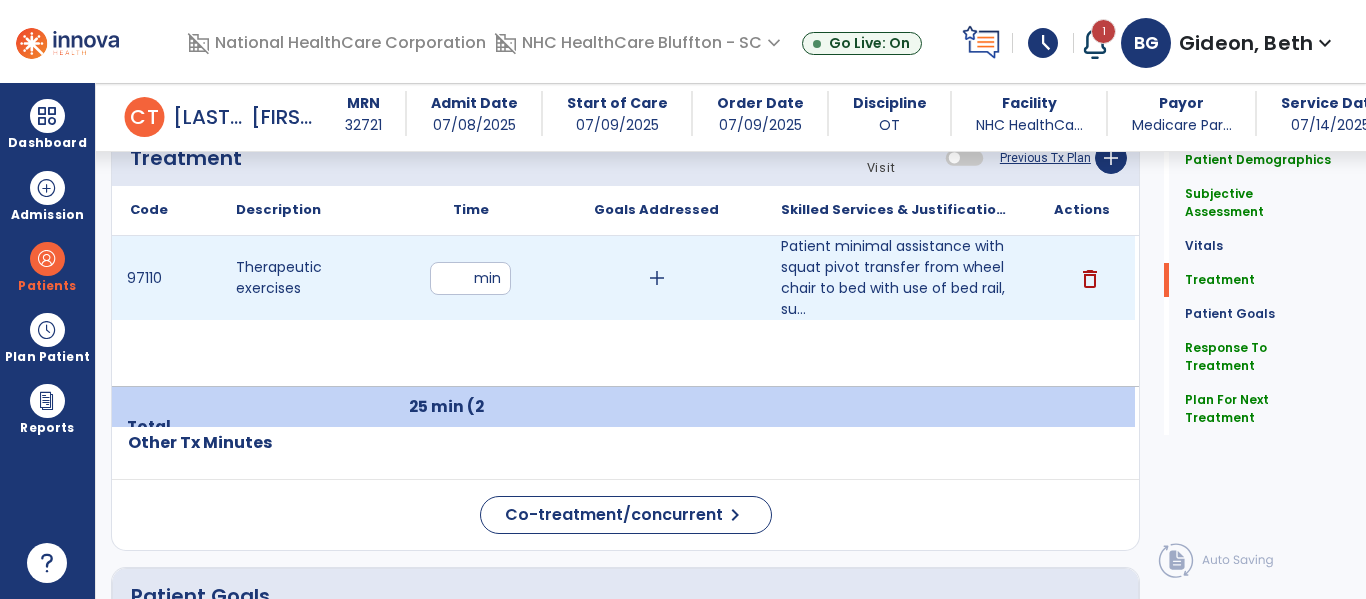 drag, startPoint x: 466, startPoint y: 276, endPoint x: 434, endPoint y: 279, distance: 32.140316 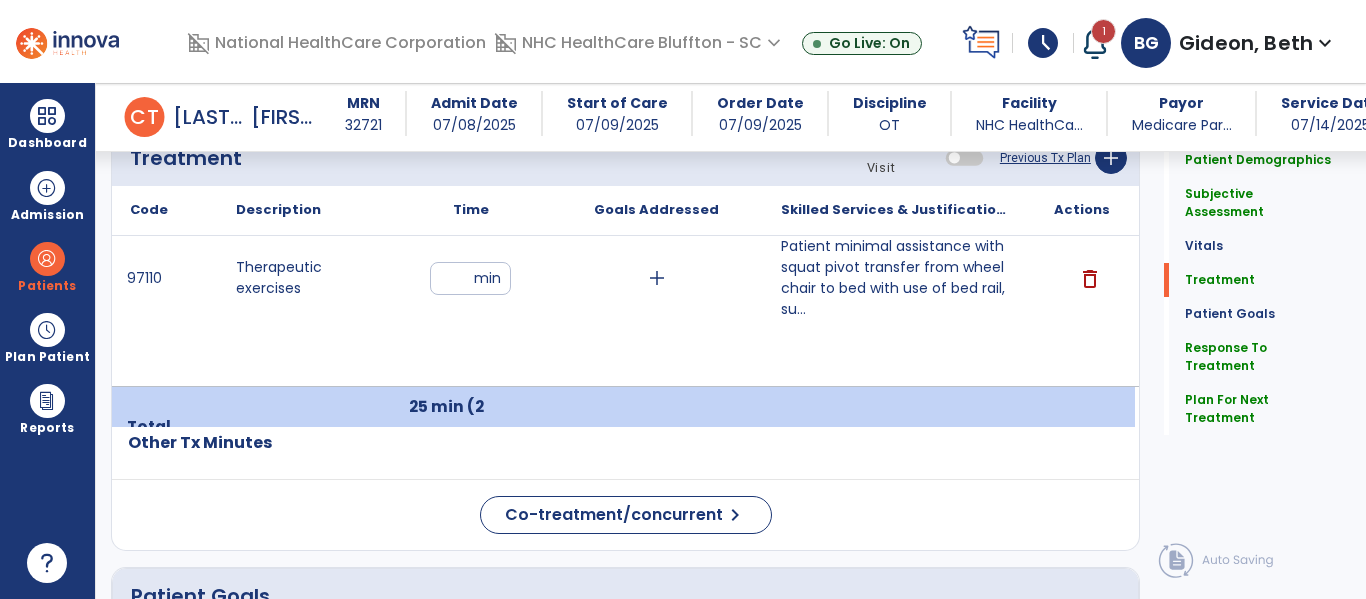 type on "*" 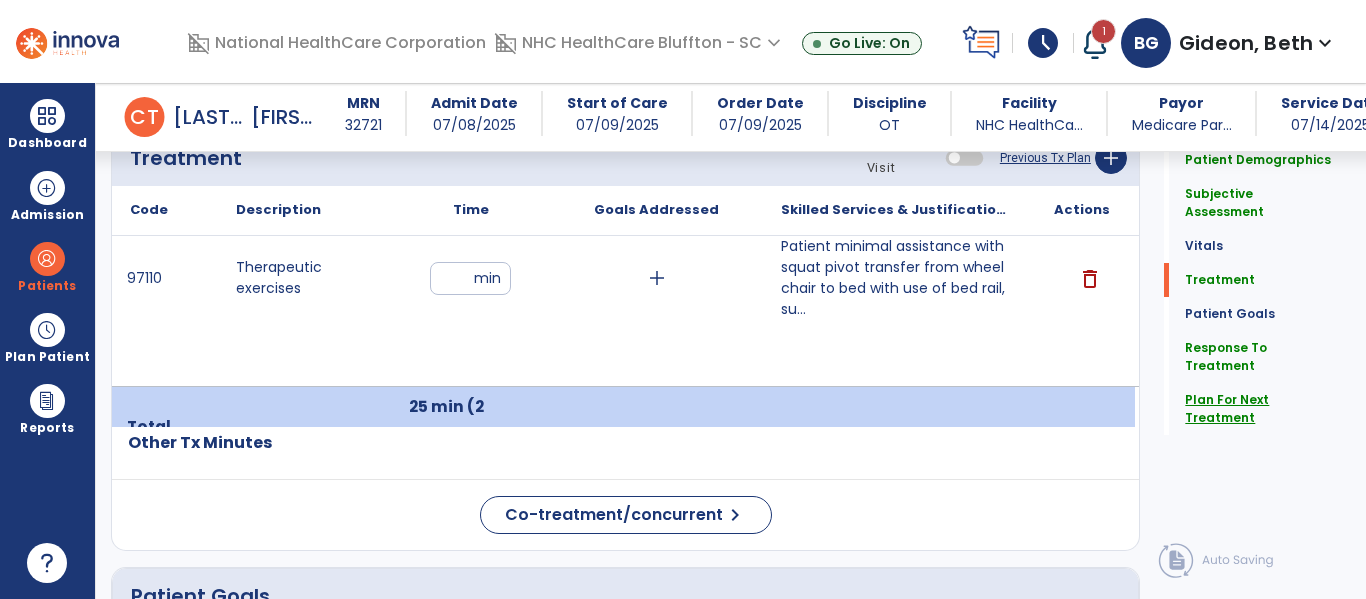 click on "Plan For Next Treatment" 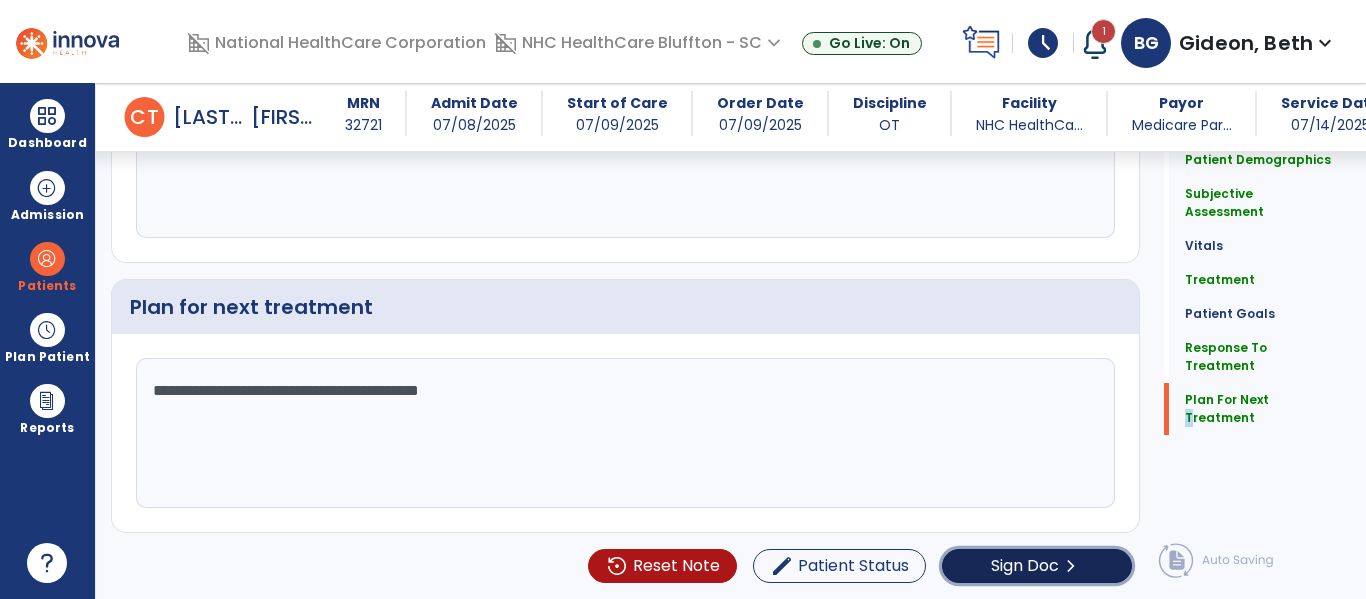 click on "Sign Doc" 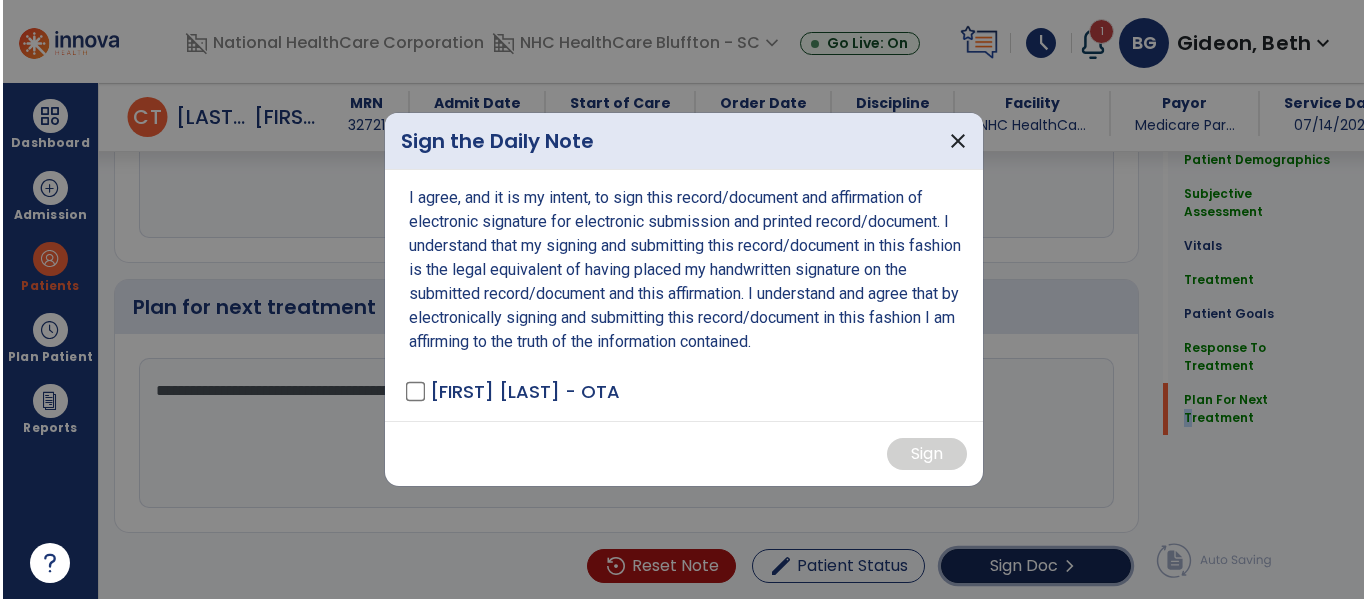 scroll, scrollTop: 2603, scrollLeft: 0, axis: vertical 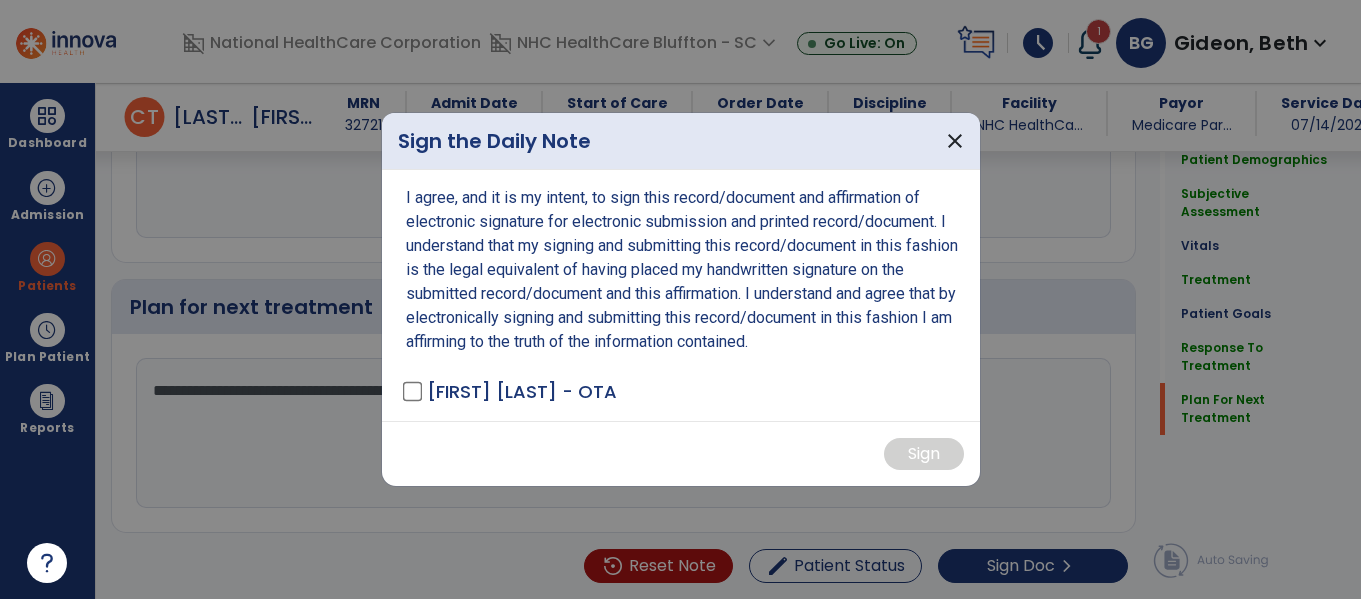 click on "[FIRST] [LAST]   - OTA" at bounding box center [511, 391] 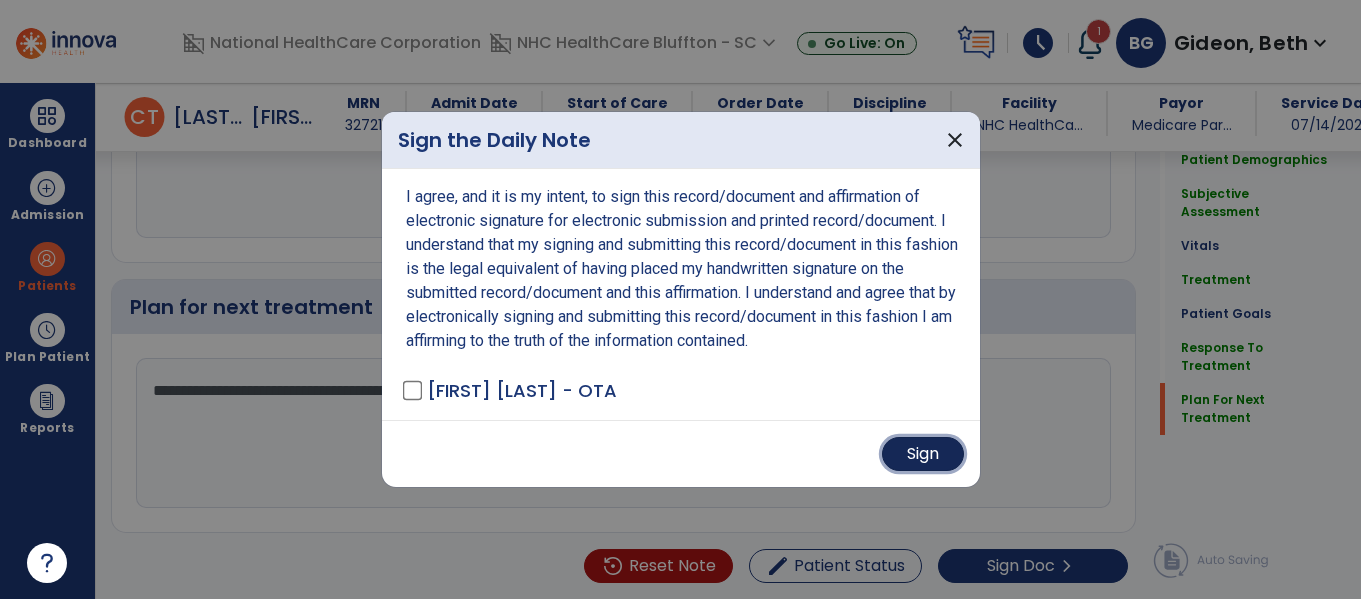 click on "Sign" at bounding box center [923, 454] 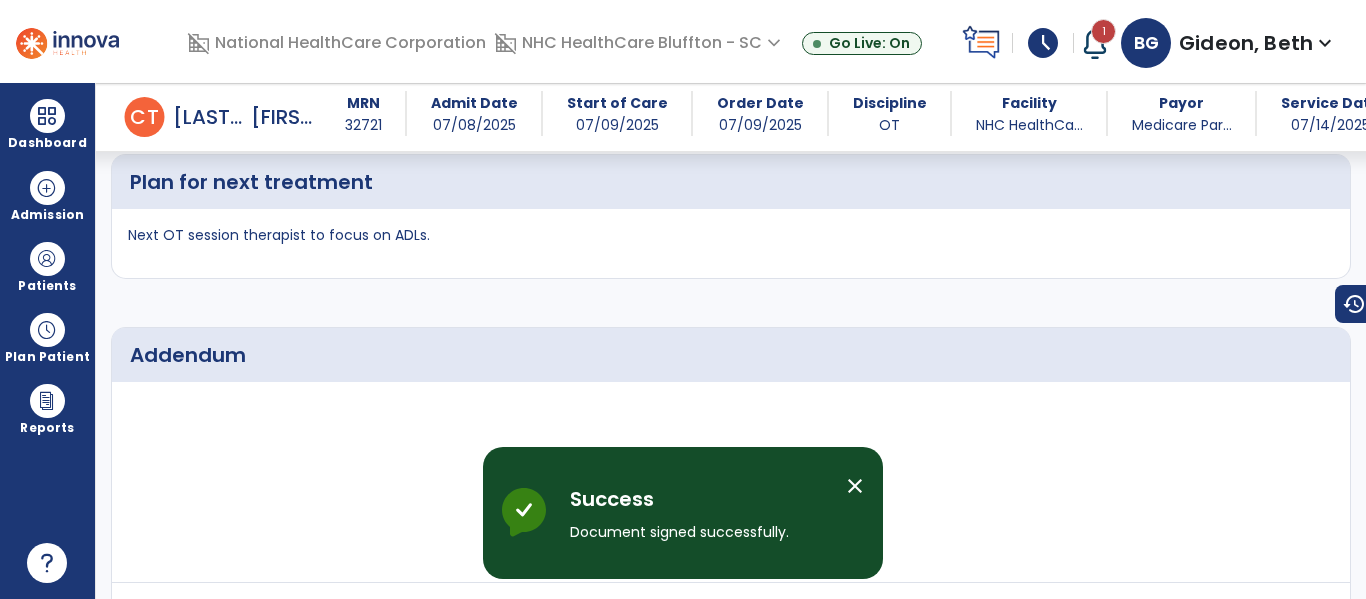 scroll, scrollTop: 3436, scrollLeft: 0, axis: vertical 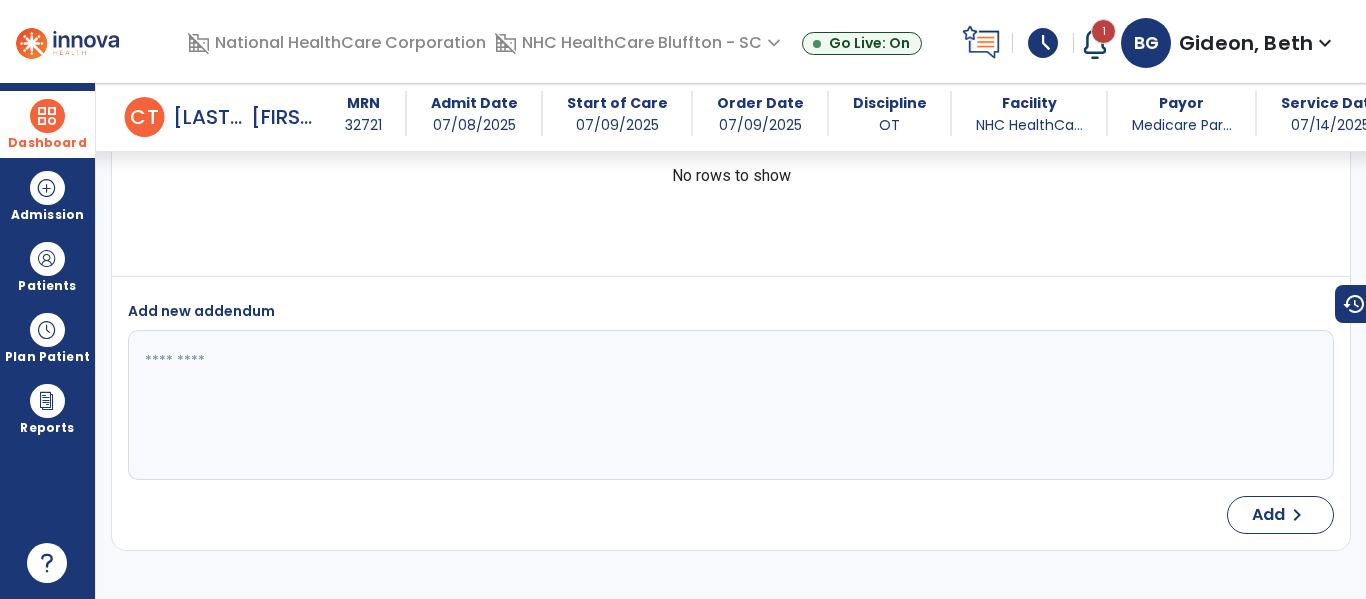 drag, startPoint x: 37, startPoint y: 126, endPoint x: 147, endPoint y: 145, distance: 111.62885 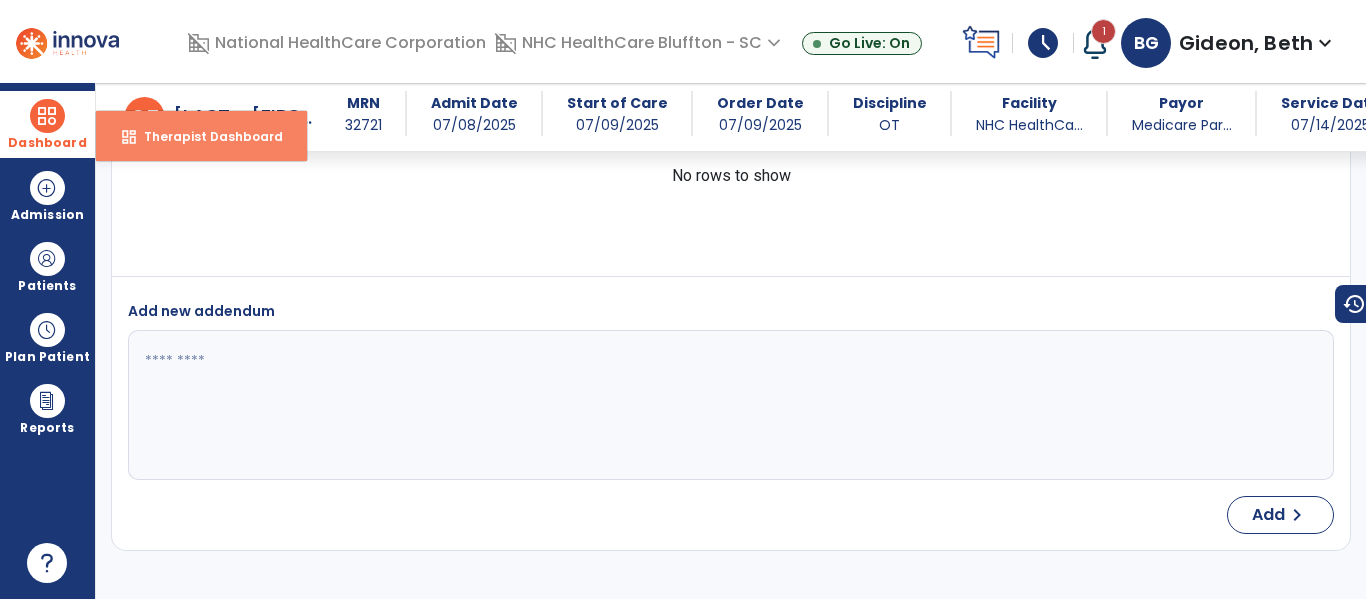 click on "Therapist Dashboard" at bounding box center [205, 136] 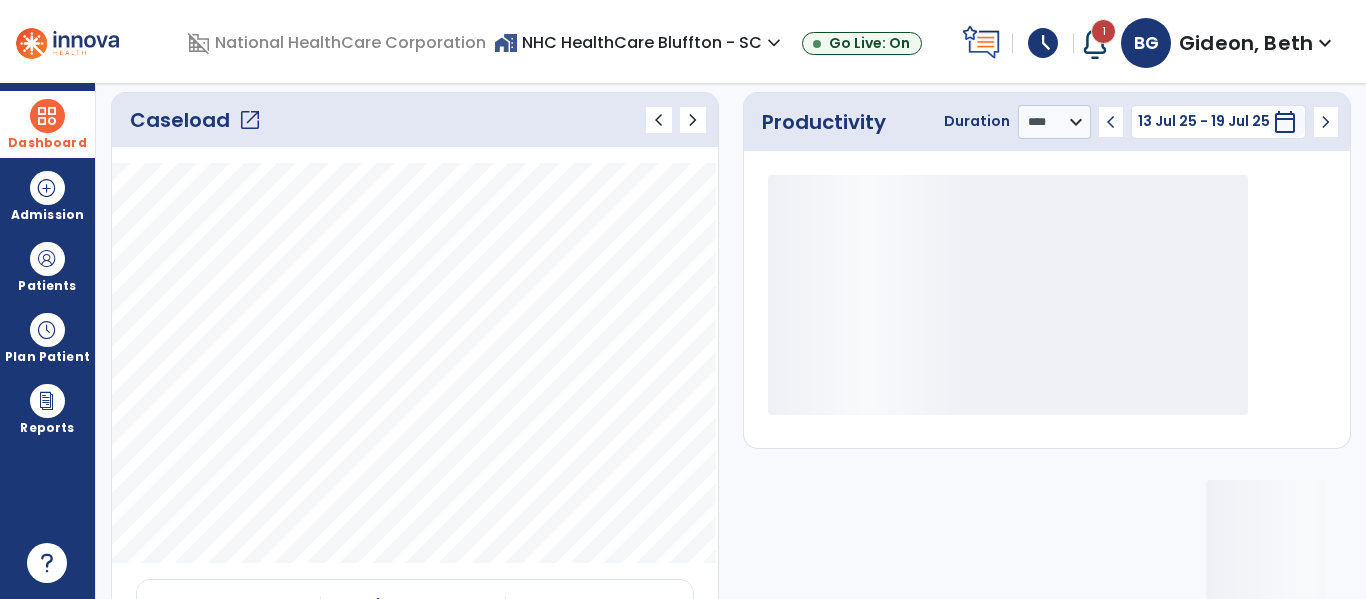 click on "open_in_new" 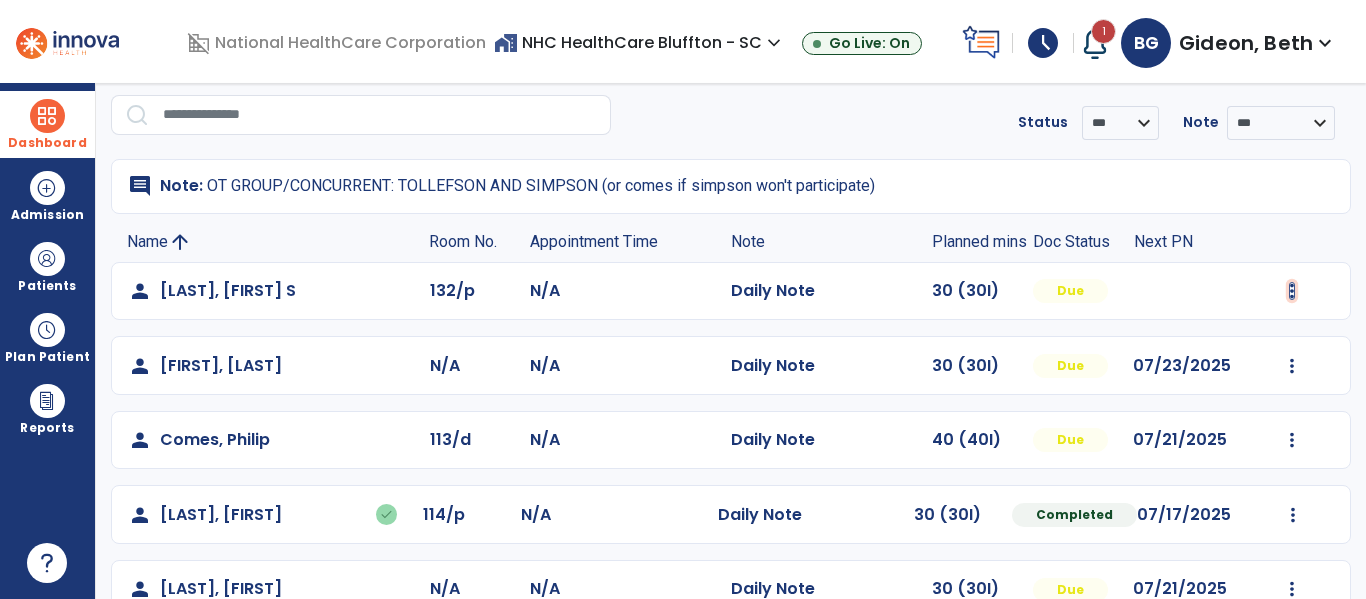 click at bounding box center [1292, 291] 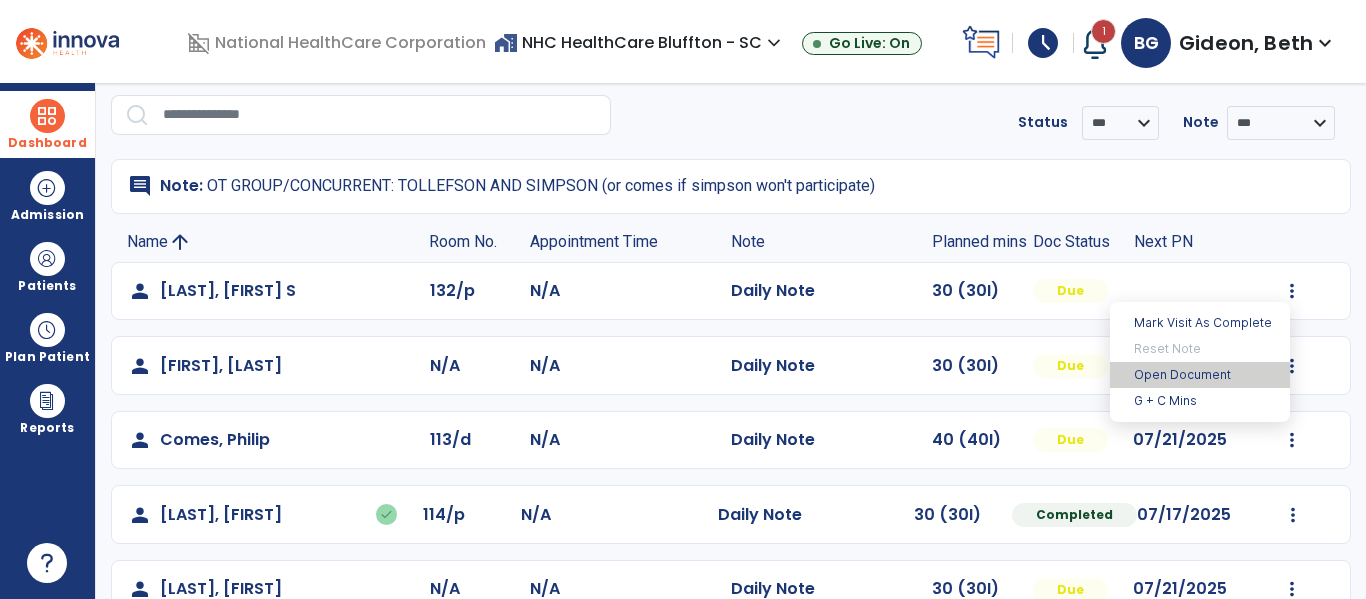 click on "Open Document" at bounding box center [1200, 375] 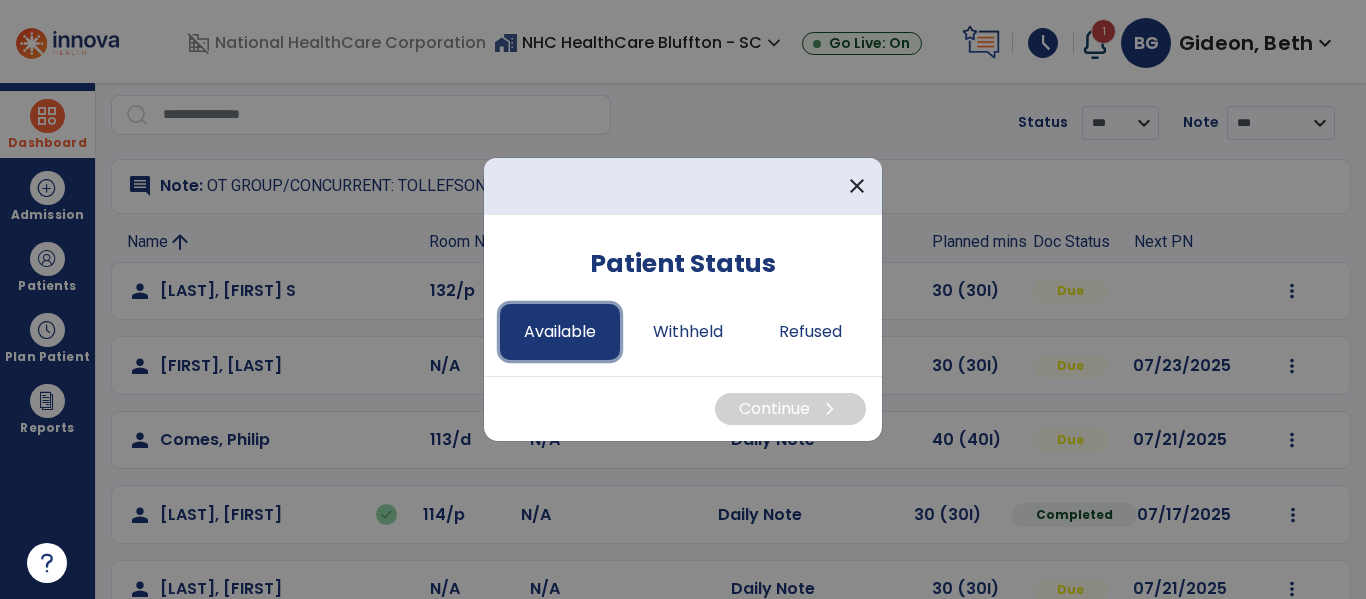 drag, startPoint x: 546, startPoint y: 331, endPoint x: 583, endPoint y: 337, distance: 37.48333 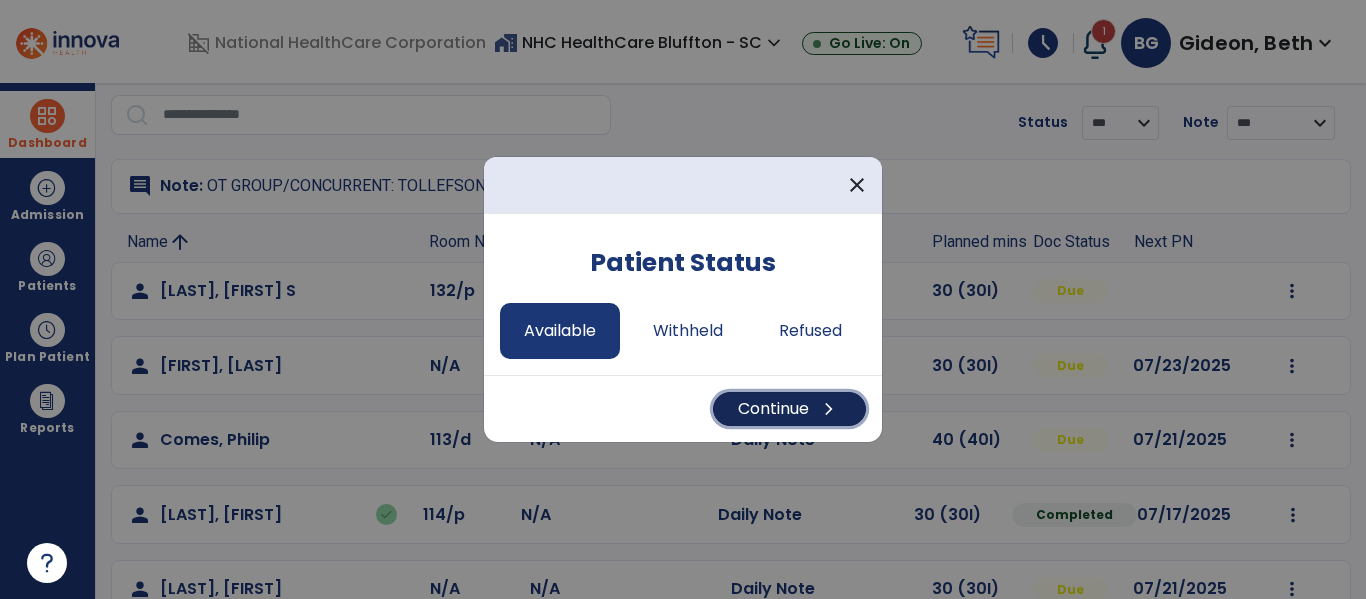 click on "Continue   chevron_right" at bounding box center [789, 409] 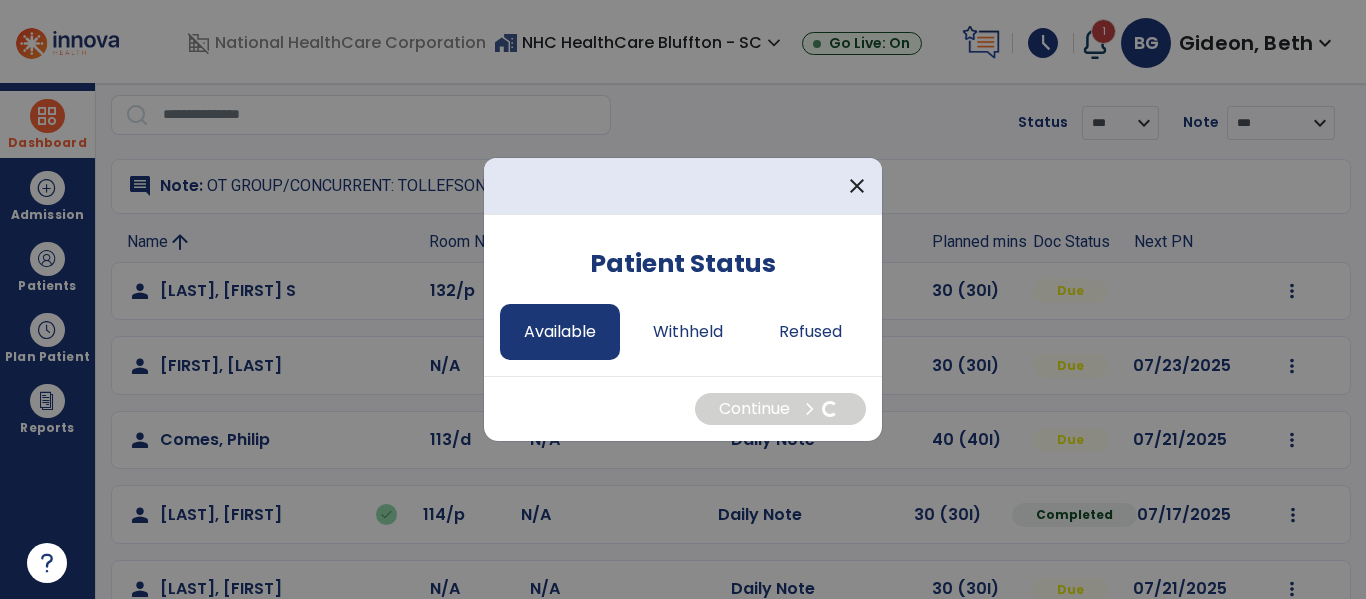 select on "*" 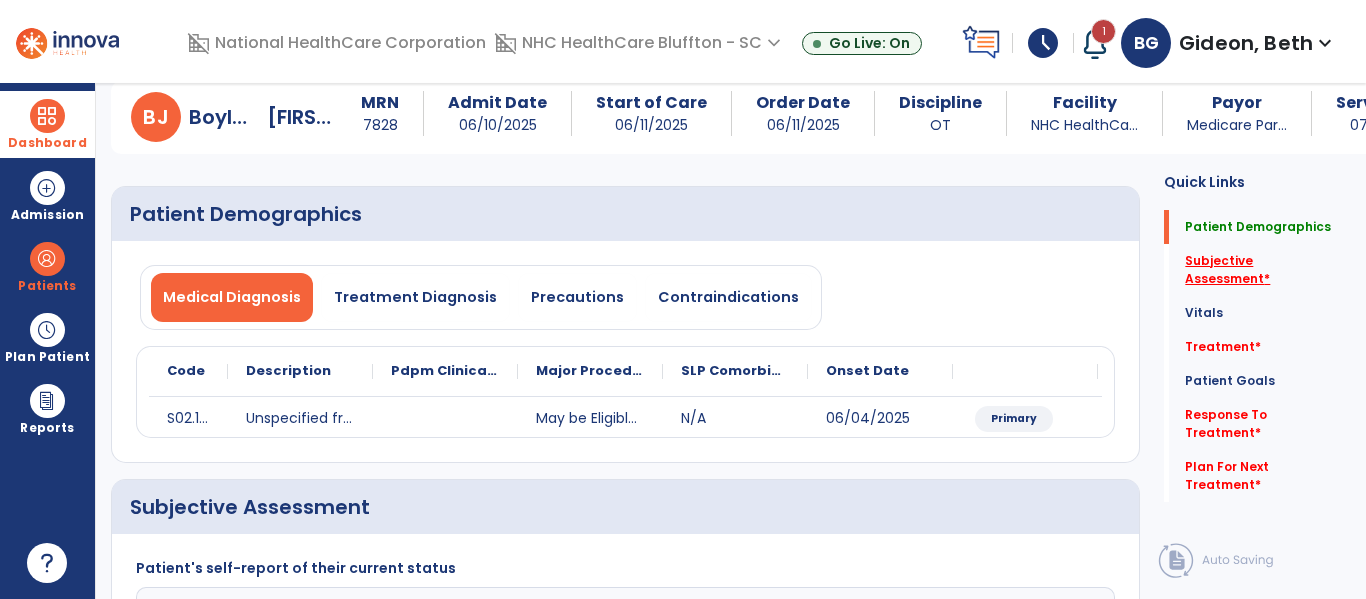 click on "Subjective Assessment   *" 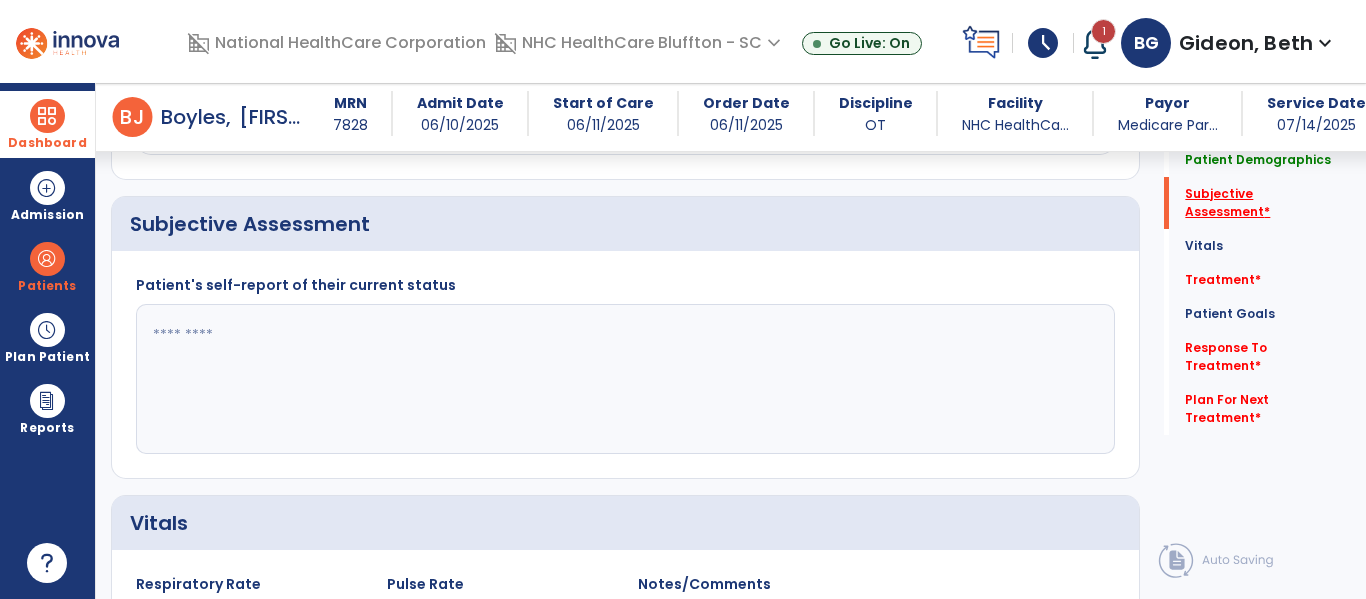 scroll, scrollTop: 347, scrollLeft: 0, axis: vertical 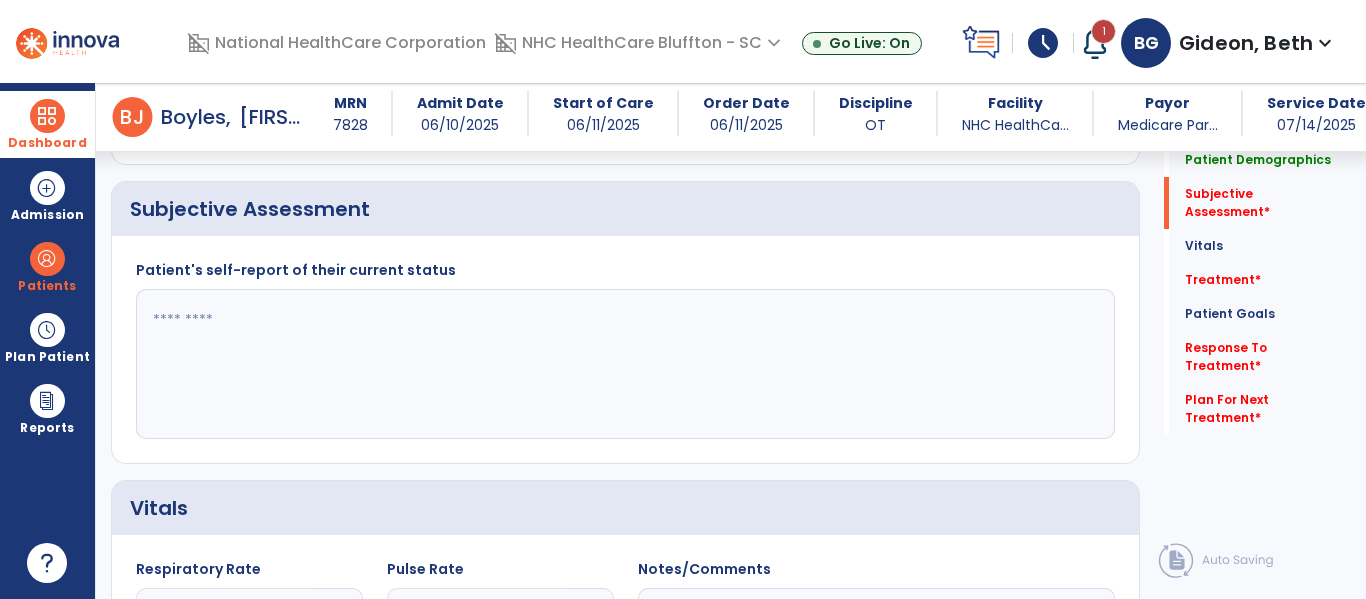 click 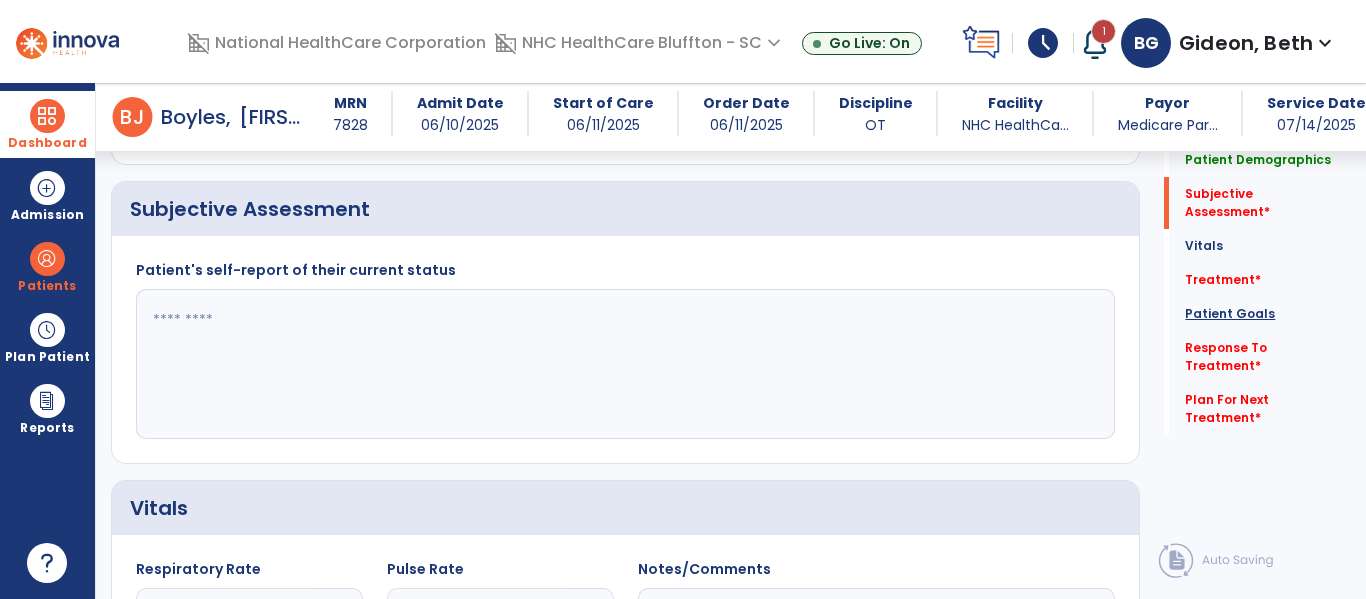 click on "Patient Goals" 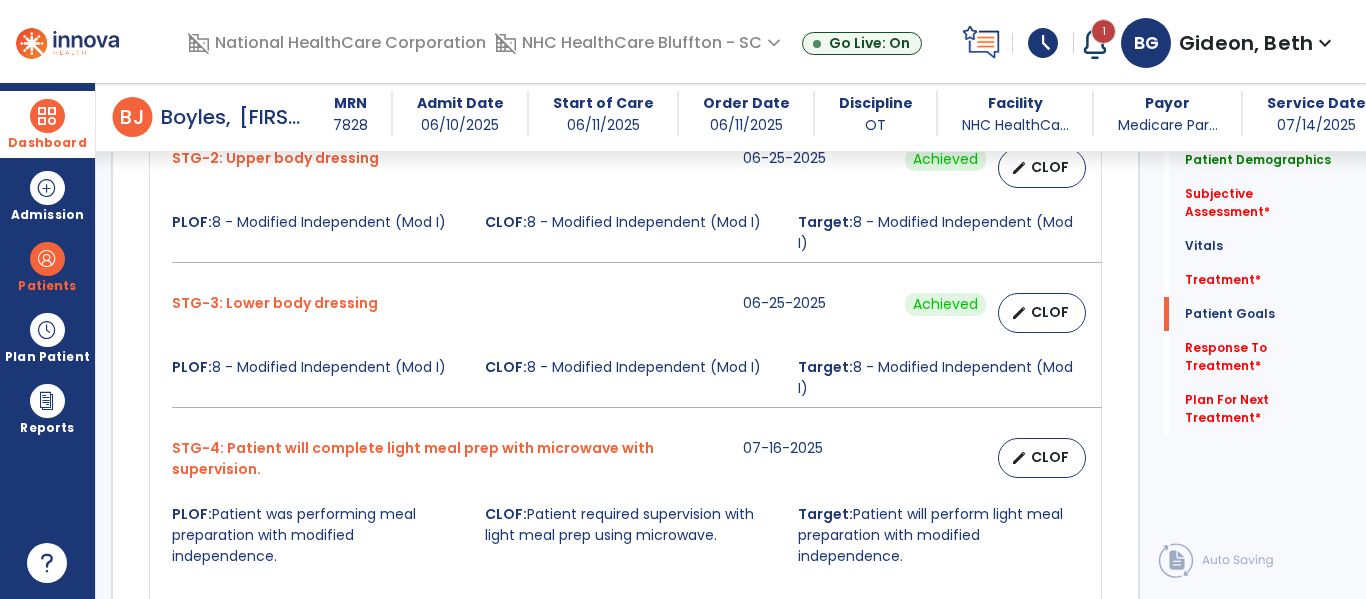 scroll, scrollTop: 1802, scrollLeft: 0, axis: vertical 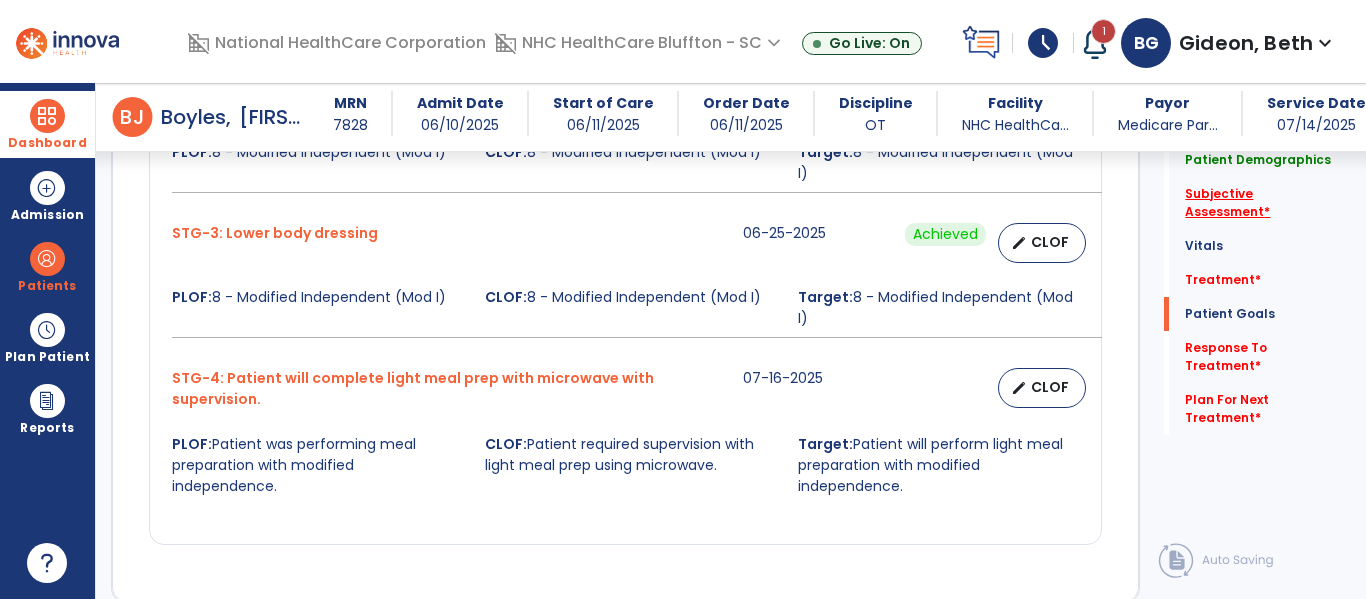click on "Subjective Assessment   *" 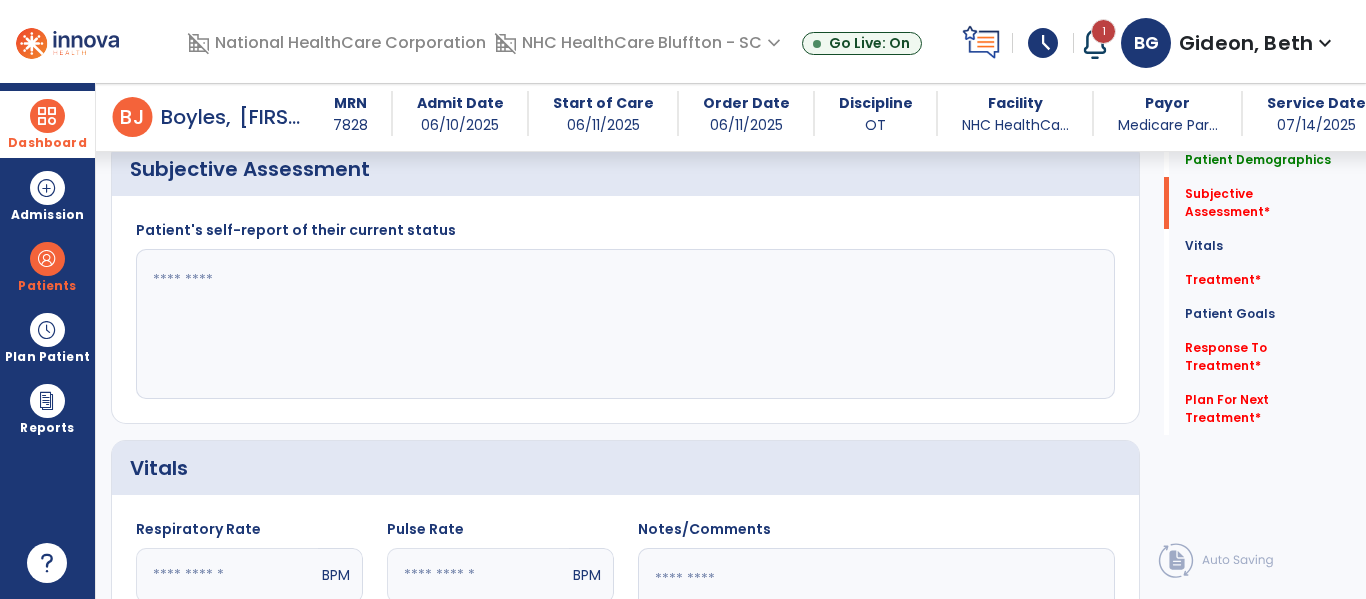 scroll, scrollTop: 328, scrollLeft: 0, axis: vertical 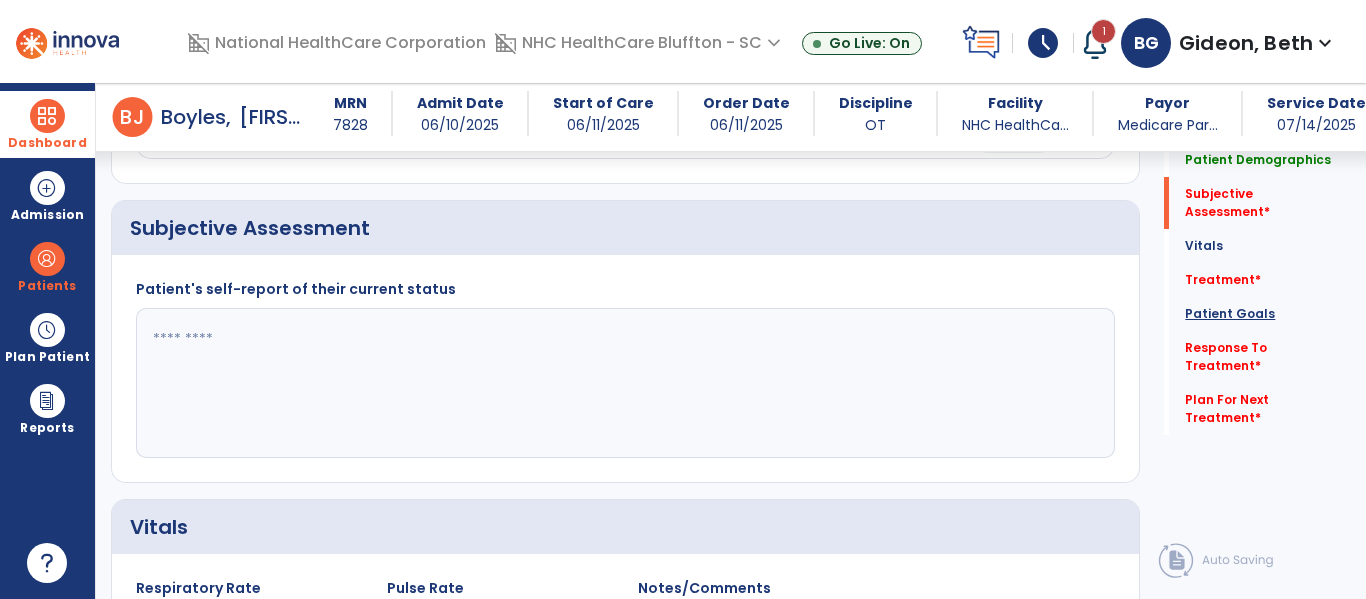click on "Patient Goals" 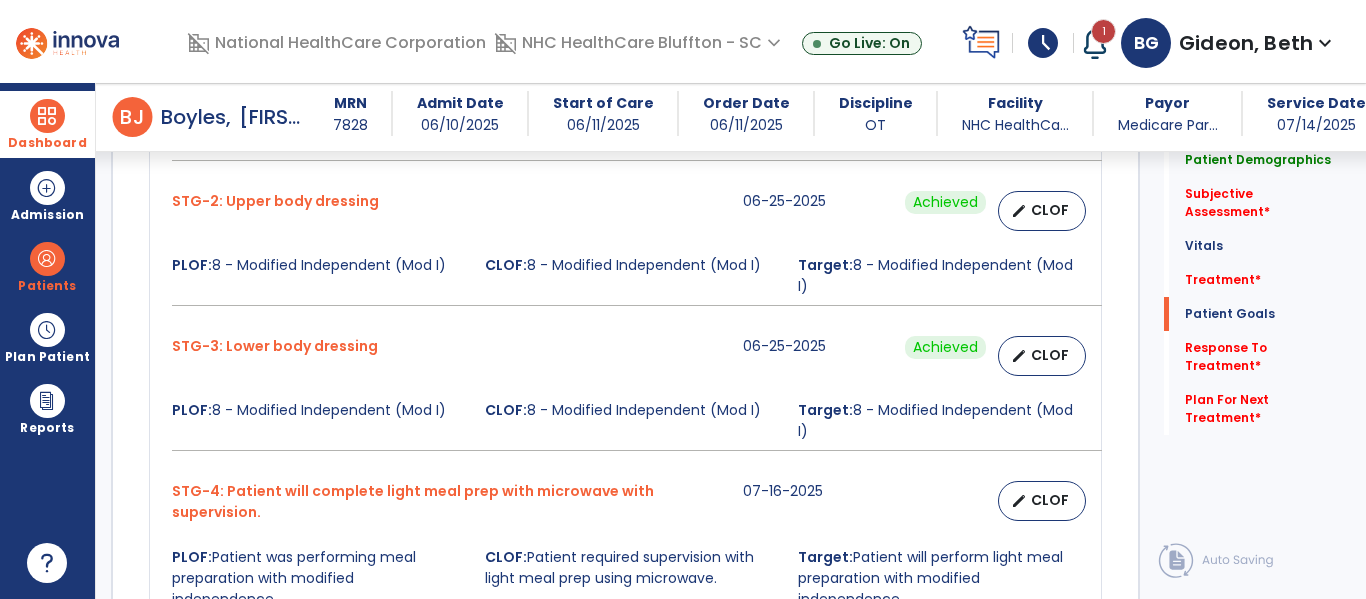 scroll, scrollTop: 1902, scrollLeft: 0, axis: vertical 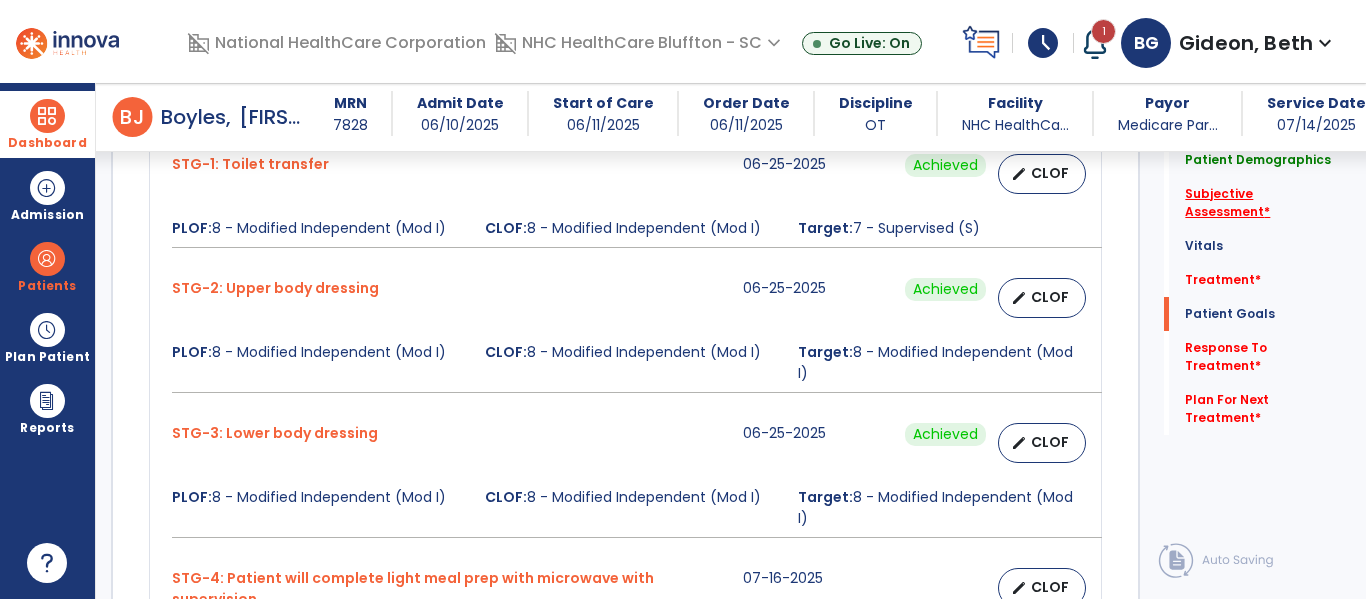 click on "Subjective Assessment   *" 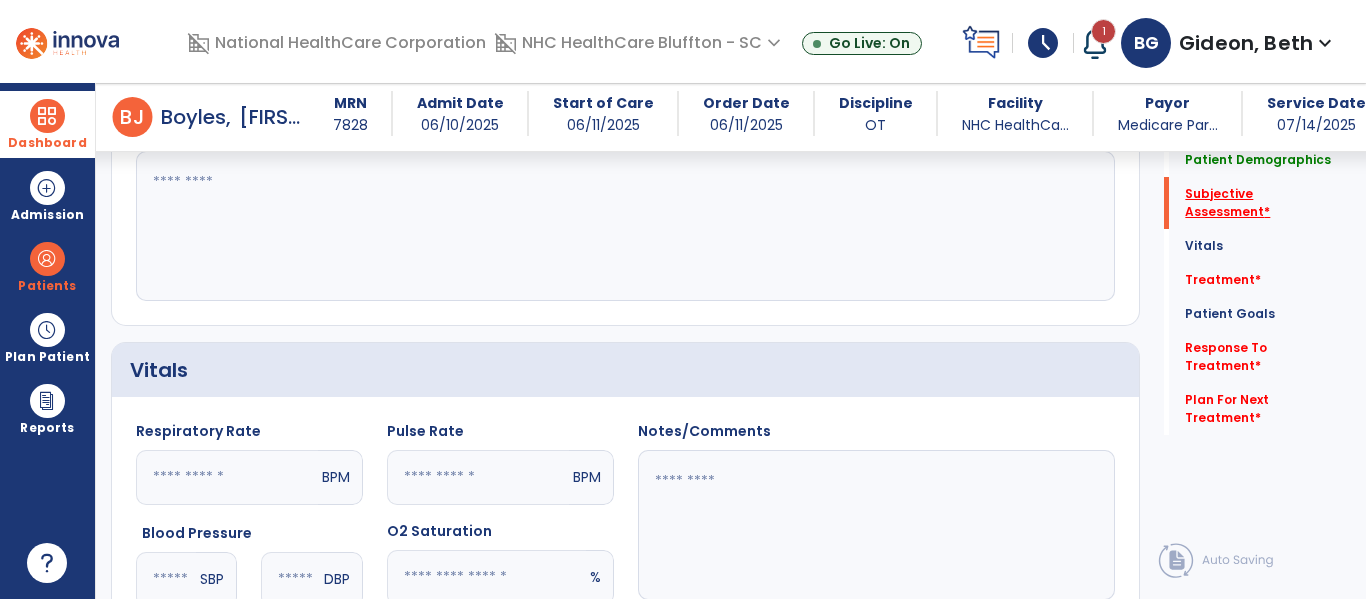 scroll, scrollTop: 328, scrollLeft: 0, axis: vertical 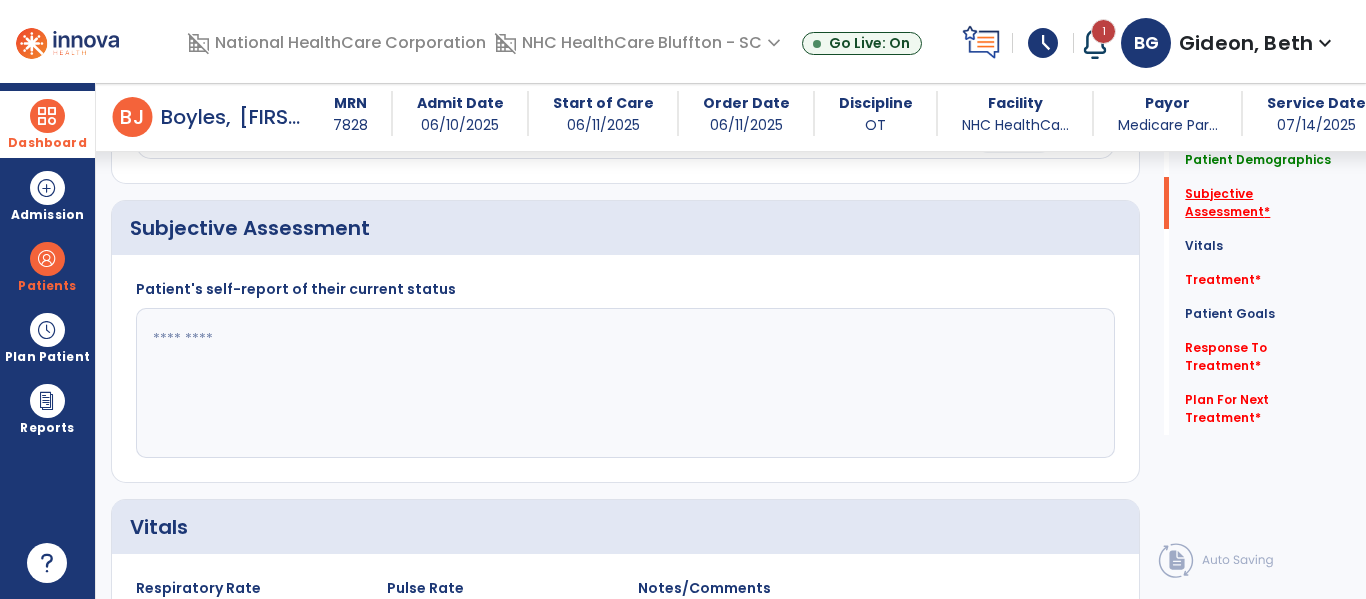 click on "Subjective Assessment   *" 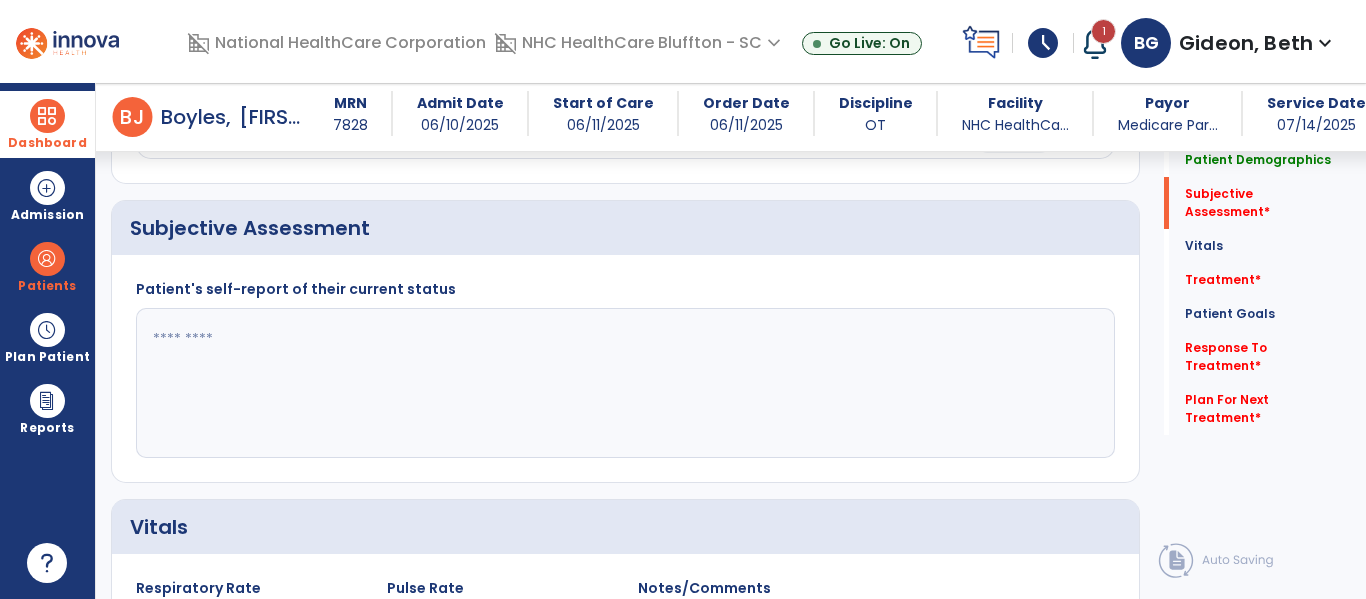 click 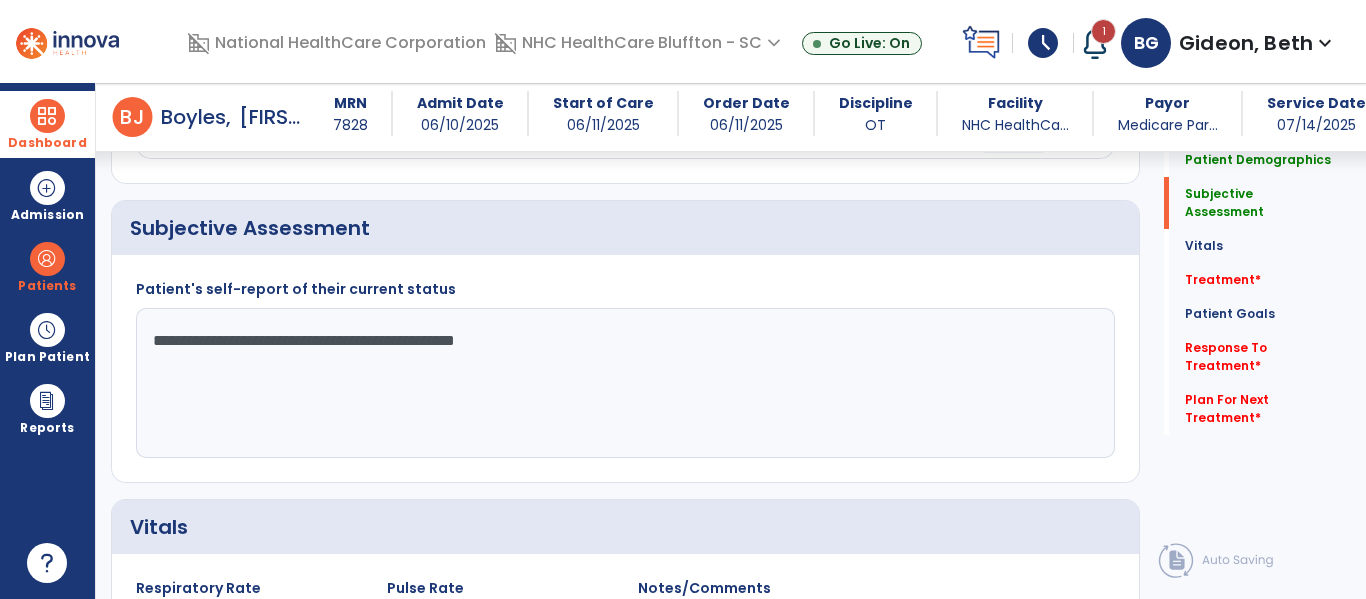 click on "**********" 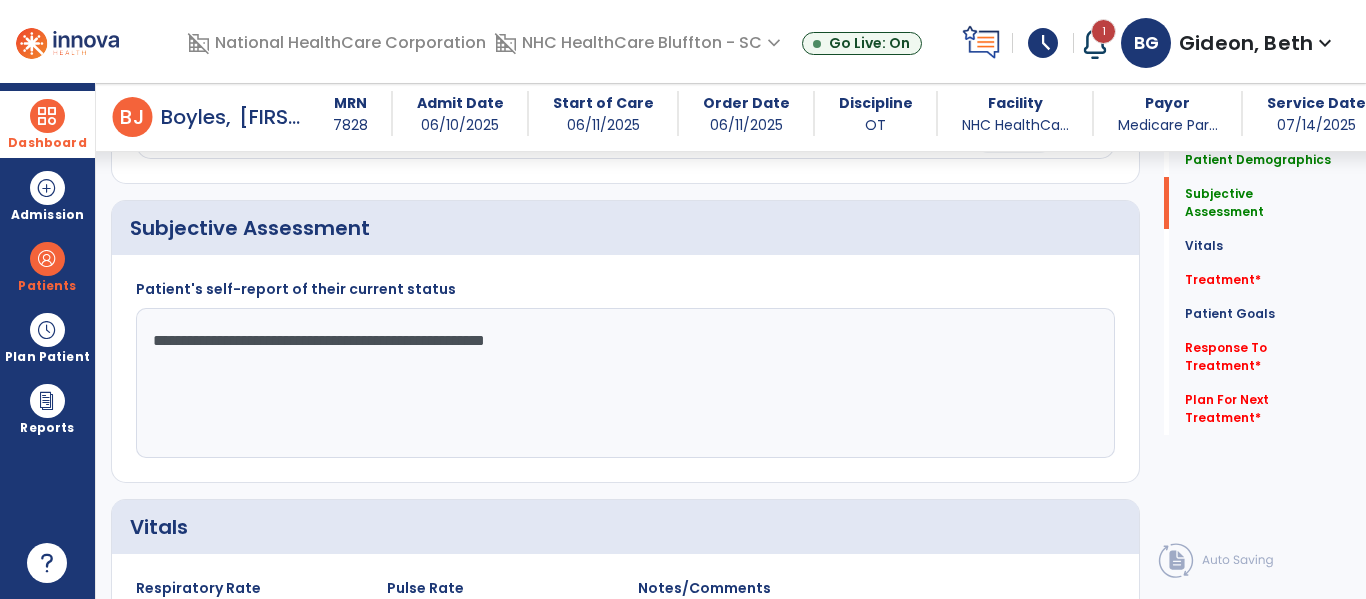 click on "**********" 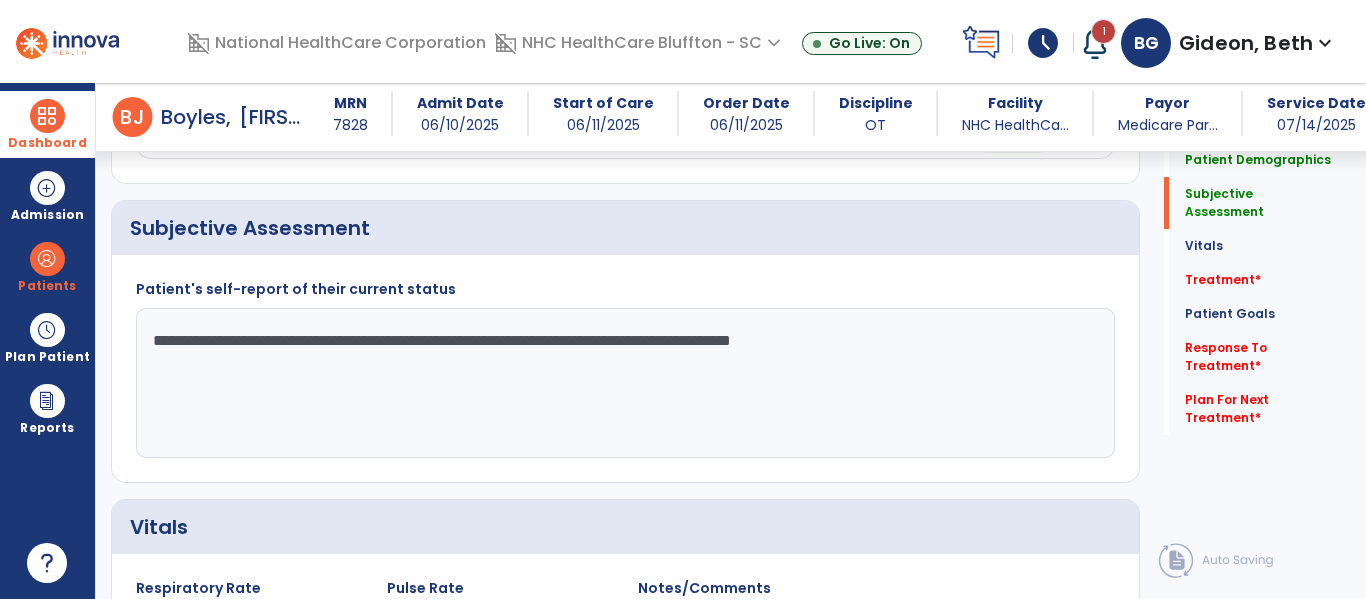 click on "**********" 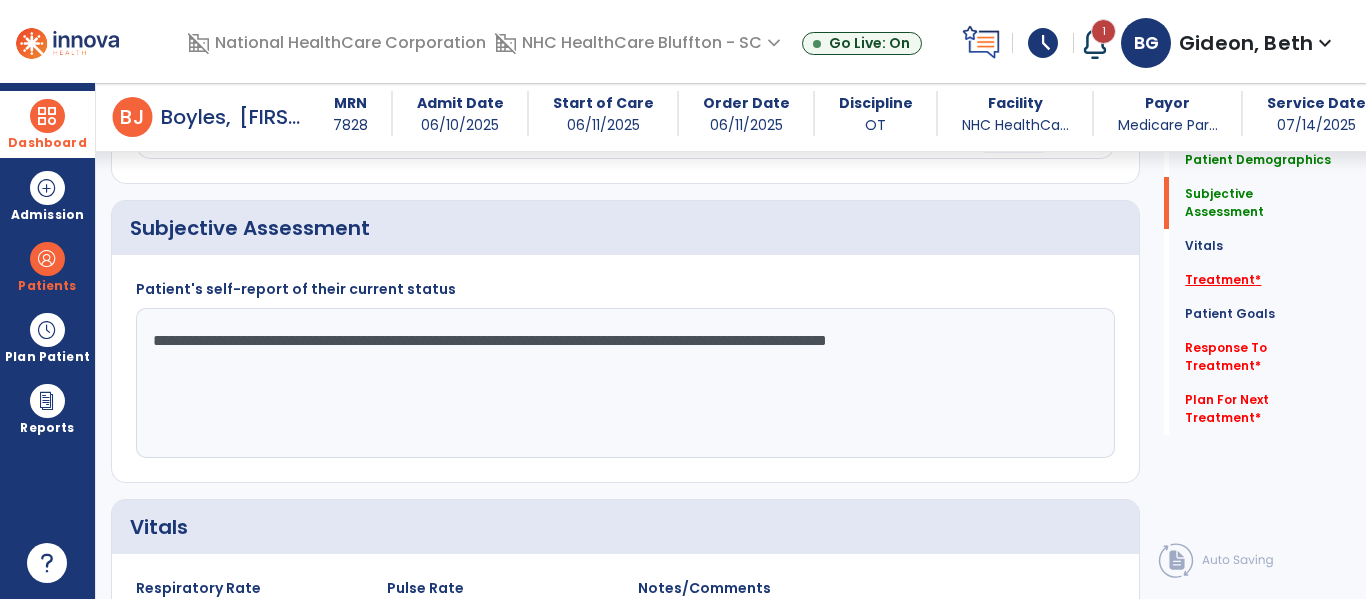 type on "**********" 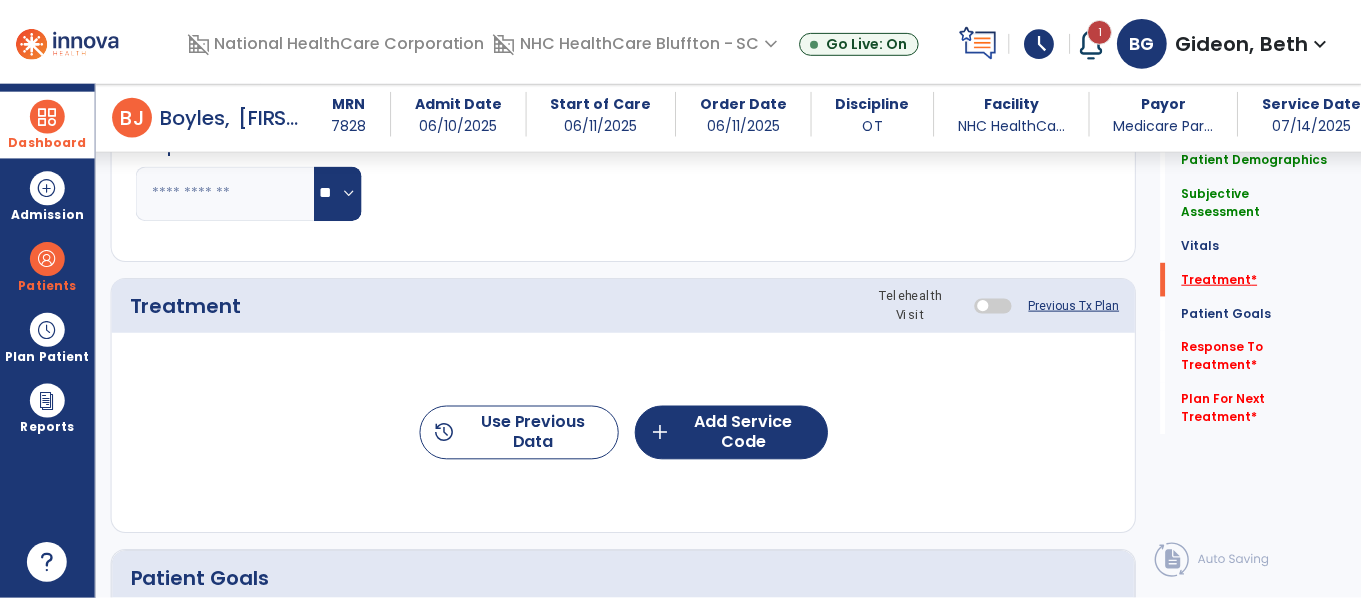 scroll, scrollTop: 1037, scrollLeft: 0, axis: vertical 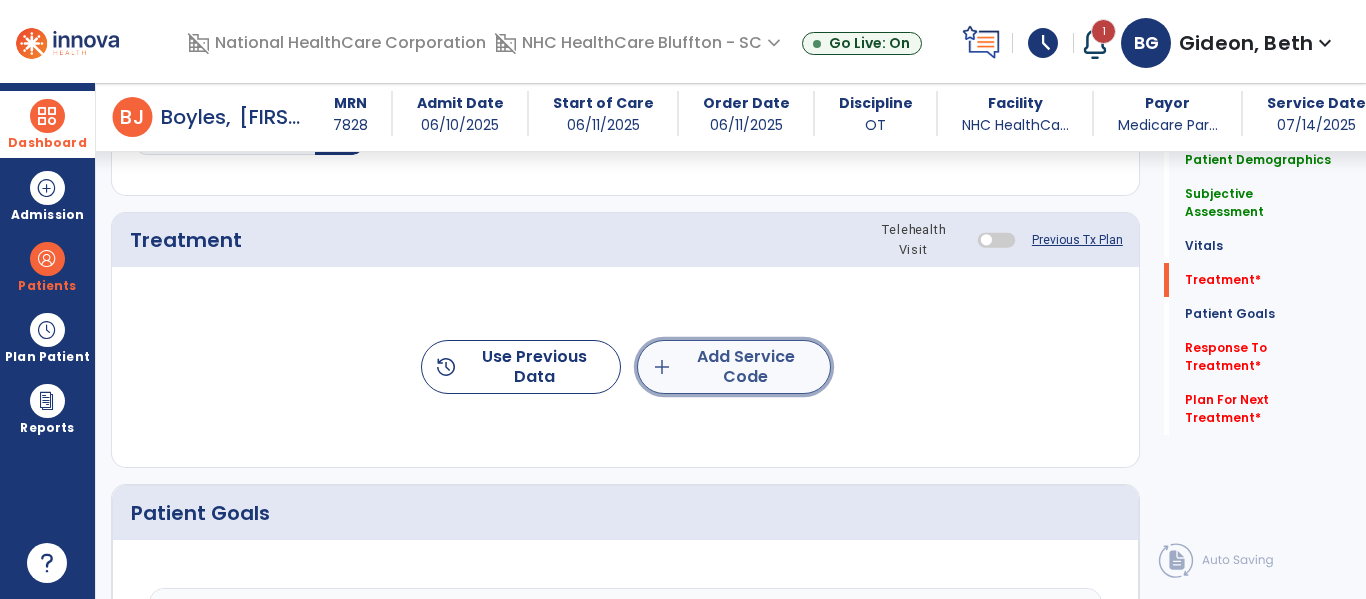 click on "add  Add Service Code" 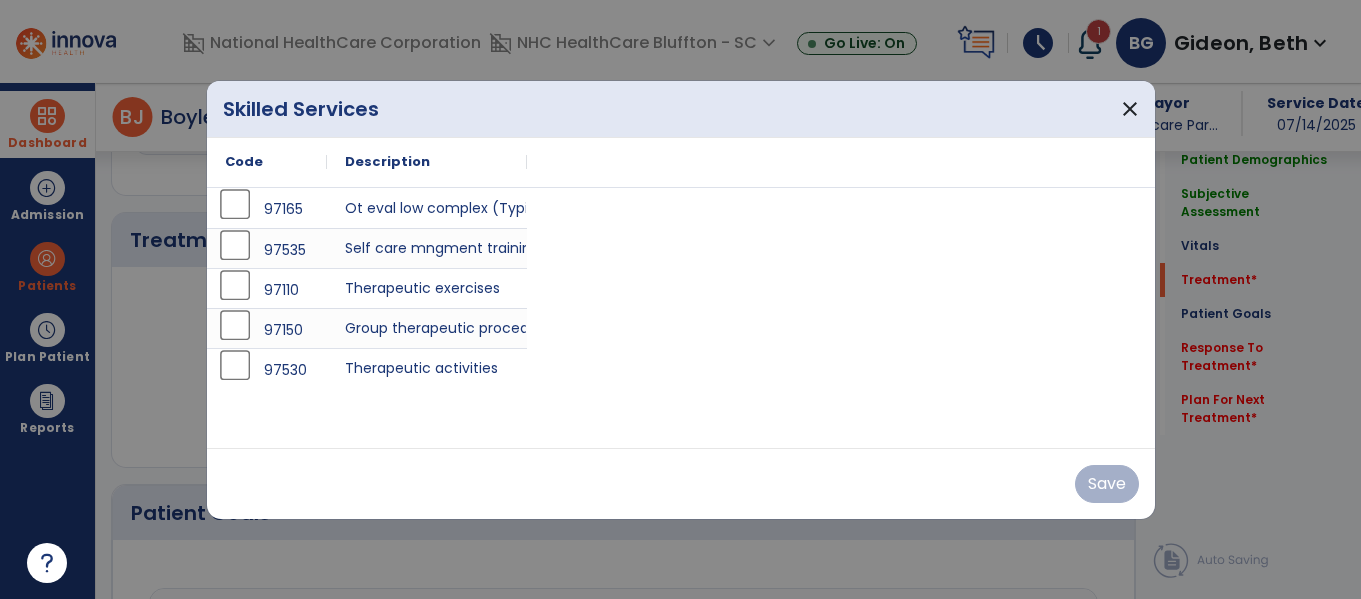 scroll, scrollTop: 1037, scrollLeft: 0, axis: vertical 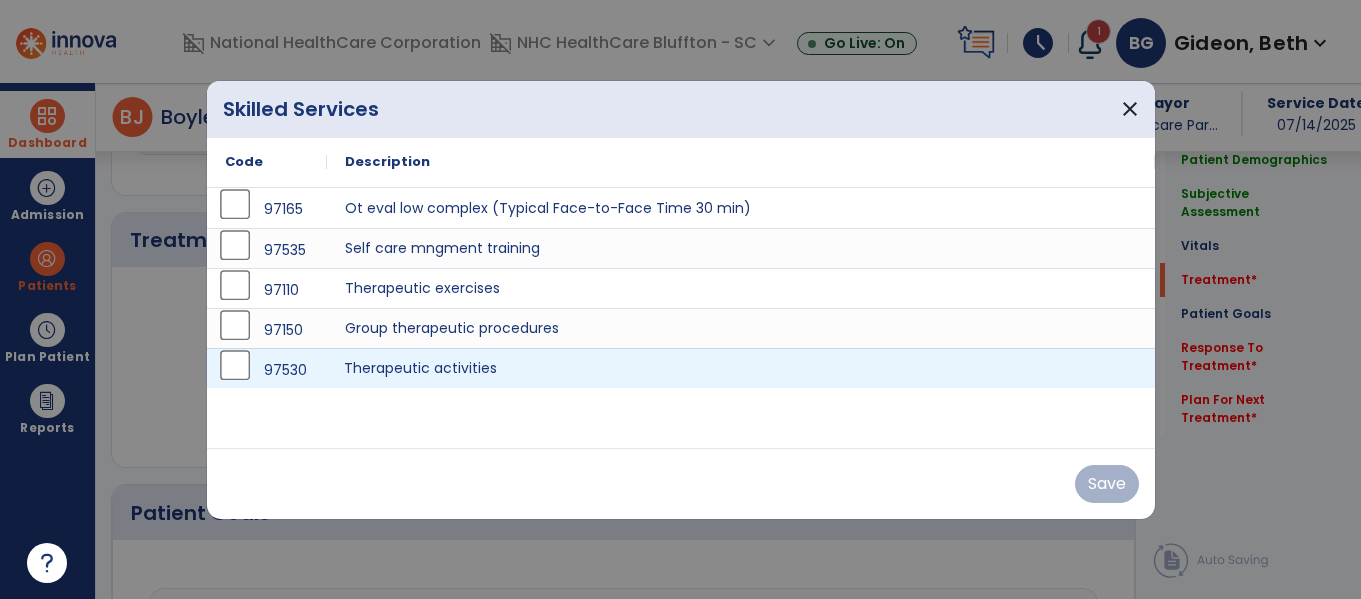 click on "Therapeutic activities" at bounding box center [741, 368] 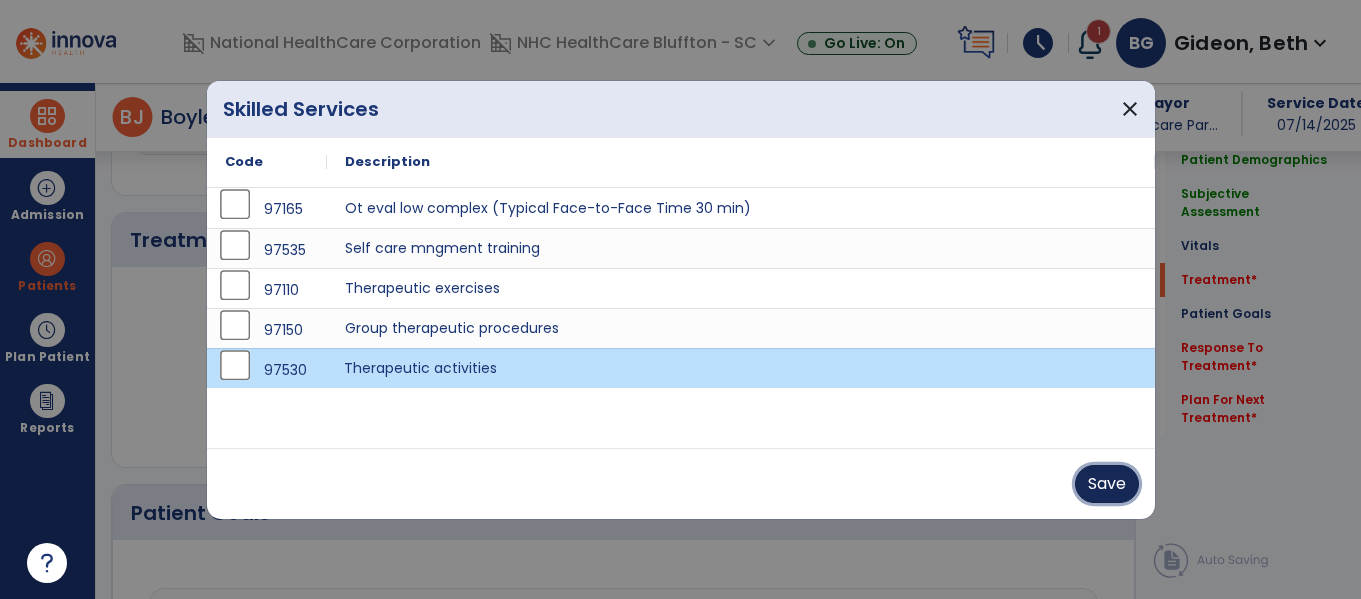 click on "Save" at bounding box center (1107, 484) 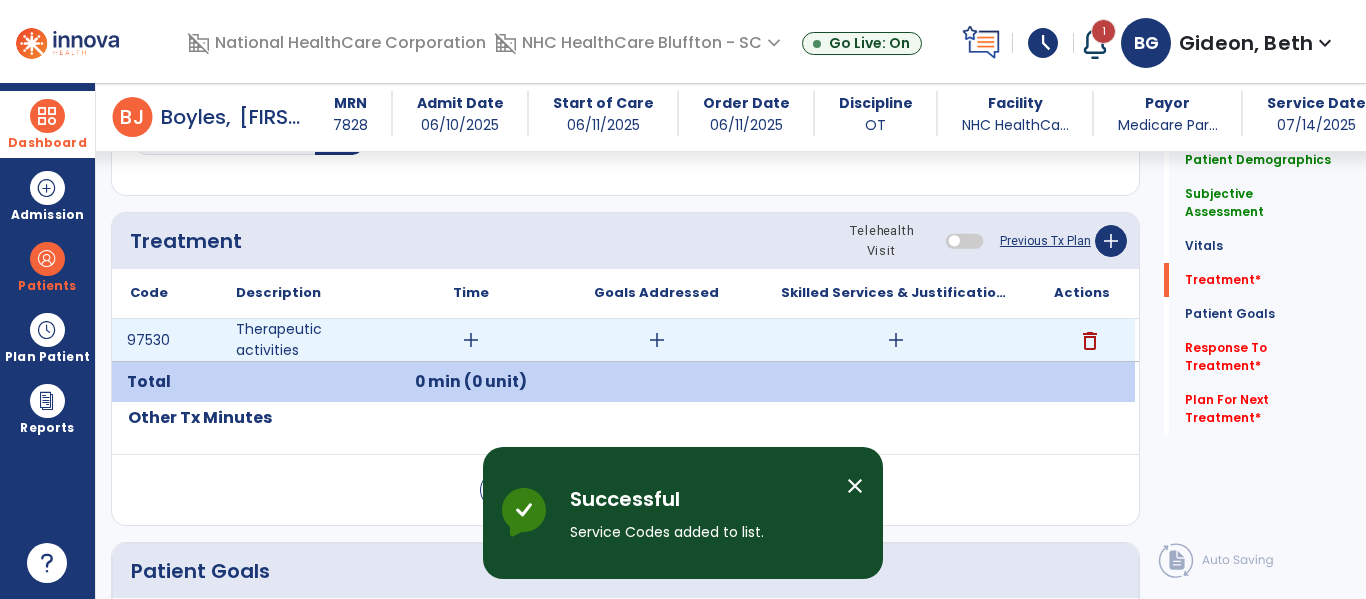 click on "add" at bounding box center (471, 340) 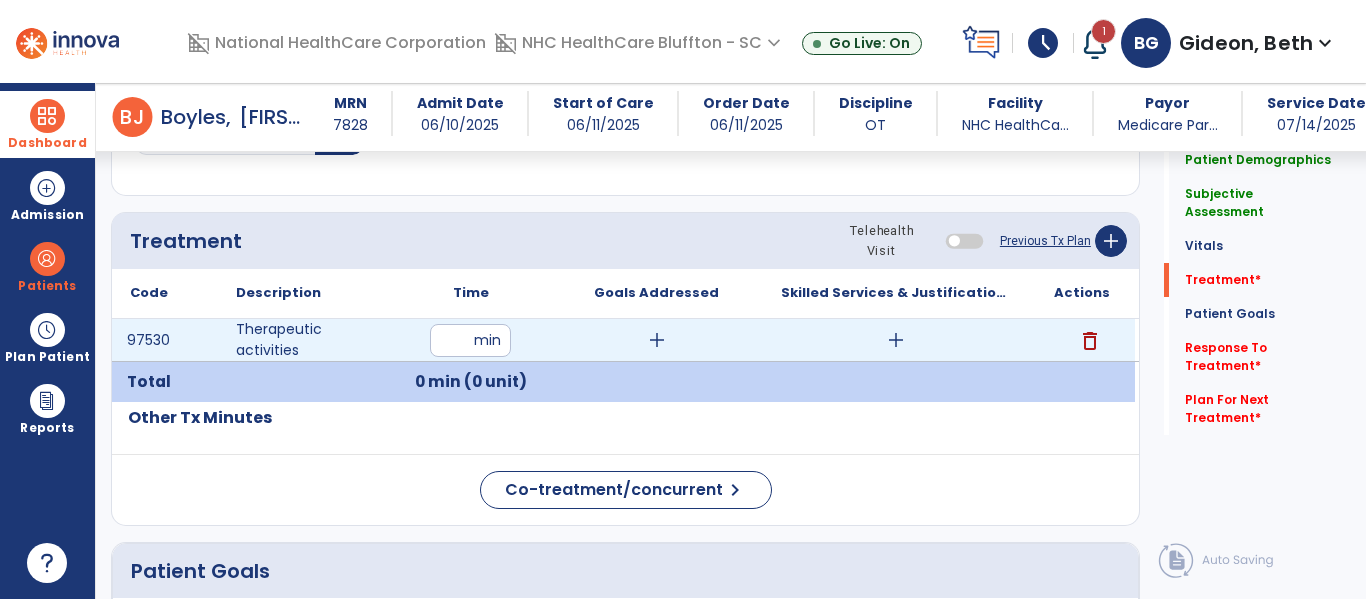type on "**" 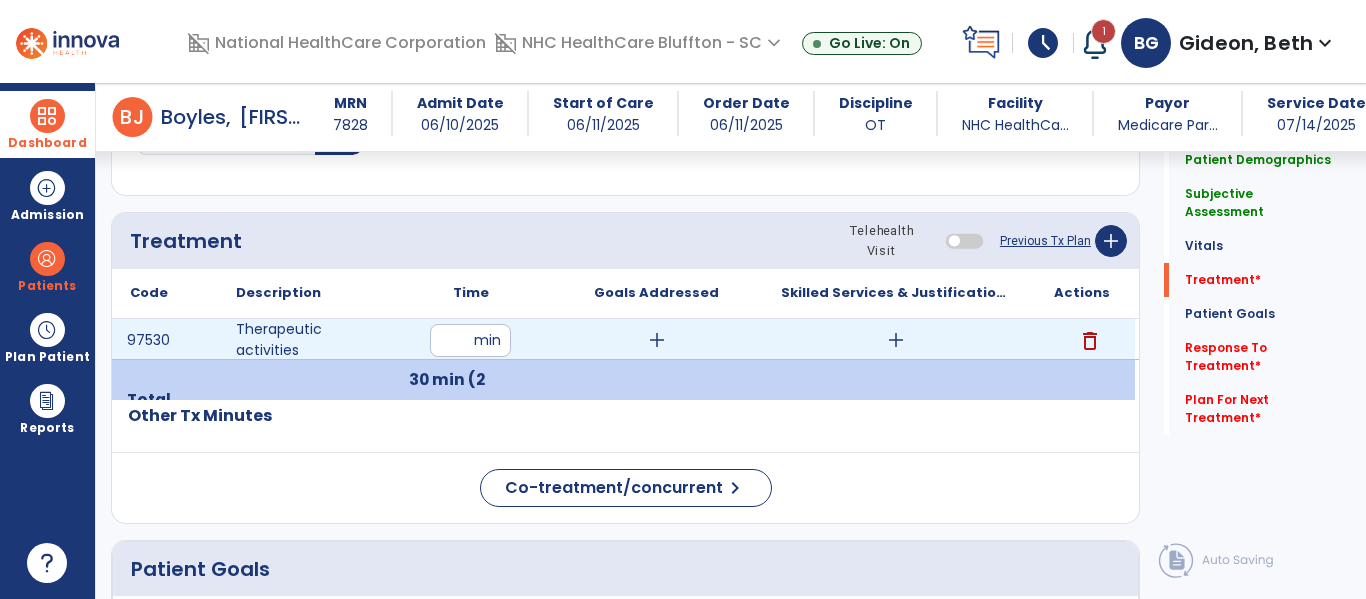 click on "add" at bounding box center [896, 340] 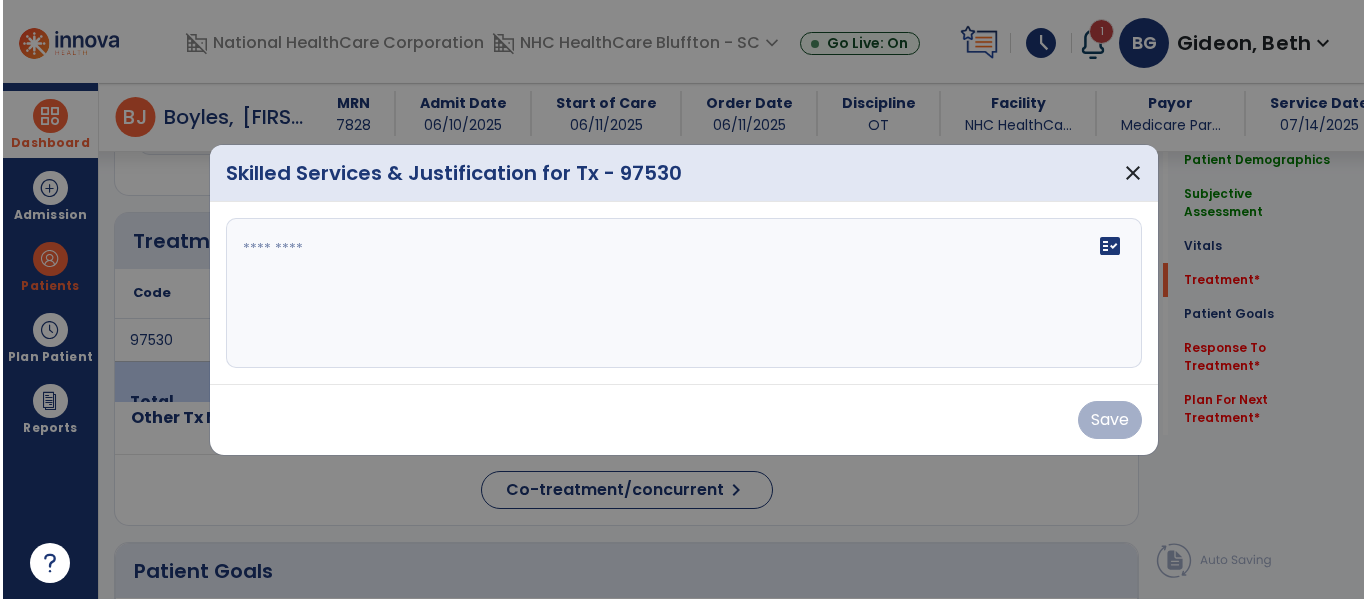 scroll, scrollTop: 1037, scrollLeft: 0, axis: vertical 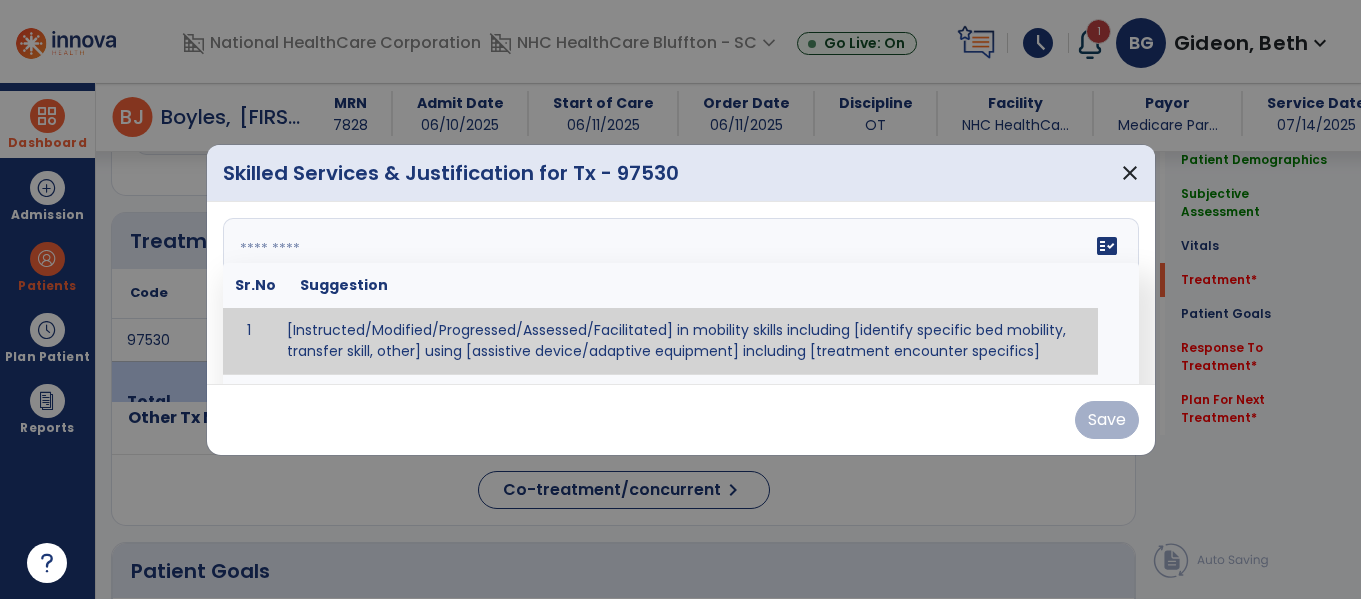 click on "fact_check  Sr.No Suggestion 1 [Instructed/Modified/Progressed/Assessed/Facilitated] in mobility skills including [identify specific bed mobility, transfer skill, other] using [assistive device/adaptive equipment] including [treatment encounter specifics]" at bounding box center [681, 293] 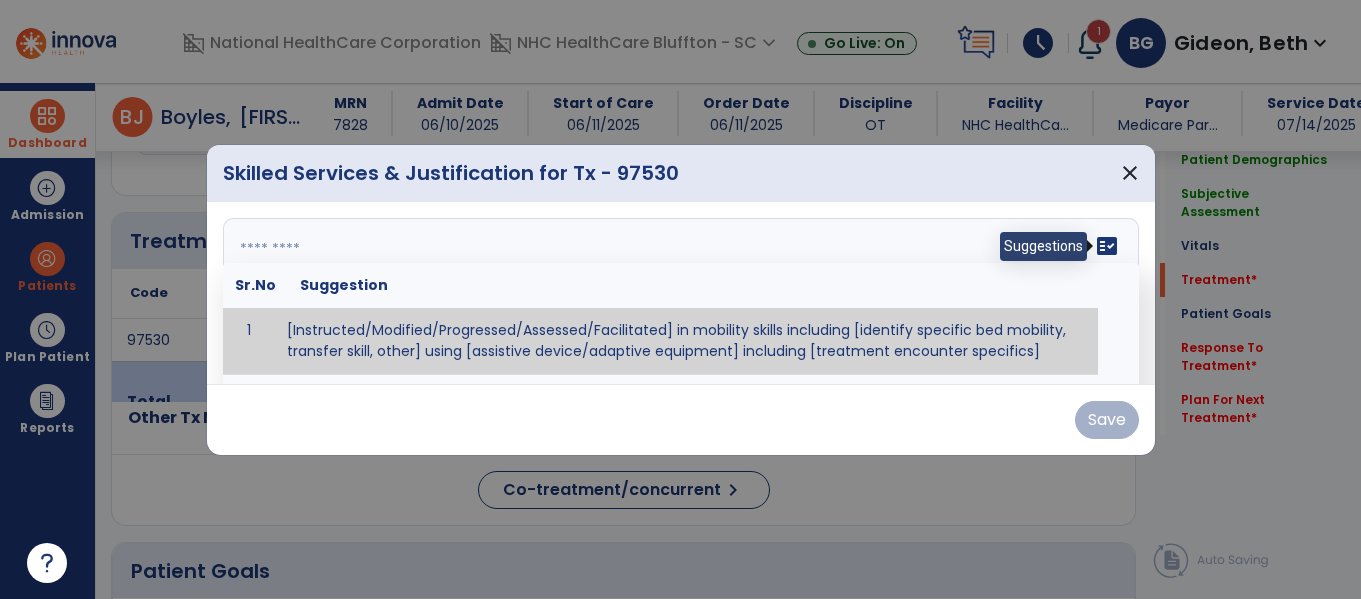 click on "fact_check" at bounding box center (1107, 246) 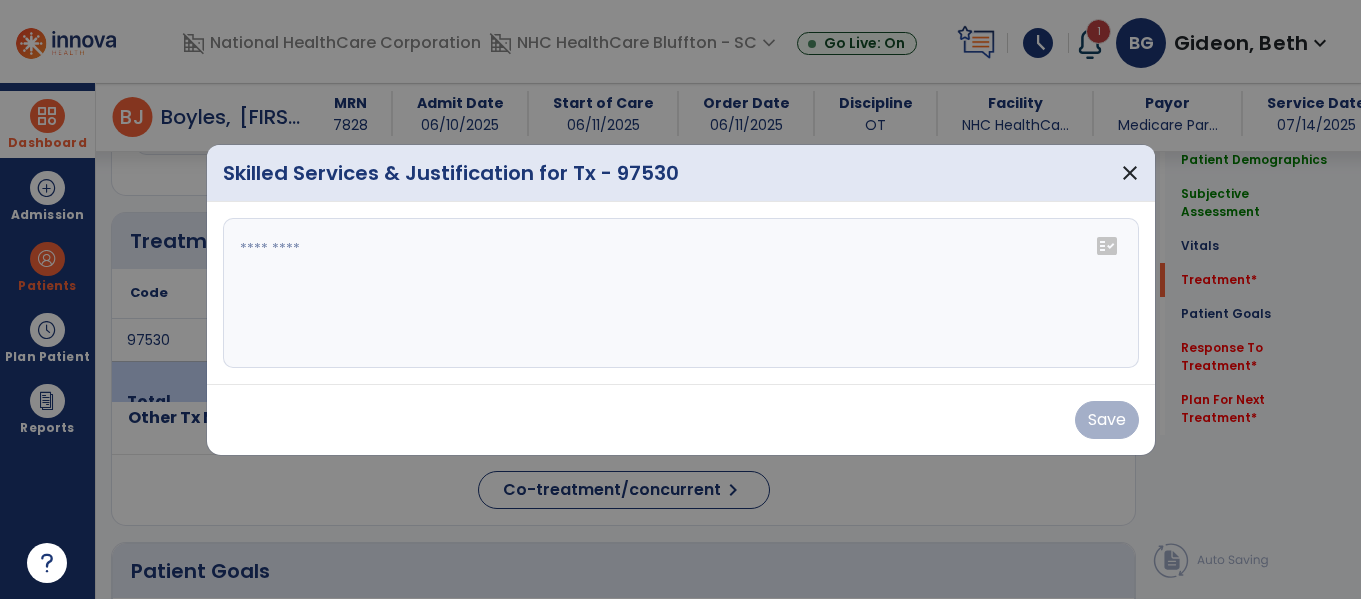 click at bounding box center [681, 293] 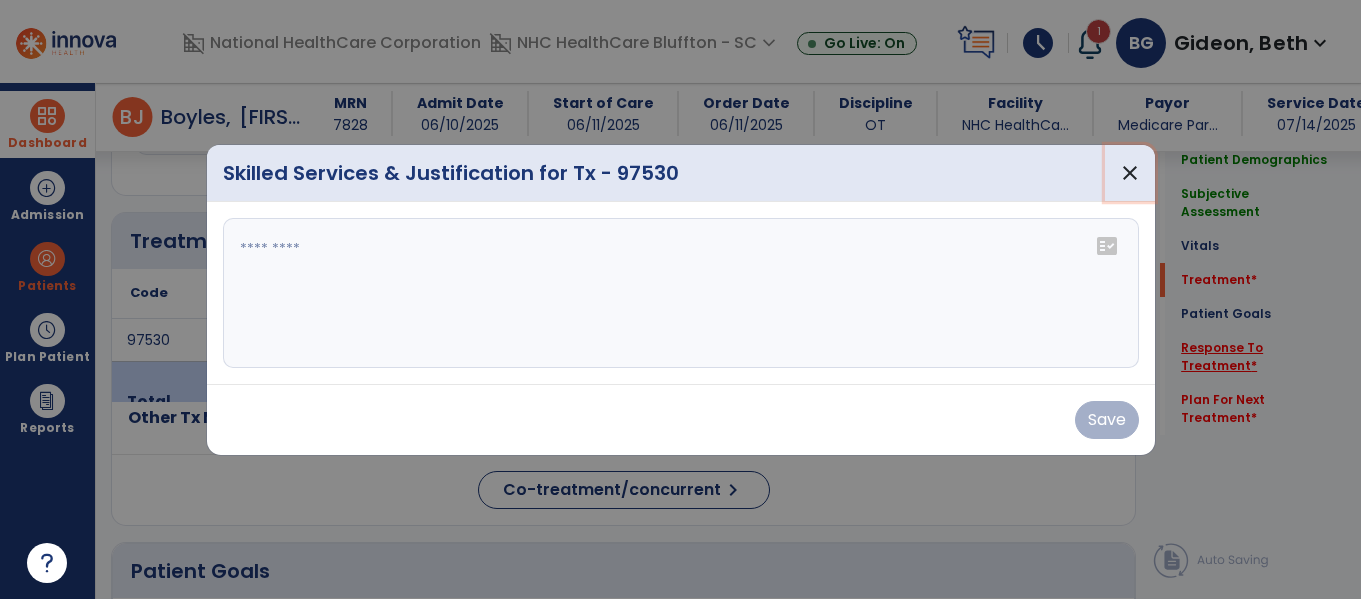 drag, startPoint x: 1130, startPoint y: 172, endPoint x: 1190, endPoint y: 350, distance: 187.84036 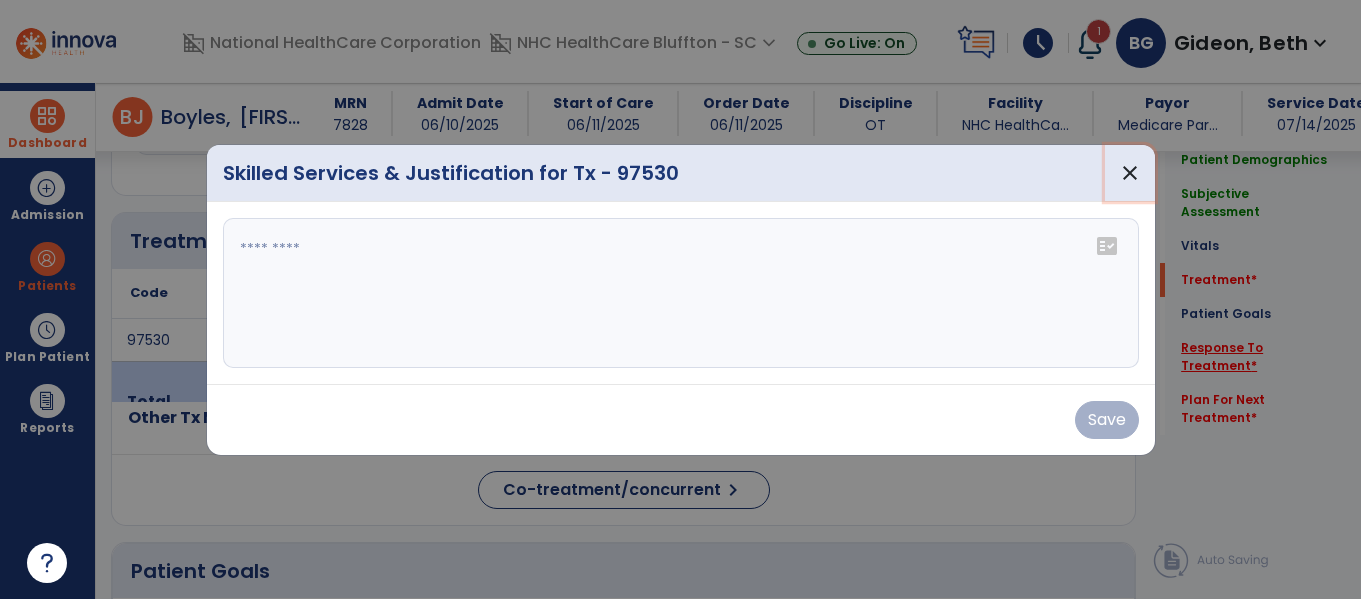 click on "close" at bounding box center (1130, 173) 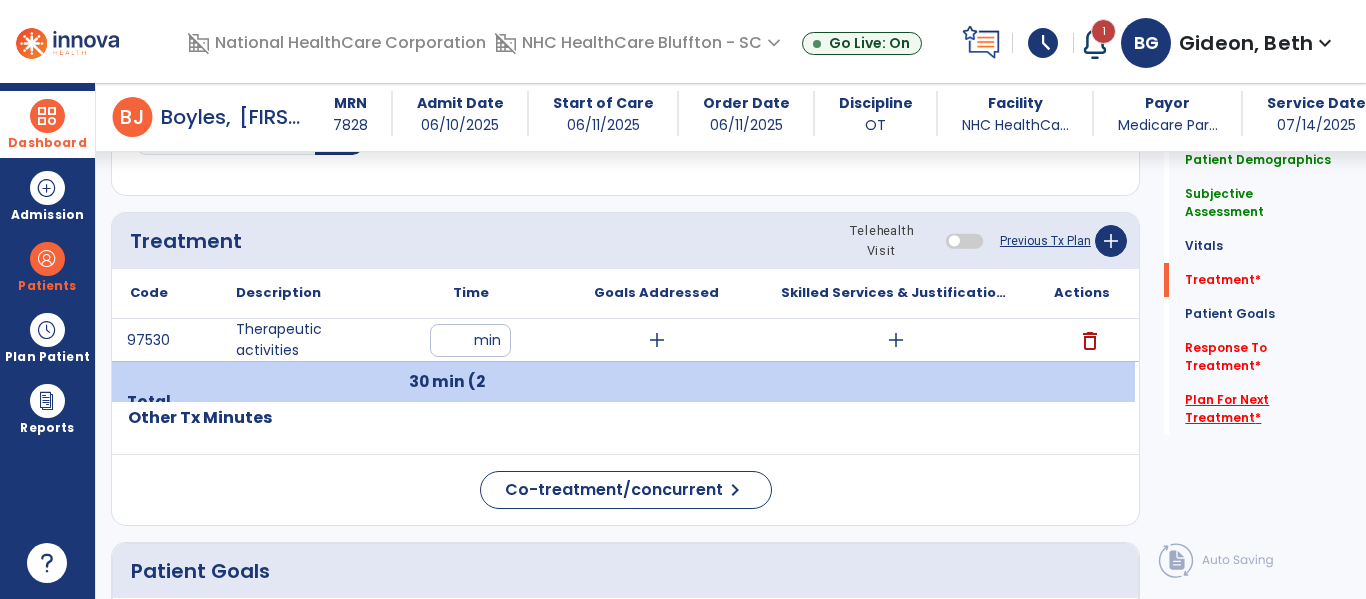 click on "Plan For Next Treatment   *" 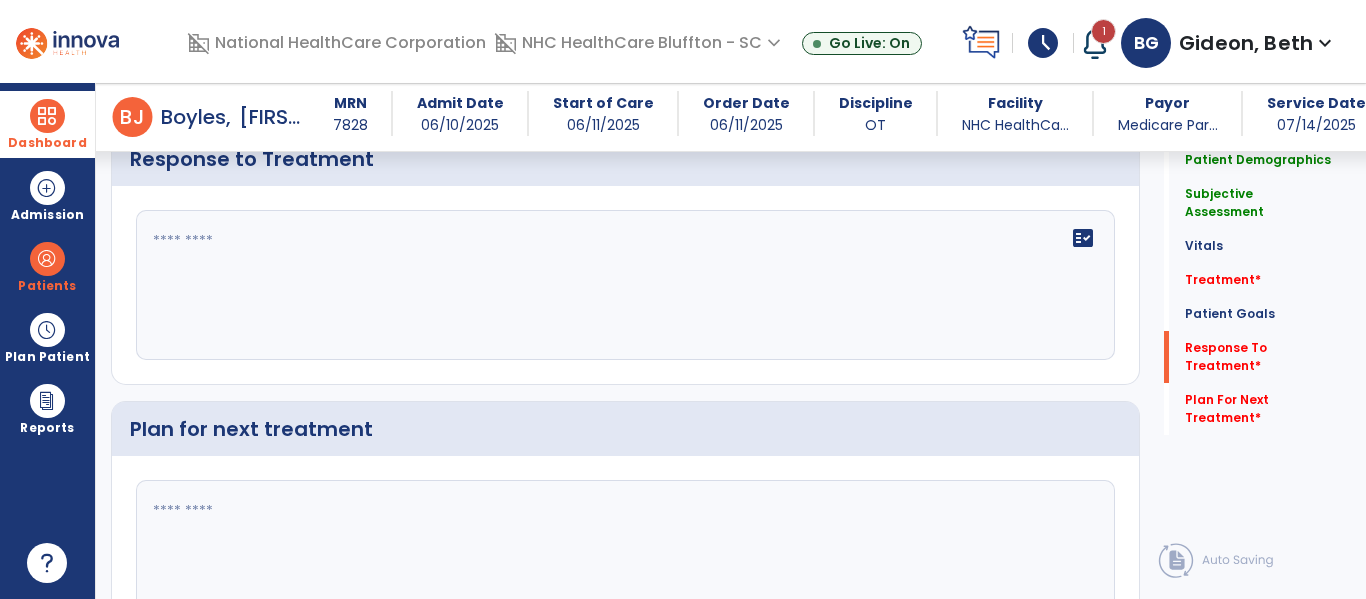 scroll, scrollTop: 2429, scrollLeft: 0, axis: vertical 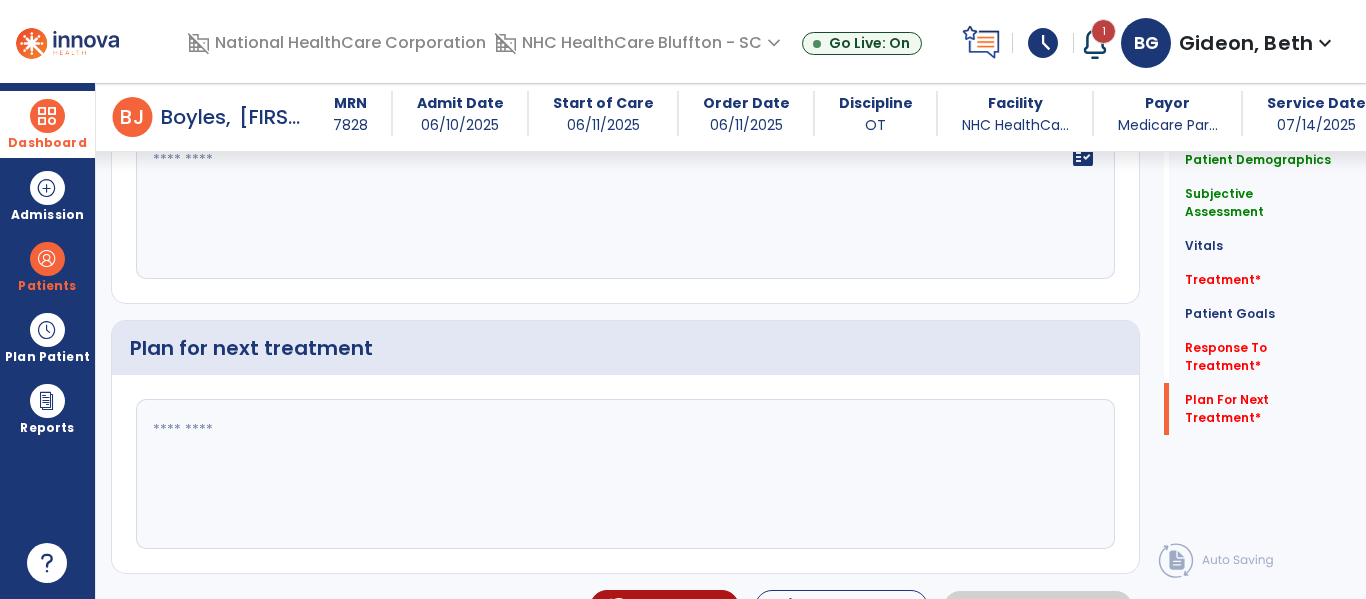 click 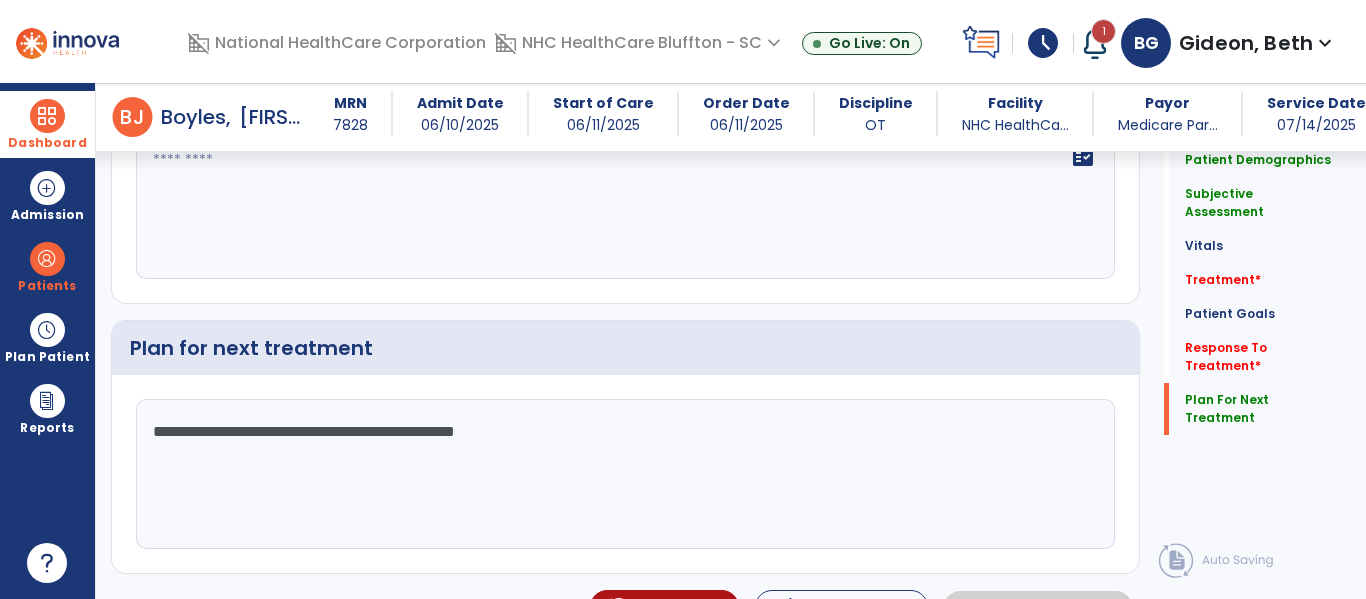 scroll, scrollTop: 2429, scrollLeft: 0, axis: vertical 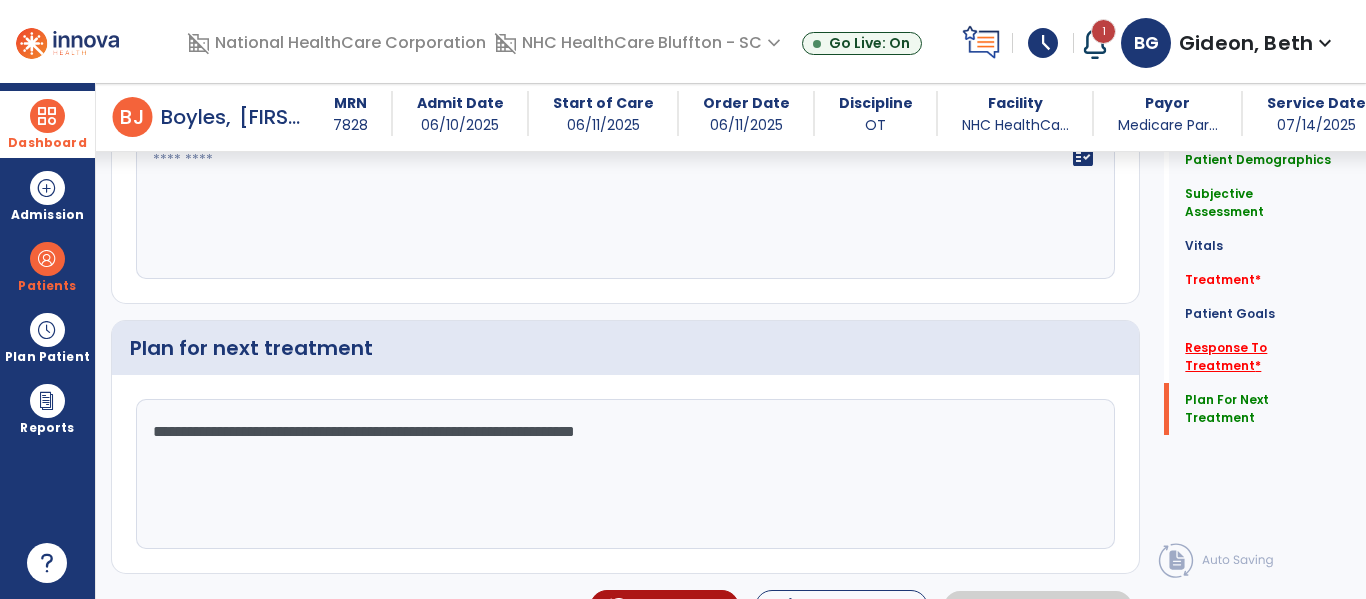 type on "**********" 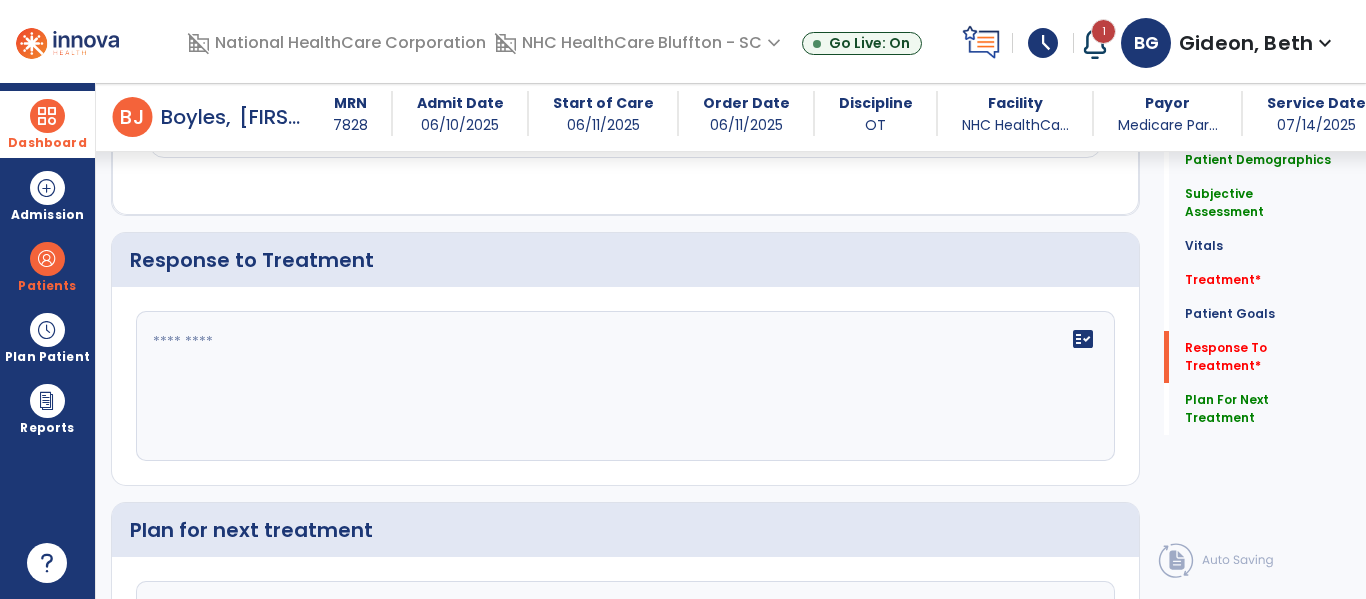 scroll, scrollTop: 2224, scrollLeft: 0, axis: vertical 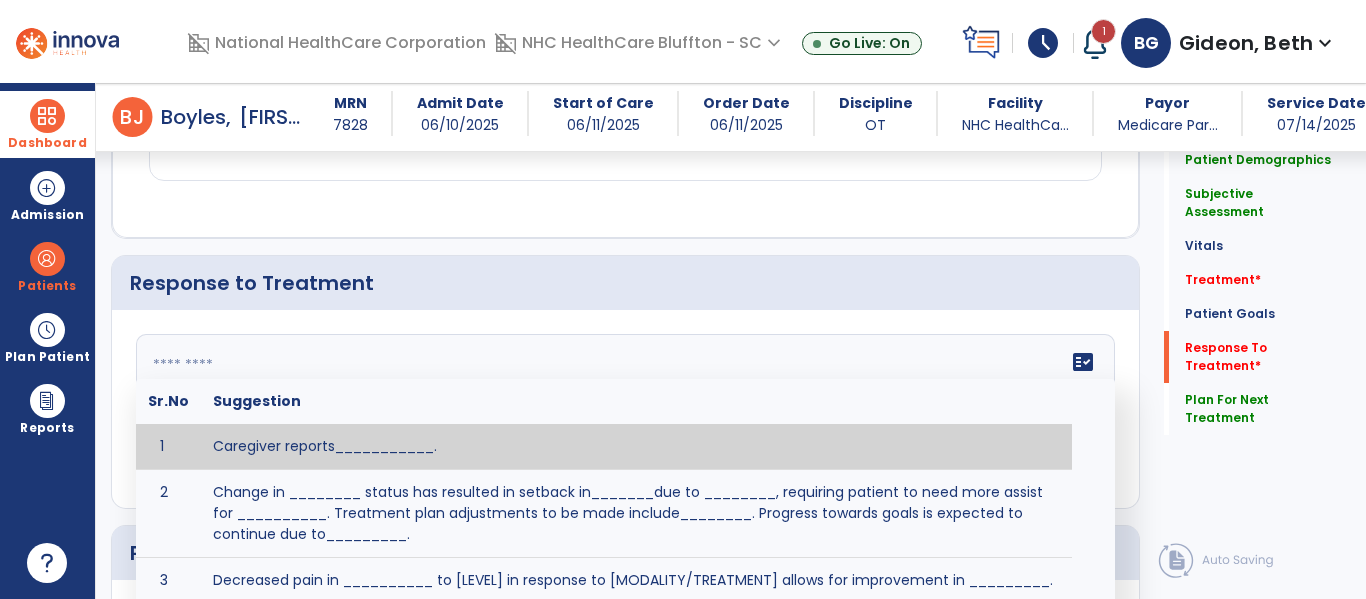 drag, startPoint x: 762, startPoint y: 365, endPoint x: 747, endPoint y: 400, distance: 38.078865 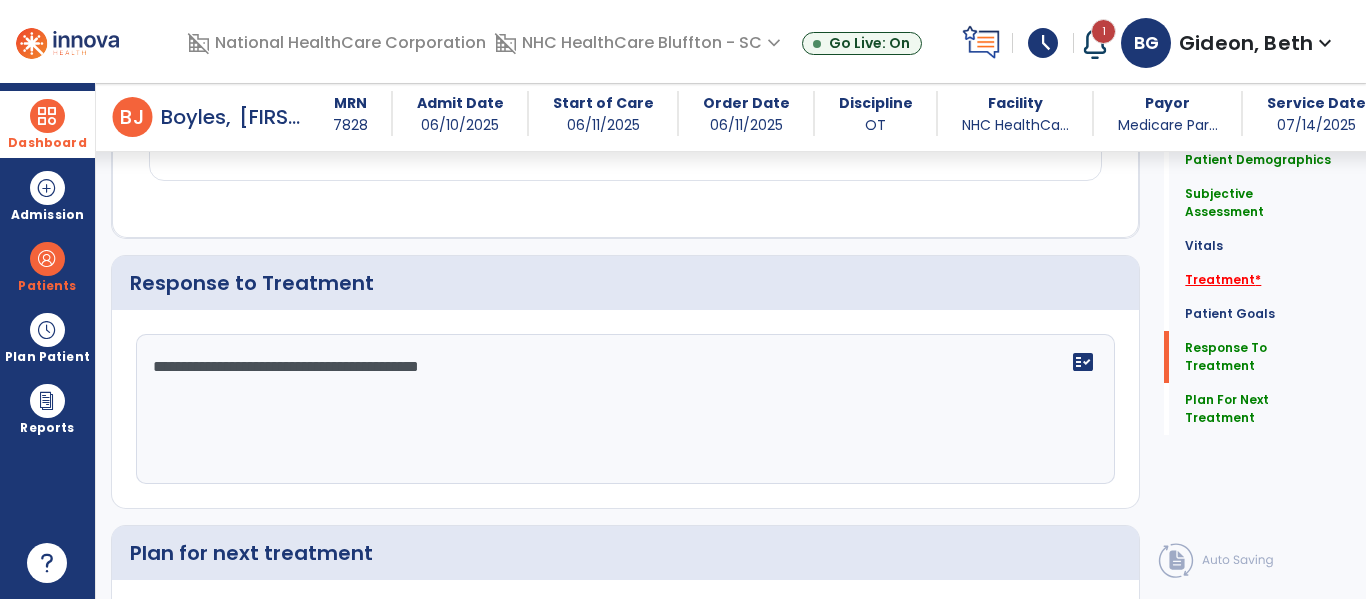 type on "**********" 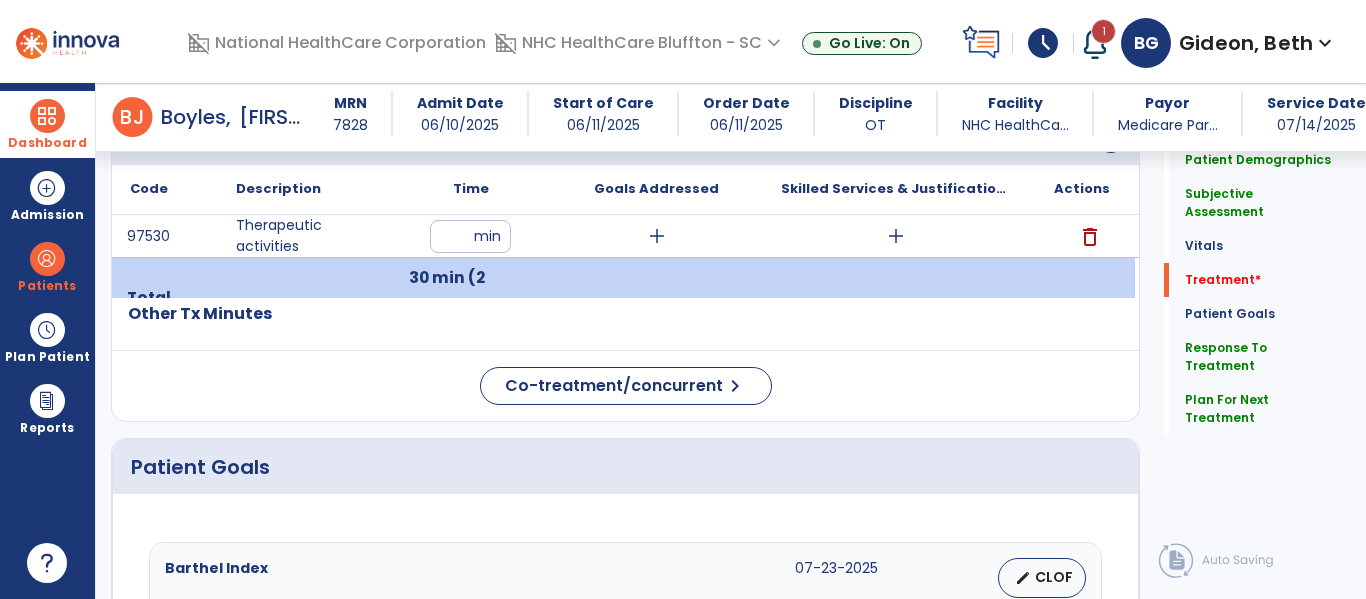 scroll, scrollTop: 1066, scrollLeft: 0, axis: vertical 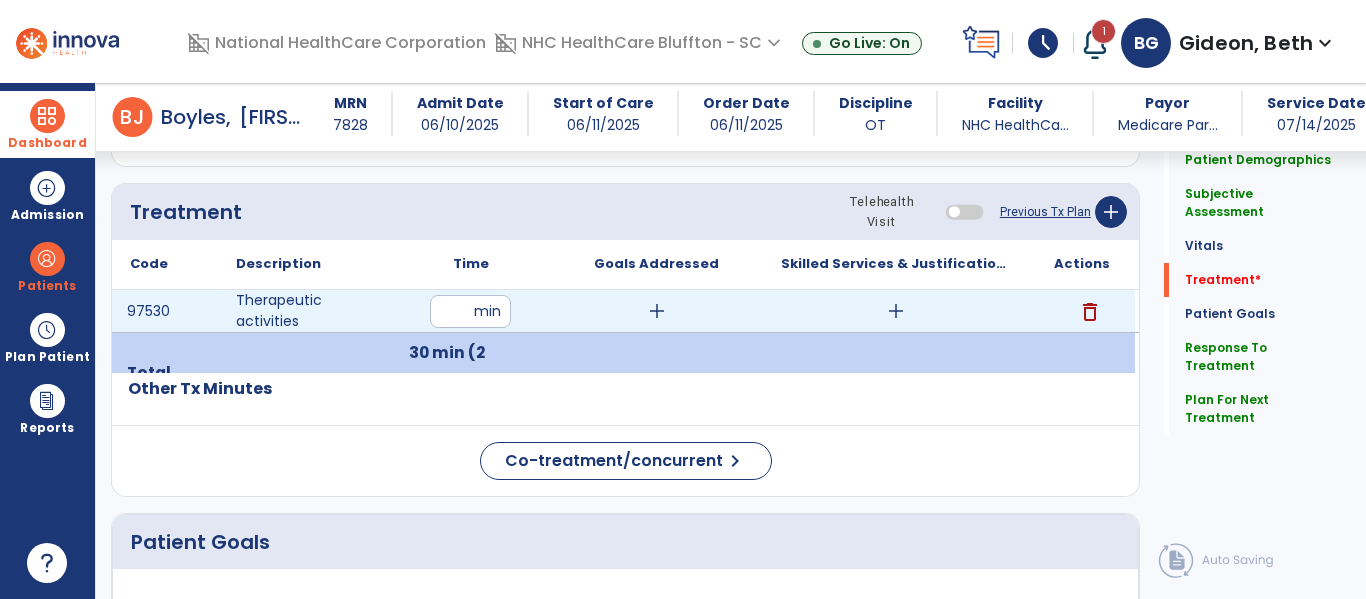 click on "add" at bounding box center [896, 311] 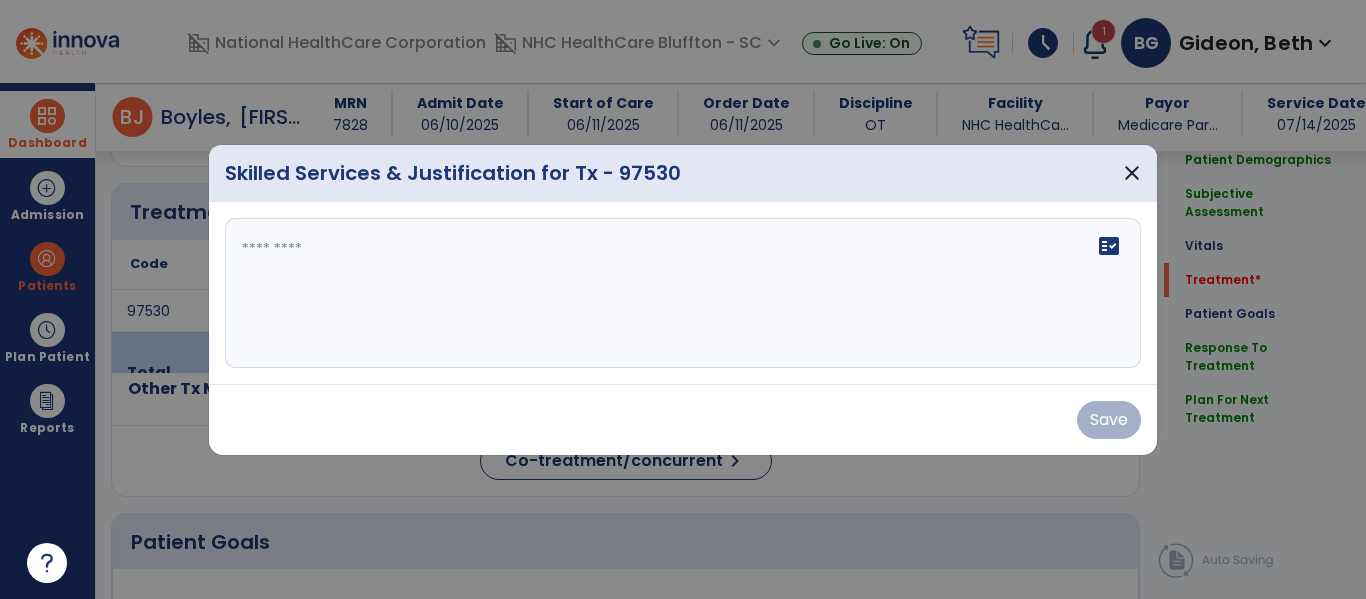 scroll, scrollTop: 1066, scrollLeft: 0, axis: vertical 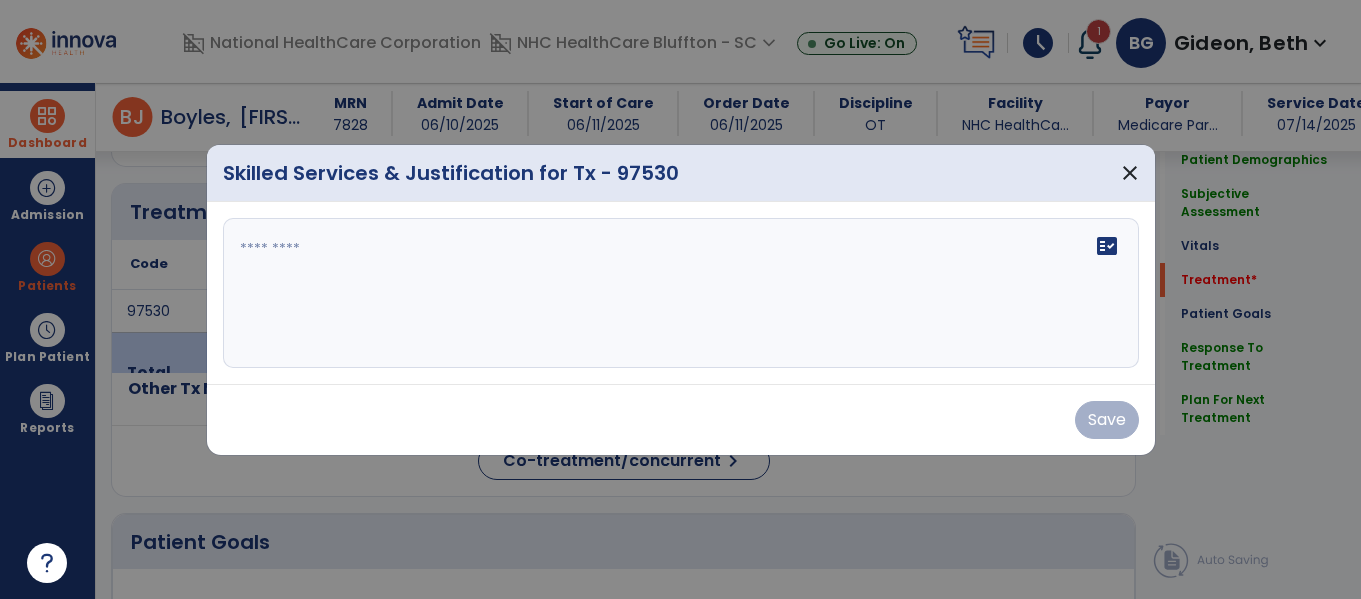 click on "fact_check" at bounding box center (681, 293) 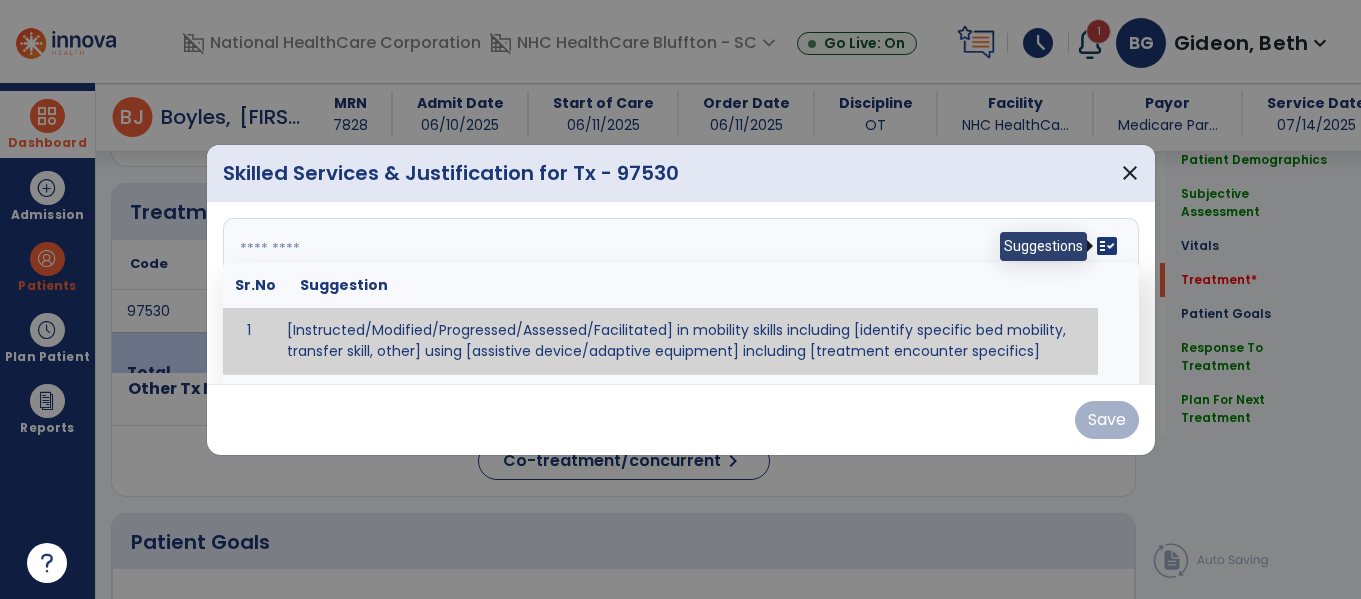 click on "fact_check  Suggestions Sr.No Suggestion 1 [Instructed/Modified/Progressed/Assessed/Facilitated] in mobility skills including [identify specific bed mobility, transfer skill, other] using [assistive device/adaptive equipment] including [treatment encounter specifics]" at bounding box center (681, 293) 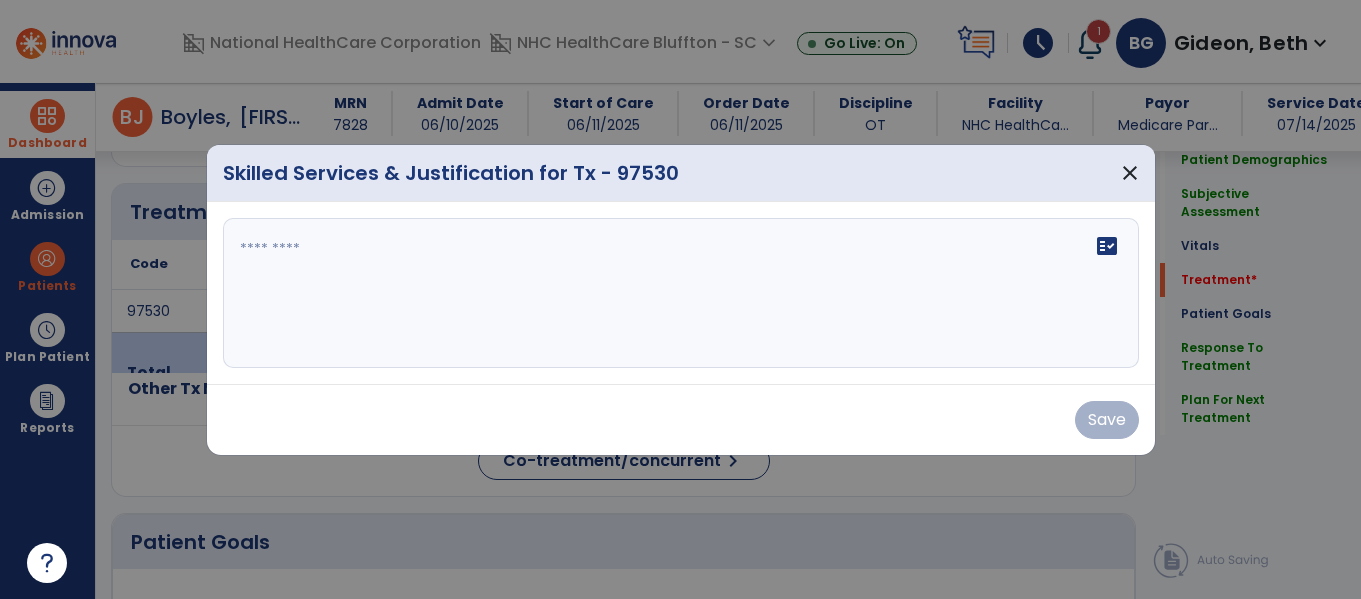 click on "fact_check" at bounding box center (681, 293) 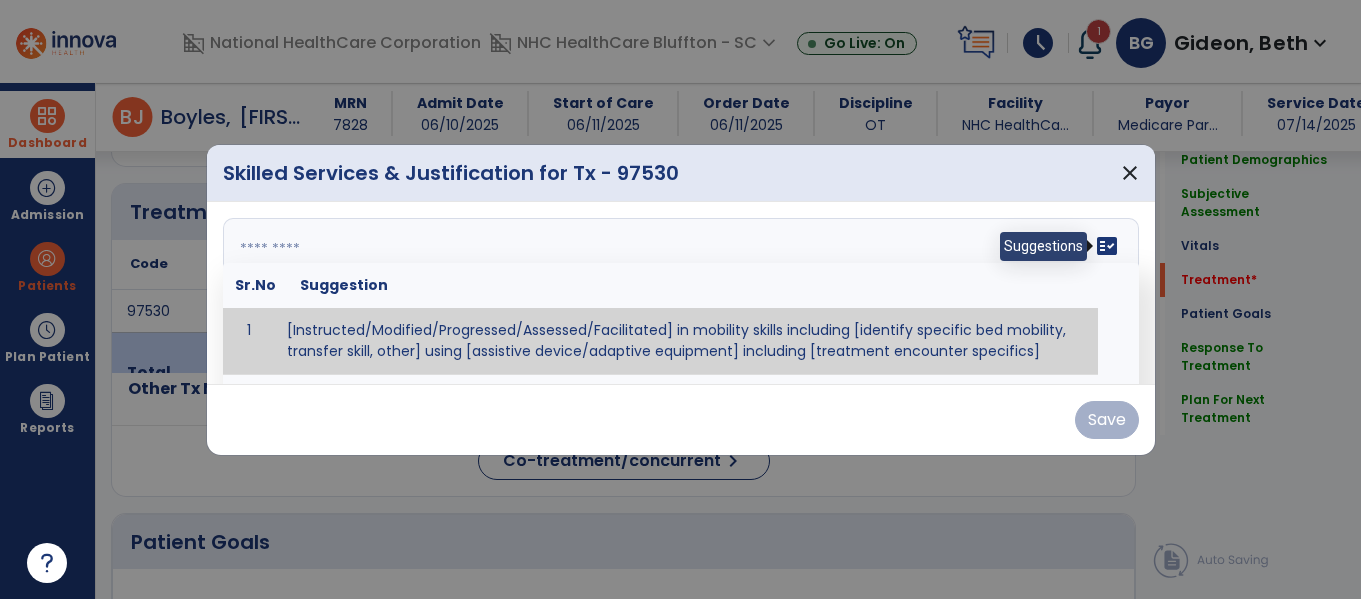 click on "fact_check" at bounding box center [1107, 246] 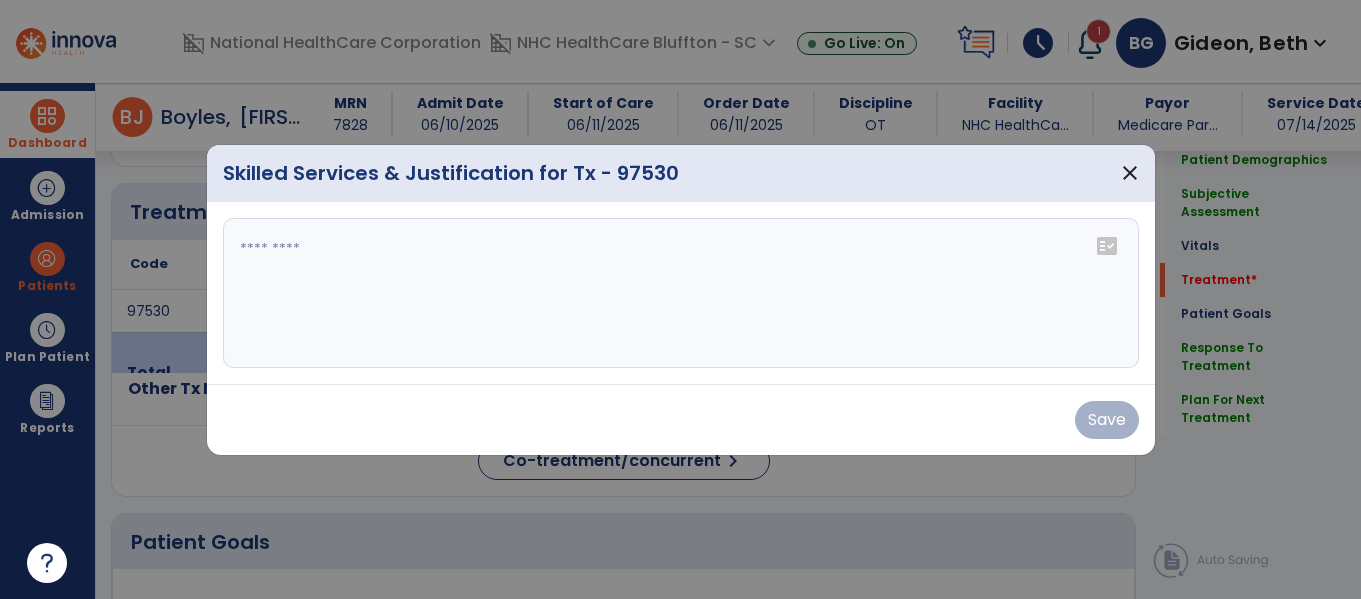 click at bounding box center [681, 293] 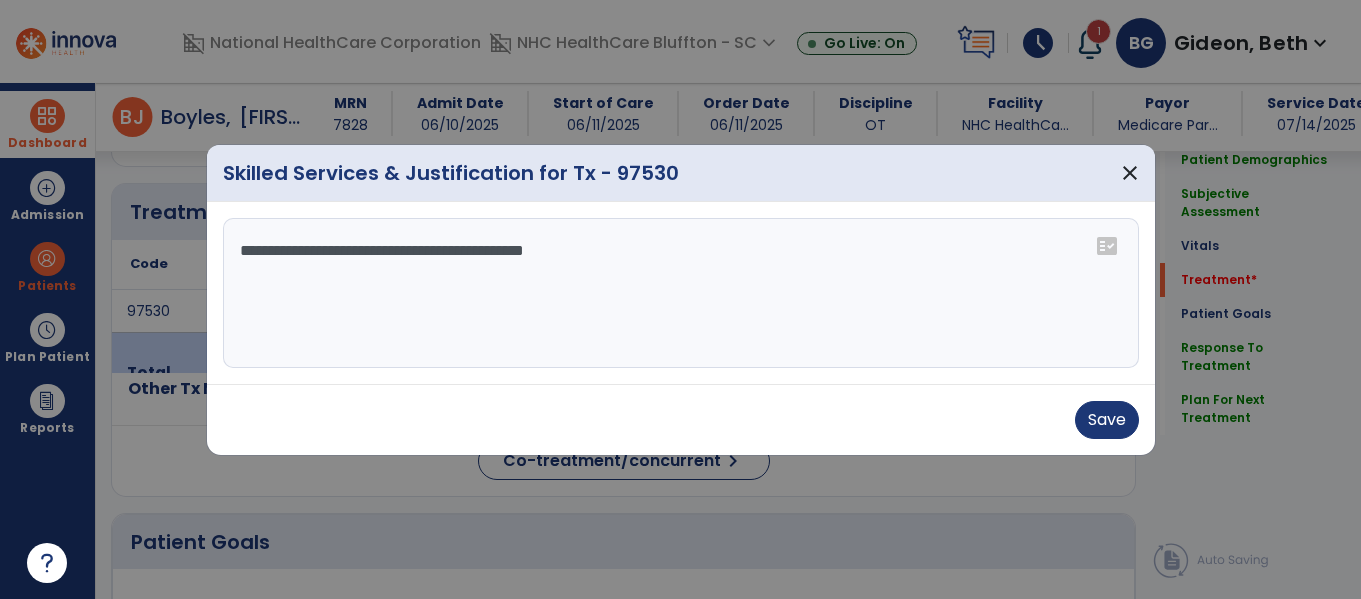 click on "**********" at bounding box center [681, 293] 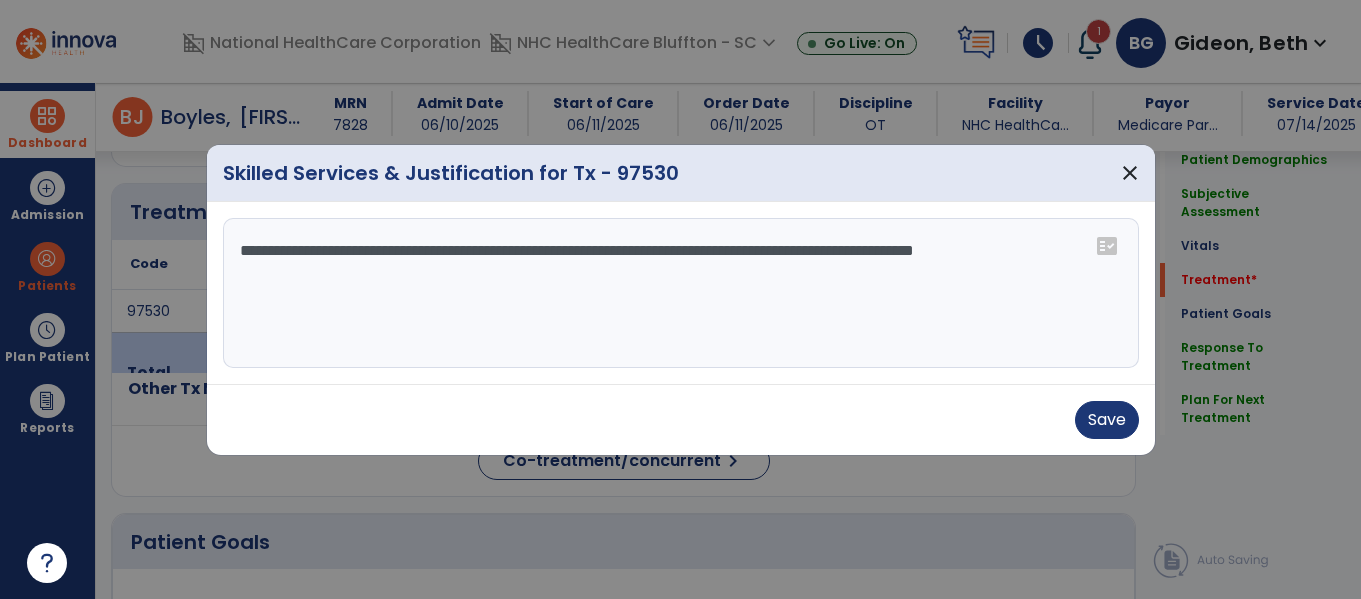 drag, startPoint x: 985, startPoint y: 250, endPoint x: 1000, endPoint y: 245, distance: 15.811388 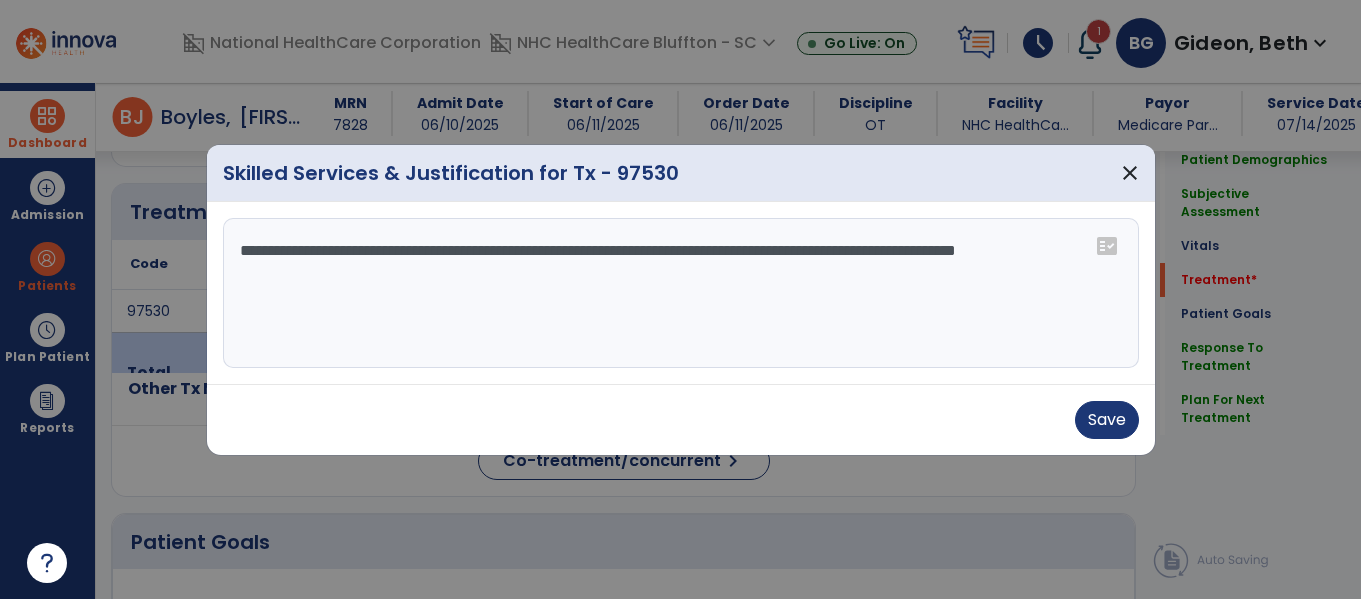 drag, startPoint x: 1044, startPoint y: 255, endPoint x: 1082, endPoint y: 262, distance: 38.63936 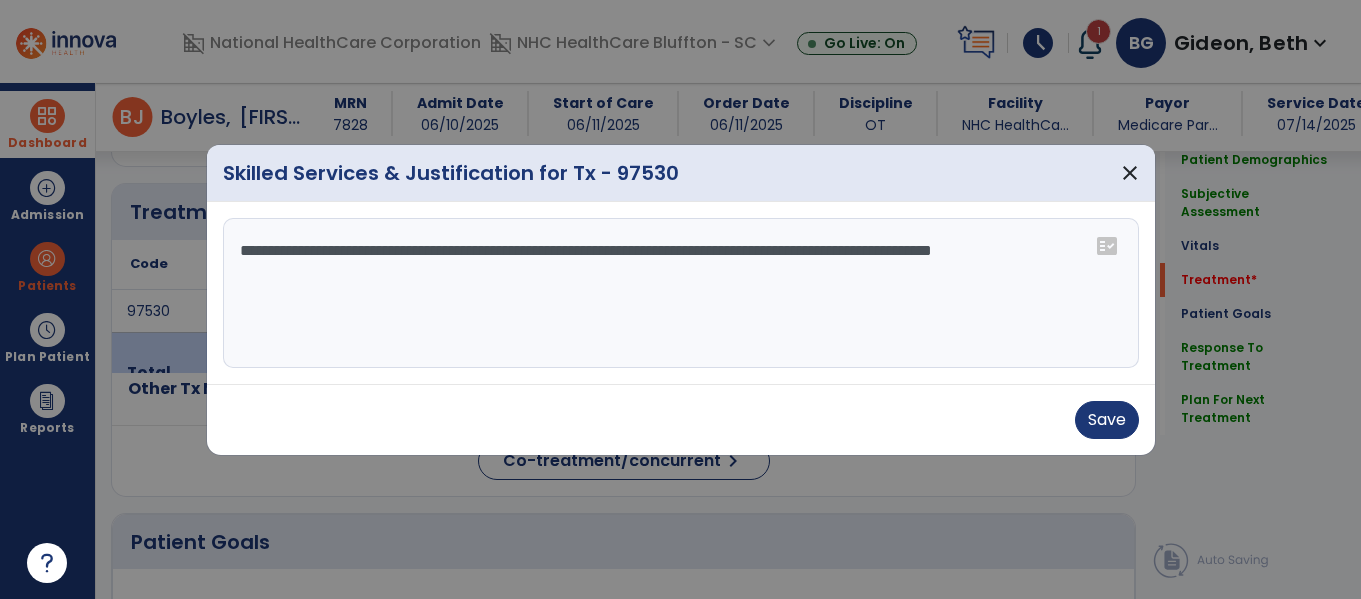 drag, startPoint x: 328, startPoint y: 276, endPoint x: 197, endPoint y: 271, distance: 131.09538 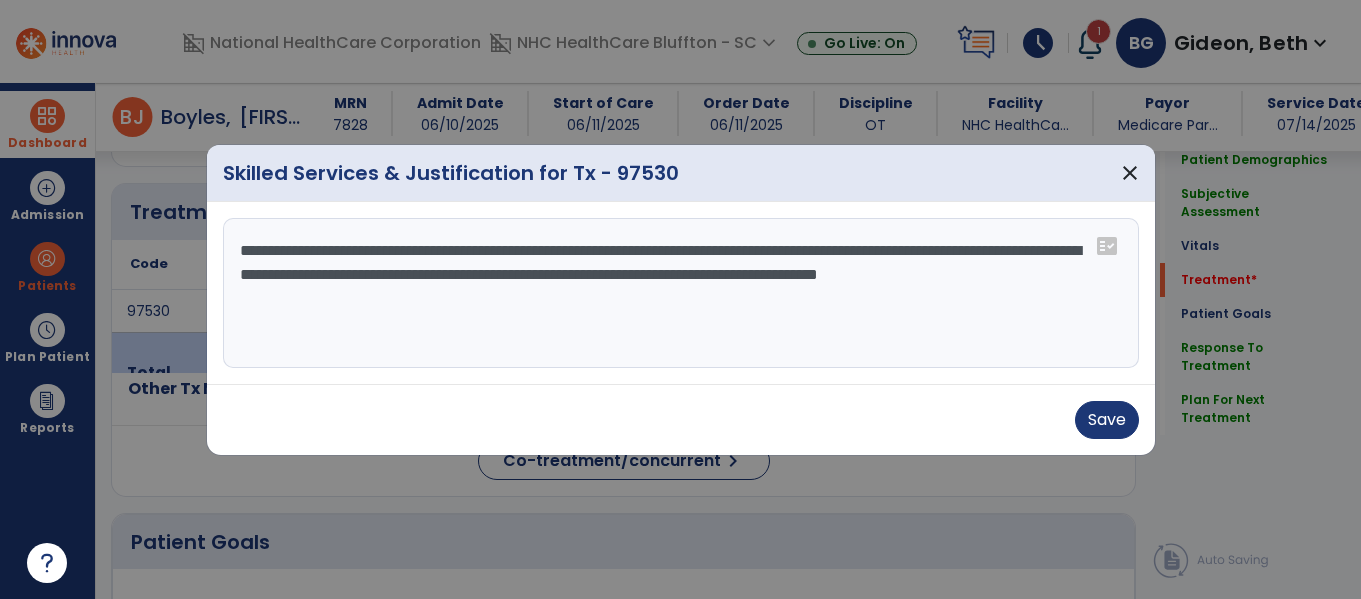drag, startPoint x: 298, startPoint y: 304, endPoint x: 721, endPoint y: 308, distance: 423.01892 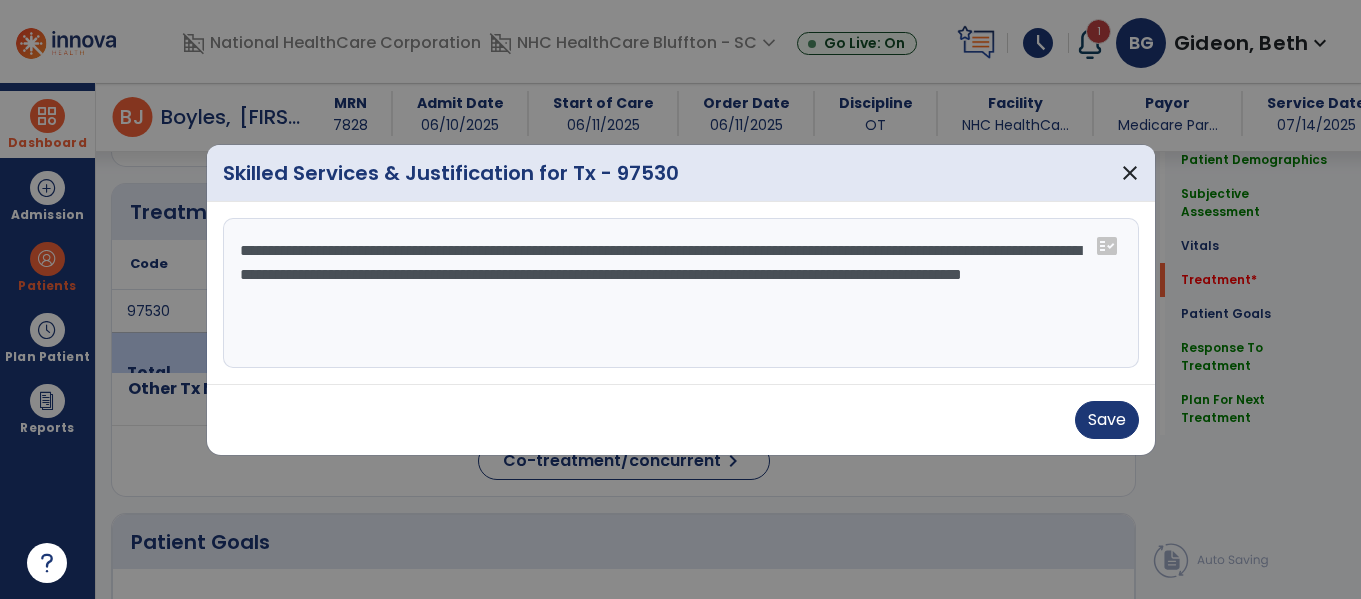 click on "**********" at bounding box center [681, 293] 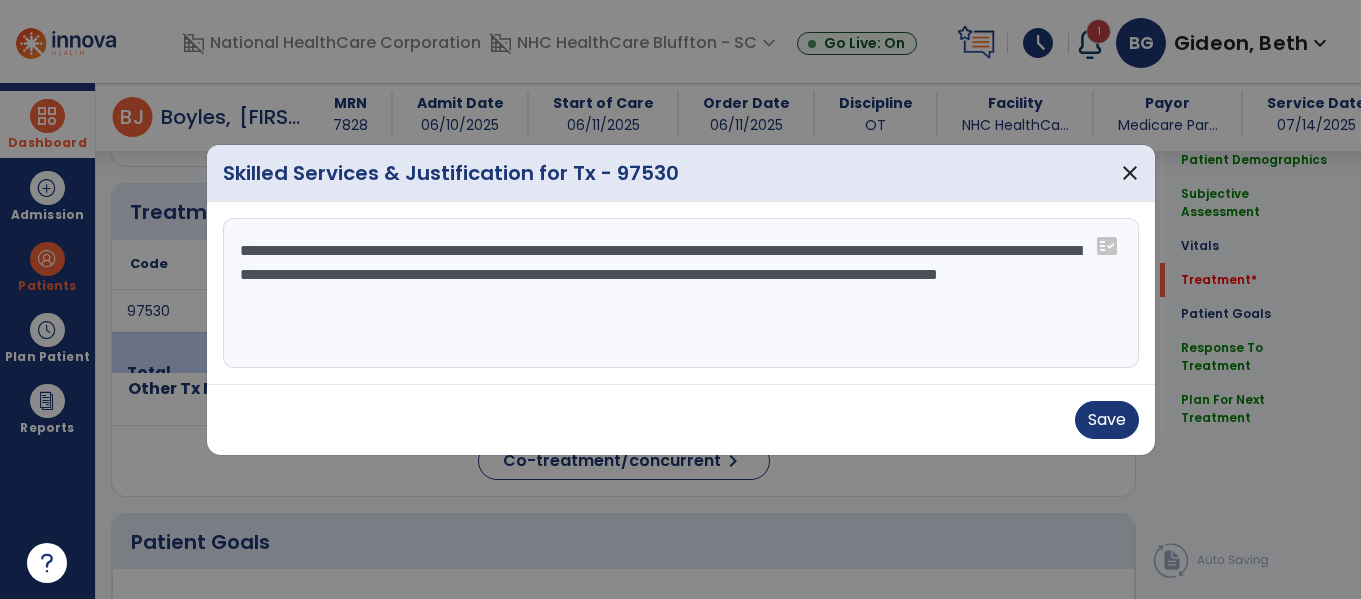 click on "**********" at bounding box center [681, 293] 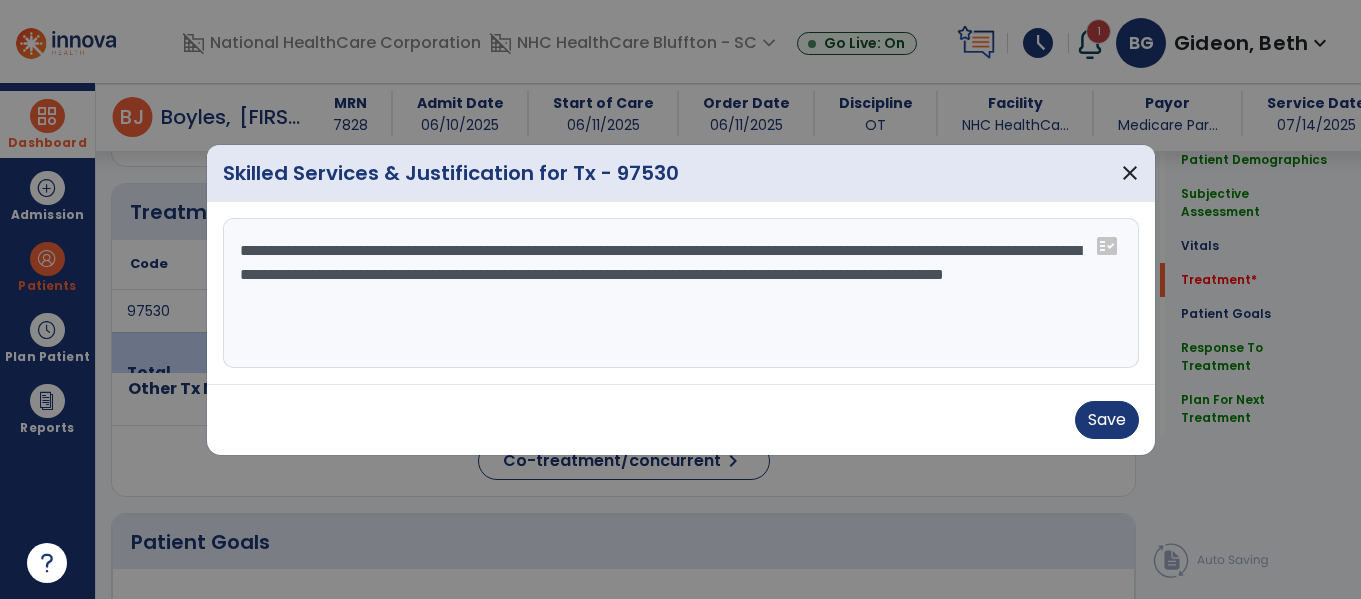 click on "**********" at bounding box center (681, 293) 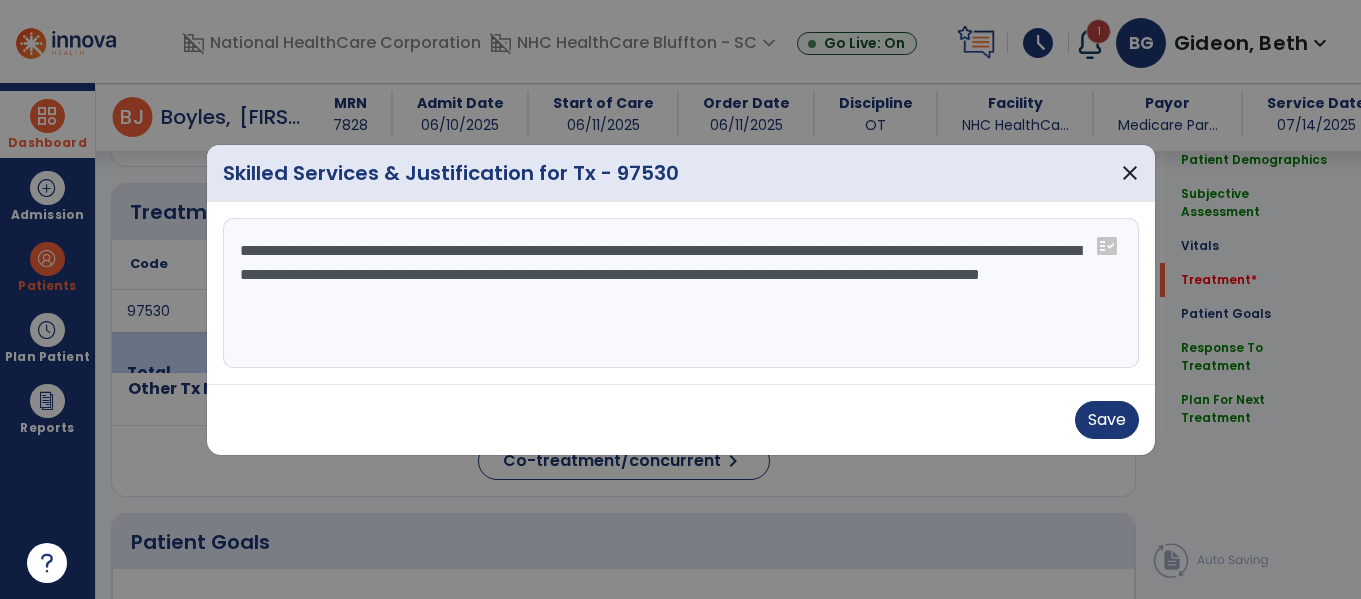 click on "**********" at bounding box center [681, 293] 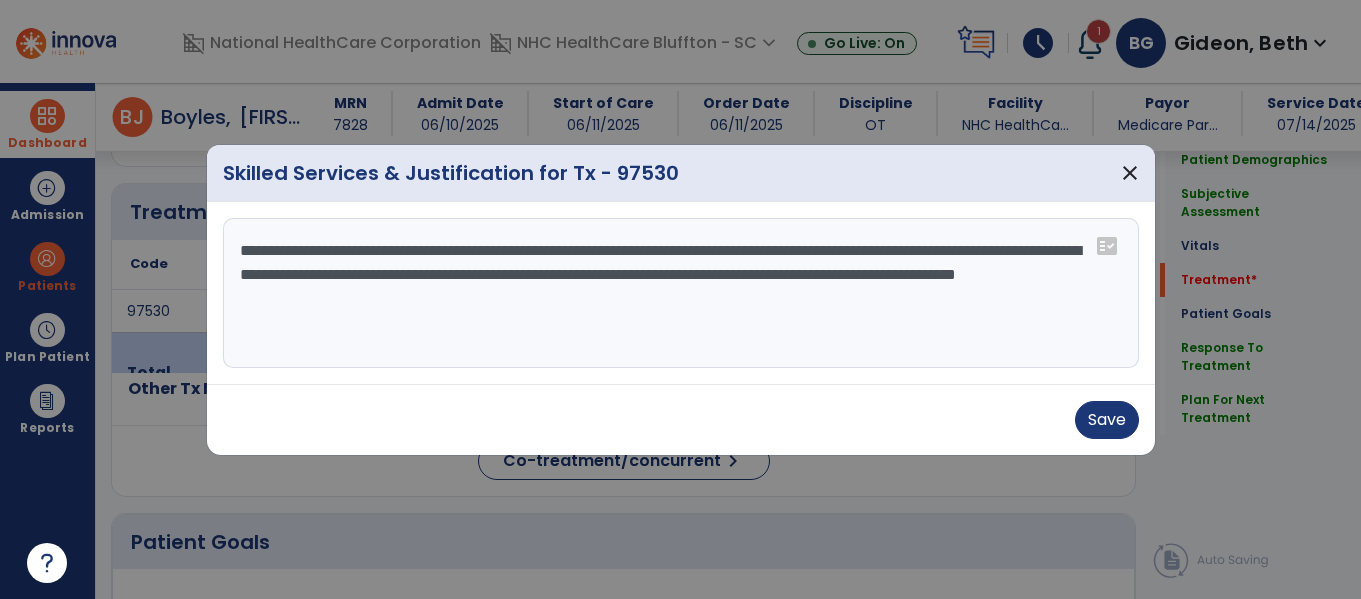 click on "**********" at bounding box center [681, 293] 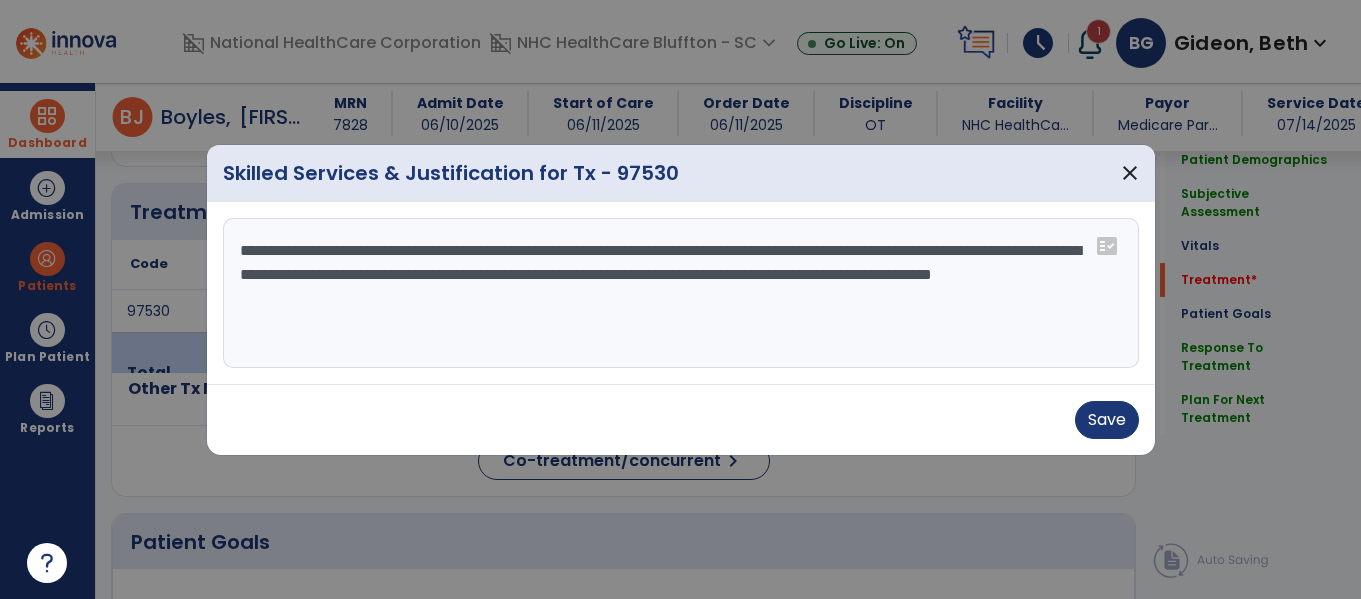 click on "**********" at bounding box center [681, 293] 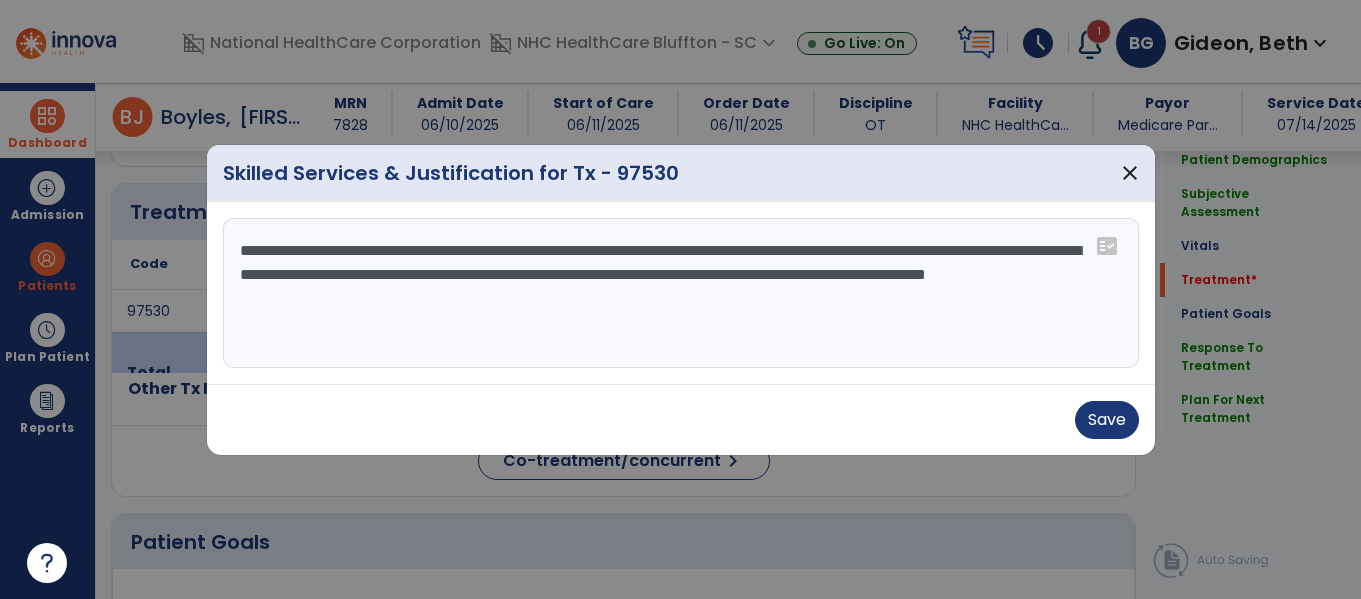 click on "**********" at bounding box center [681, 293] 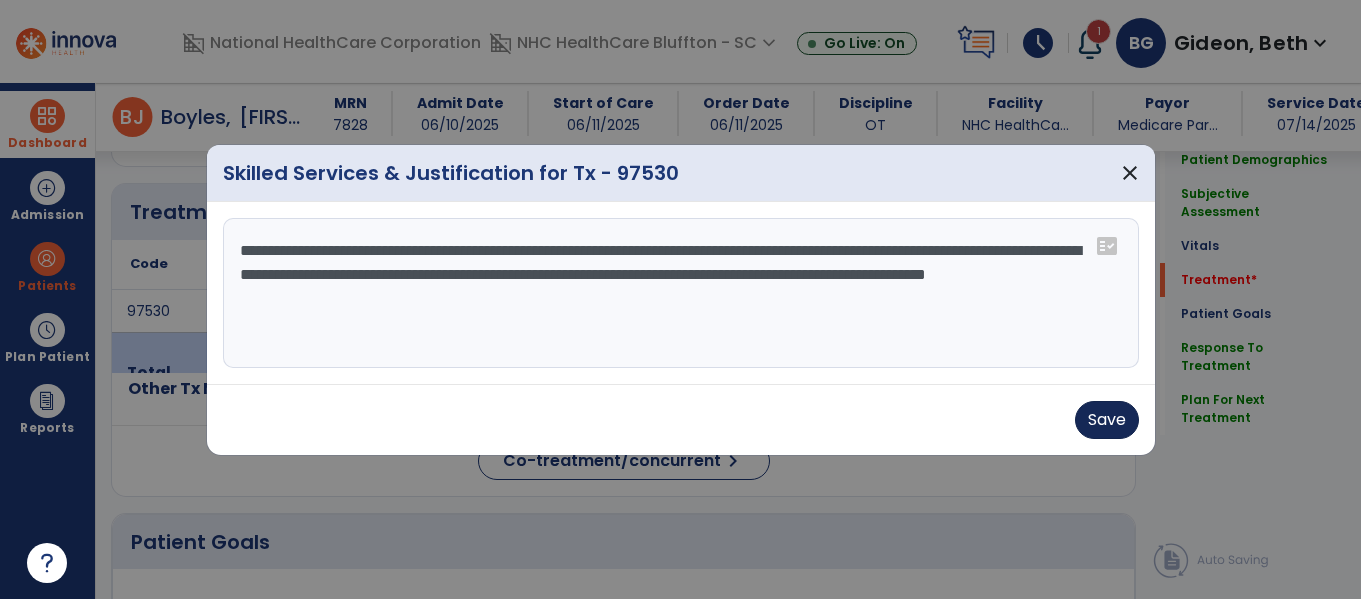 type on "**********" 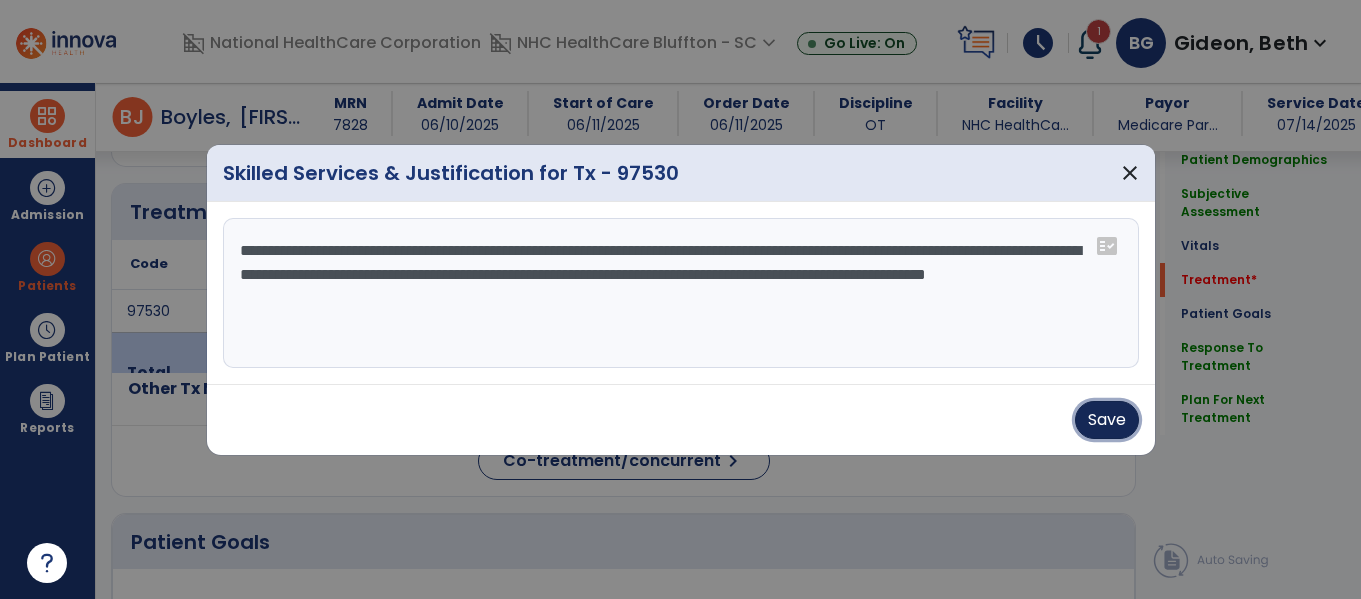 click on "Save" at bounding box center (1107, 420) 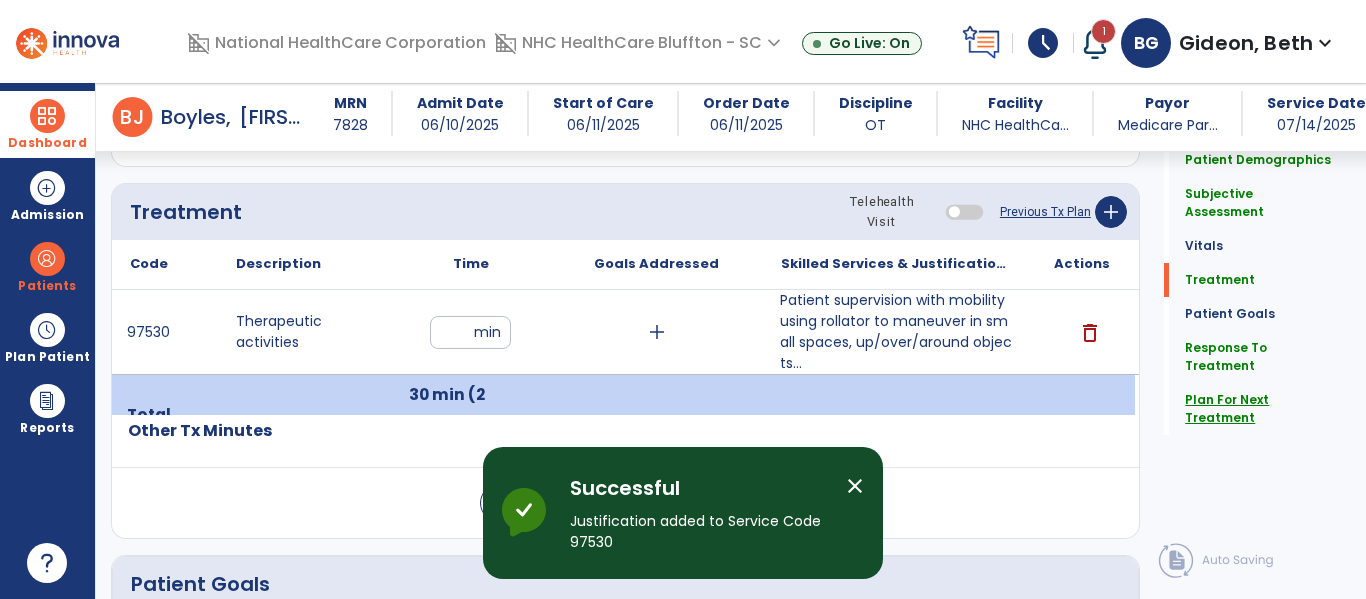 click on "Plan For Next Treatment" 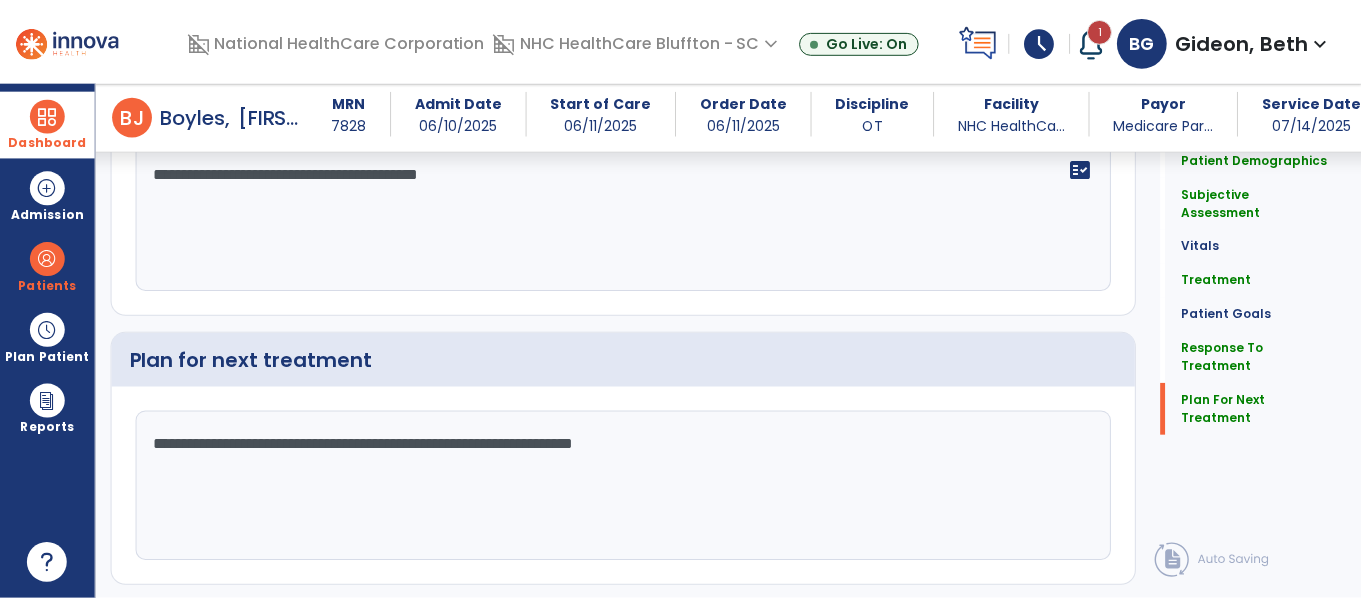 scroll, scrollTop: 2471, scrollLeft: 0, axis: vertical 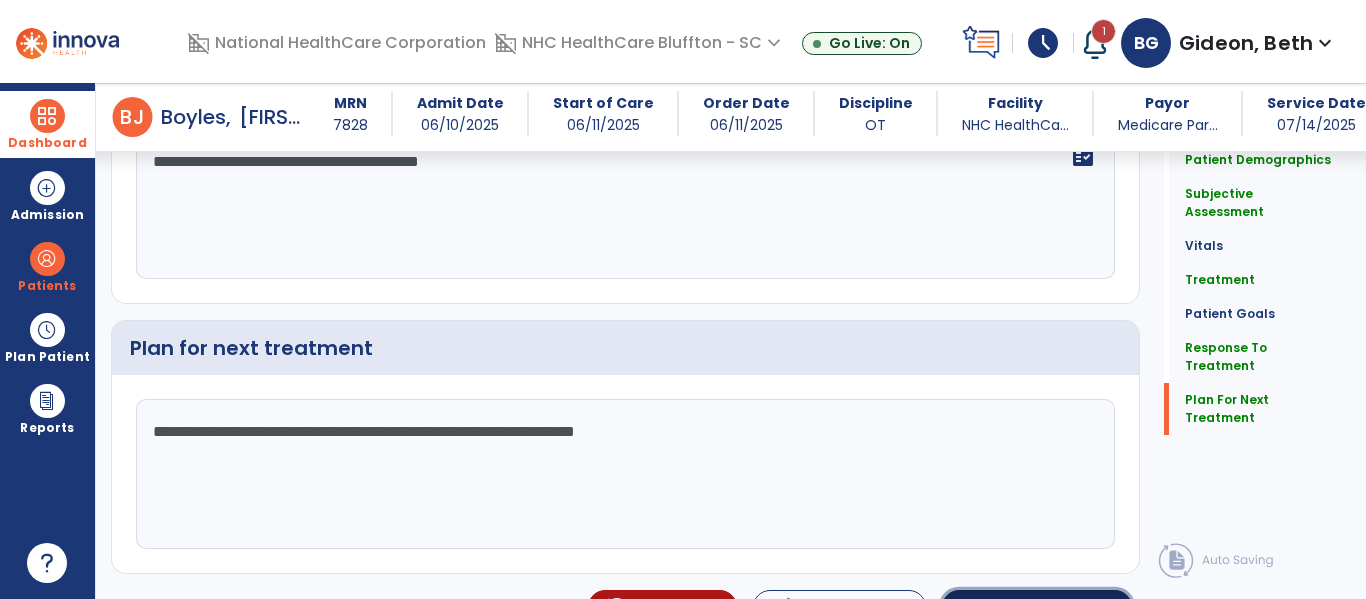 click on "Sign Doc" 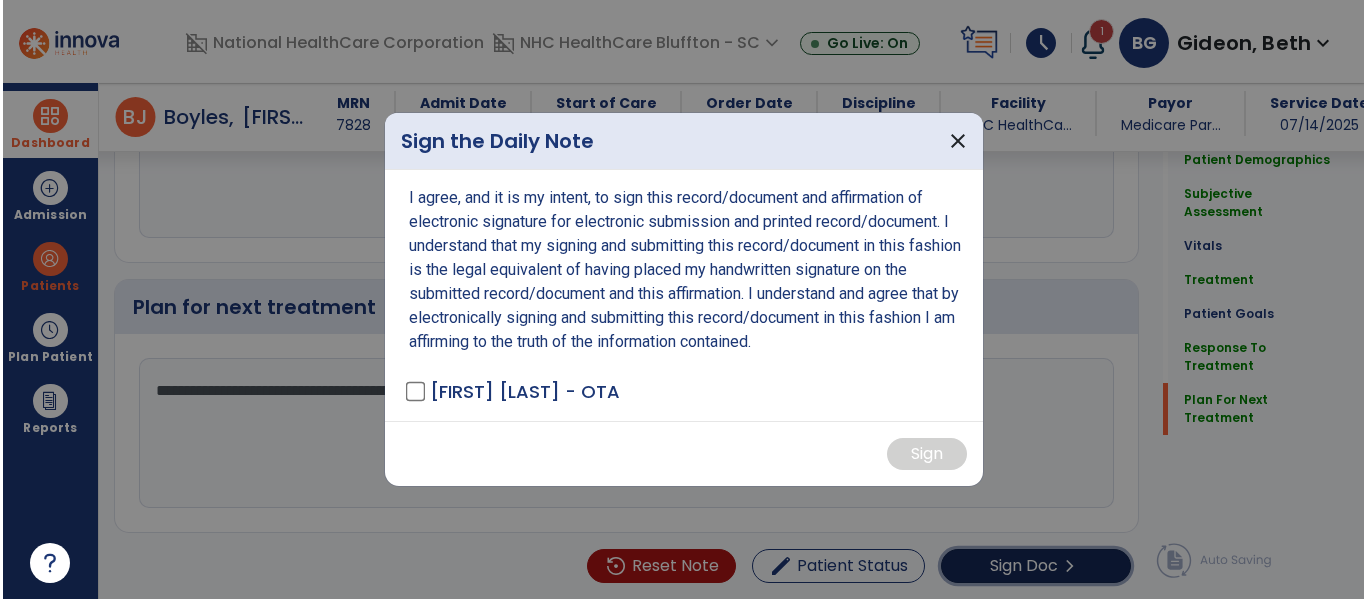 scroll, scrollTop: 2513, scrollLeft: 0, axis: vertical 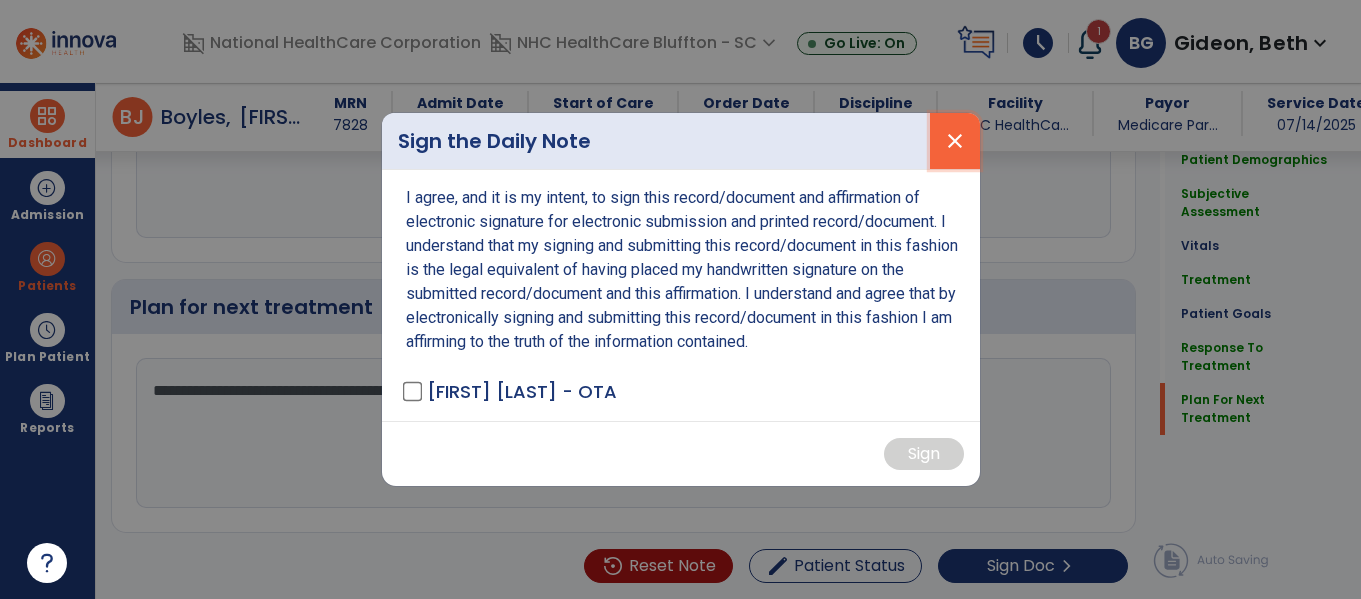 click on "close" at bounding box center [955, 141] 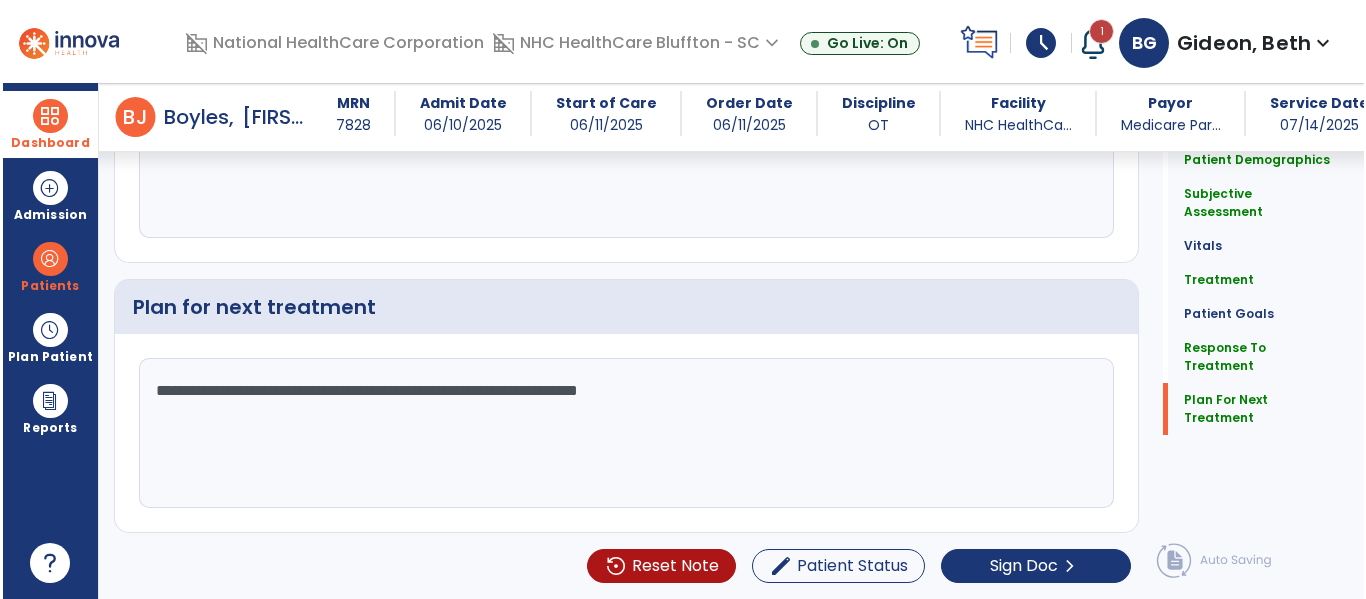 scroll, scrollTop: 2471, scrollLeft: 0, axis: vertical 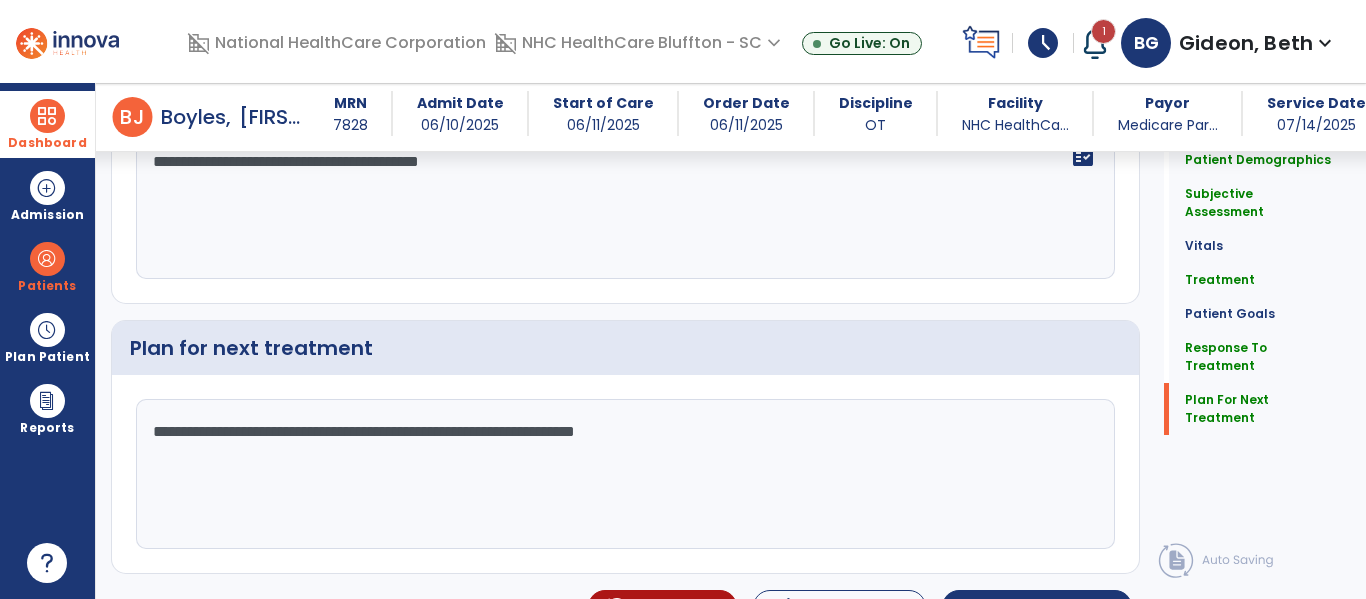 click on "Treatment   Treatment" 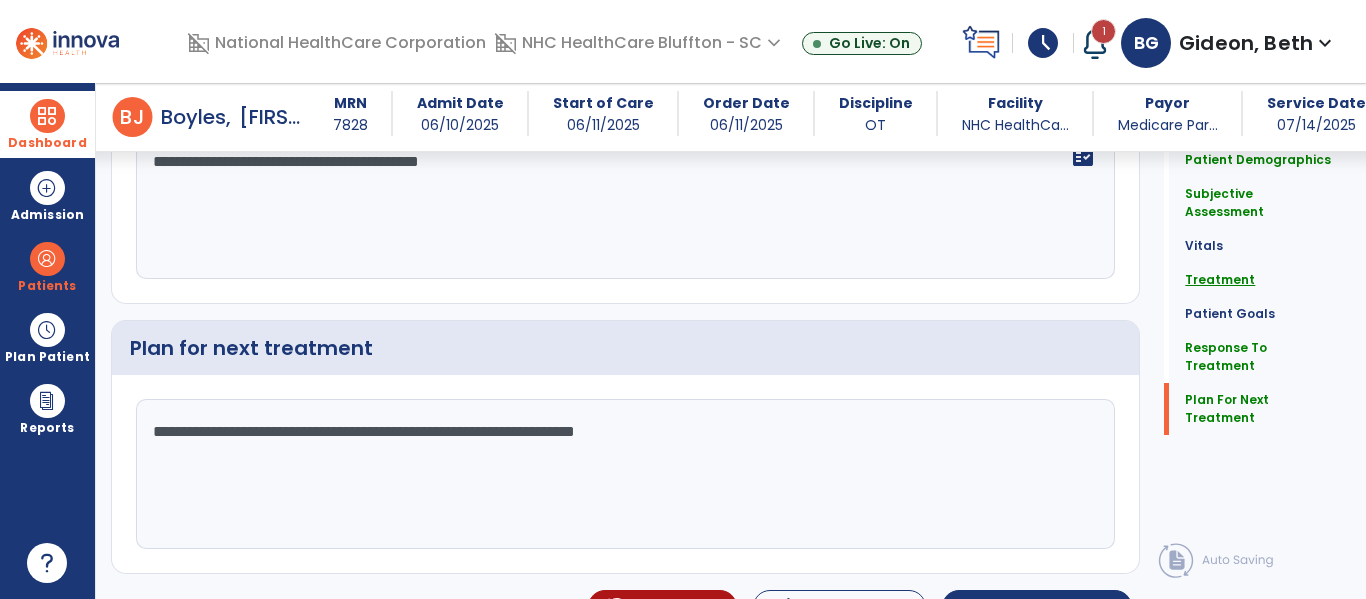 click on "Treatment" 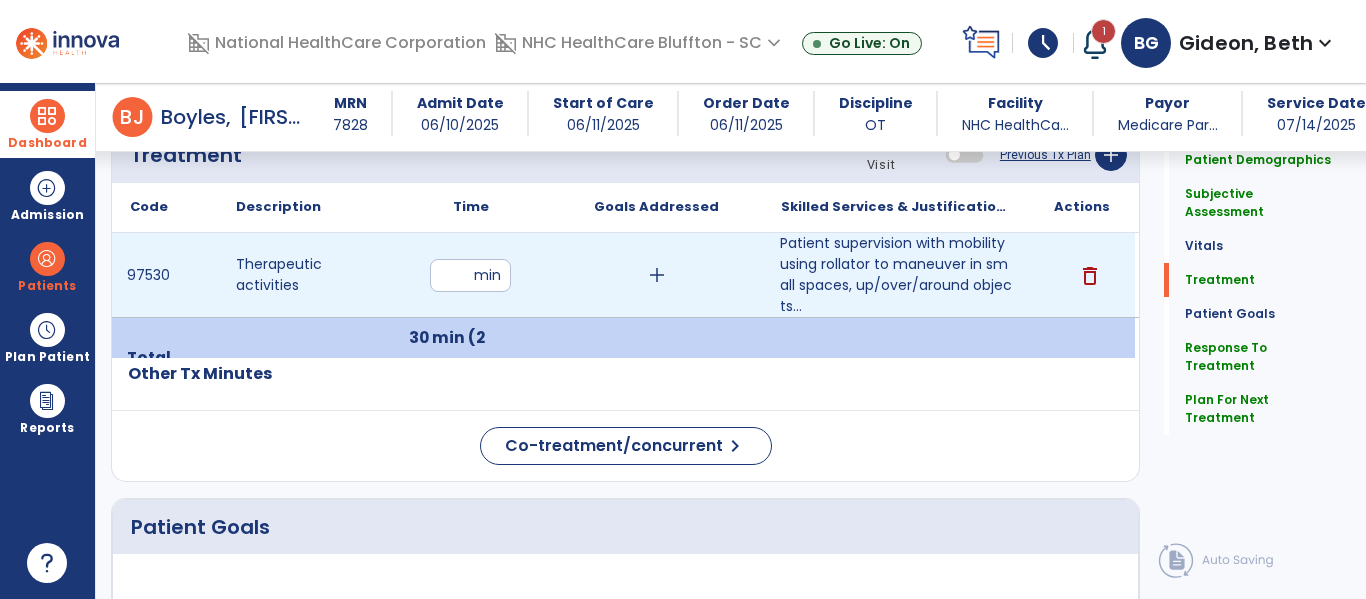 scroll, scrollTop: 1087, scrollLeft: 0, axis: vertical 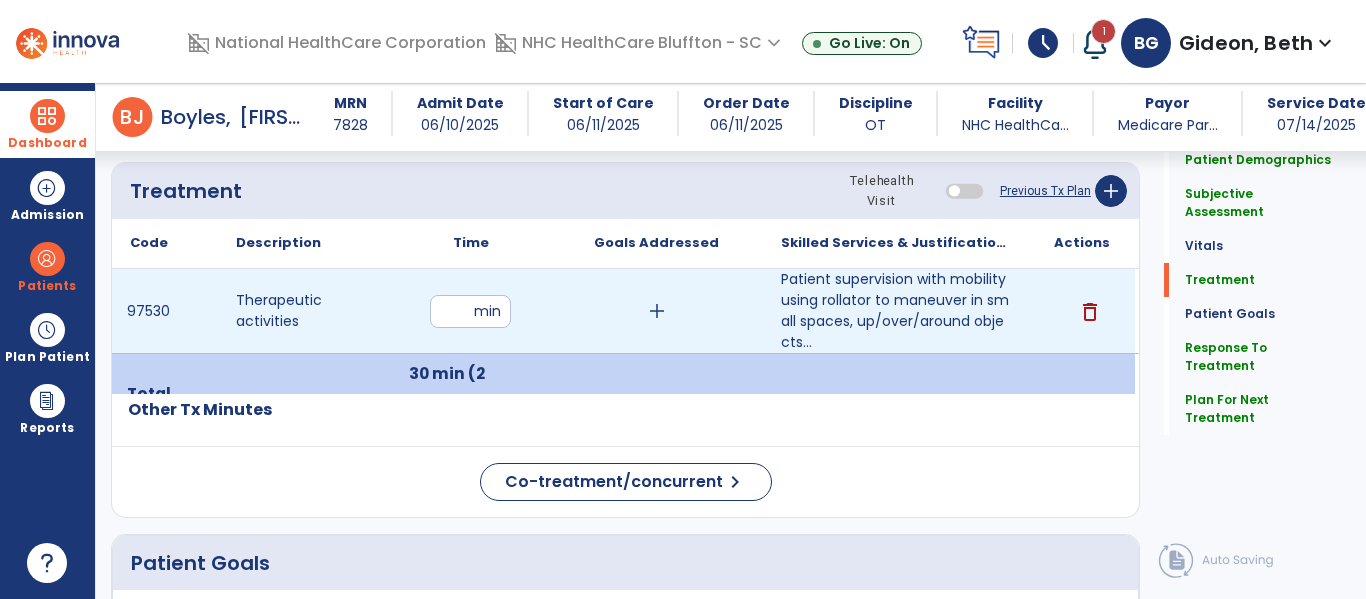 click on "**" at bounding box center [470, 311] 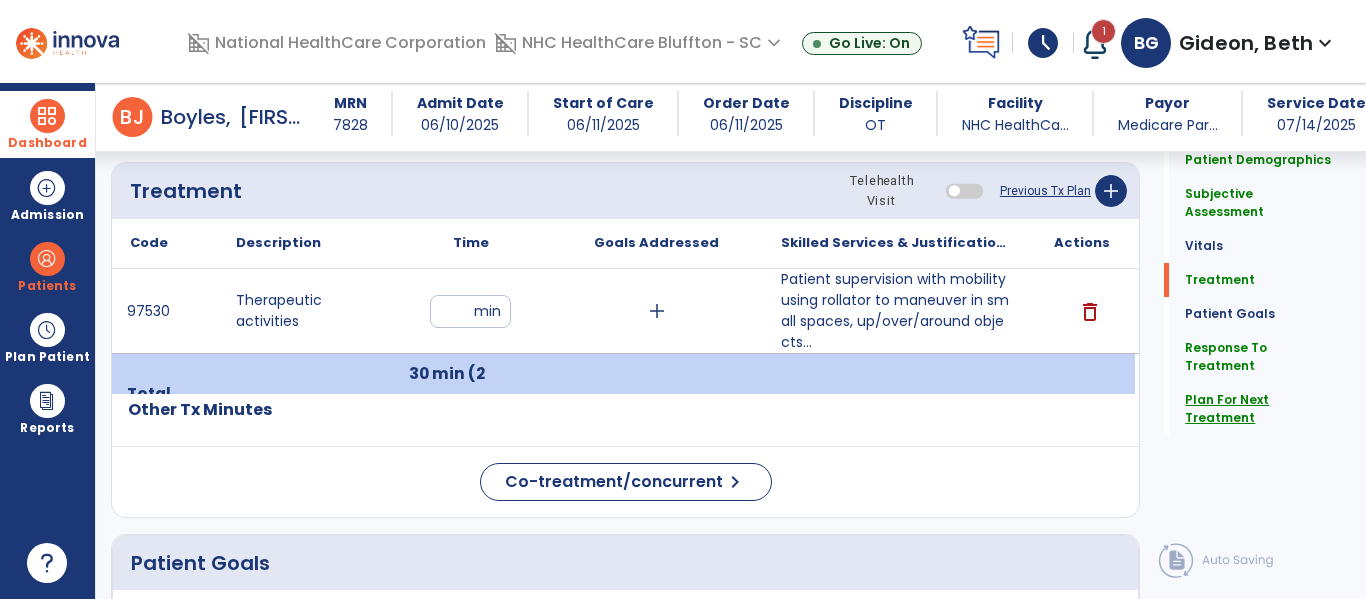 click on "Plan For Next Treatment" 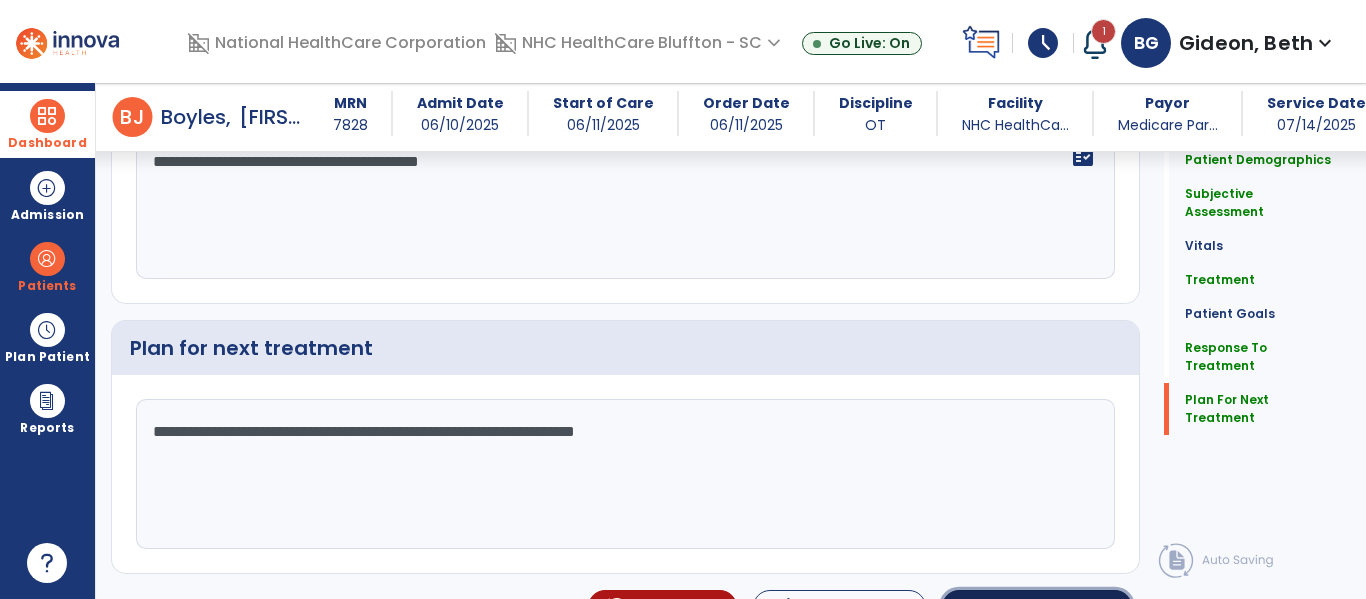 click on "Sign Doc" 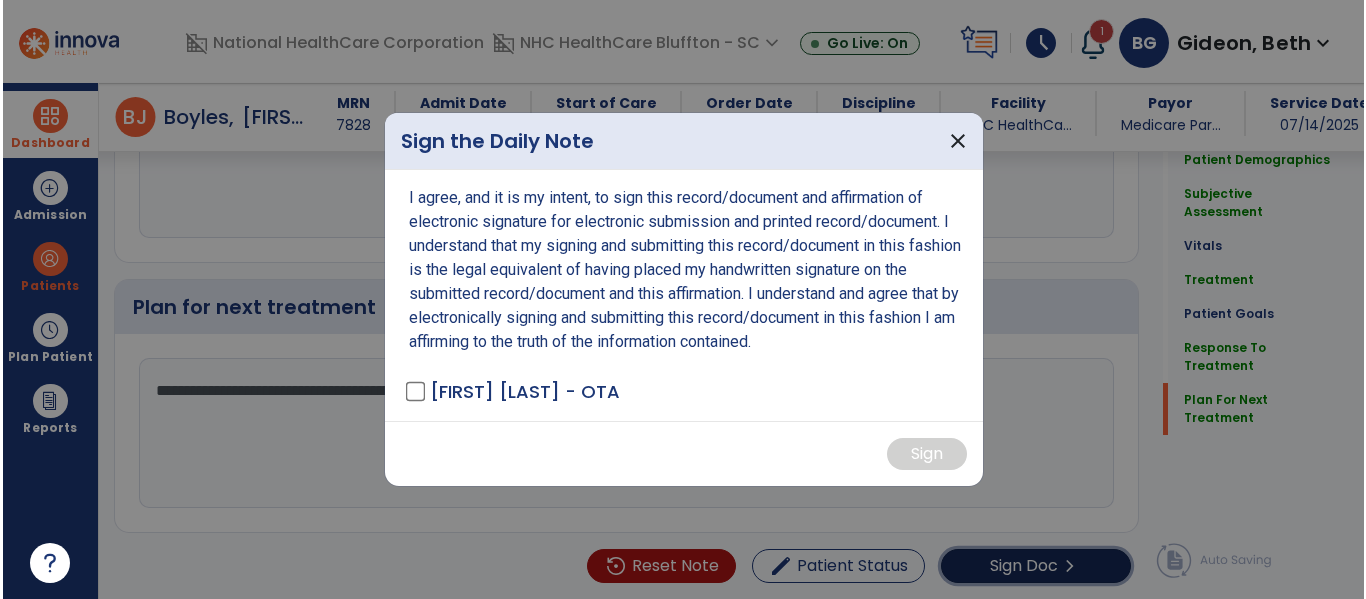 scroll, scrollTop: 2513, scrollLeft: 0, axis: vertical 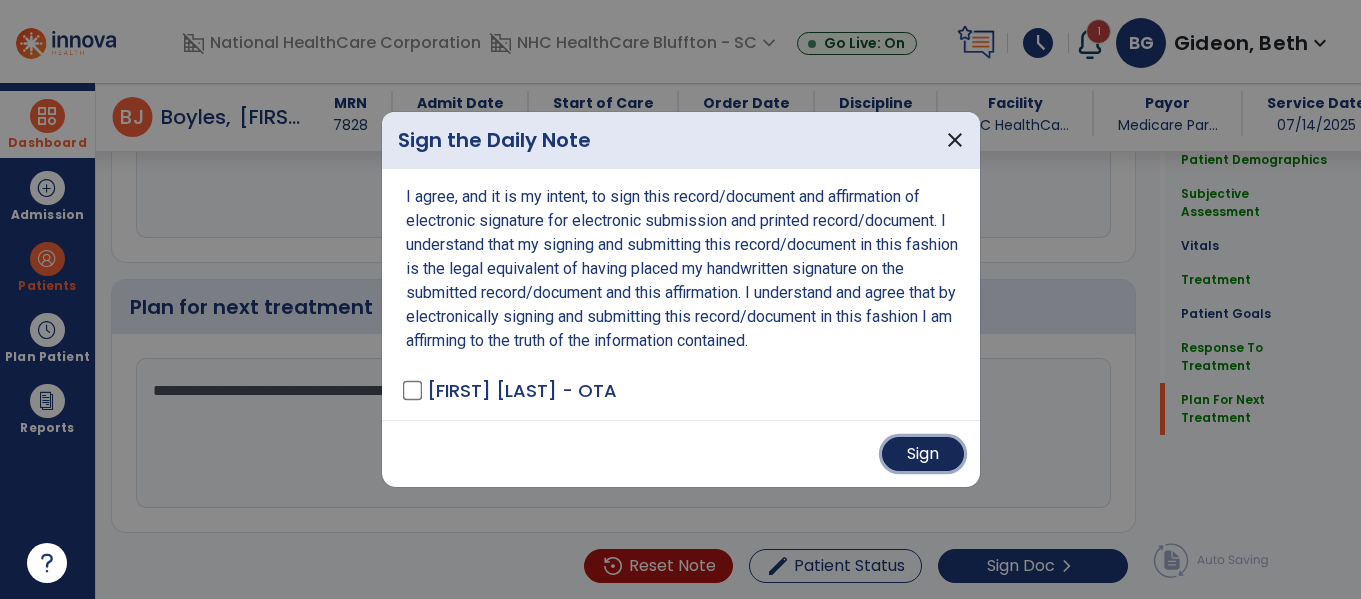 click on "Sign" at bounding box center (923, 454) 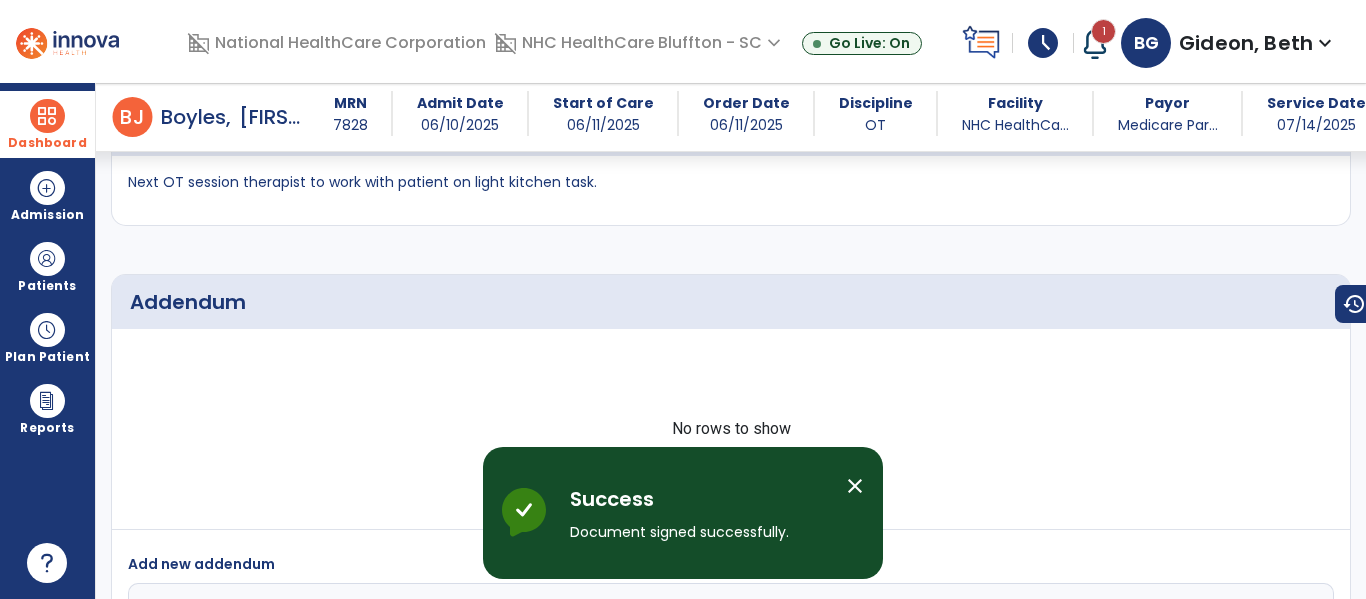 scroll, scrollTop: 3425, scrollLeft: 0, axis: vertical 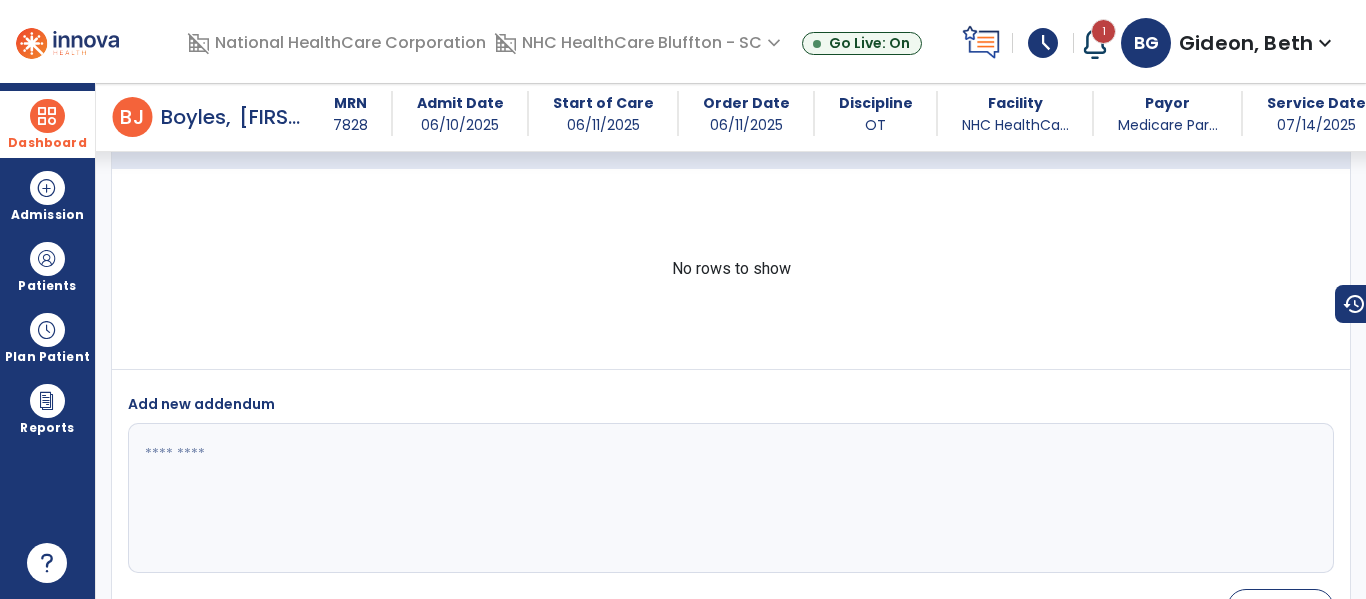 click at bounding box center (47, 116) 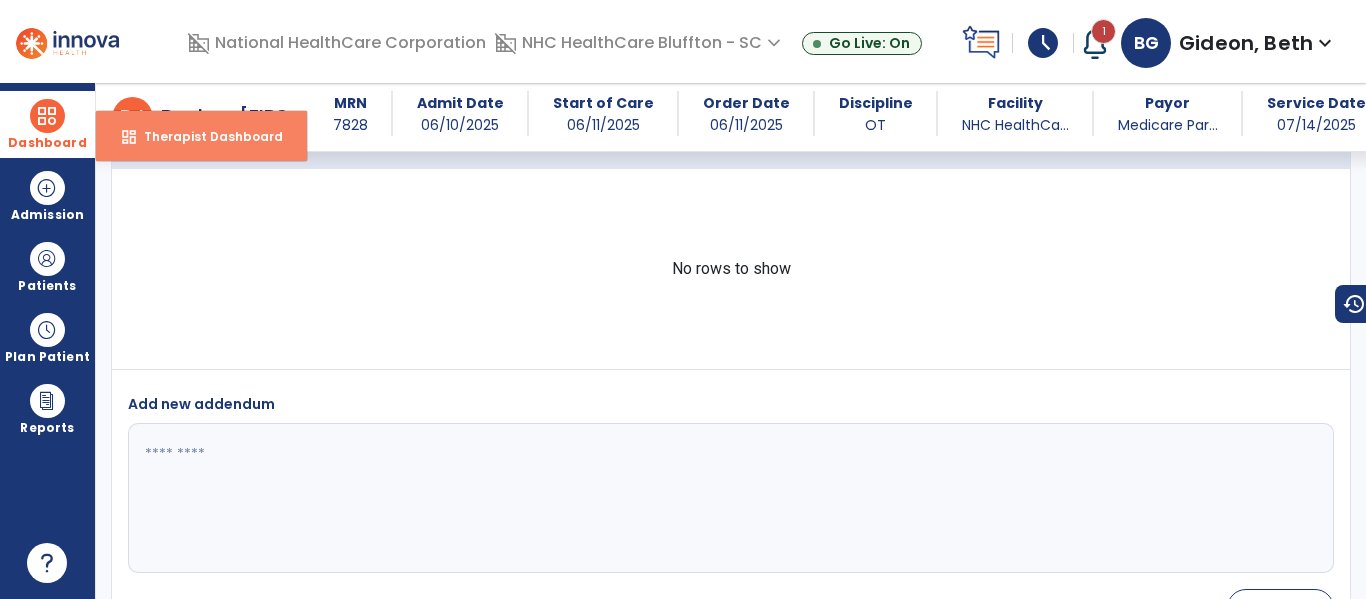 click on "Therapist Dashboard" at bounding box center (205, 136) 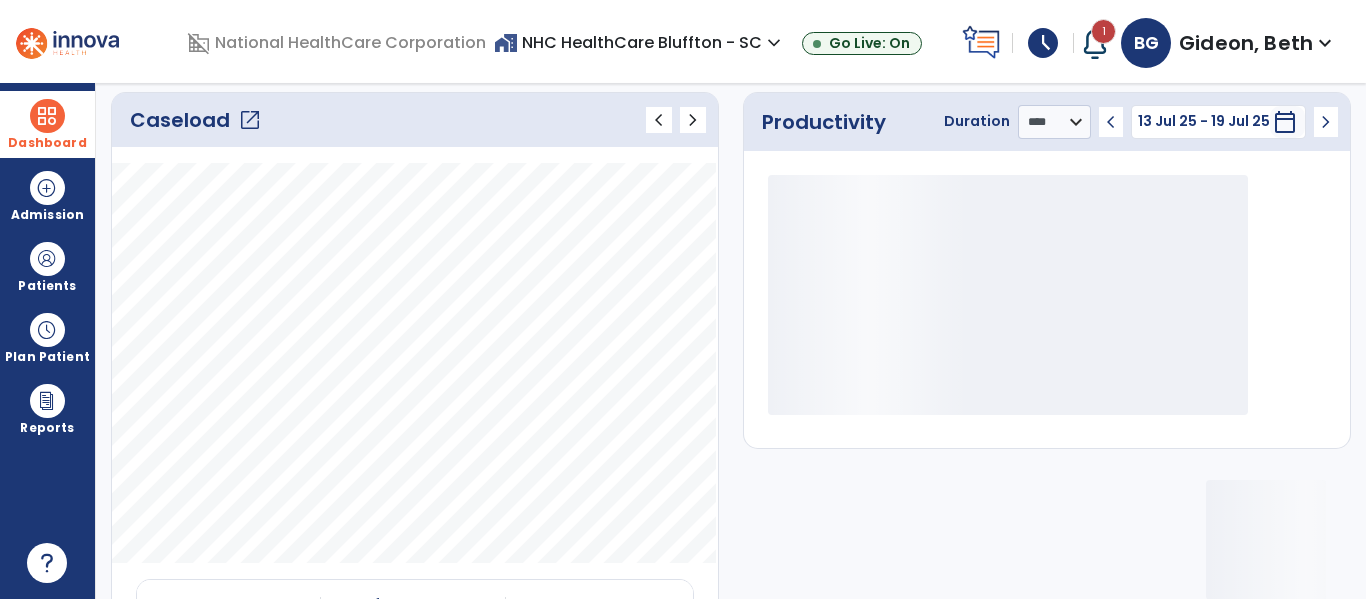 click on "open_in_new" 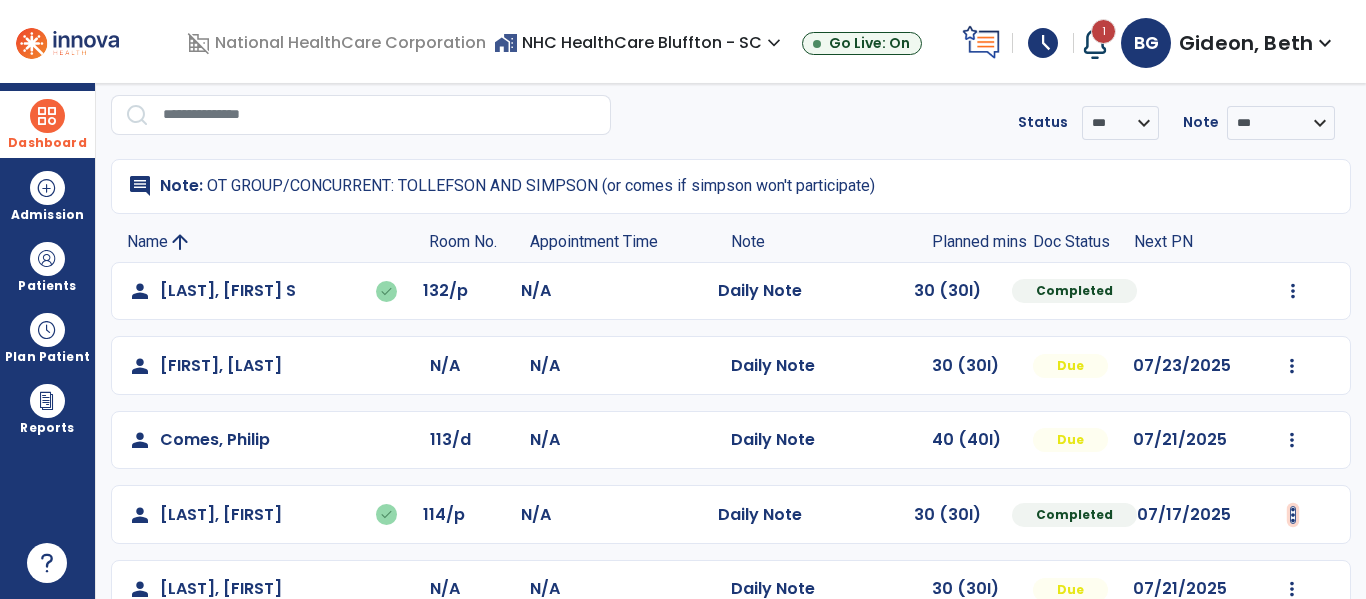 click at bounding box center (1293, 291) 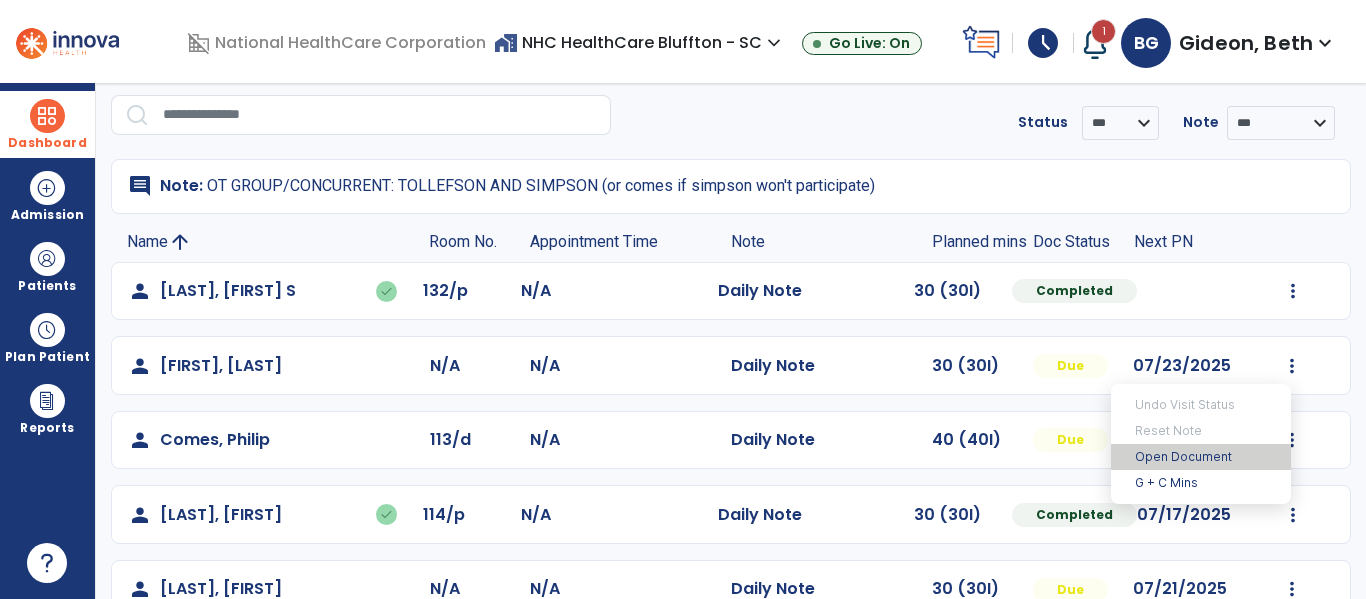 click on "Open Document" at bounding box center (1201, 457) 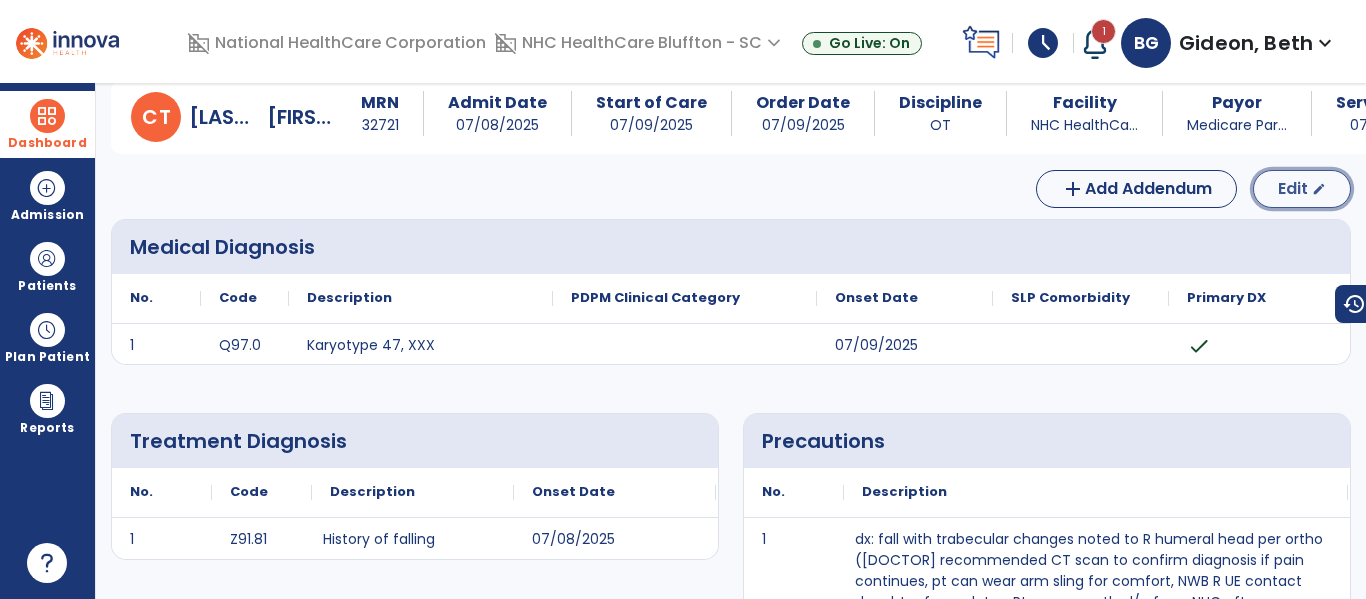 click on "Edit  edit" 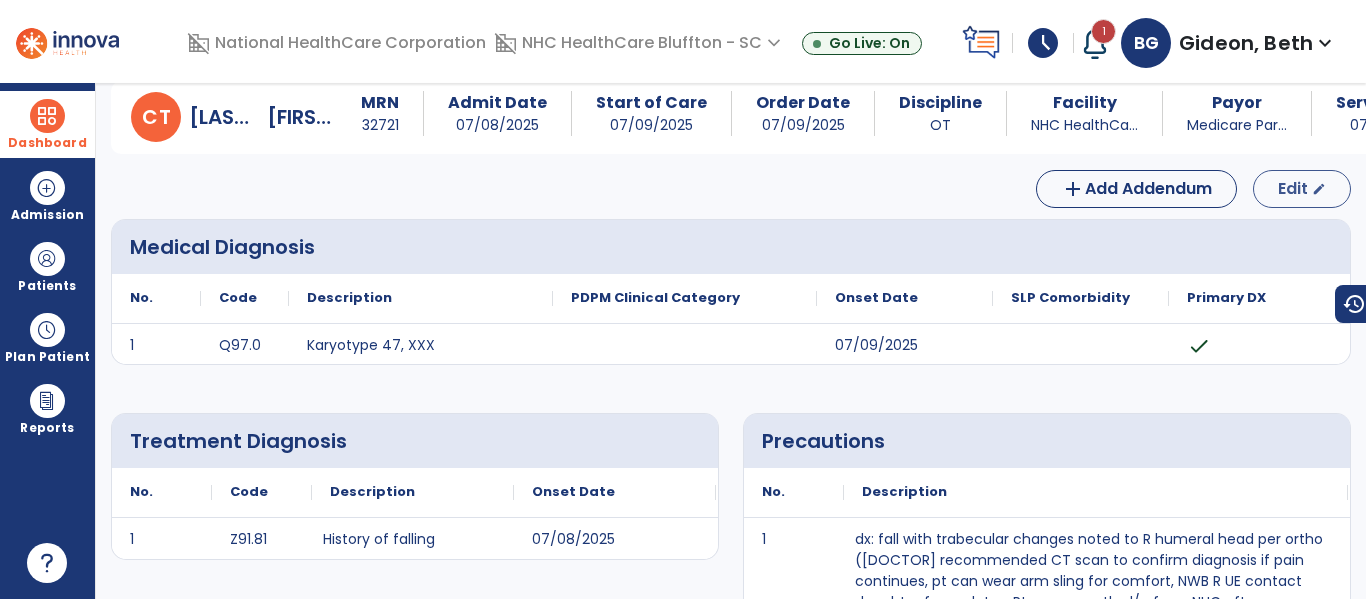 select on "*" 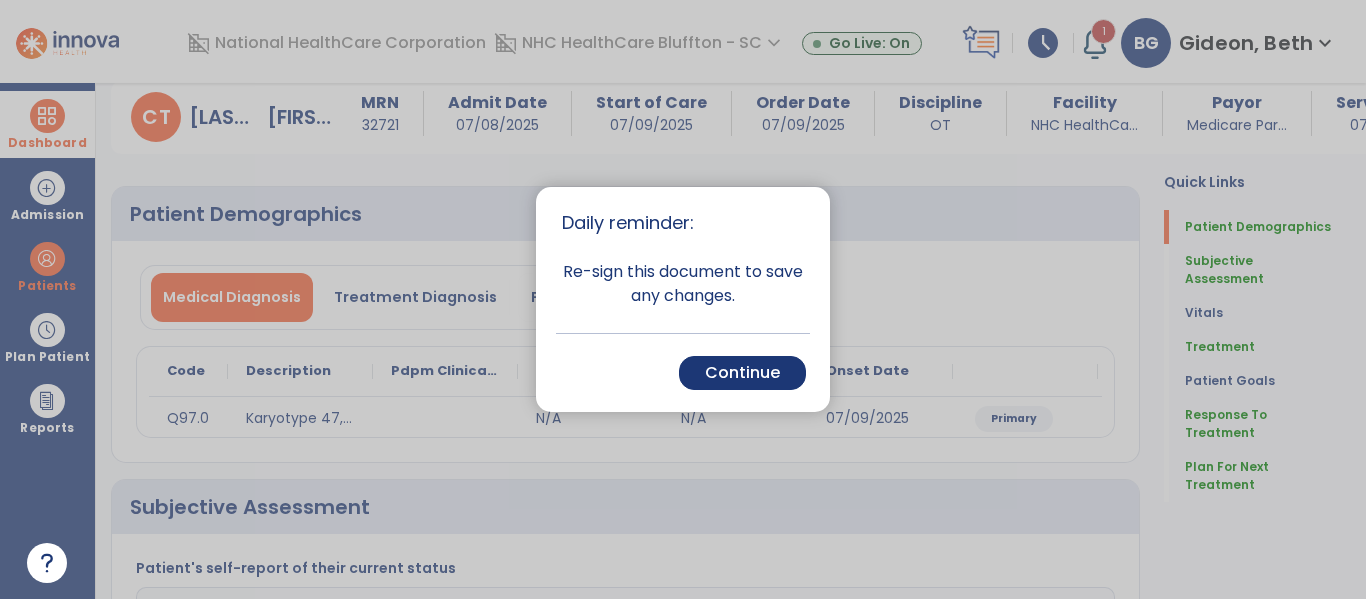 click on "Continue" at bounding box center (742, 373) 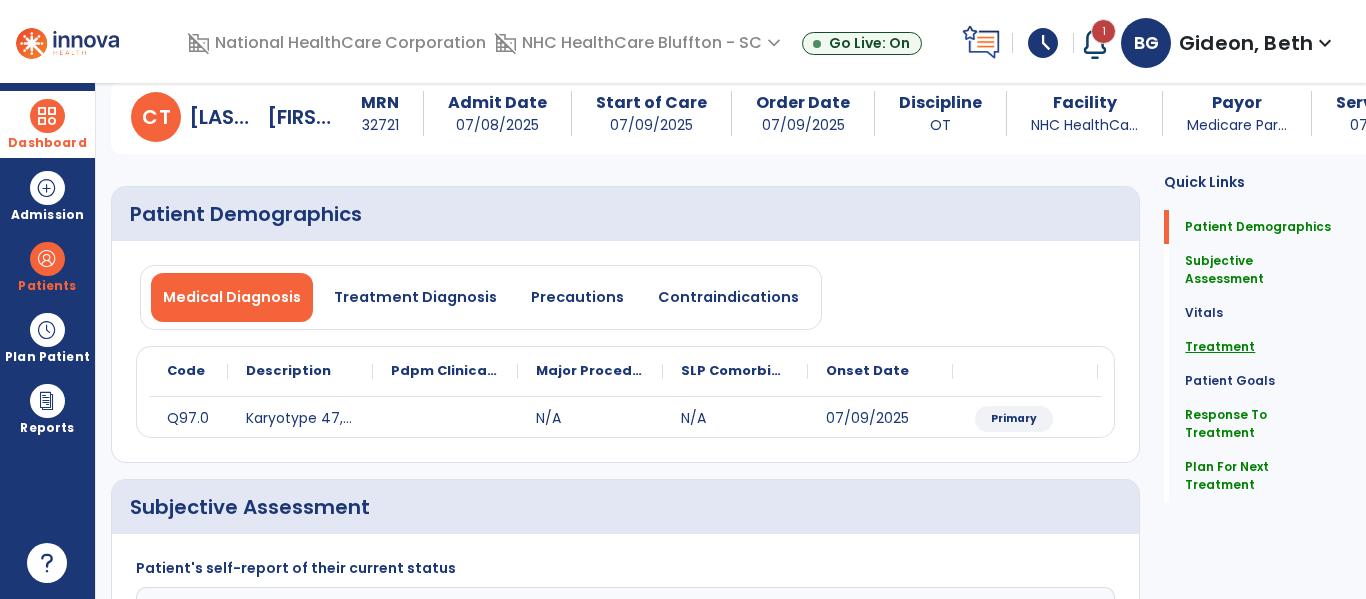 click on "Treatment" 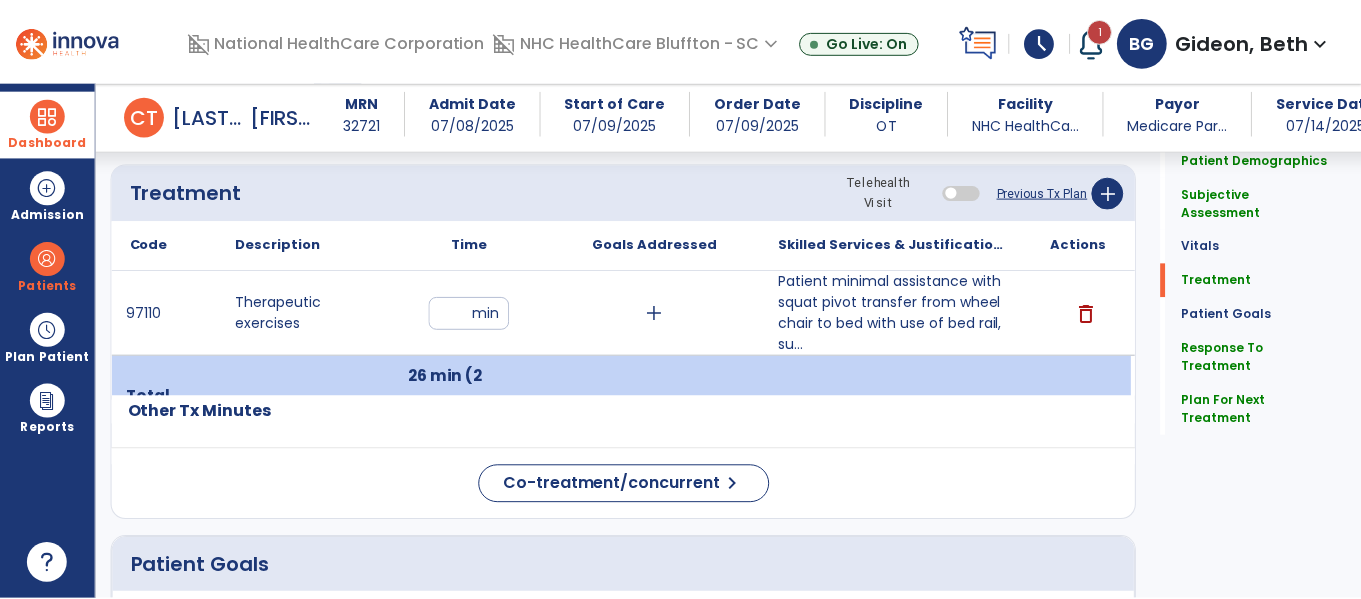 scroll, scrollTop: 1106, scrollLeft: 0, axis: vertical 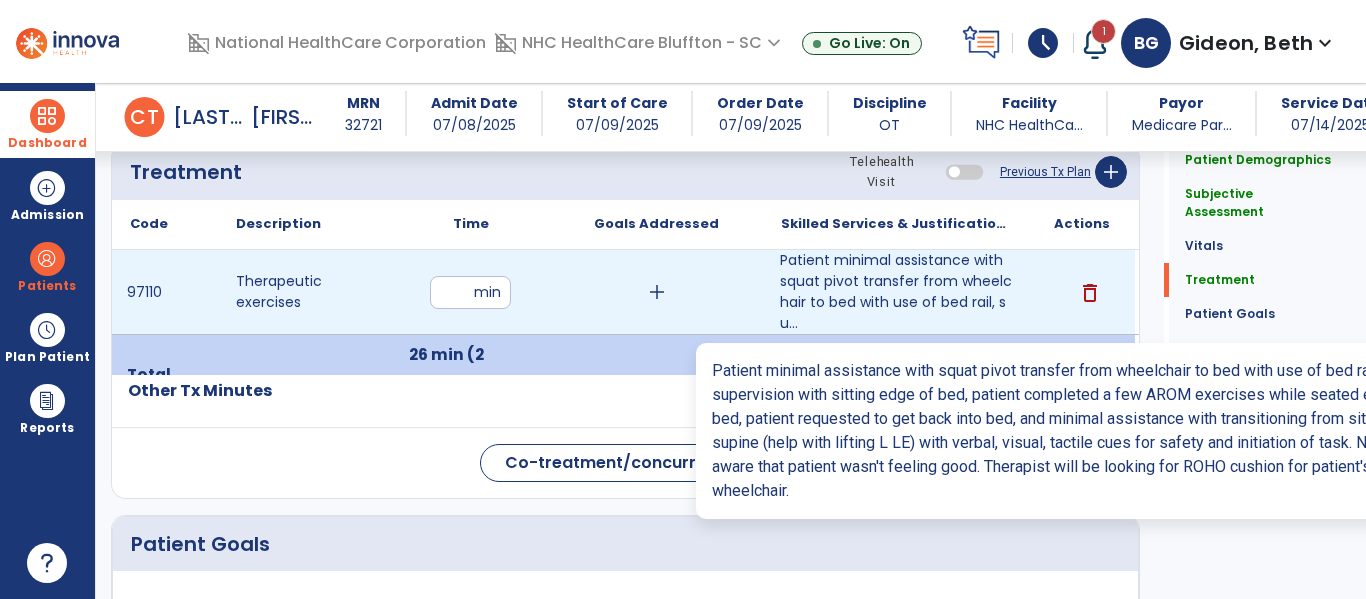 click on "Patient minimal assistance with squat pivot transfer from wheelchair to bed with use of bed rail, su..." at bounding box center (896, 292) 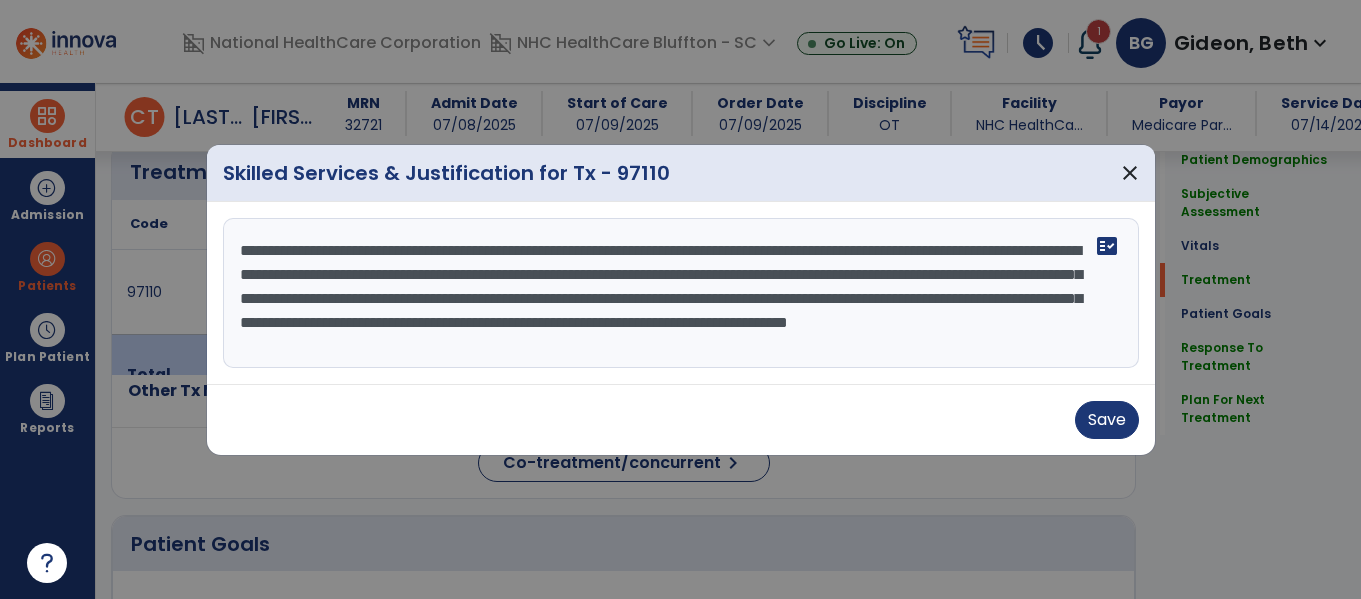 scroll, scrollTop: 1106, scrollLeft: 0, axis: vertical 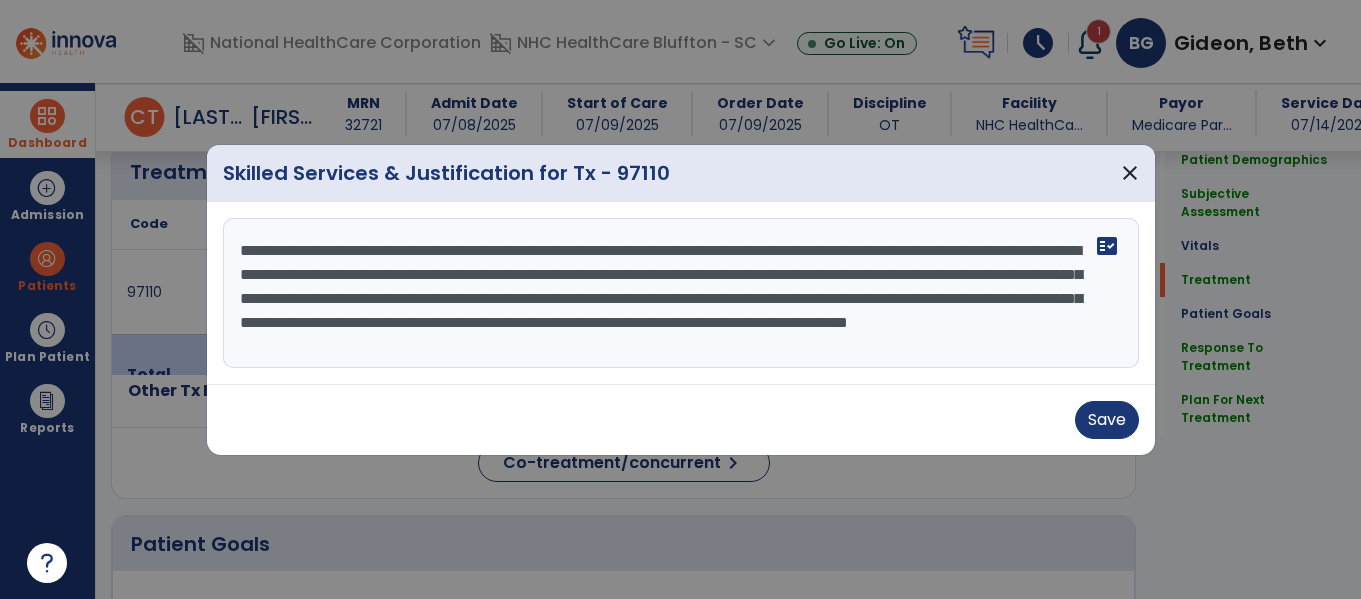 drag, startPoint x: 999, startPoint y: 344, endPoint x: 1079, endPoint y: 352, distance: 80.399 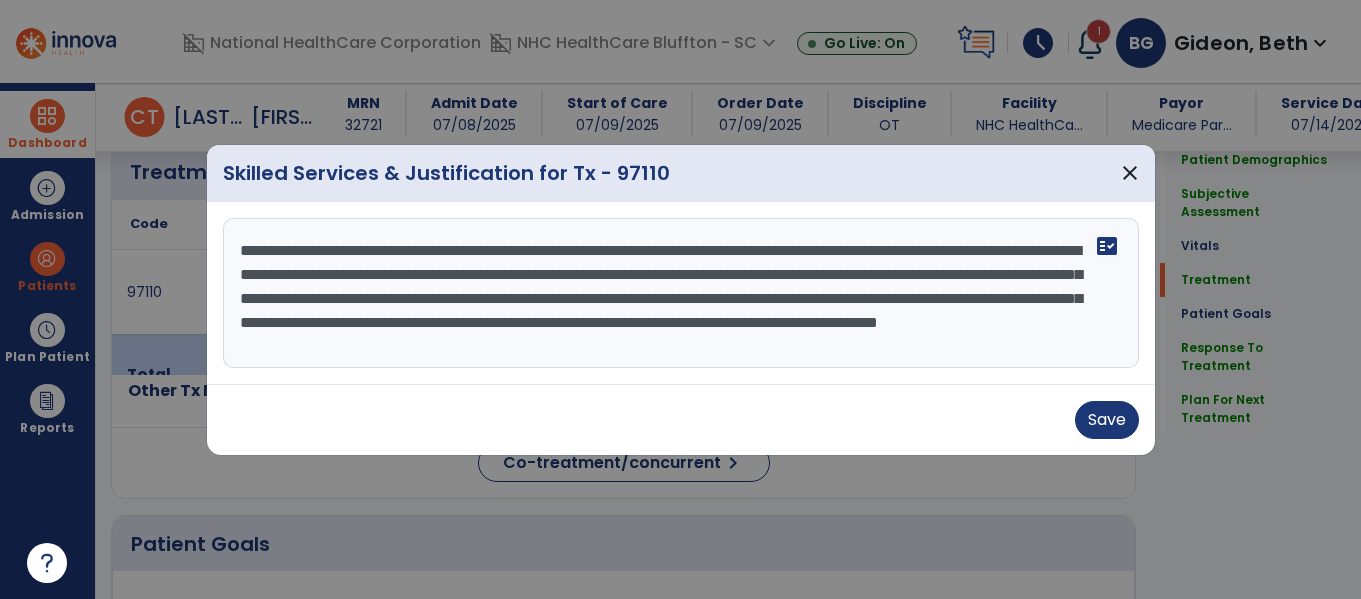 drag, startPoint x: 1005, startPoint y: 347, endPoint x: 933, endPoint y: 369, distance: 75.28612 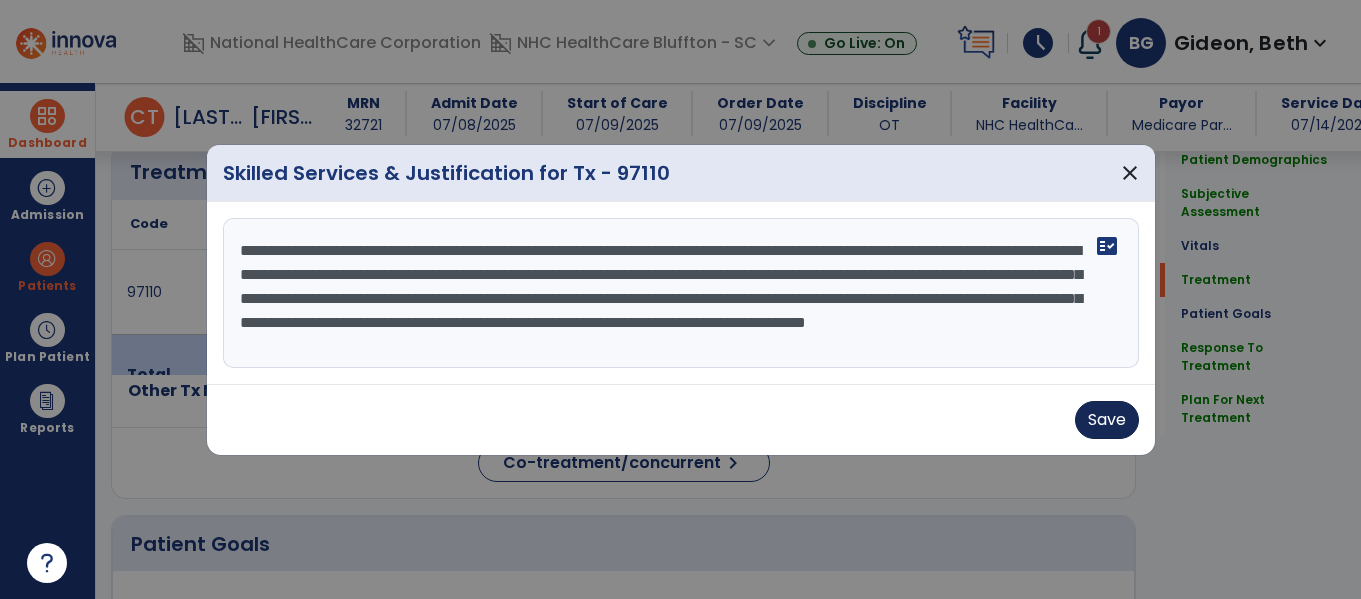 type on "**********" 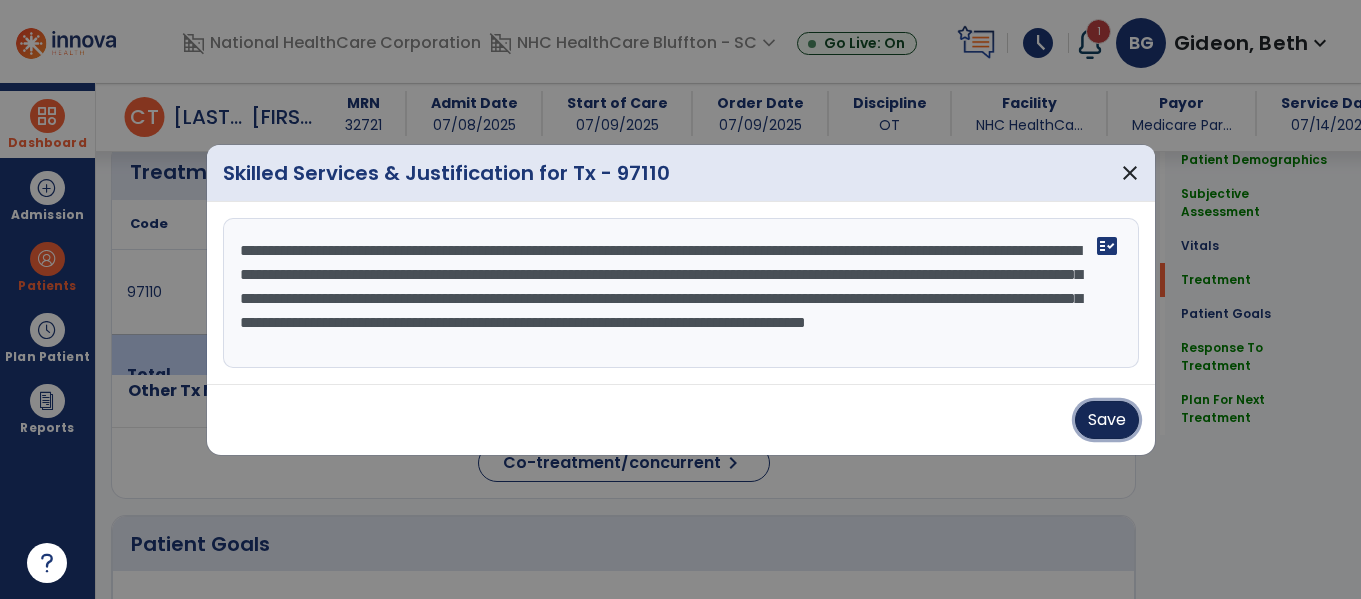 drag, startPoint x: 1097, startPoint y: 414, endPoint x: 1084, endPoint y: 426, distance: 17.691807 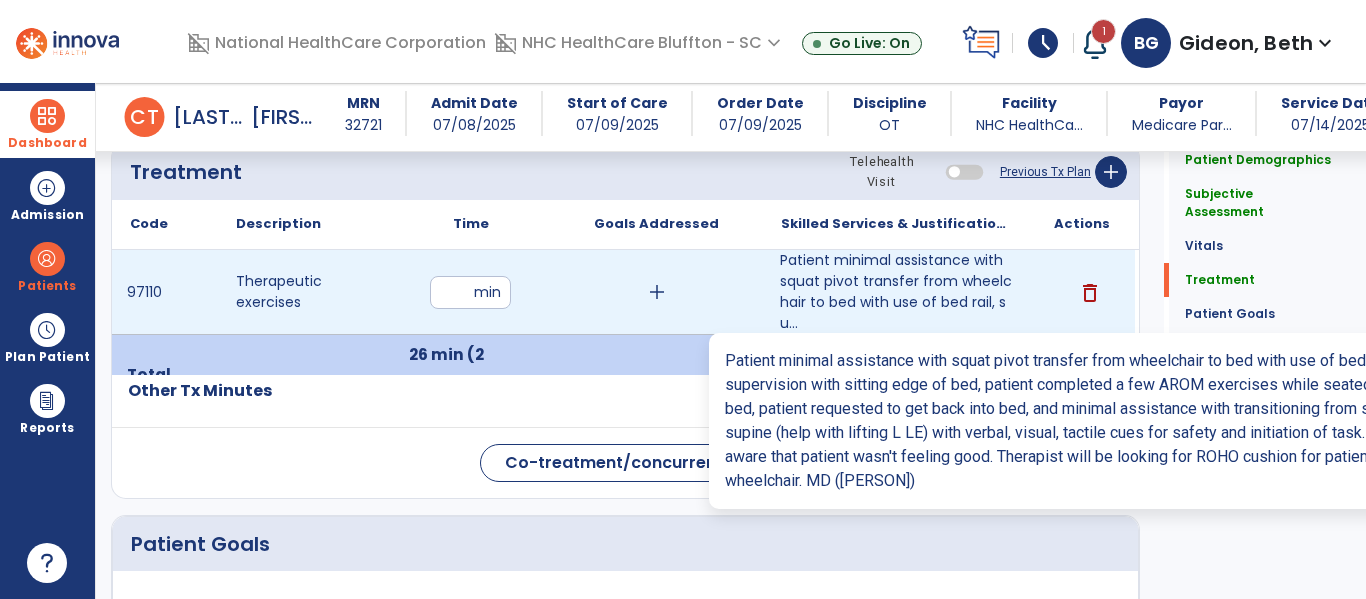 click on "Patient minimal assistance with squat pivot transfer from wheelchair to bed with use of bed rail, su..." at bounding box center [896, 292] 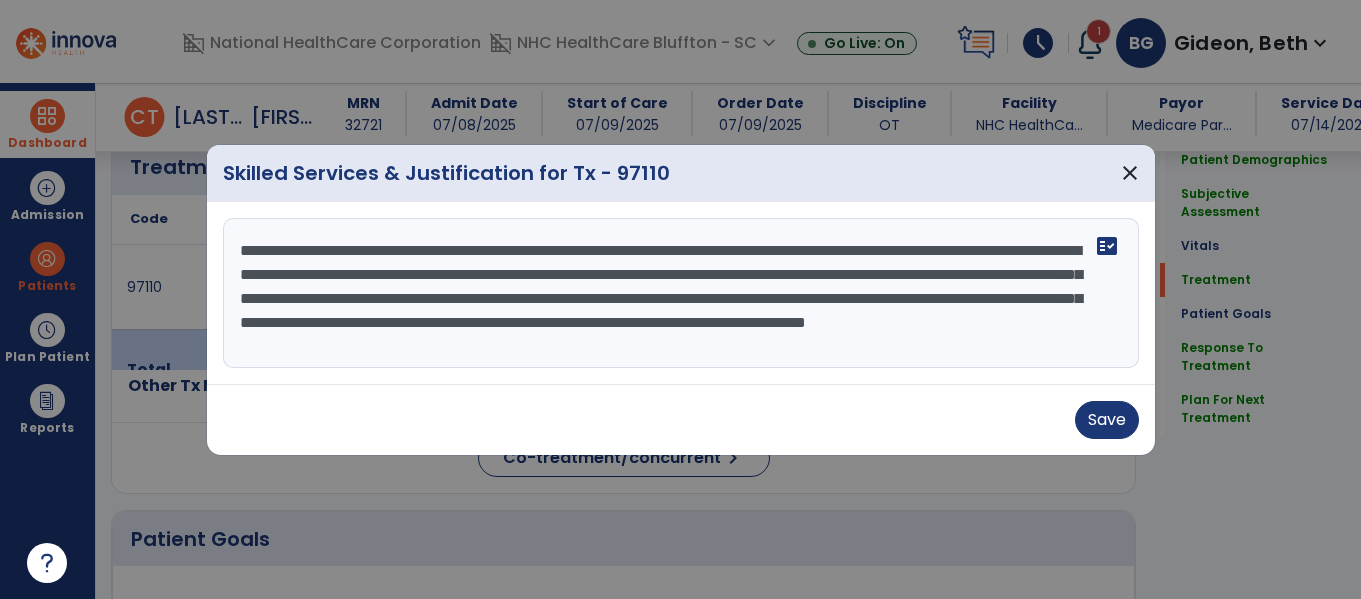 scroll, scrollTop: 1106, scrollLeft: 0, axis: vertical 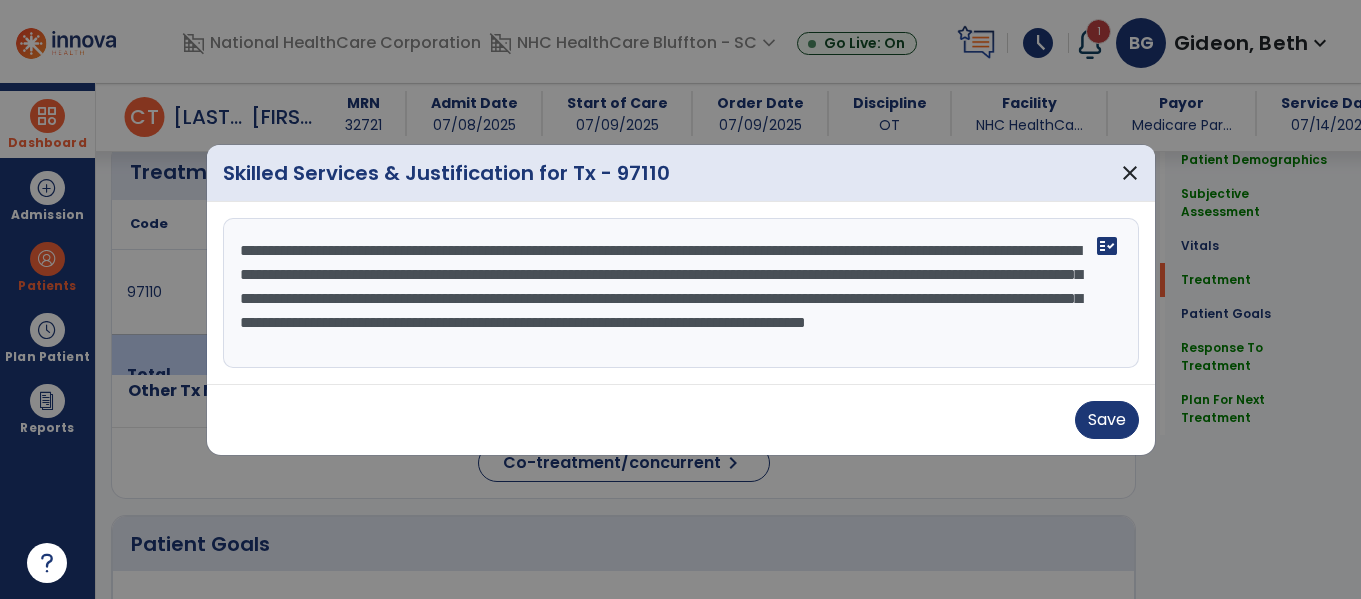 click on "**********" at bounding box center [681, 293] 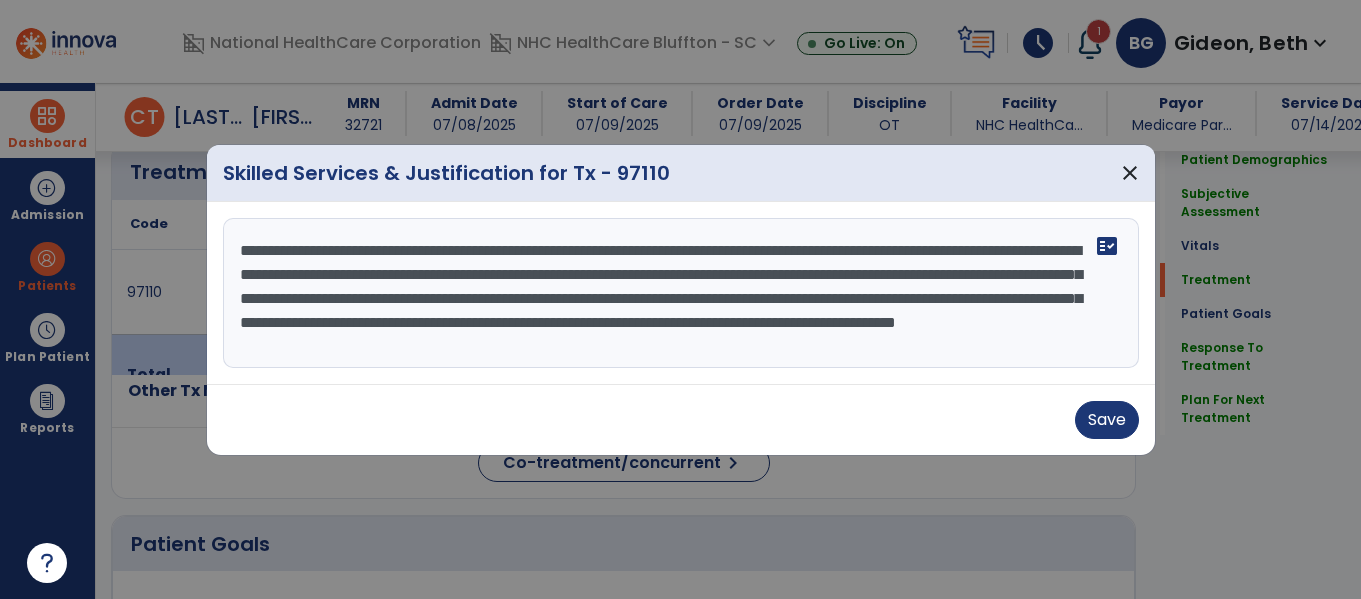 scroll, scrollTop: 16, scrollLeft: 0, axis: vertical 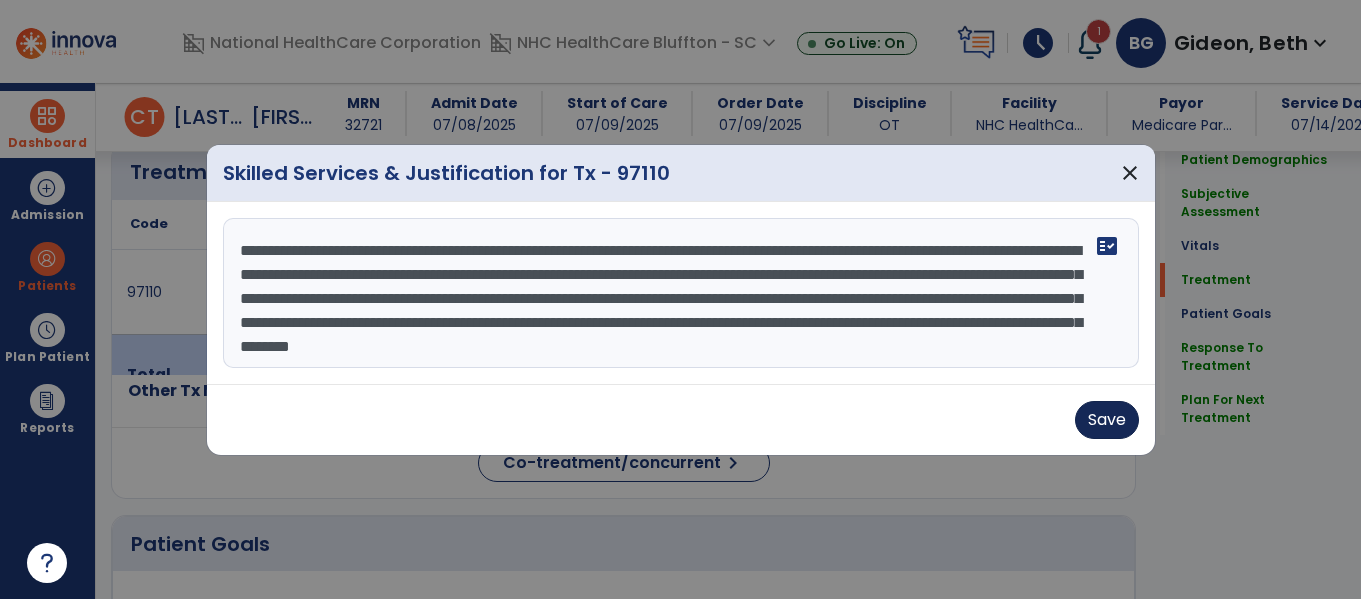 type on "**********" 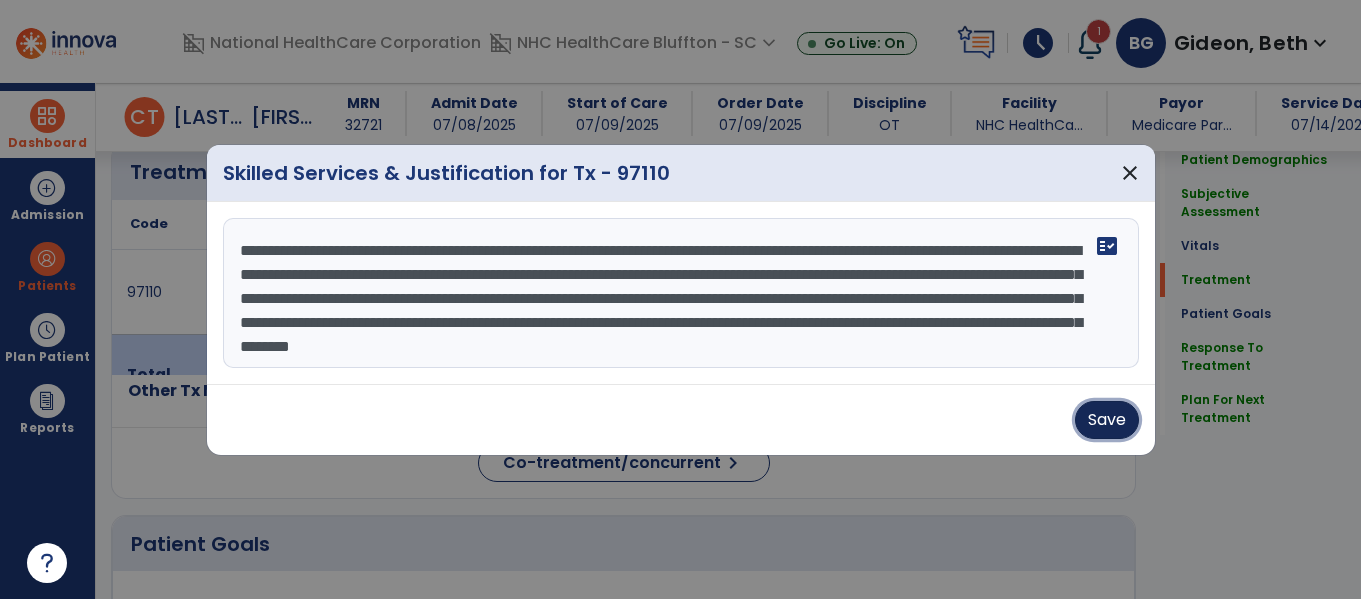 click on "Save" at bounding box center [1107, 420] 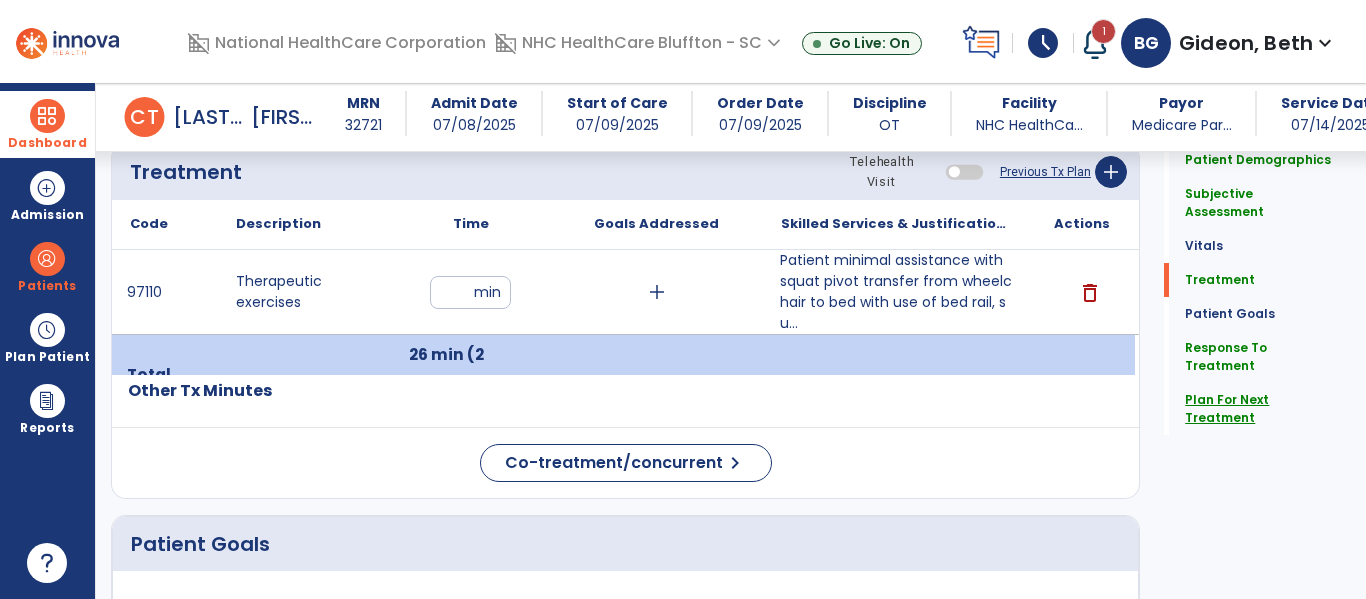click on "Plan For Next Treatment" 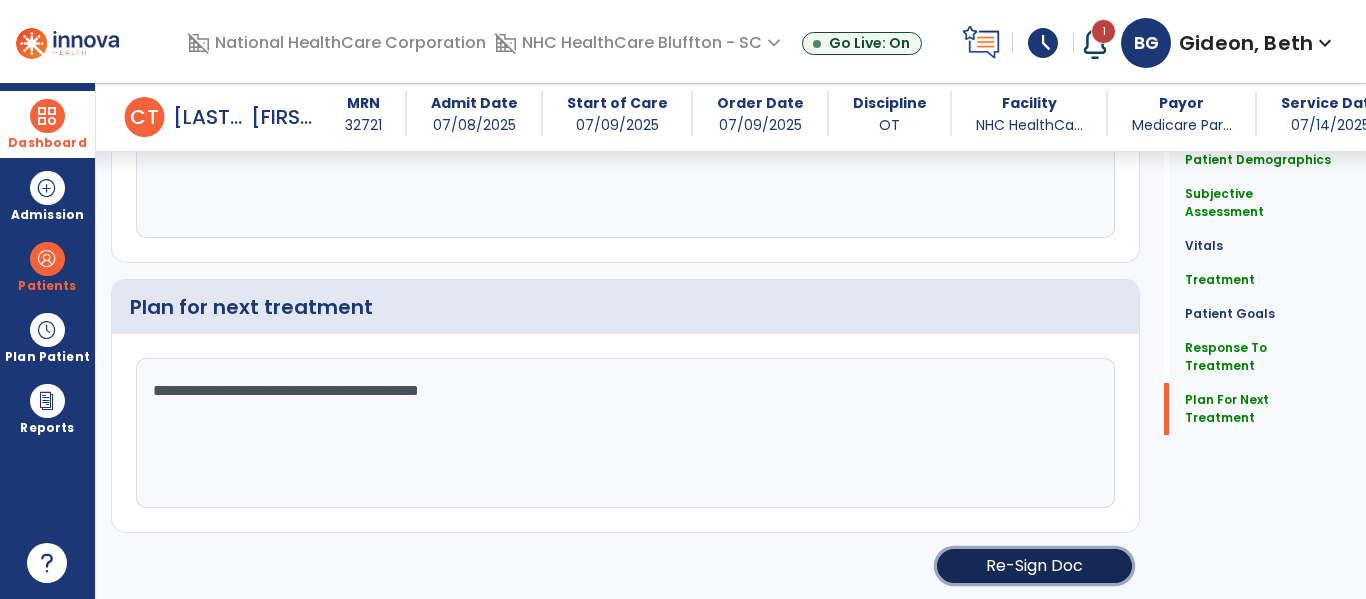click on "Re-Sign Doc" 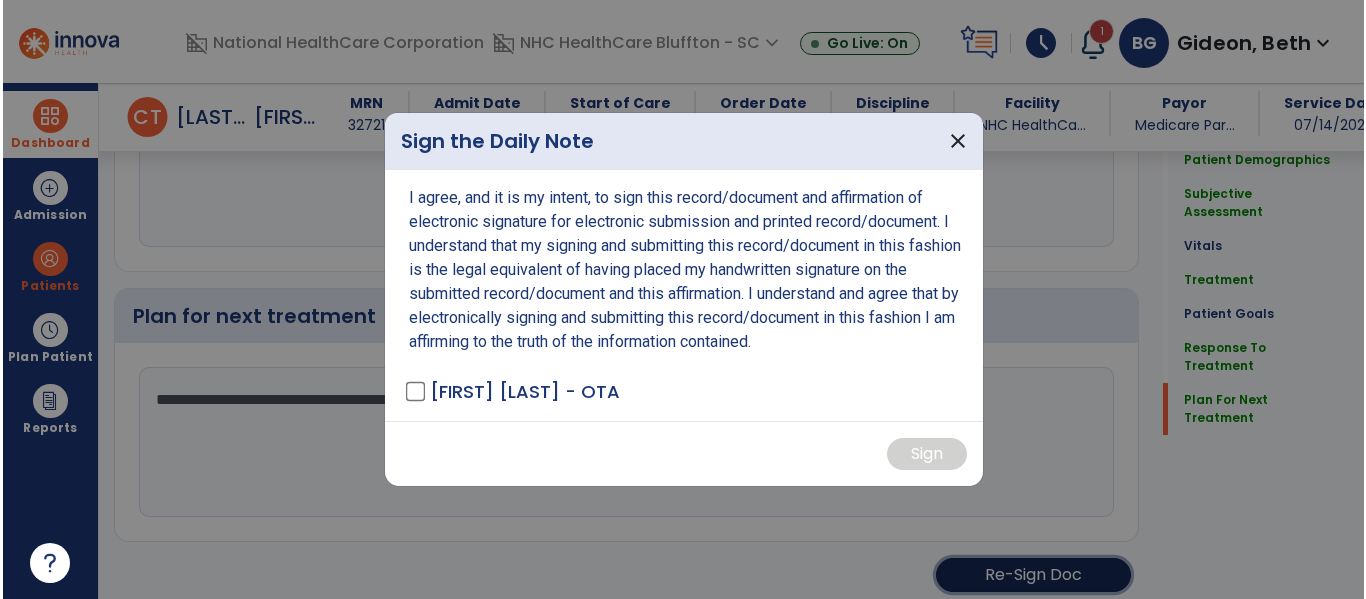 scroll, scrollTop: 2427, scrollLeft: 0, axis: vertical 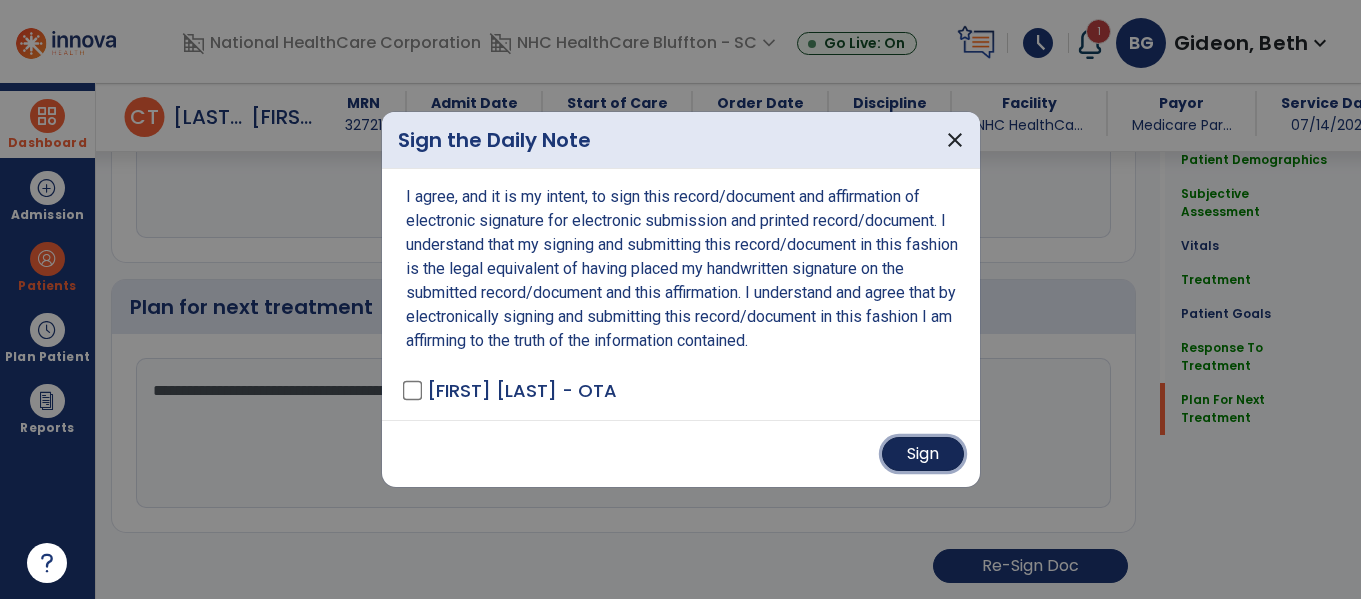 click on "Sign" at bounding box center (923, 454) 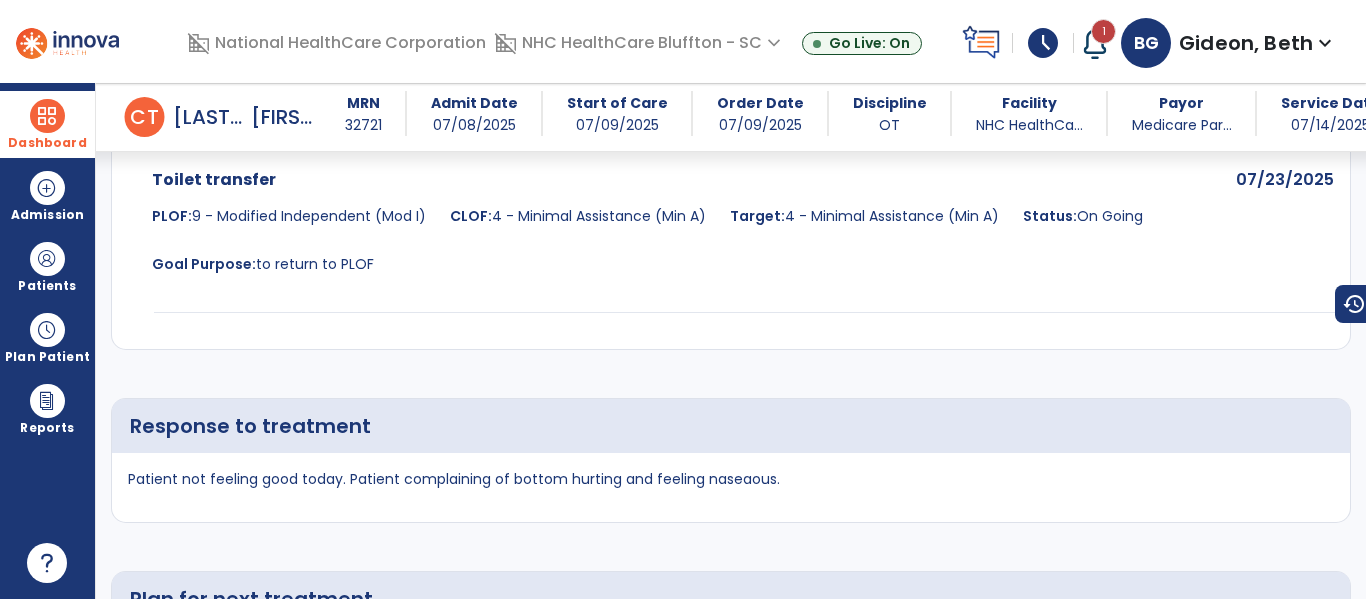 scroll, scrollTop: 3292, scrollLeft: 0, axis: vertical 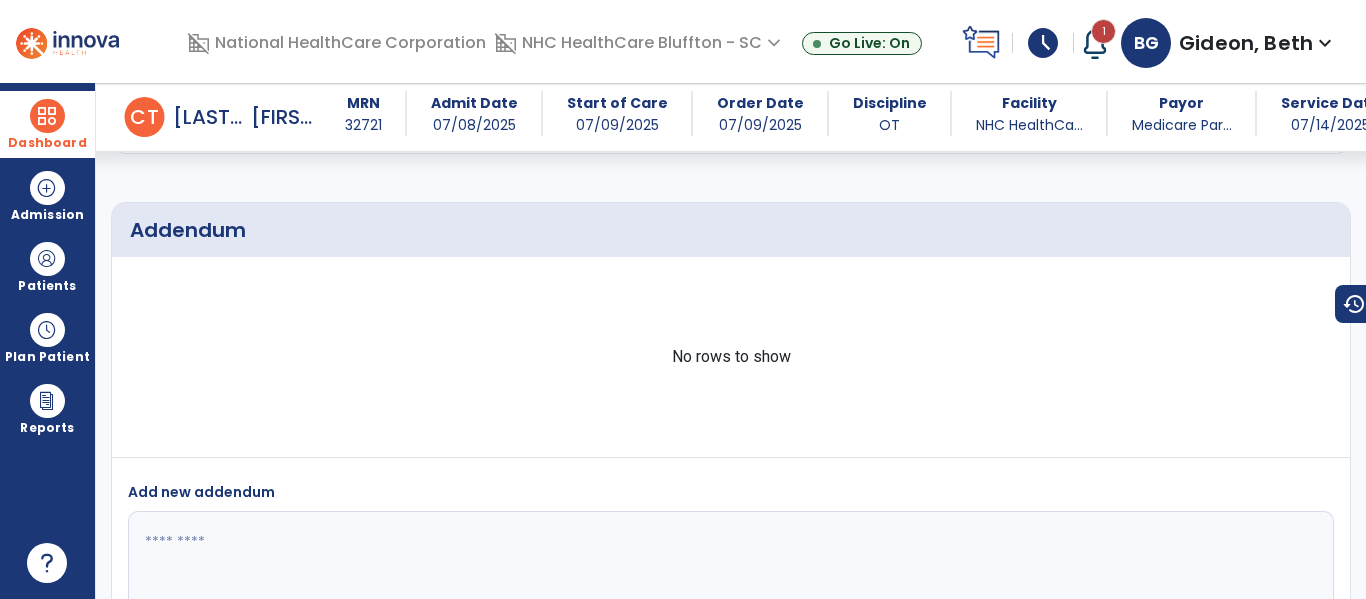 click on "Dashboard" at bounding box center (47, 143) 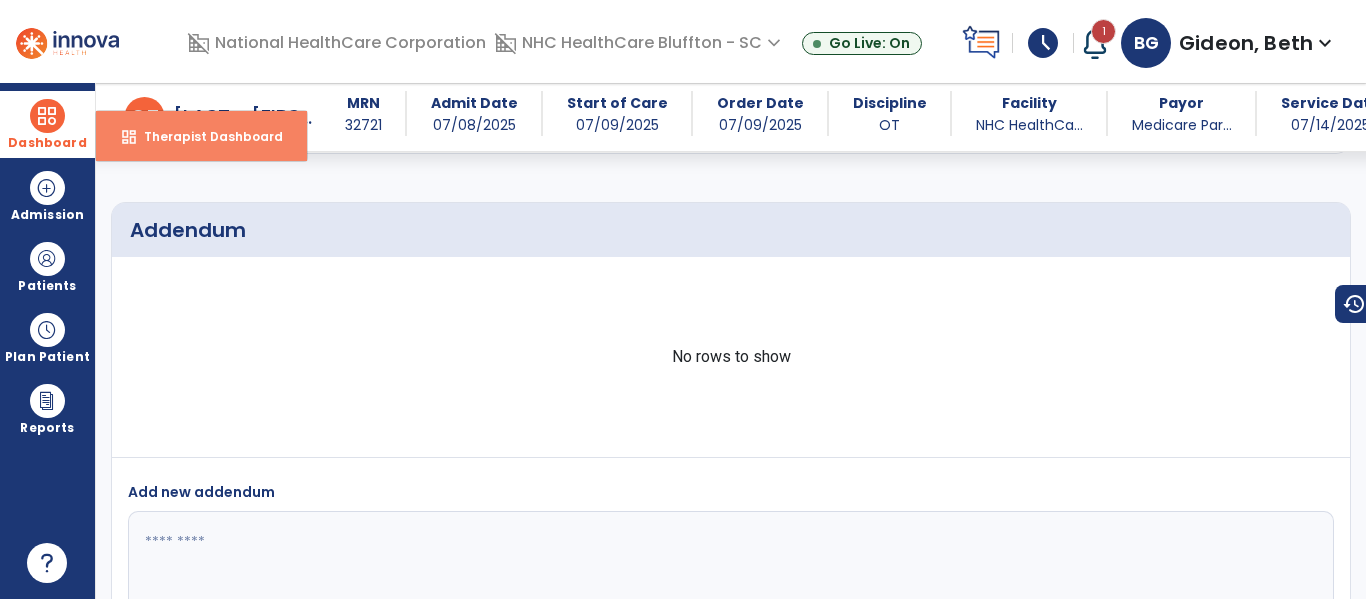 click on "Therapist Dashboard" at bounding box center (205, 136) 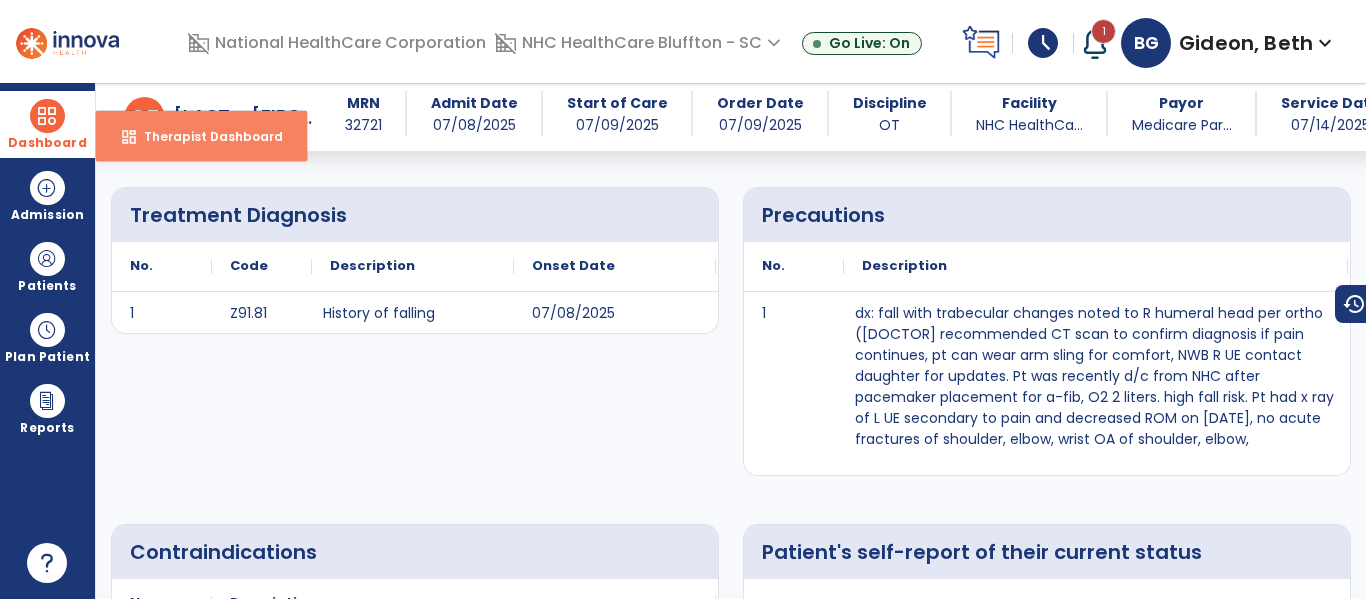 select on "****" 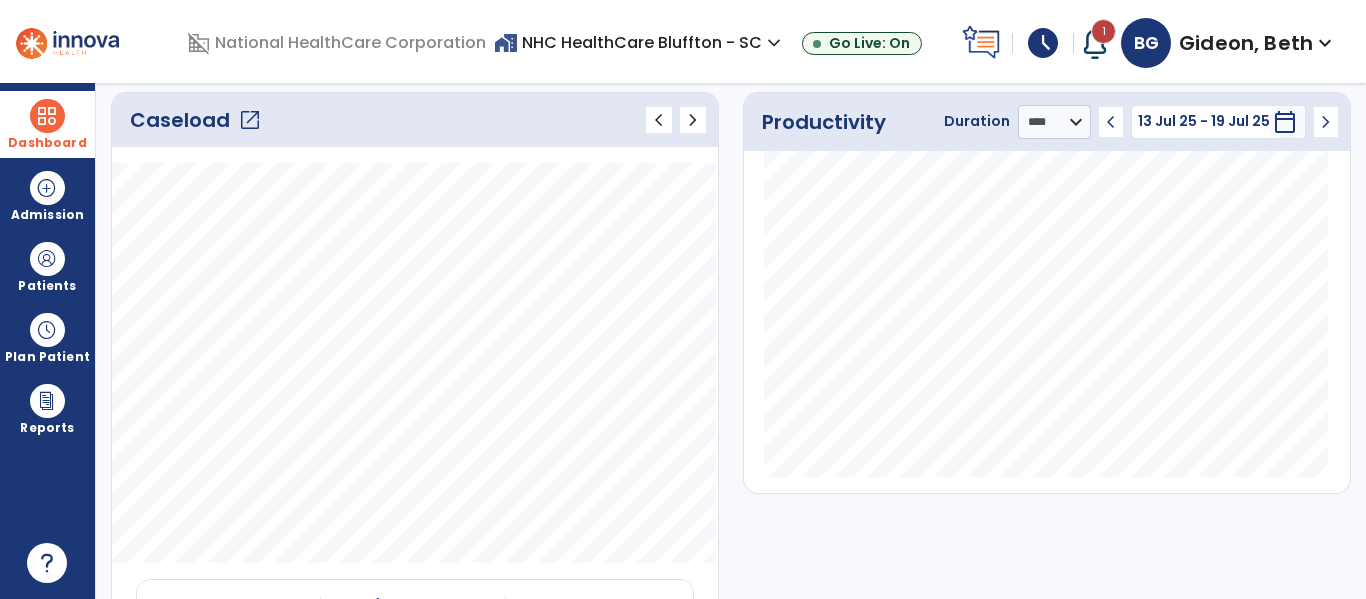 click on "open_in_new" 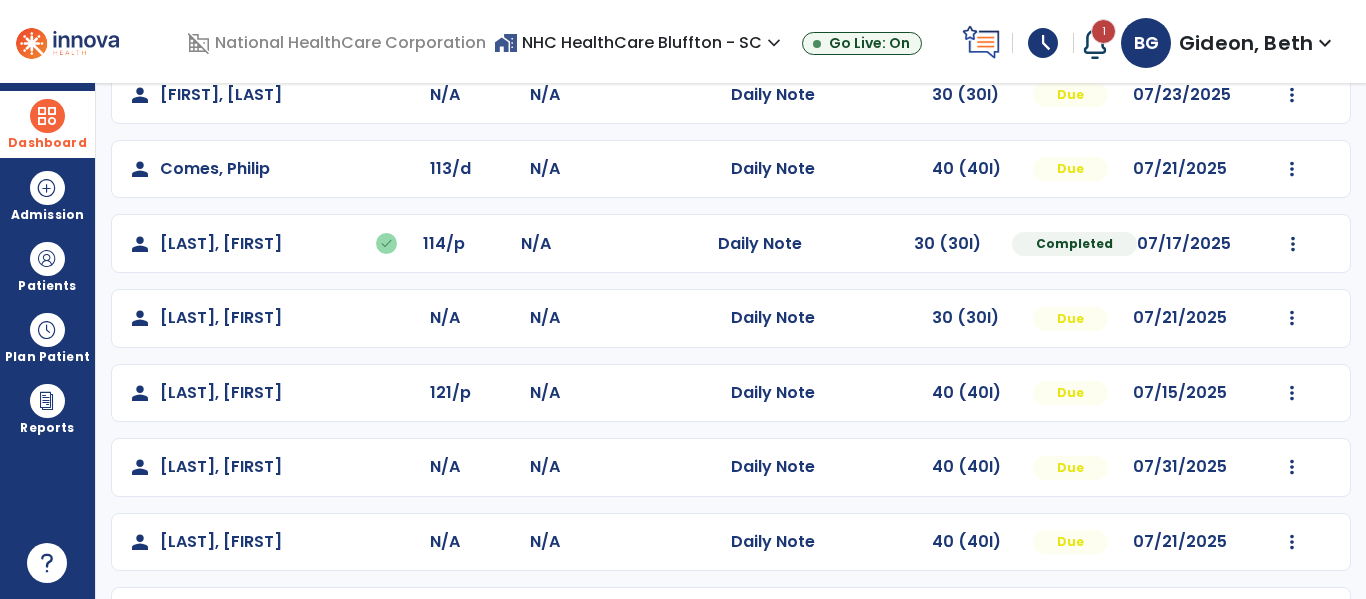 scroll, scrollTop: 634, scrollLeft: 0, axis: vertical 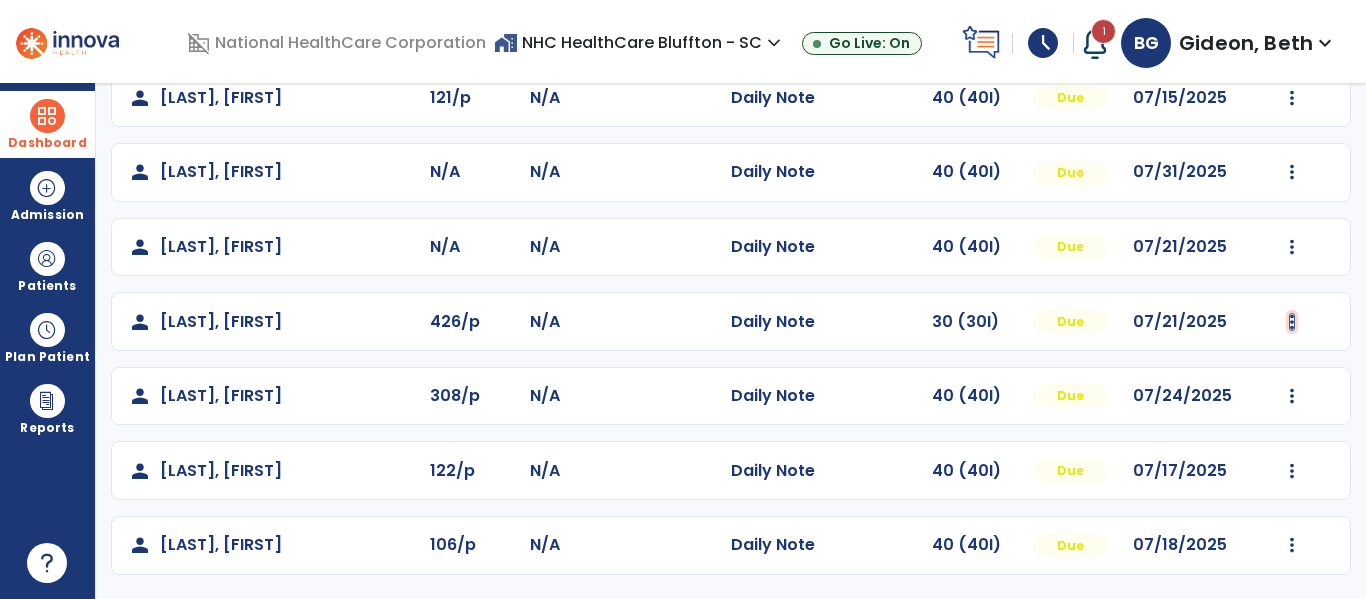click at bounding box center [1293, -275] 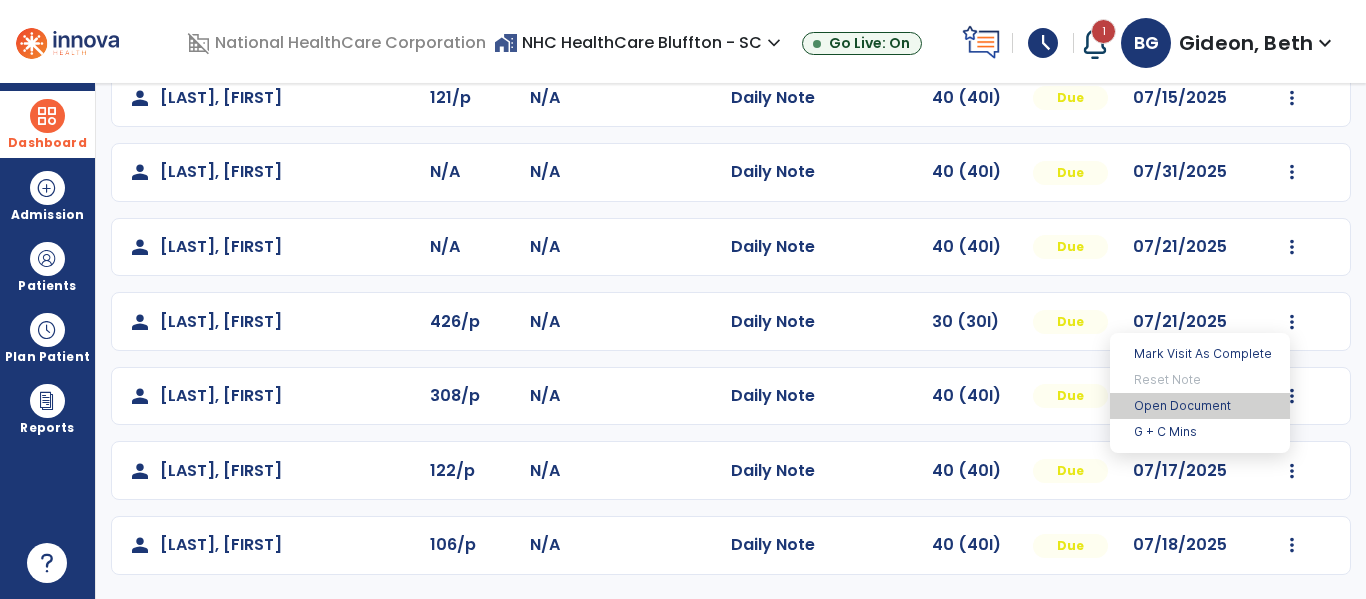 click on "Open Document" at bounding box center (1200, 406) 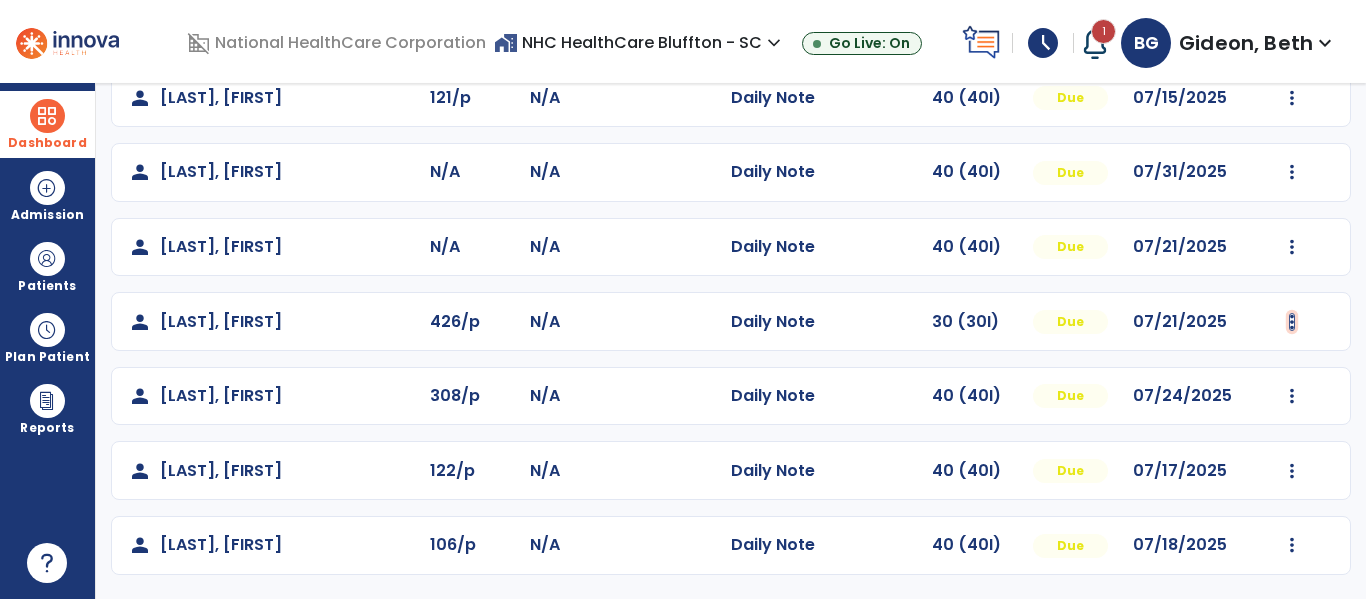 click at bounding box center [1293, -275] 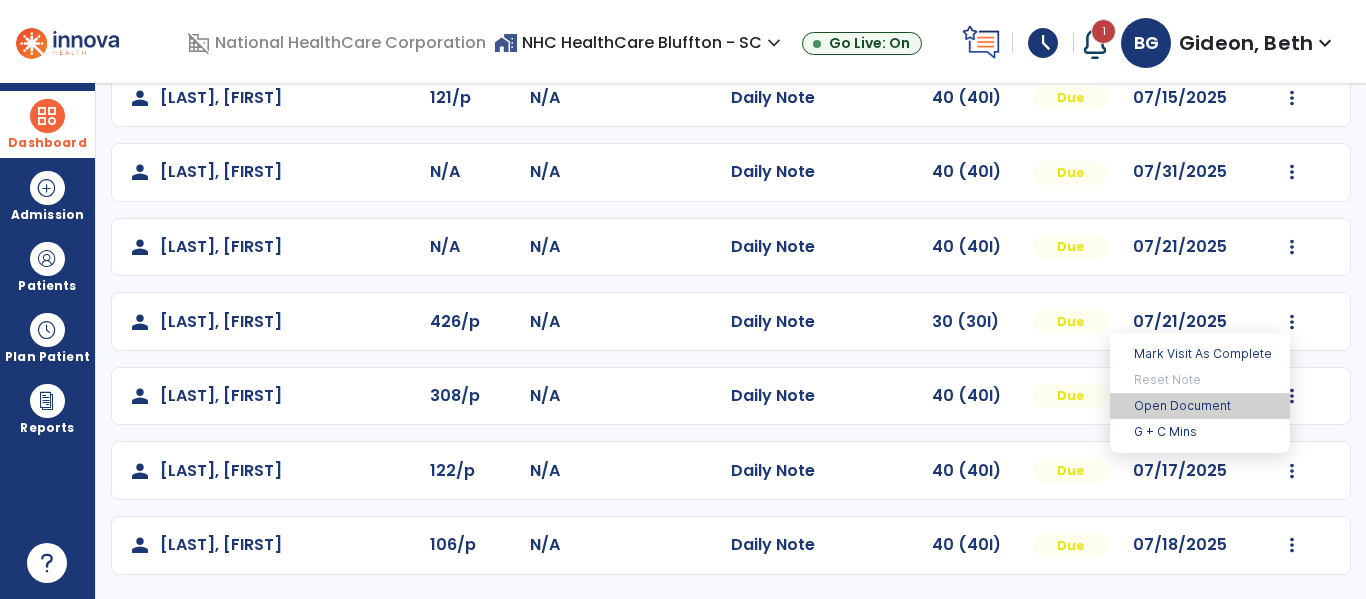 click on "Open Document" at bounding box center [1200, 406] 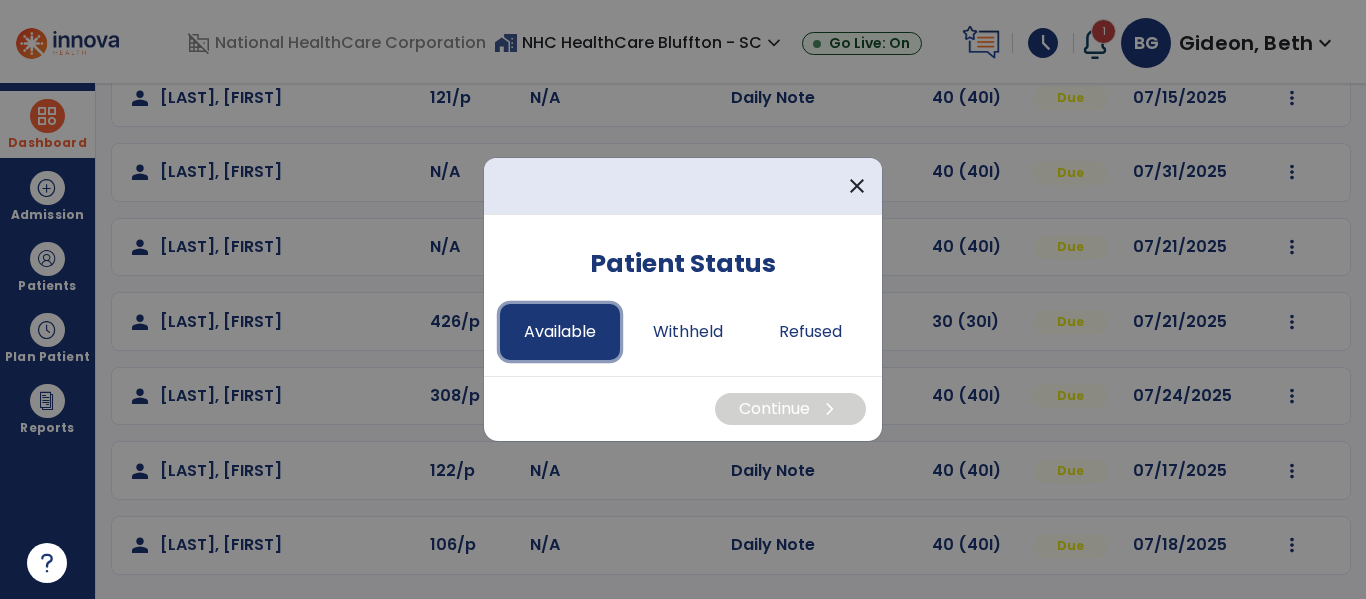 click on "Available" at bounding box center (560, 332) 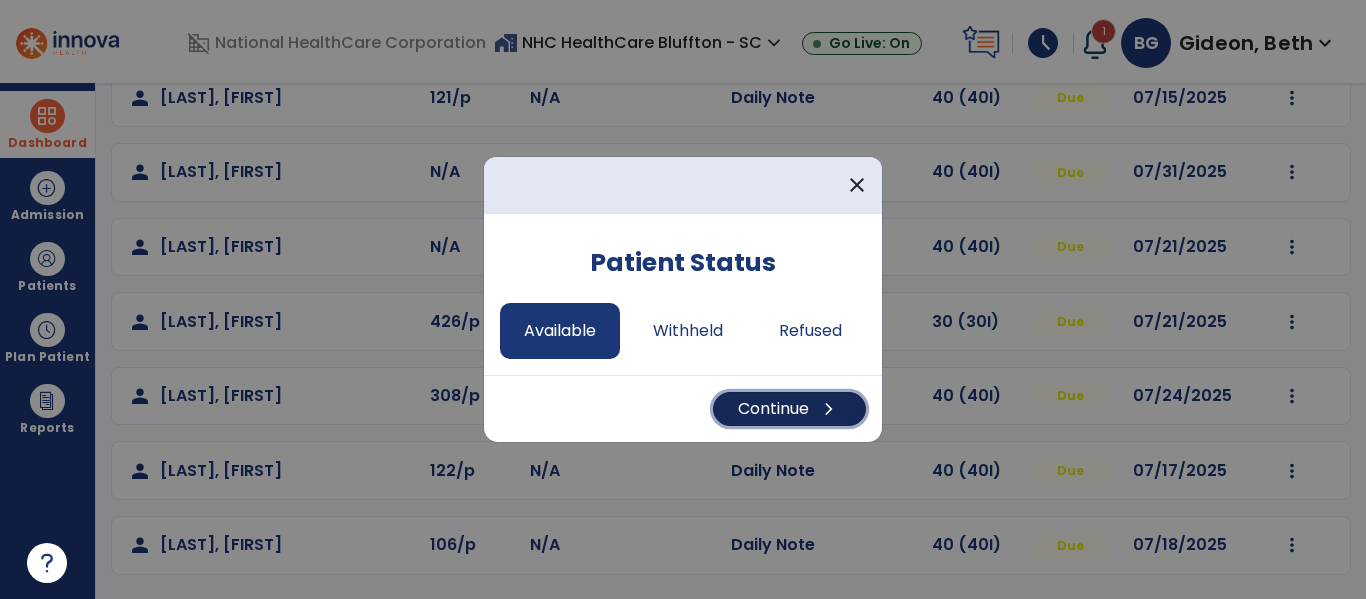 click on "Continue   chevron_right" at bounding box center [789, 409] 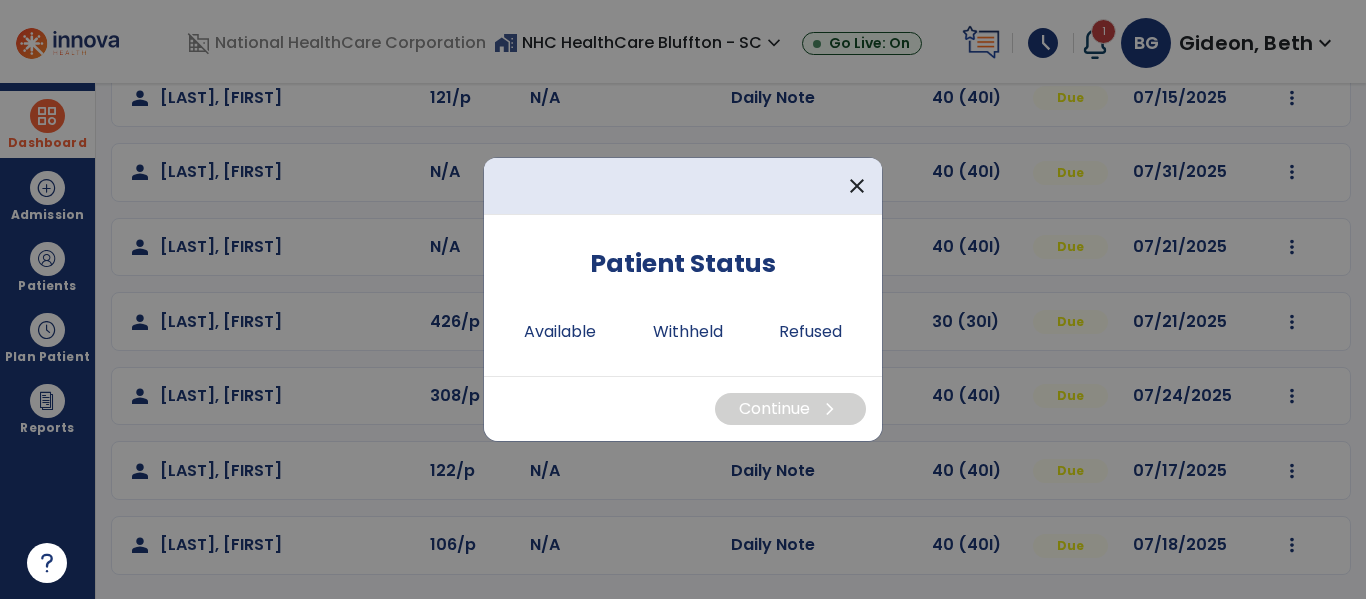 select on "*" 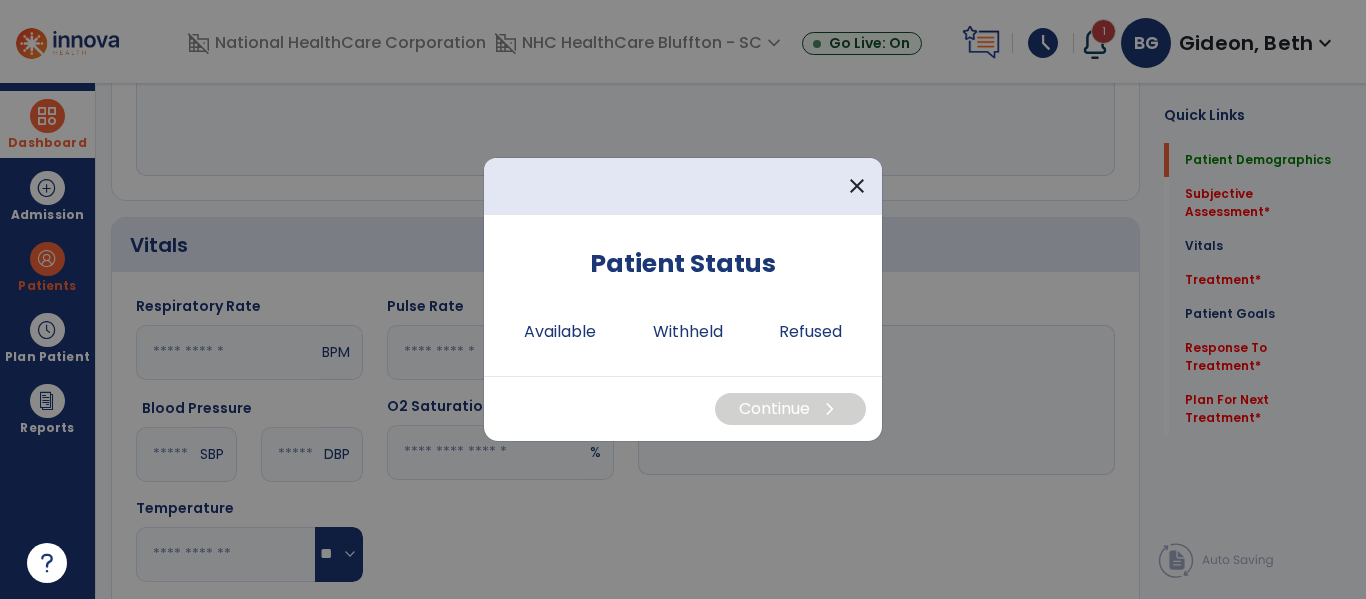 scroll, scrollTop: 0, scrollLeft: 0, axis: both 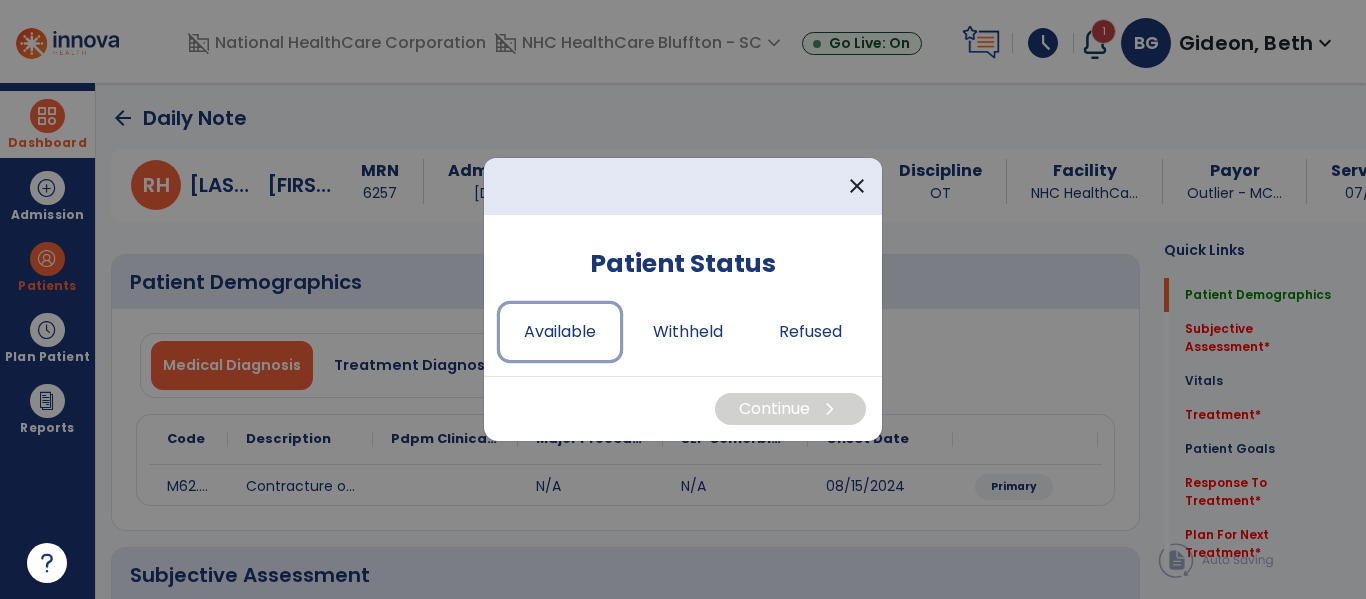 drag, startPoint x: 589, startPoint y: 340, endPoint x: 724, endPoint y: 402, distance: 148.55638 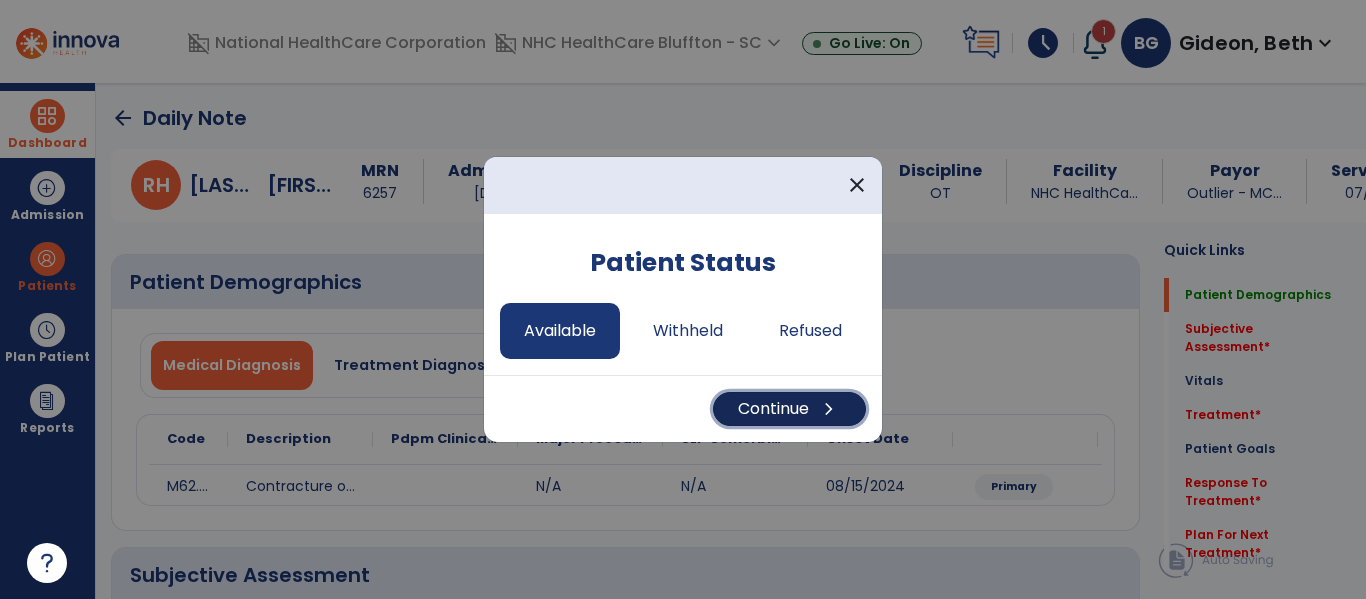 click on "Continue   chevron_right" at bounding box center (789, 409) 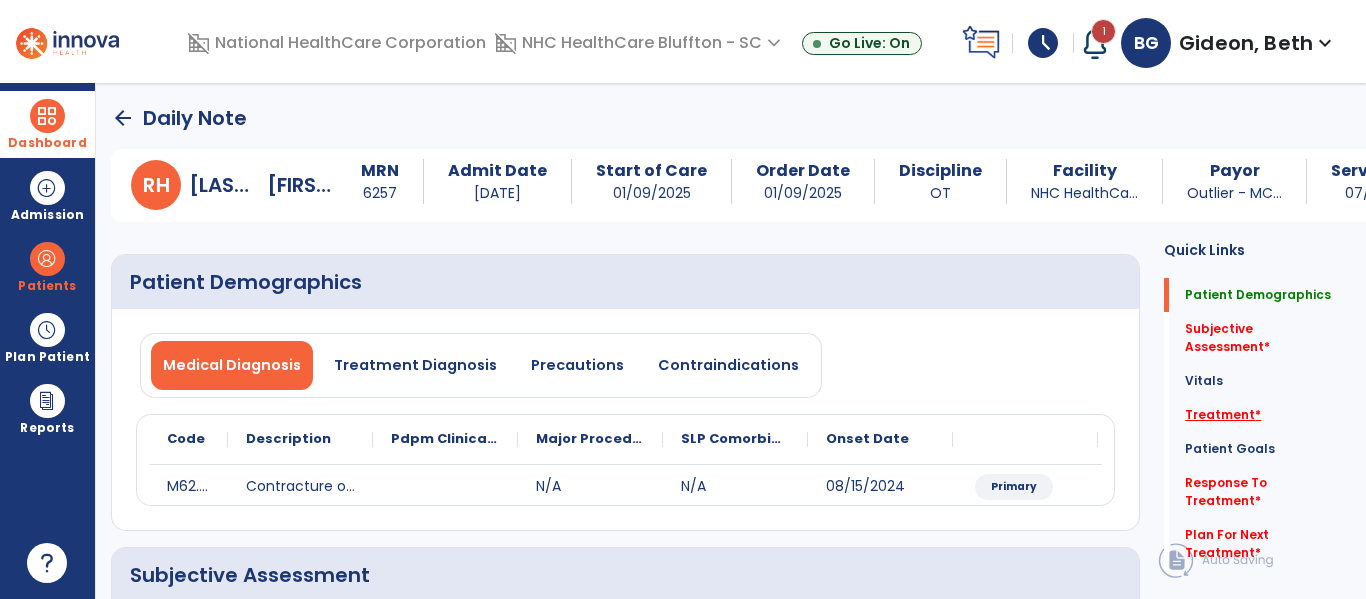 click on "Treatment   *" 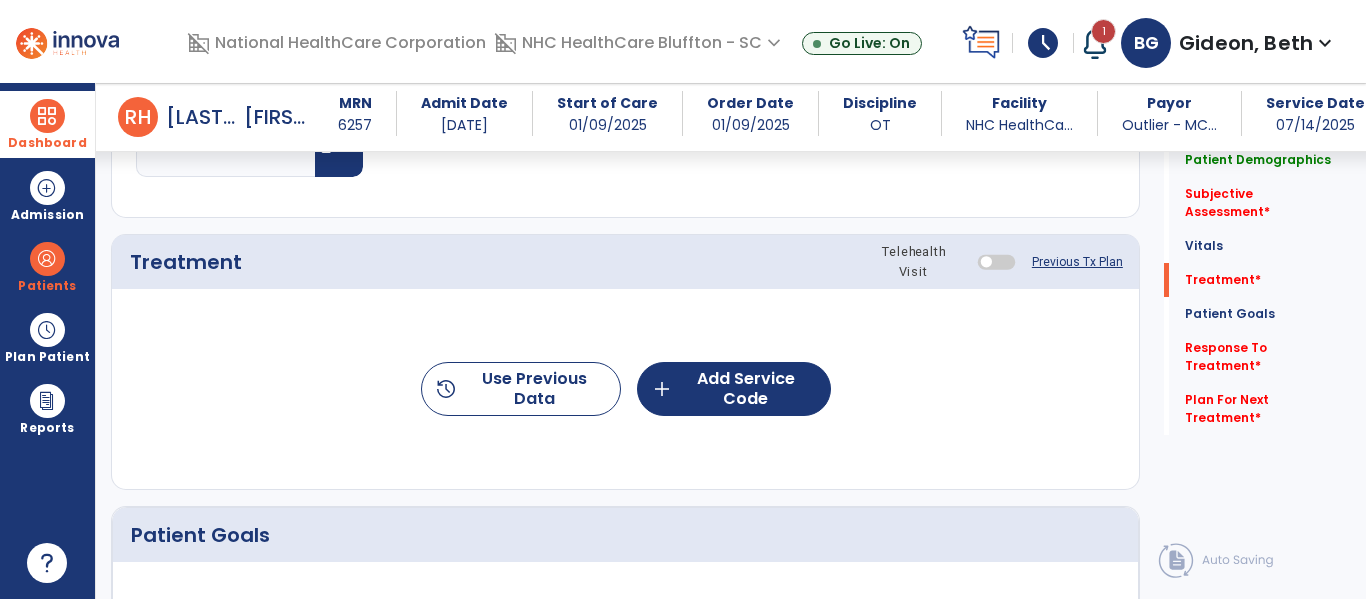 scroll, scrollTop: 1056, scrollLeft: 0, axis: vertical 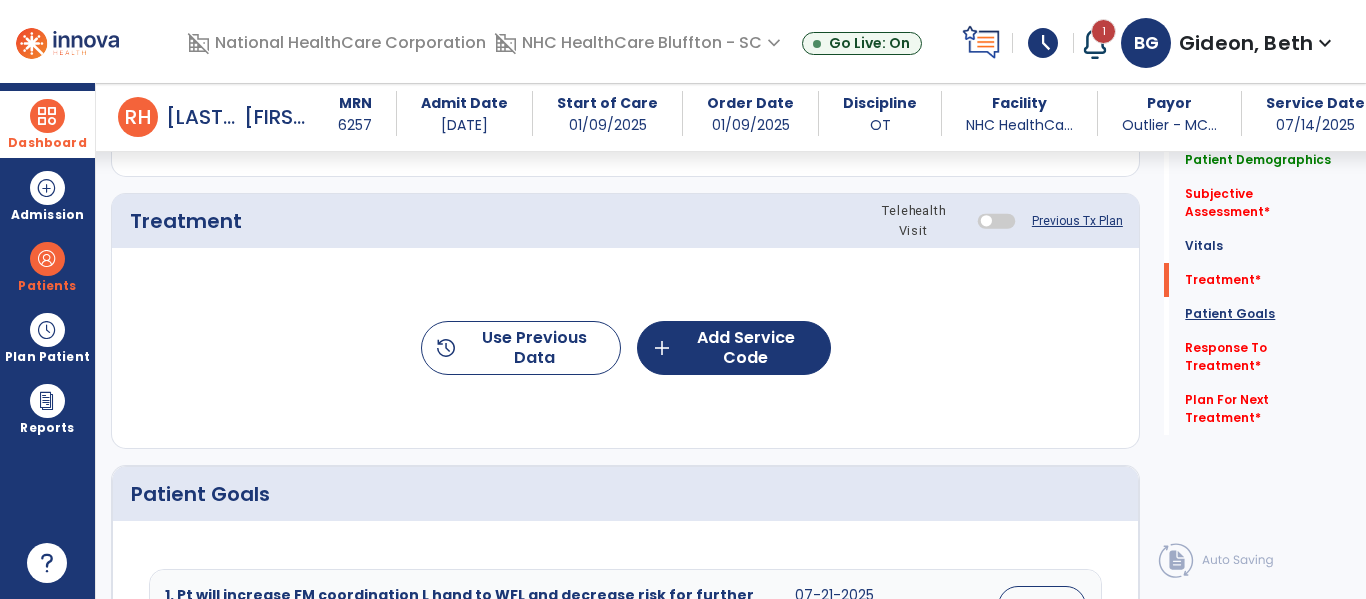 click on "Patient Goals" 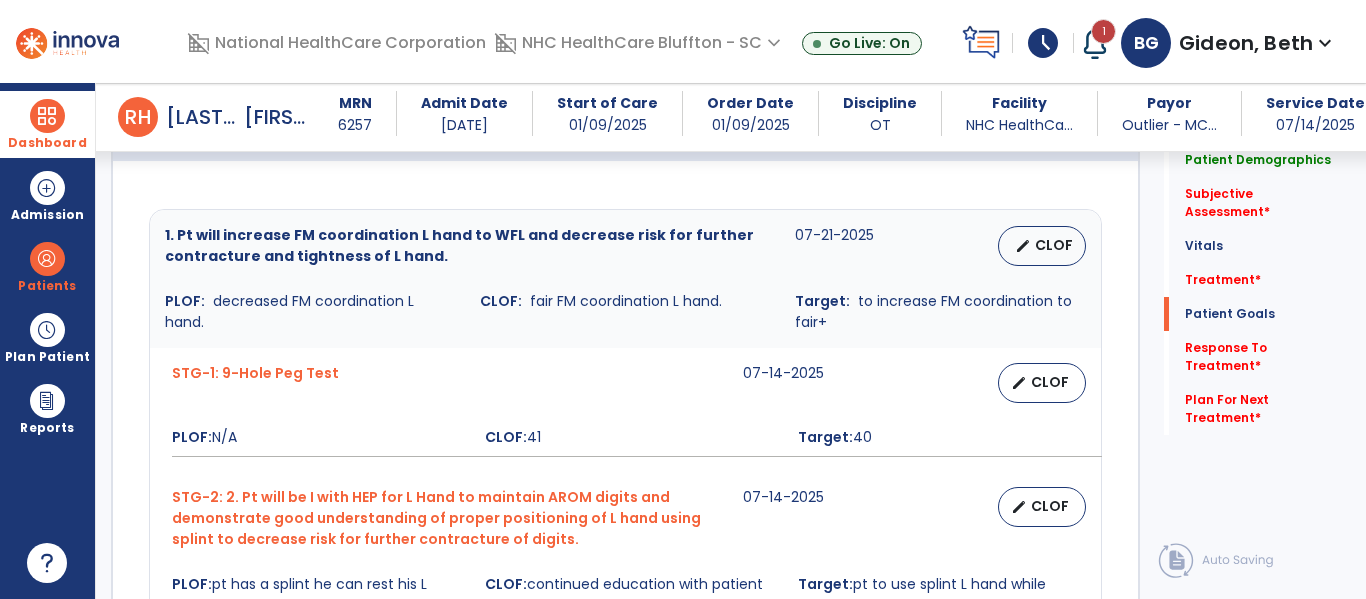scroll, scrollTop: 1394, scrollLeft: 0, axis: vertical 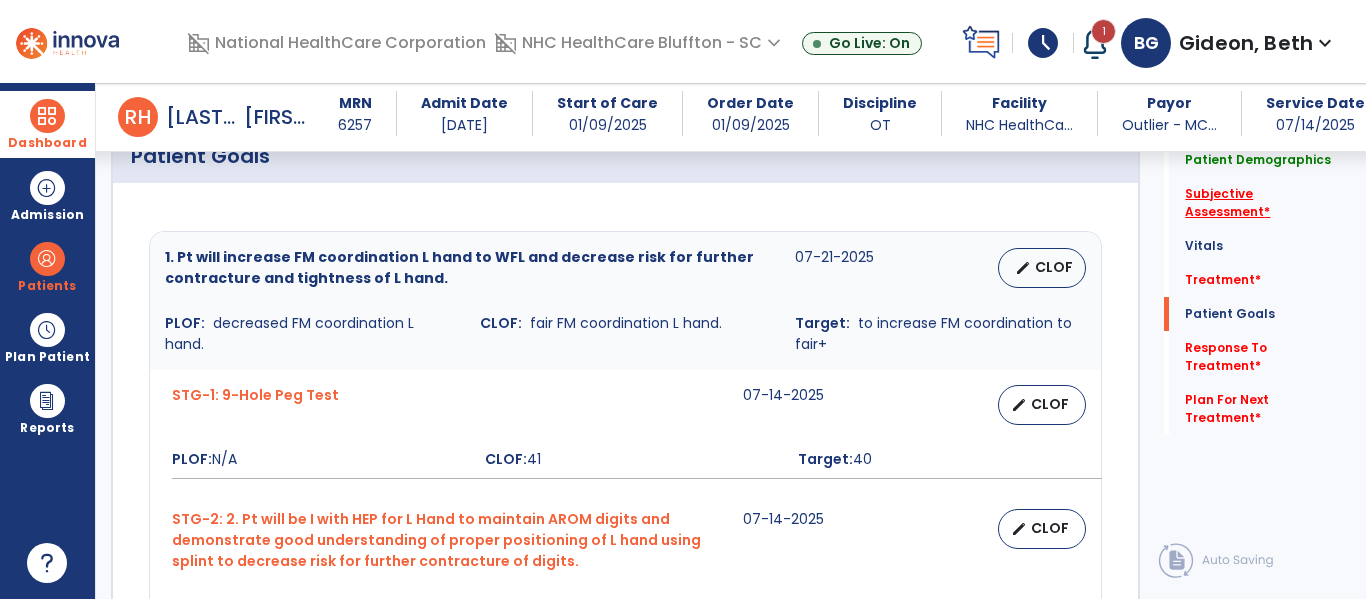 click on "Subjective Assessment   *" 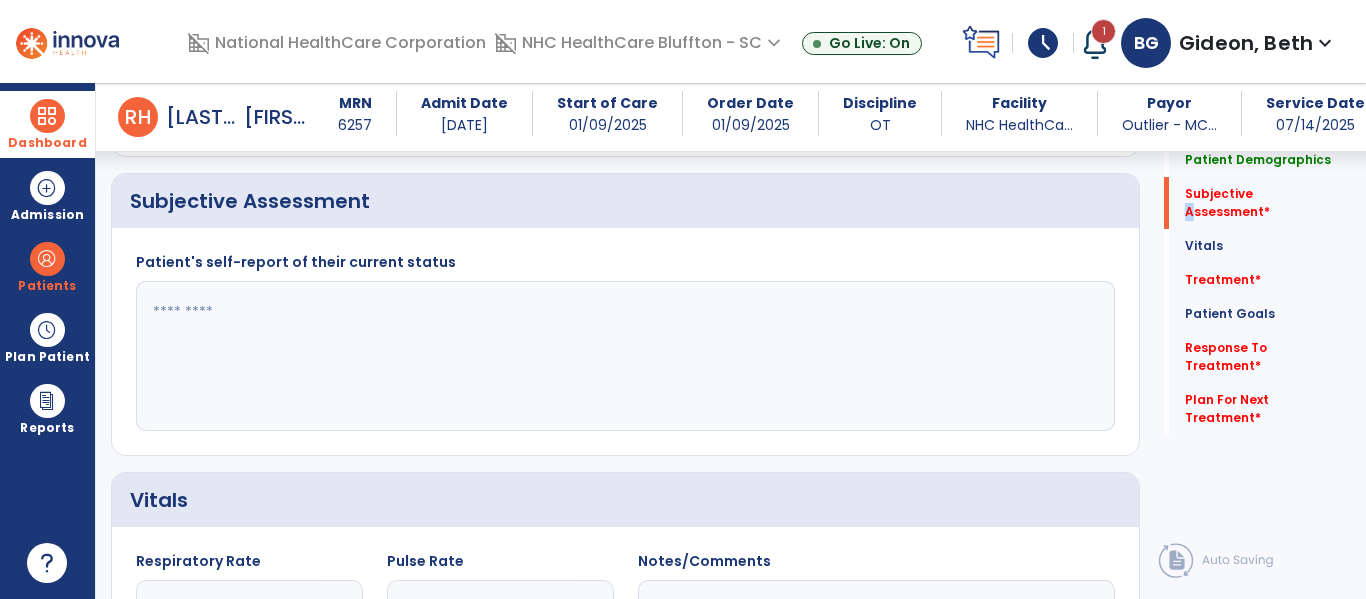 scroll, scrollTop: 328, scrollLeft: 0, axis: vertical 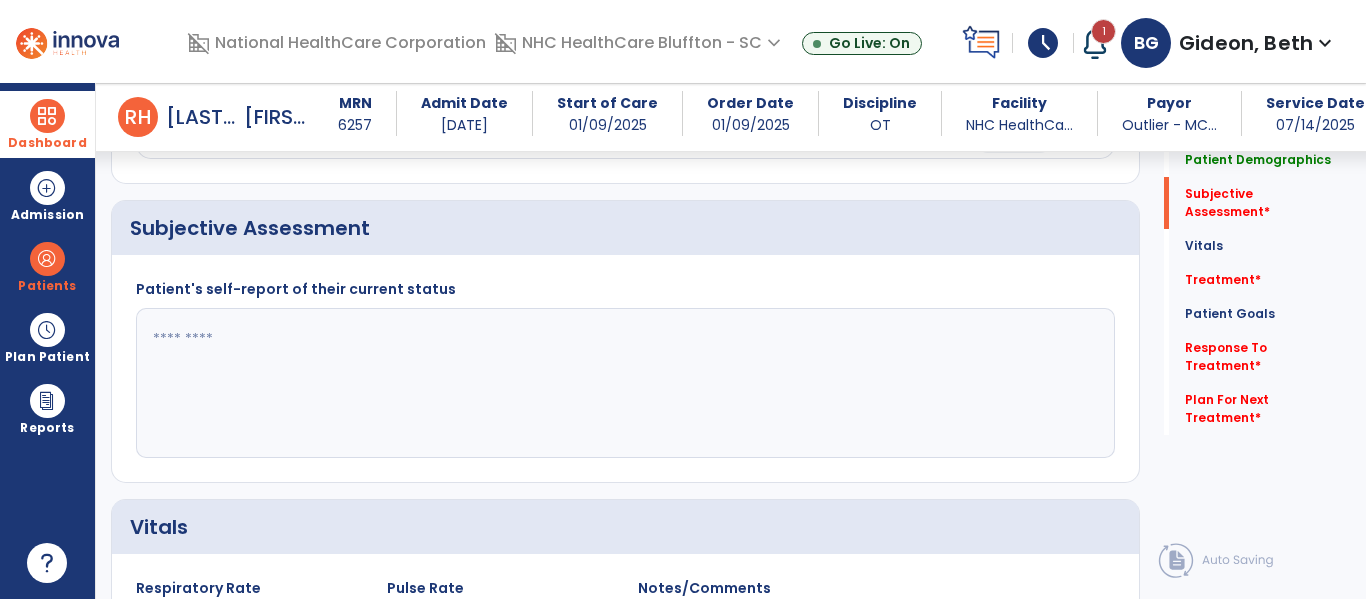 drag, startPoint x: 685, startPoint y: 386, endPoint x: 820, endPoint y: 369, distance: 136.06616 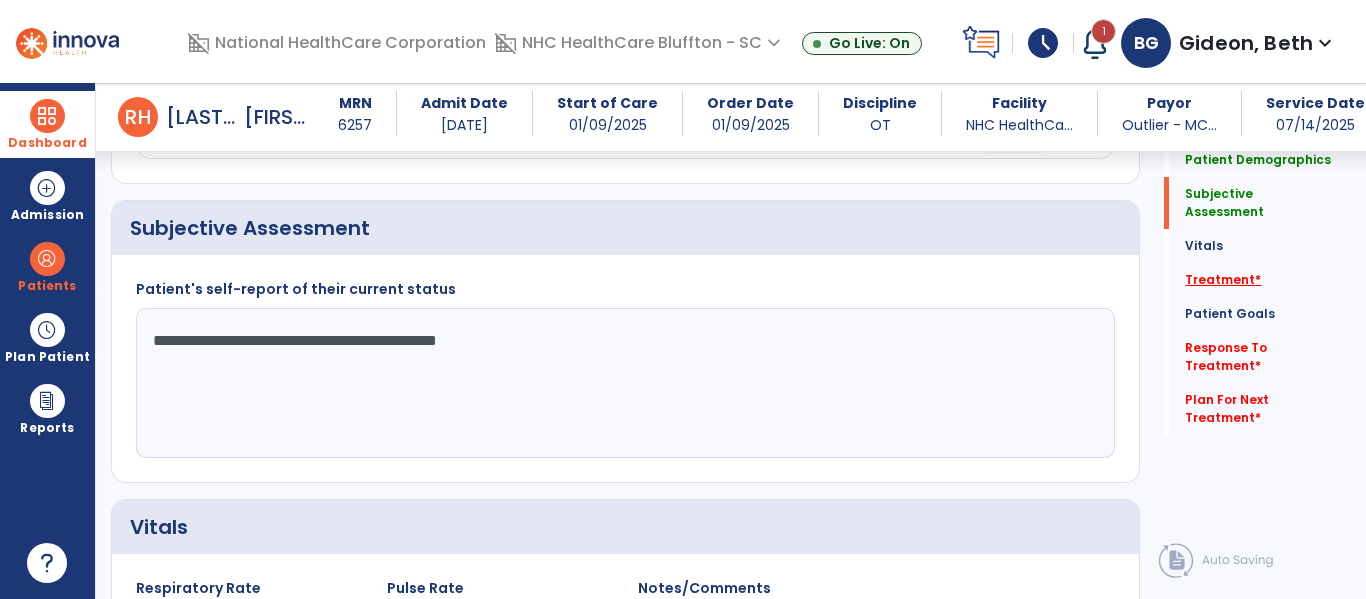 type on "**********" 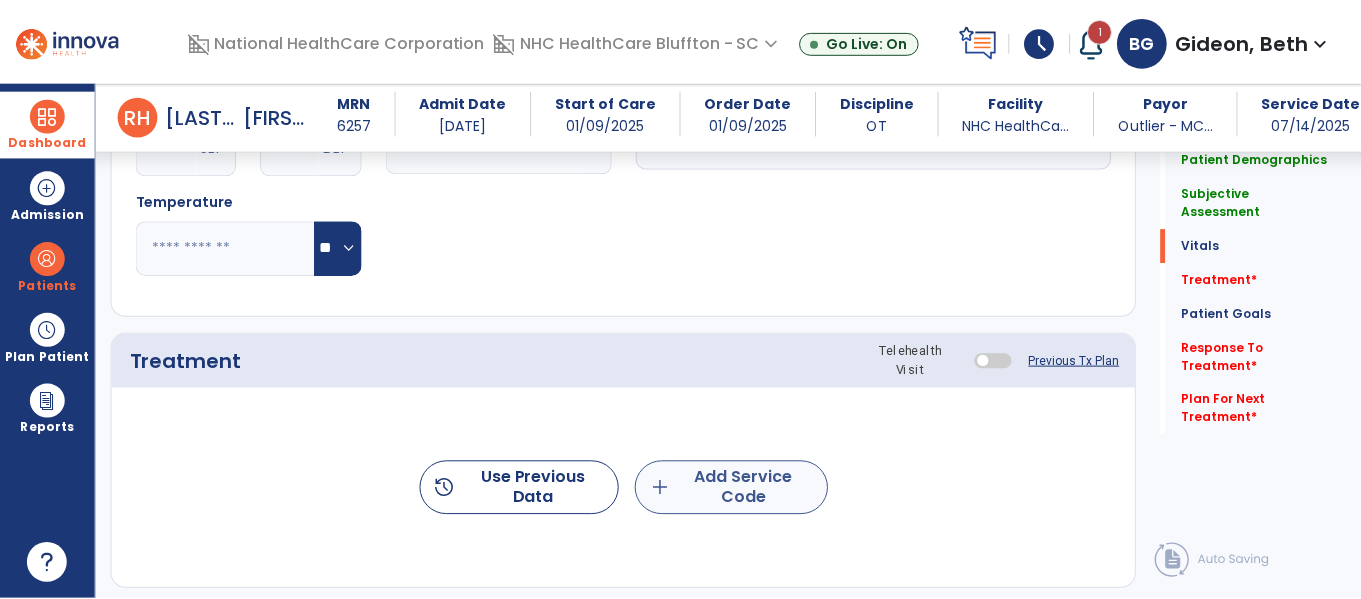 scroll, scrollTop: 1037, scrollLeft: 0, axis: vertical 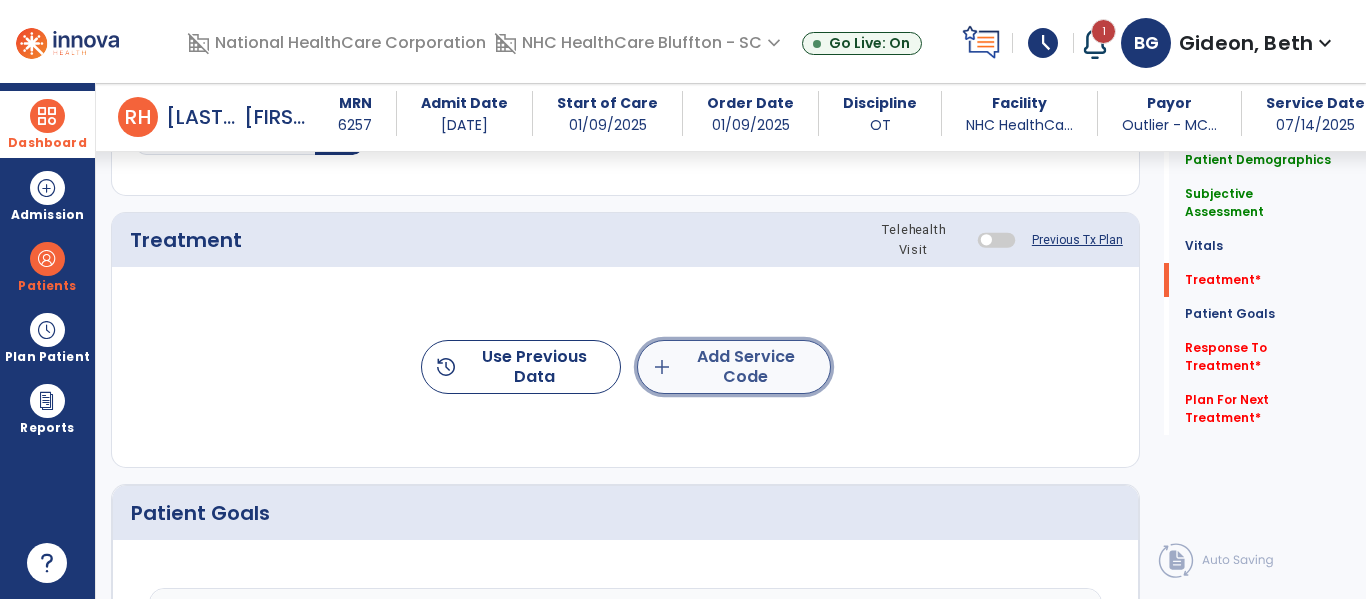 click on "add  Add Service Code" 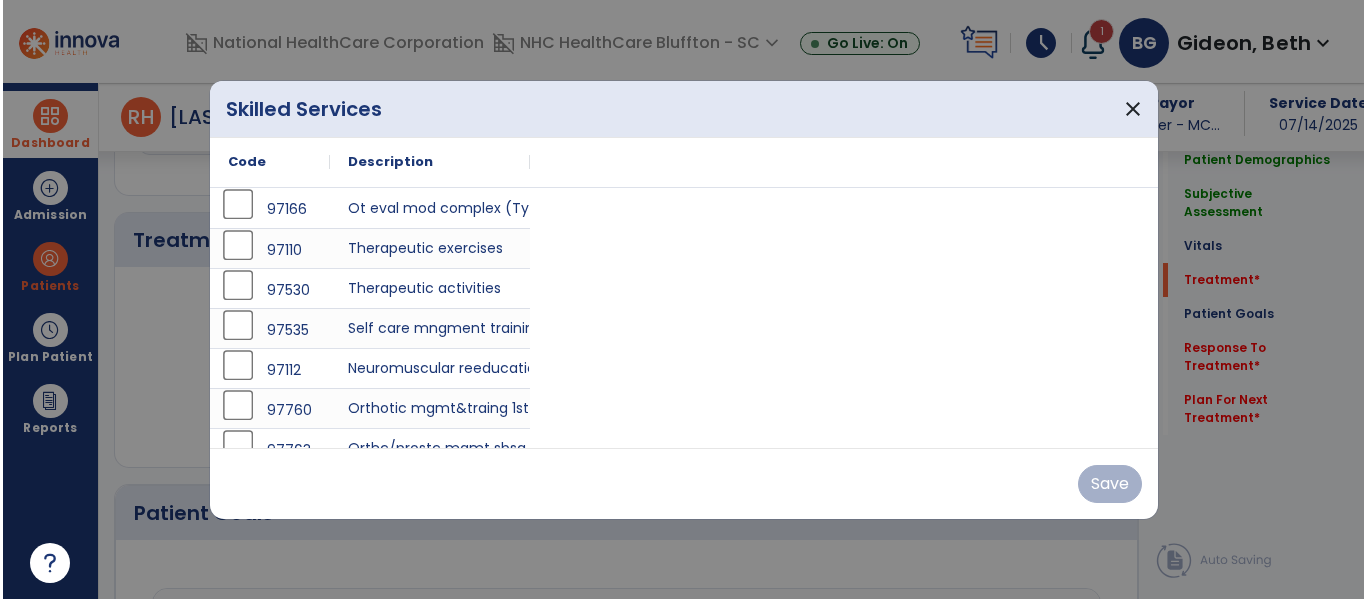 scroll, scrollTop: 1037, scrollLeft: 0, axis: vertical 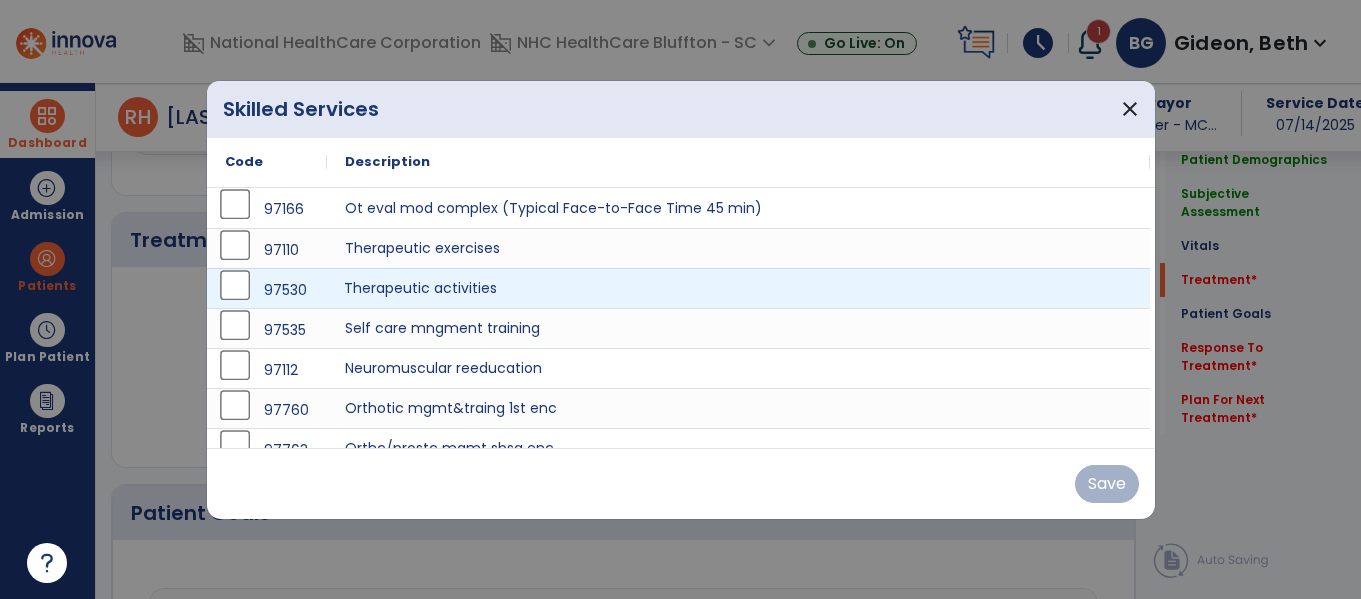 click on "Therapeutic activities" at bounding box center [738, 288] 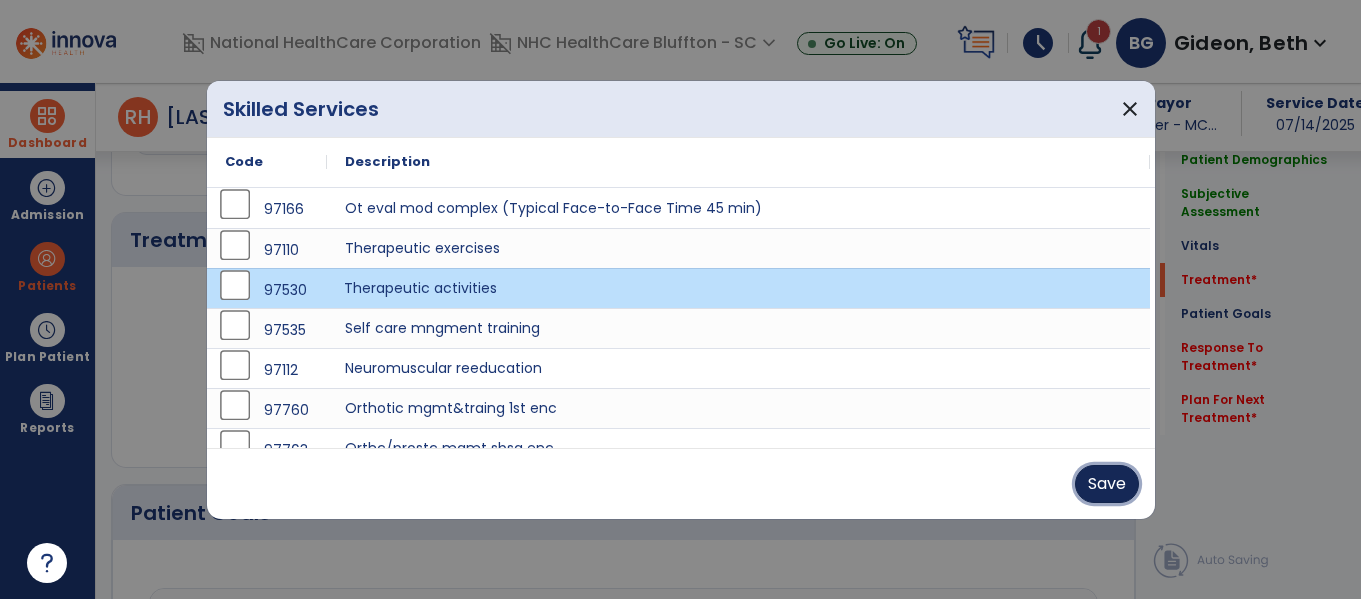click on "Save" at bounding box center (1107, 484) 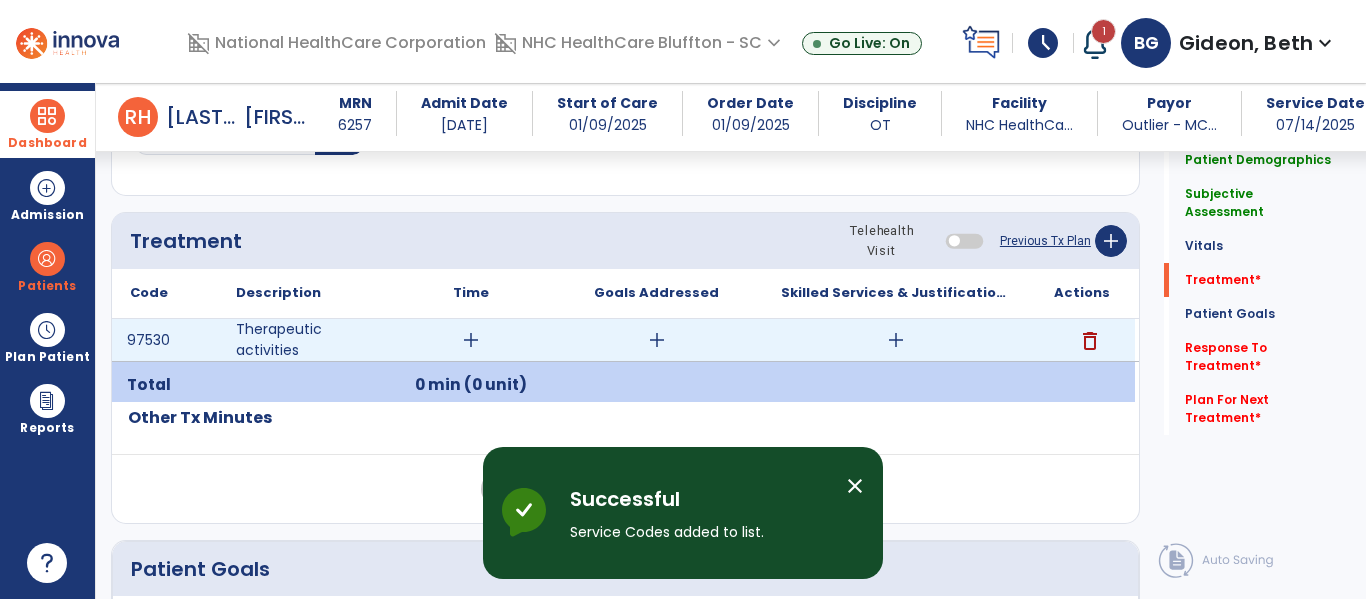 click on "add" at bounding box center [657, 340] 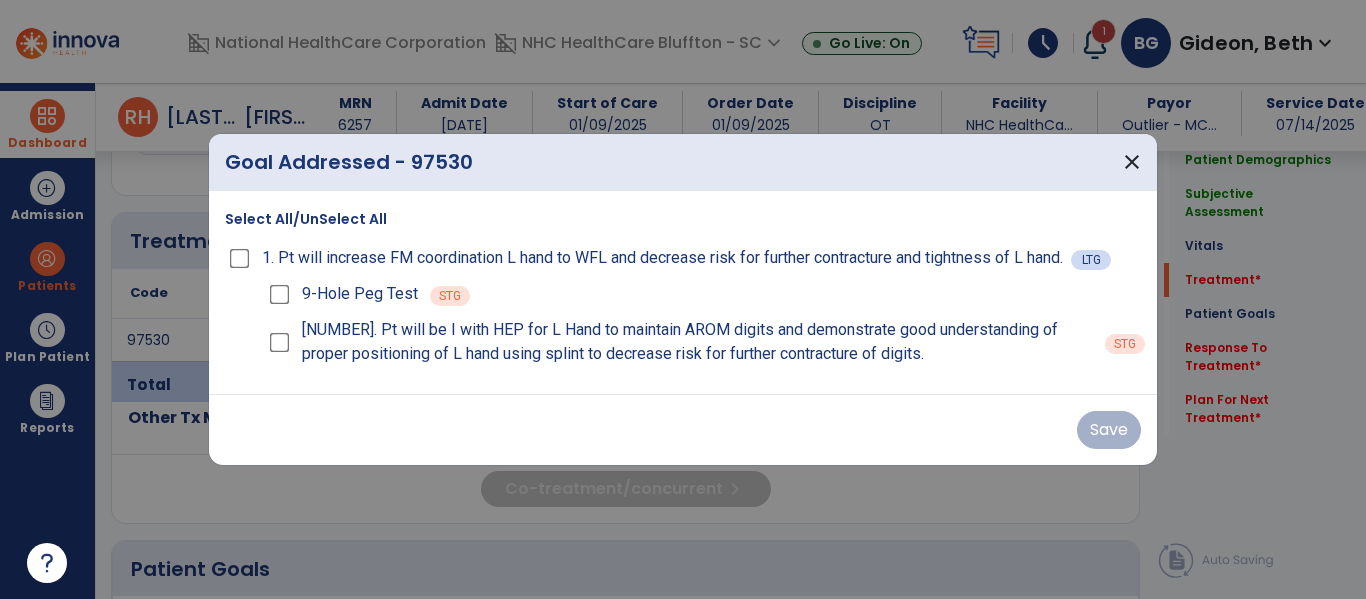 scroll, scrollTop: 1037, scrollLeft: 0, axis: vertical 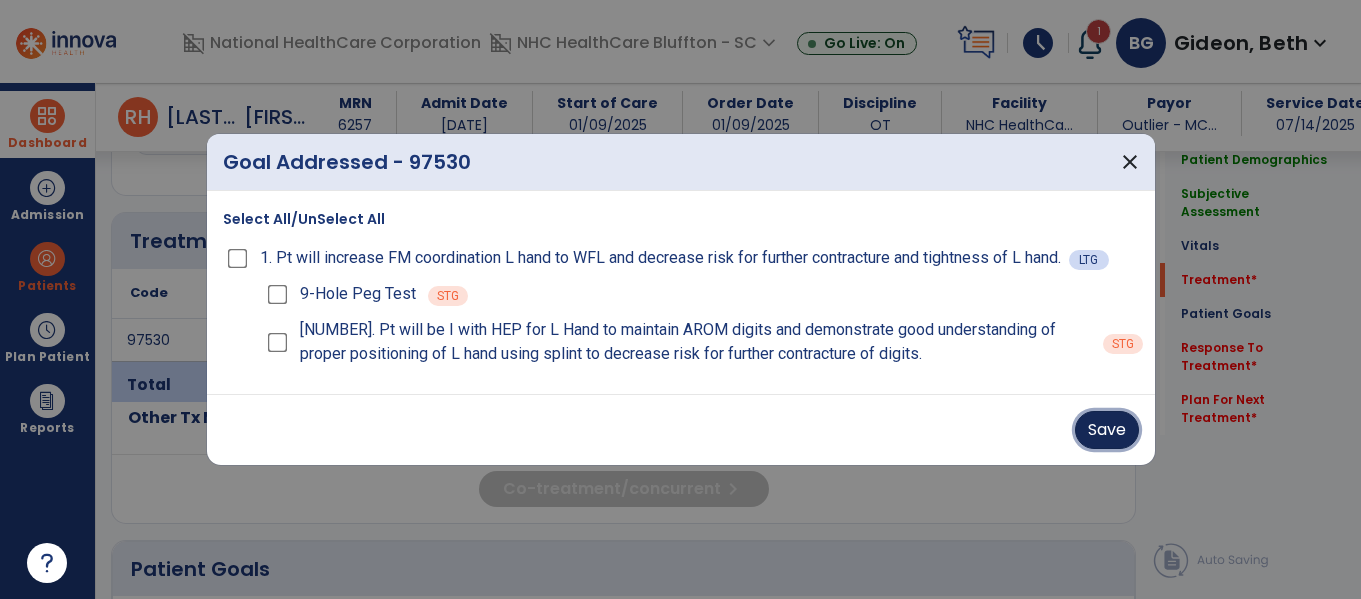 click on "Save" at bounding box center [1107, 430] 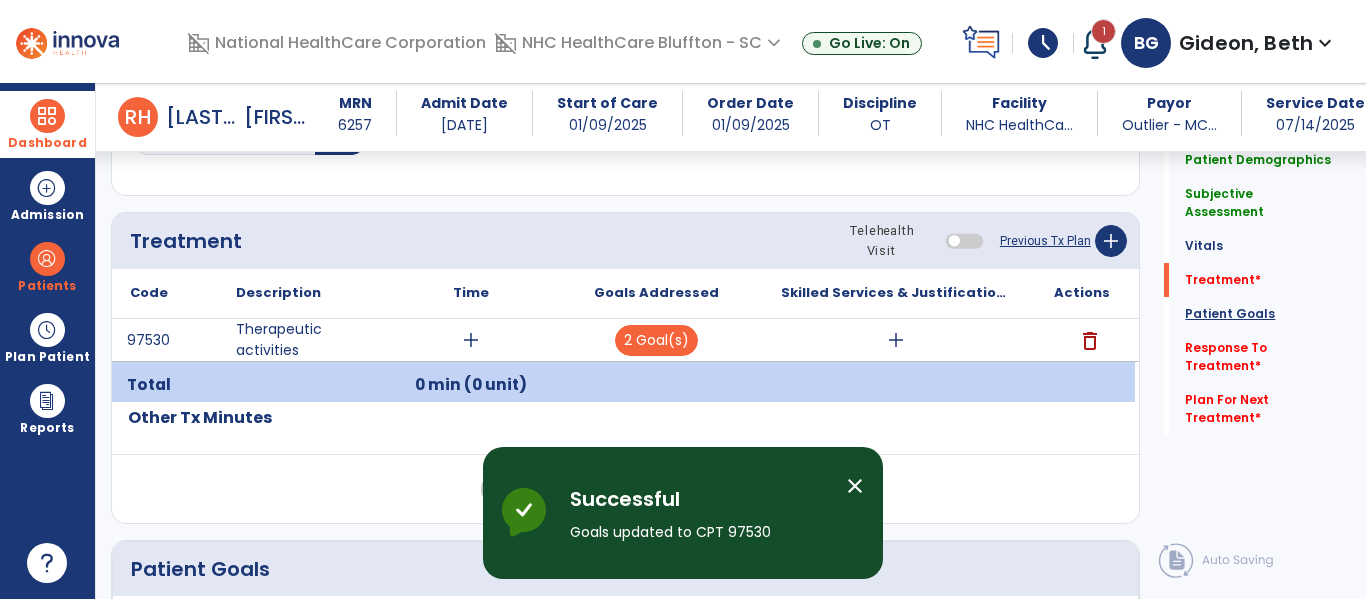 click on "Patient Goals" 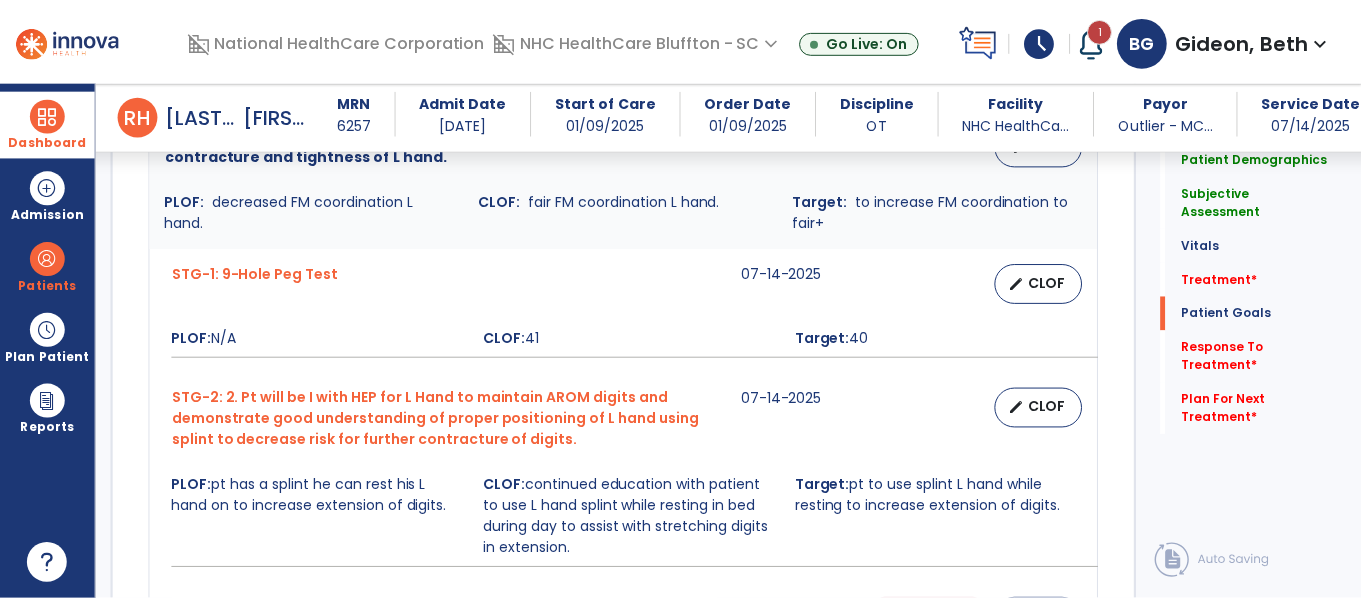 scroll, scrollTop: 1650, scrollLeft: 0, axis: vertical 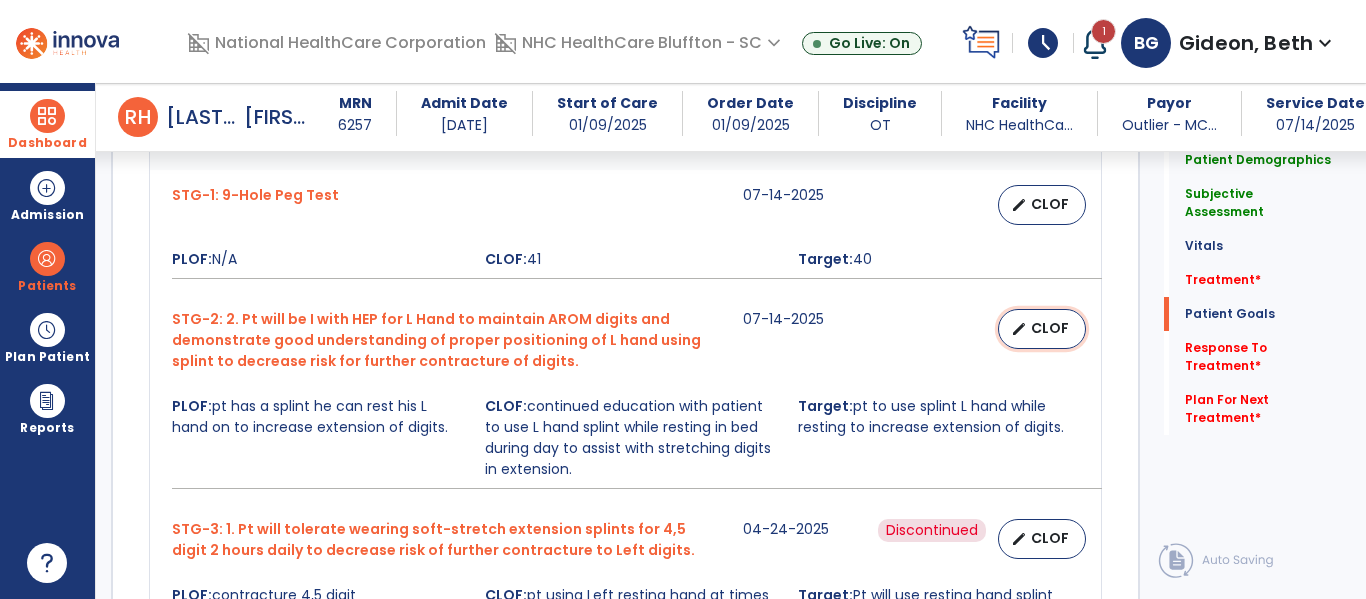 click on "edit" at bounding box center (1019, 329) 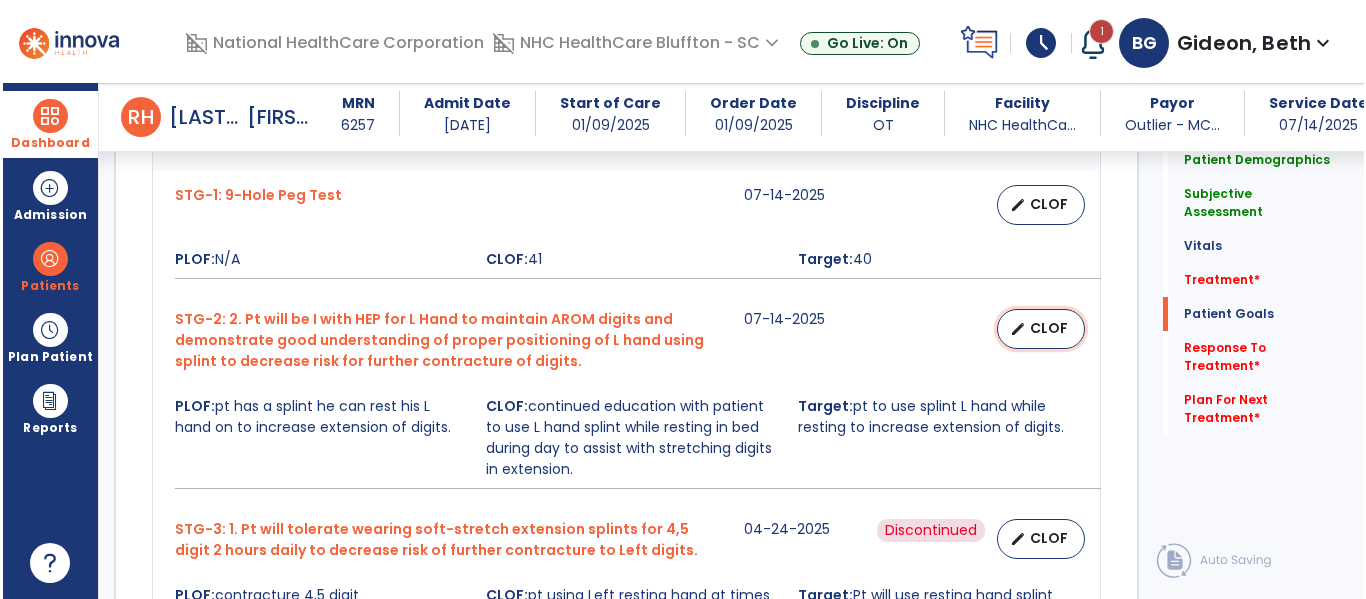 scroll, scrollTop: 1650, scrollLeft: 0, axis: vertical 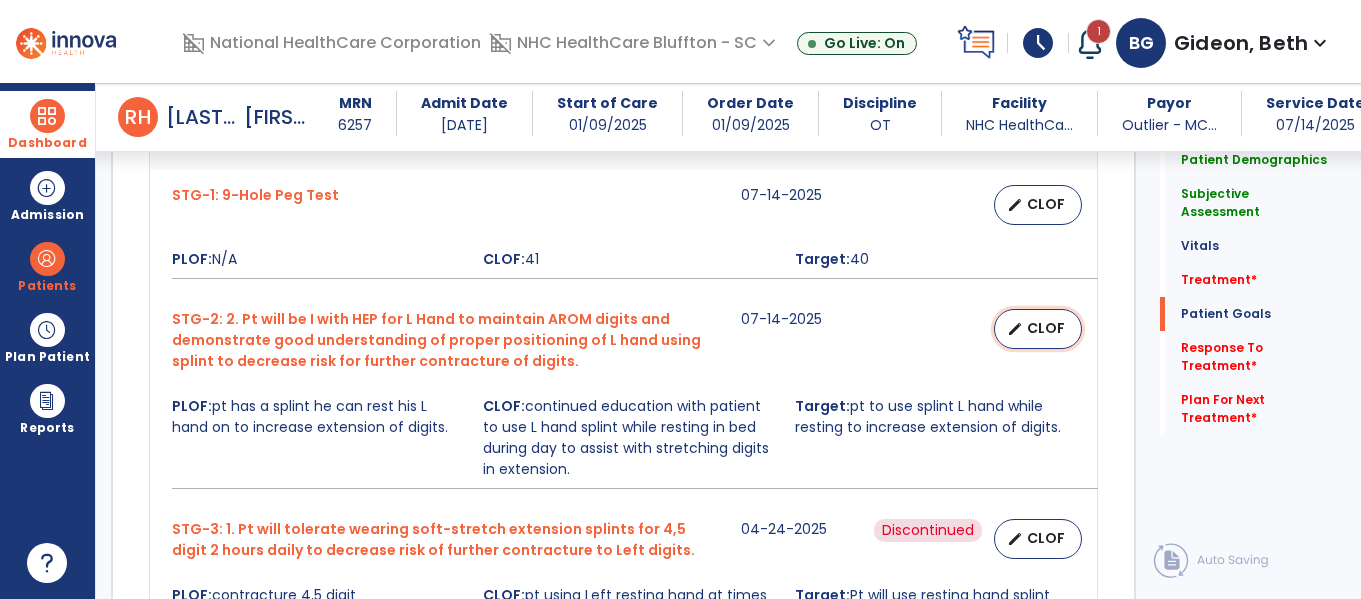 select on "****" 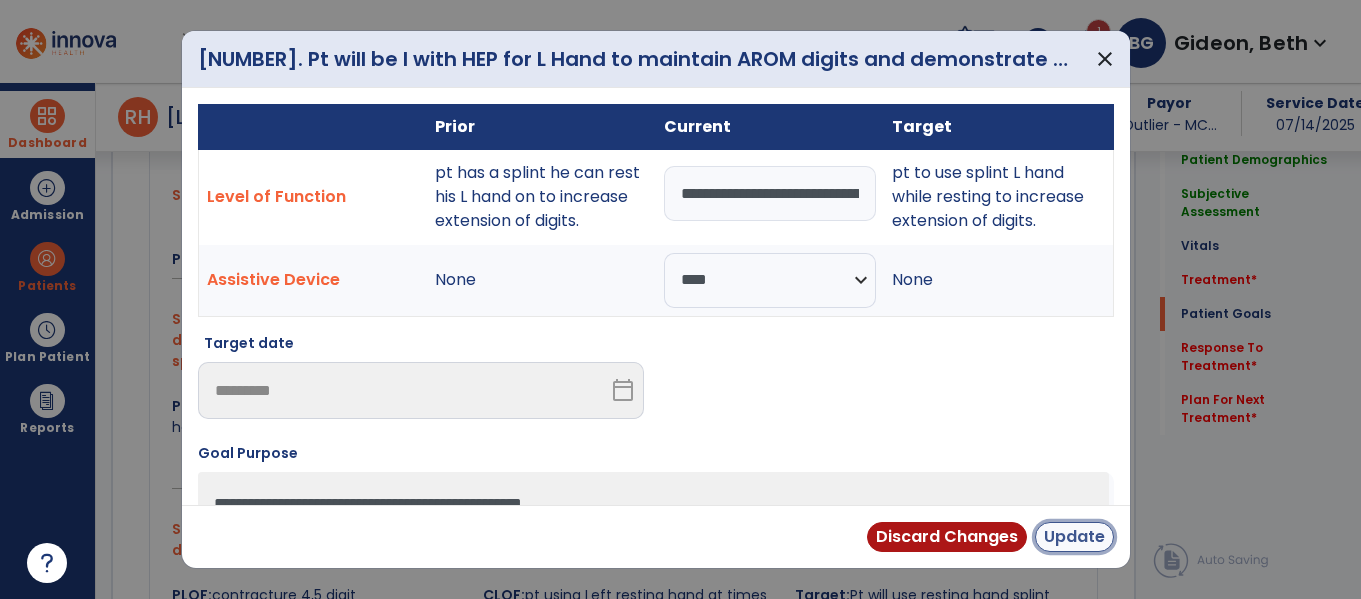 click on "Update" at bounding box center [1074, 537] 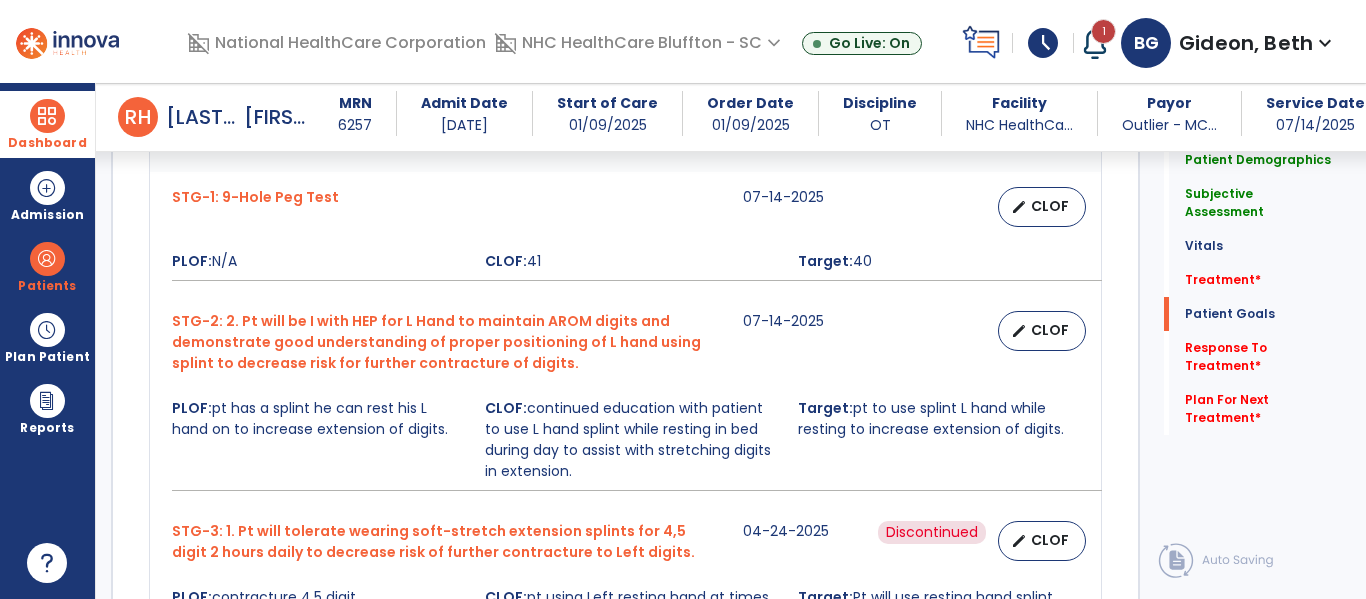 scroll, scrollTop: 1650, scrollLeft: 0, axis: vertical 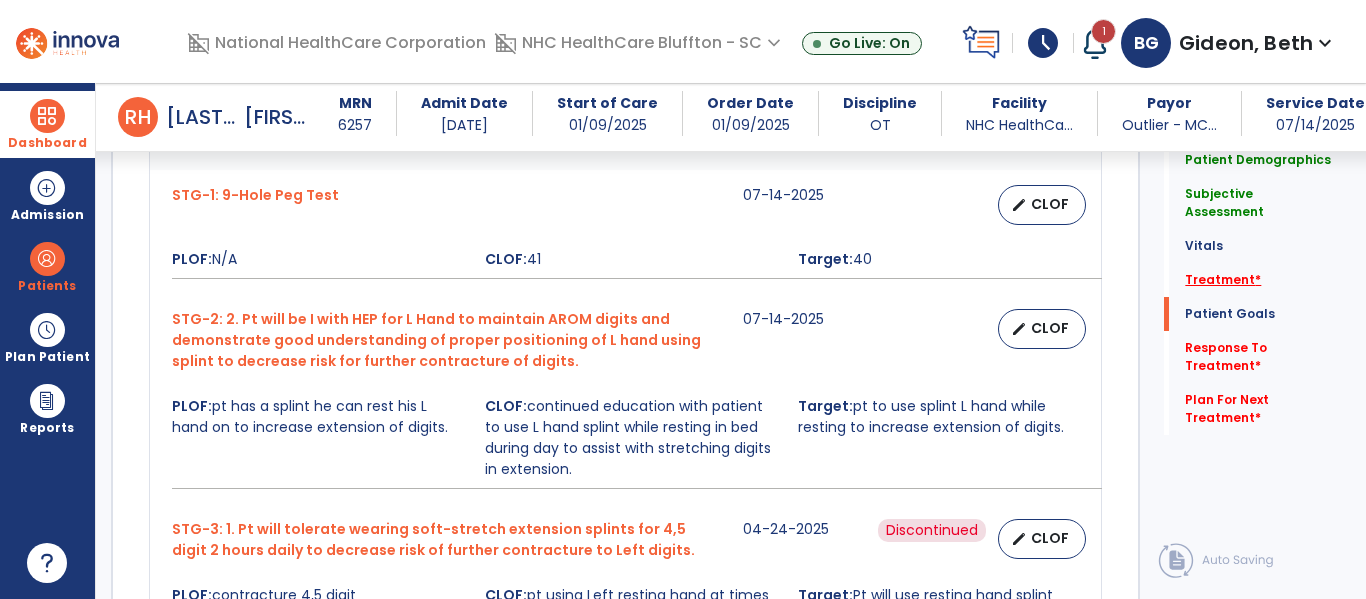 click on "Treatment   *" 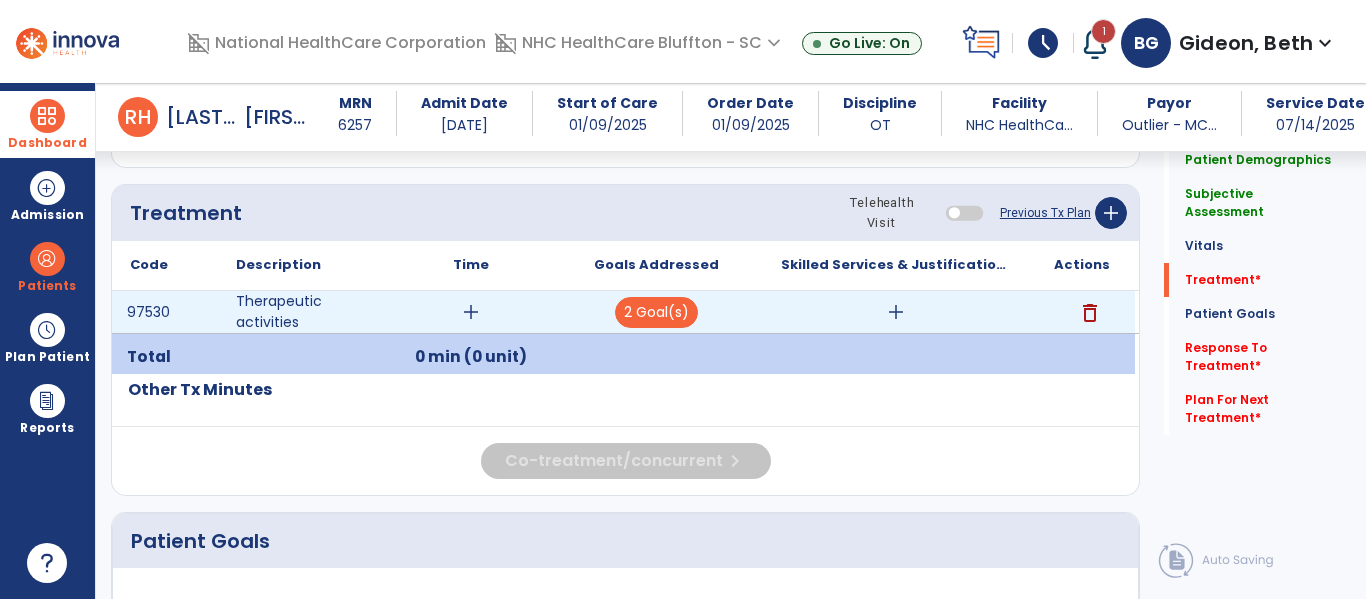 click on "add" at bounding box center [896, 312] 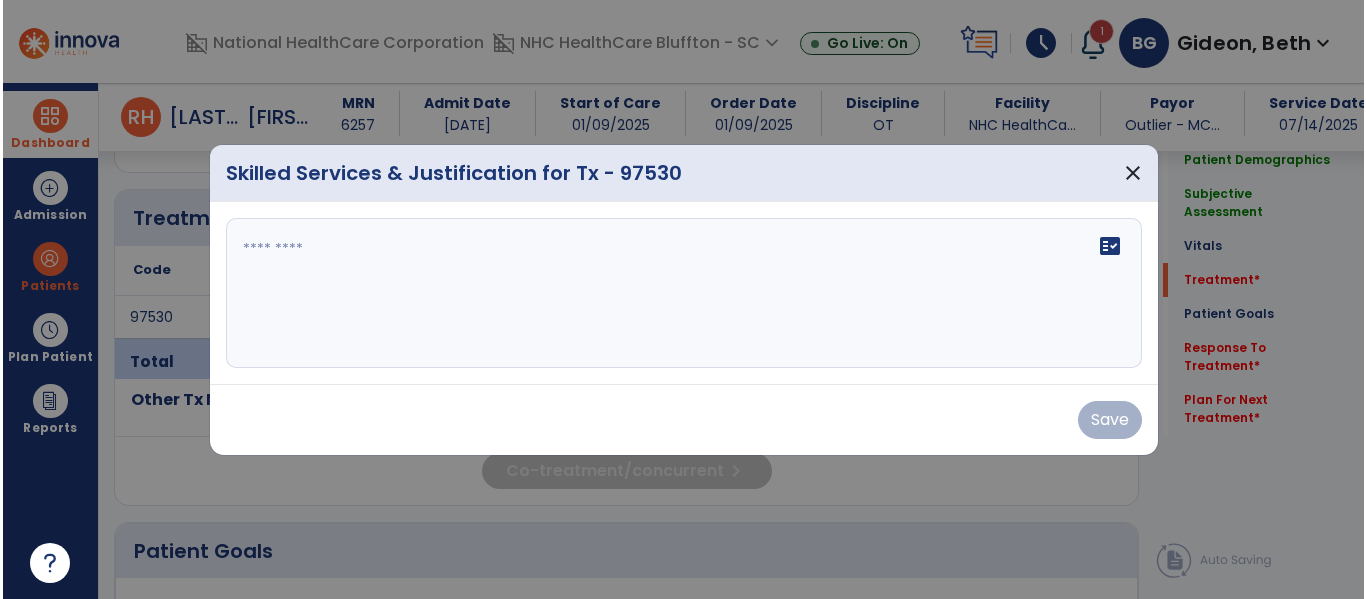 scroll, scrollTop: 1065, scrollLeft: 0, axis: vertical 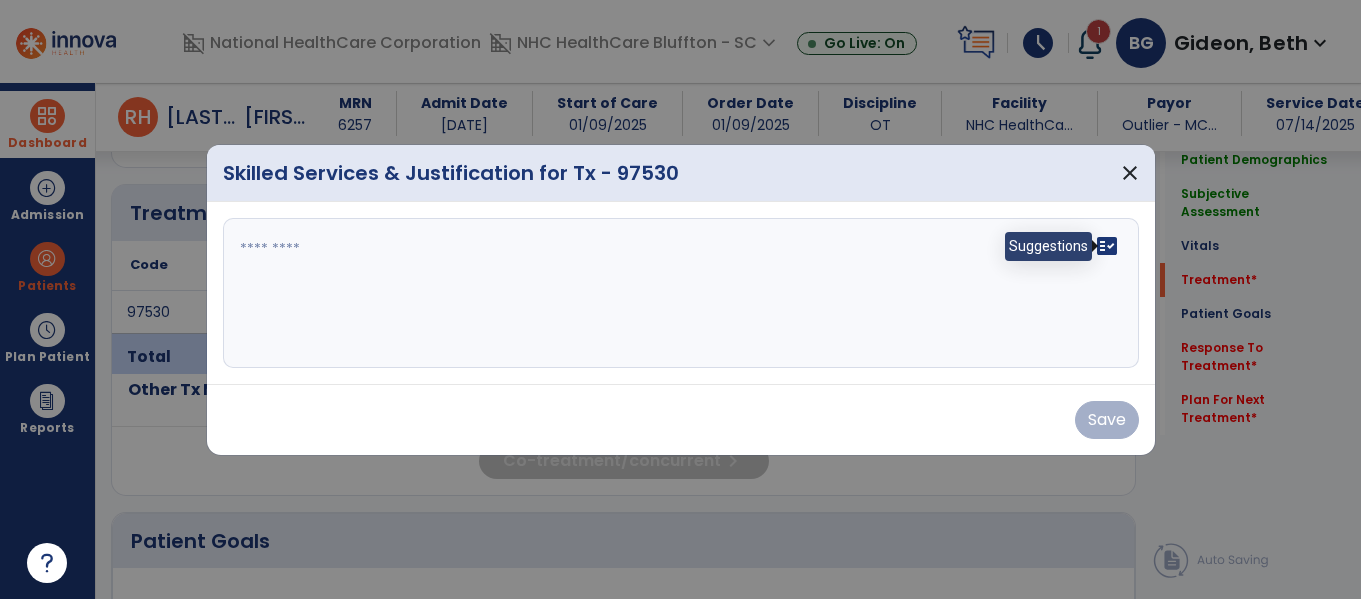 drag, startPoint x: 1112, startPoint y: 245, endPoint x: 931, endPoint y: 249, distance: 181.04419 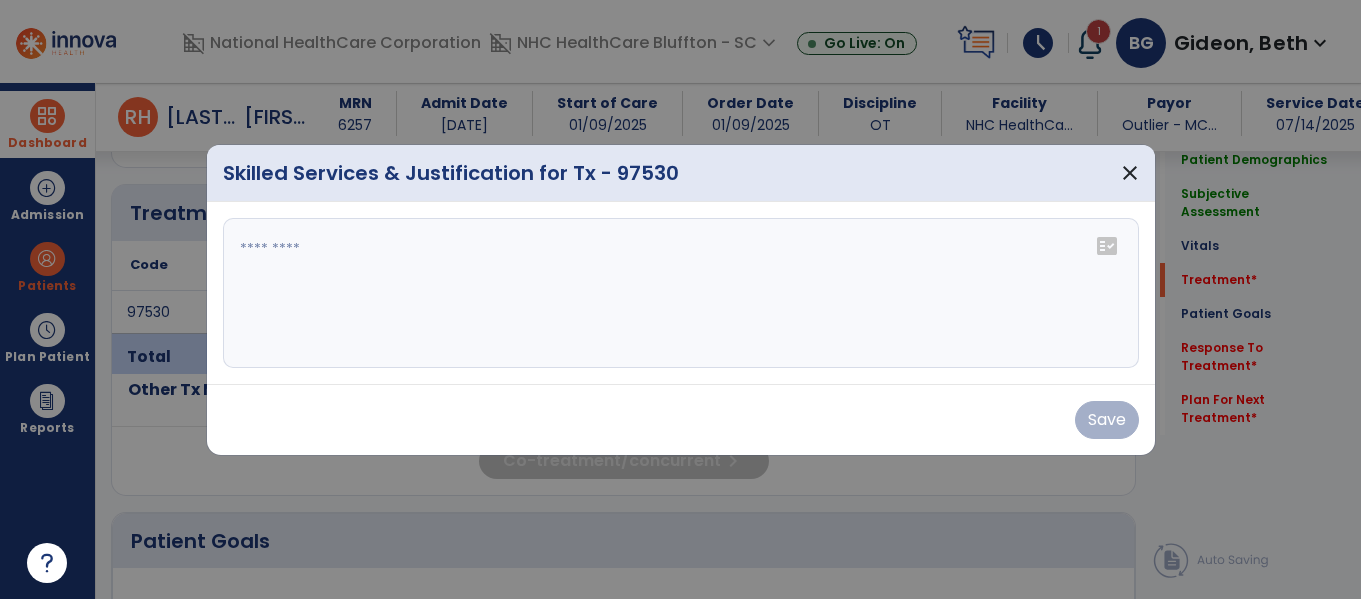 click at bounding box center [681, 293] 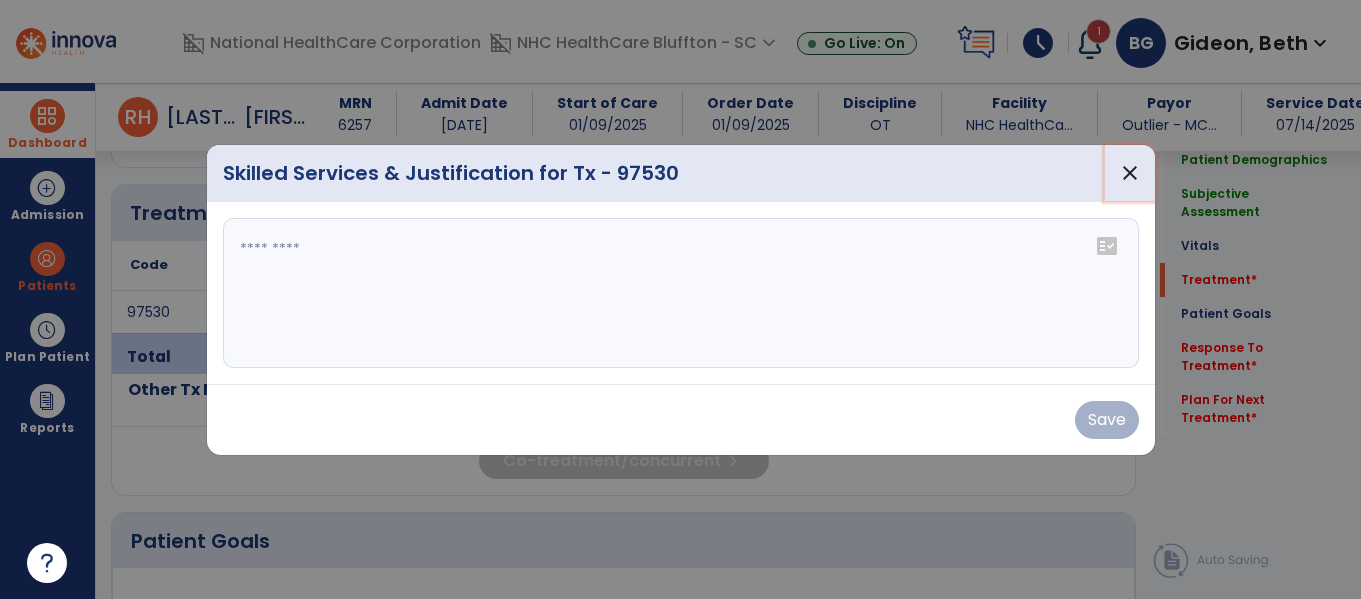 click on "close" at bounding box center [1130, 173] 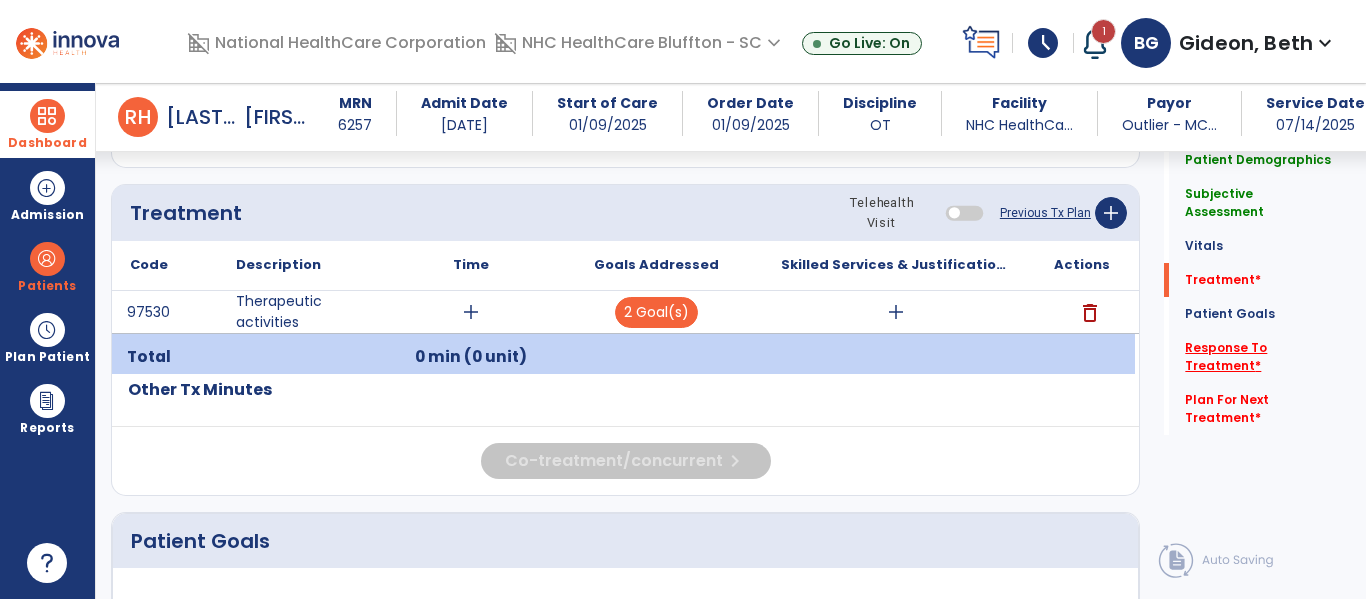 click on "Response To Treatment   *" 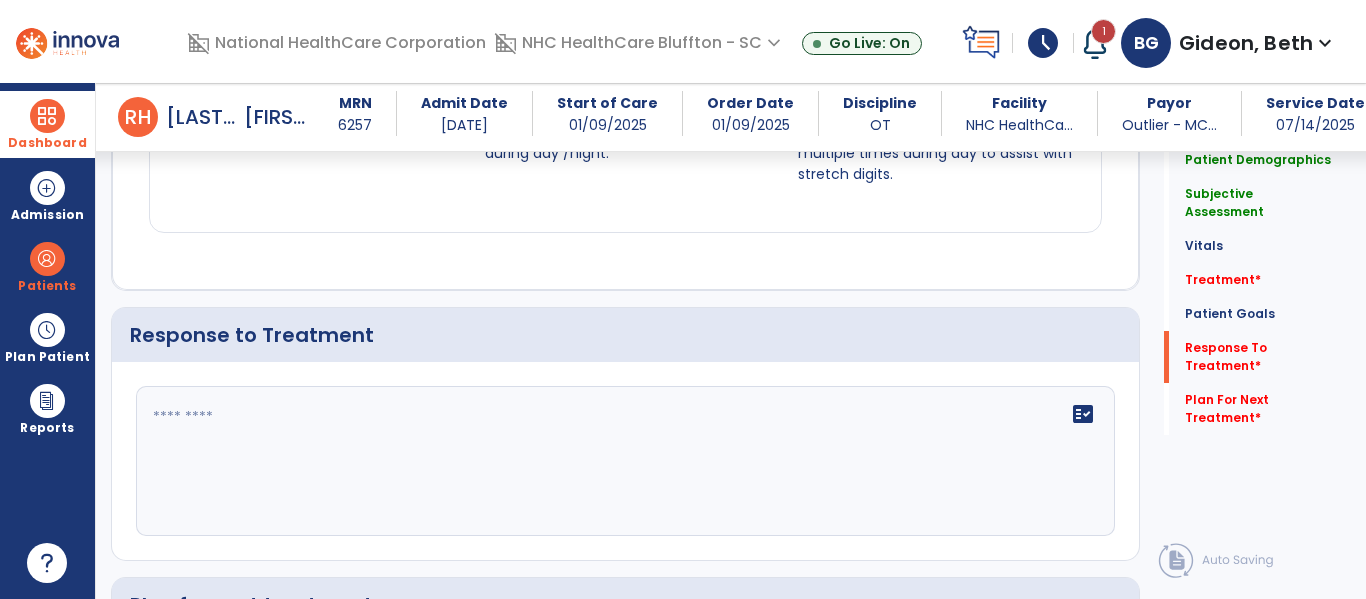 scroll, scrollTop: 2207, scrollLeft: 0, axis: vertical 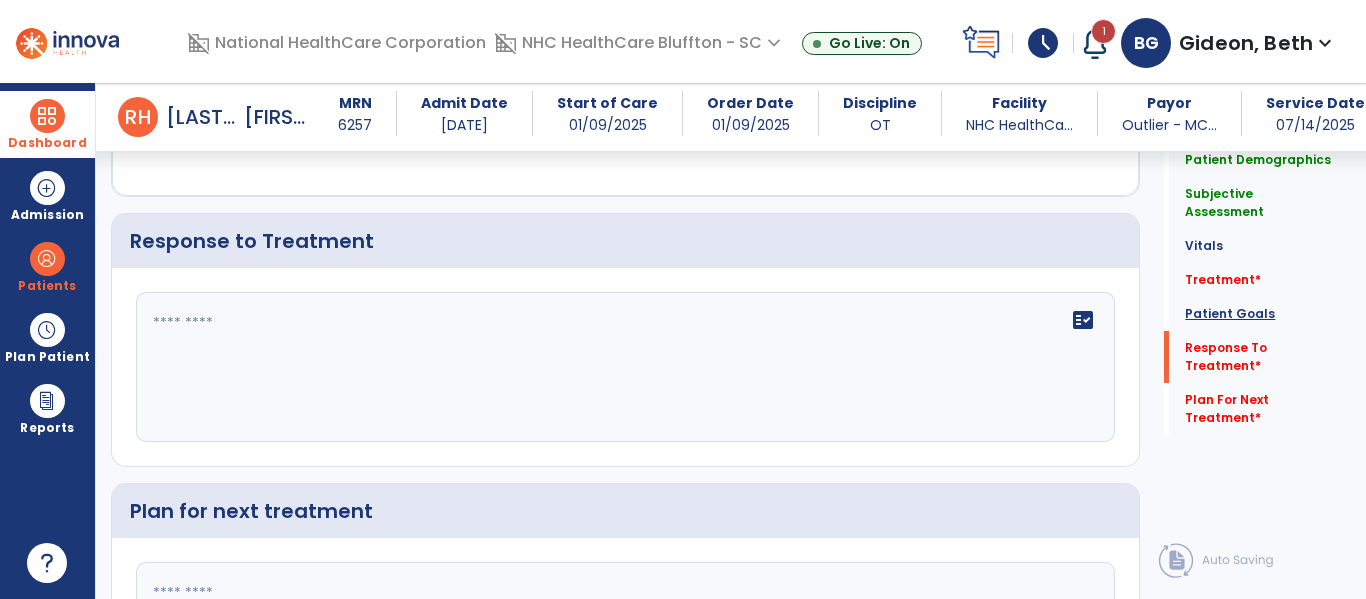 click on "Patient Goals" 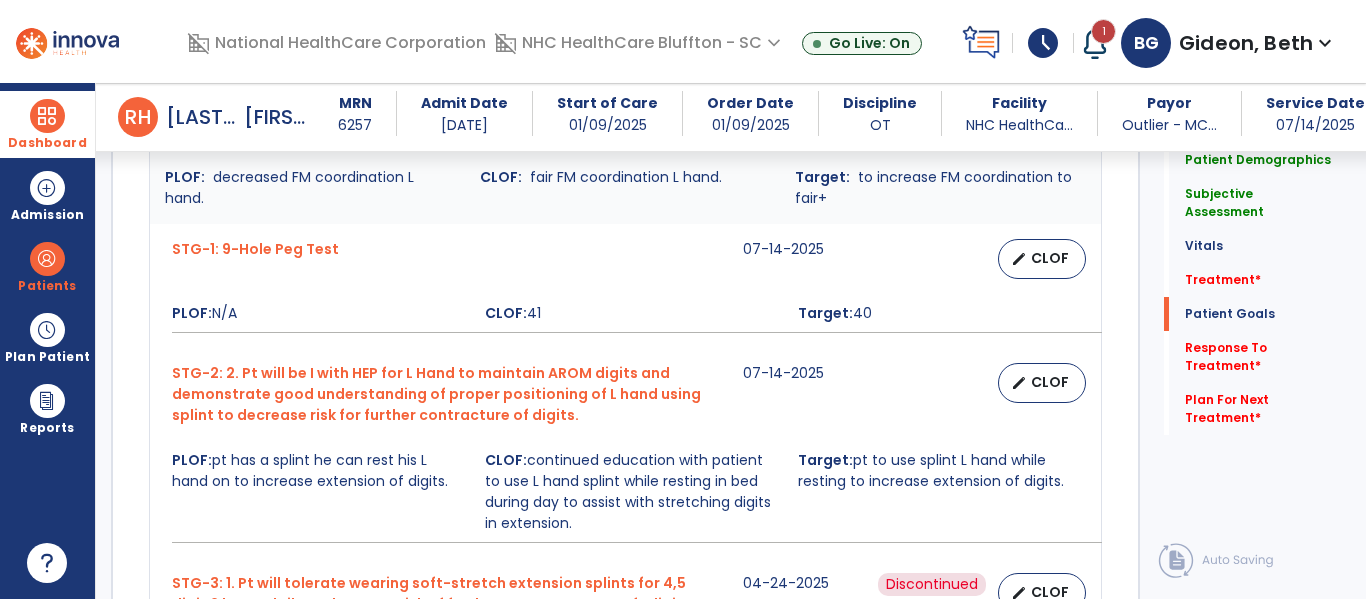 scroll, scrollTop: 1550, scrollLeft: 0, axis: vertical 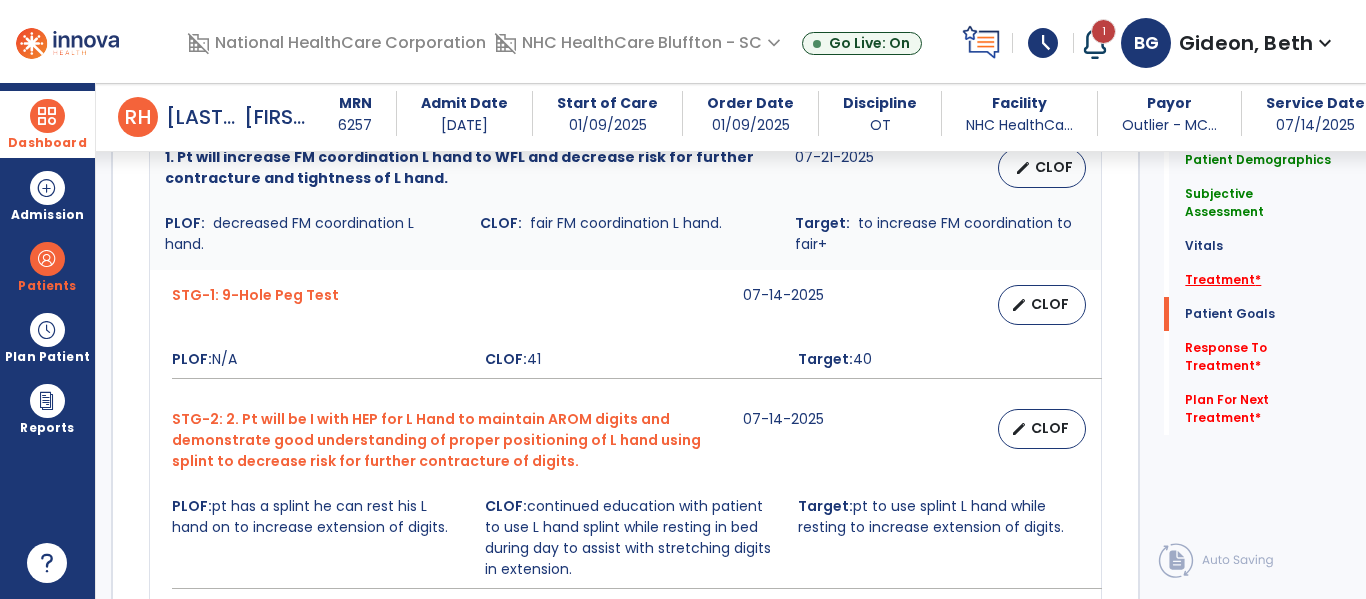 click on "Treatment   *" 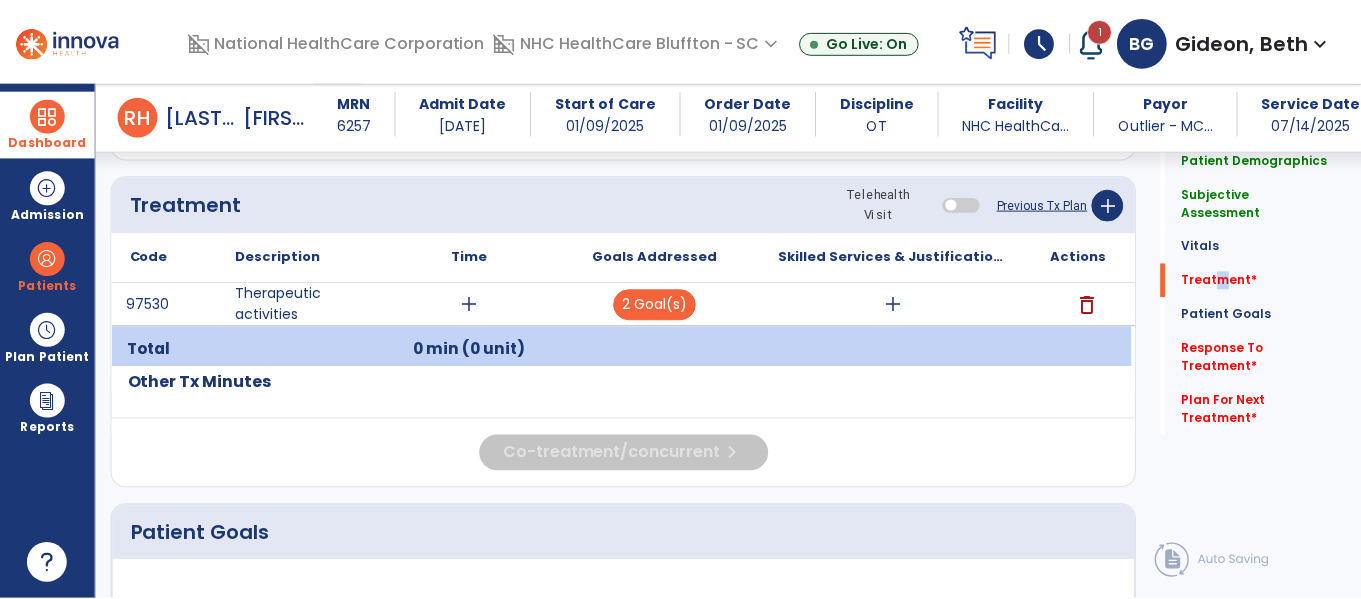scroll, scrollTop: 1065, scrollLeft: 0, axis: vertical 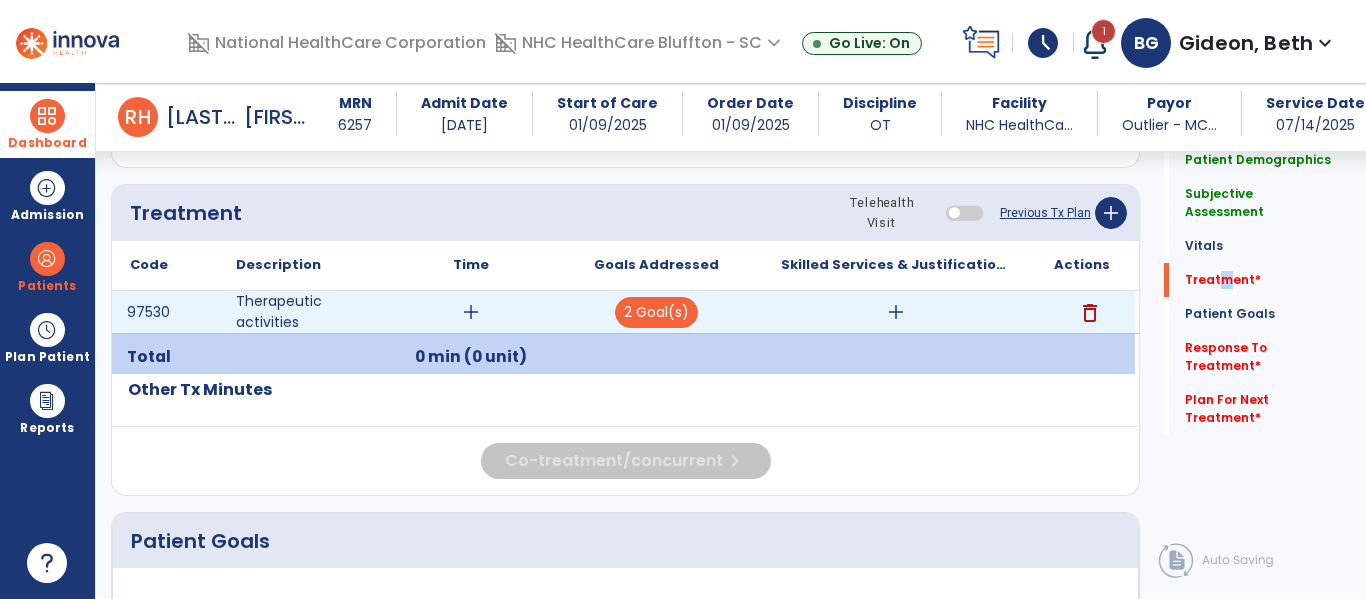 click on "add" at bounding box center (896, 312) 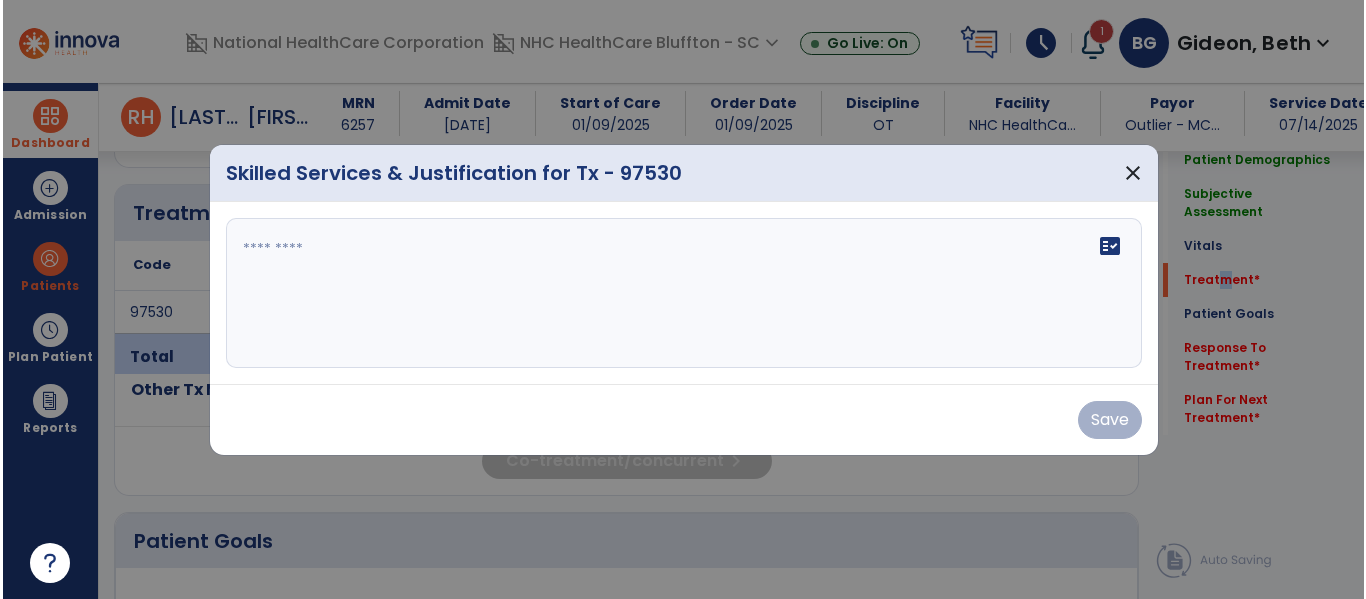 scroll, scrollTop: 1065, scrollLeft: 0, axis: vertical 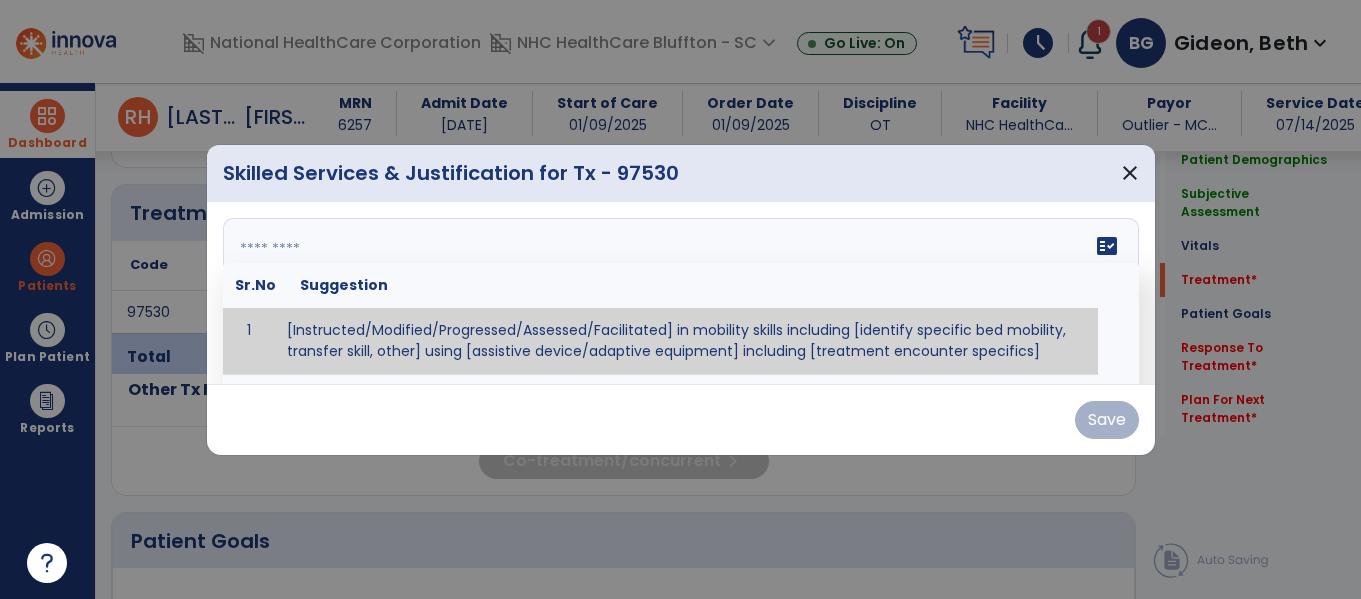 drag, startPoint x: 577, startPoint y: 302, endPoint x: 957, endPoint y: 283, distance: 380.4747 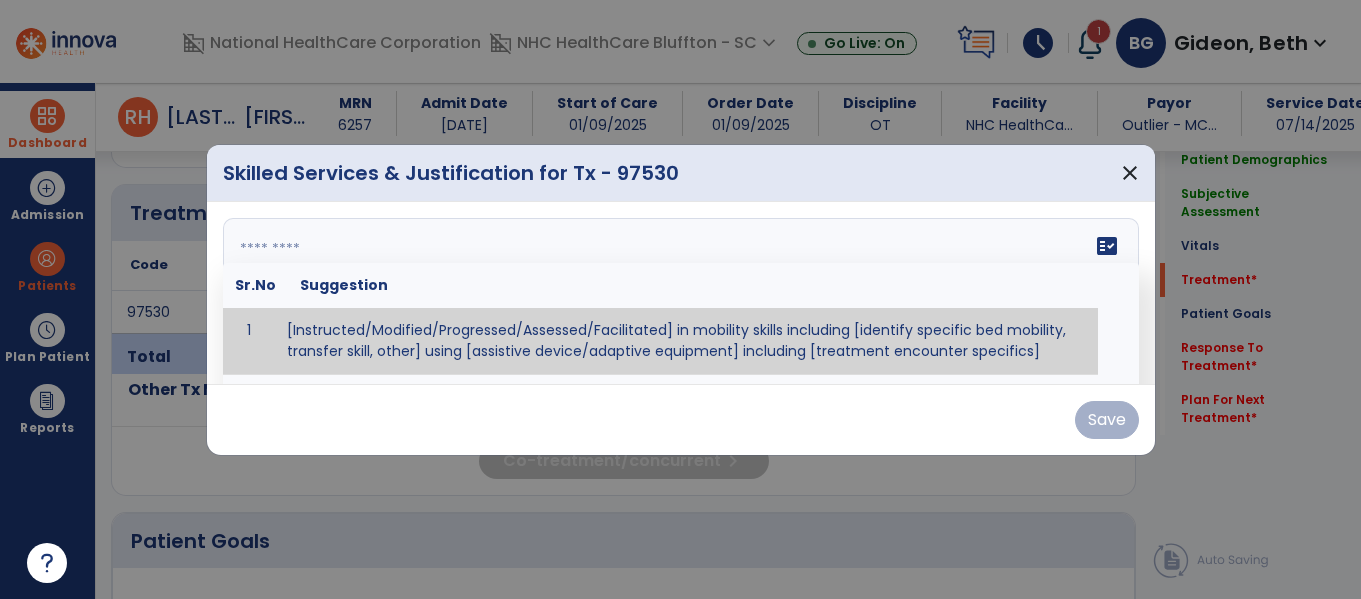 click on "fact_check  Sr.No Suggestion 1 [Instructed/Modified/Progressed/Assessed/Facilitated] in mobility skills including [identify specific bed mobility, transfer skill, other] using [assistive device/adaptive equipment] including [treatment encounter specifics]" at bounding box center (681, 293) 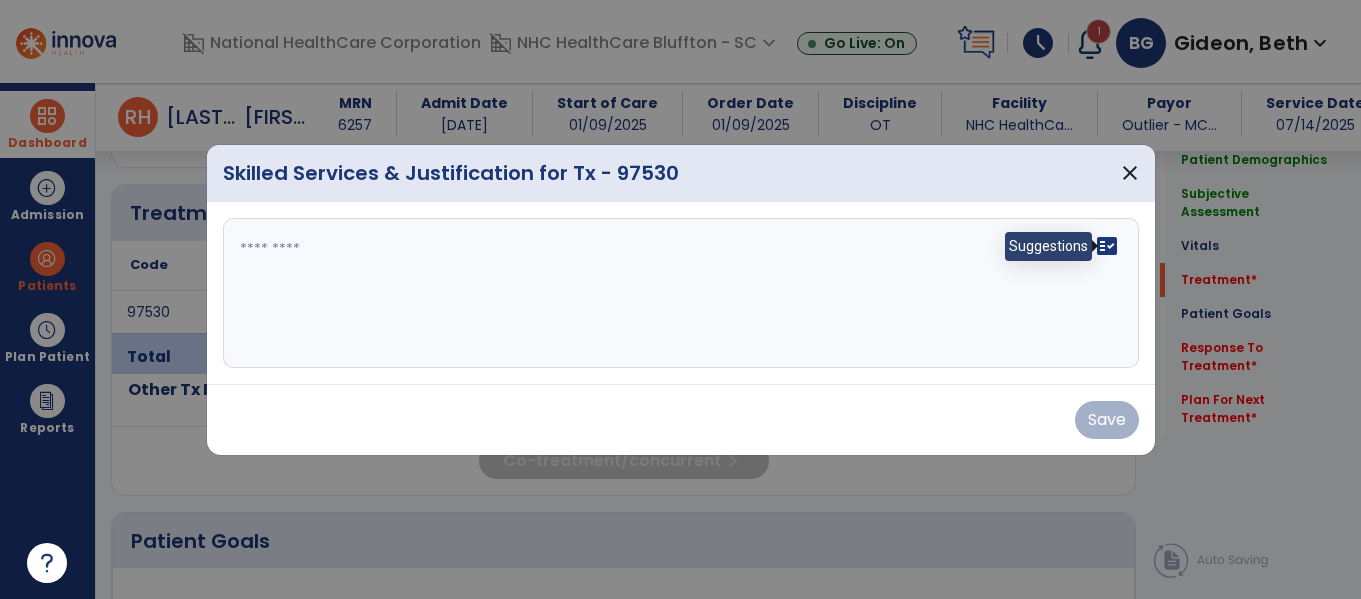 click on "fact_check" at bounding box center [1107, 246] 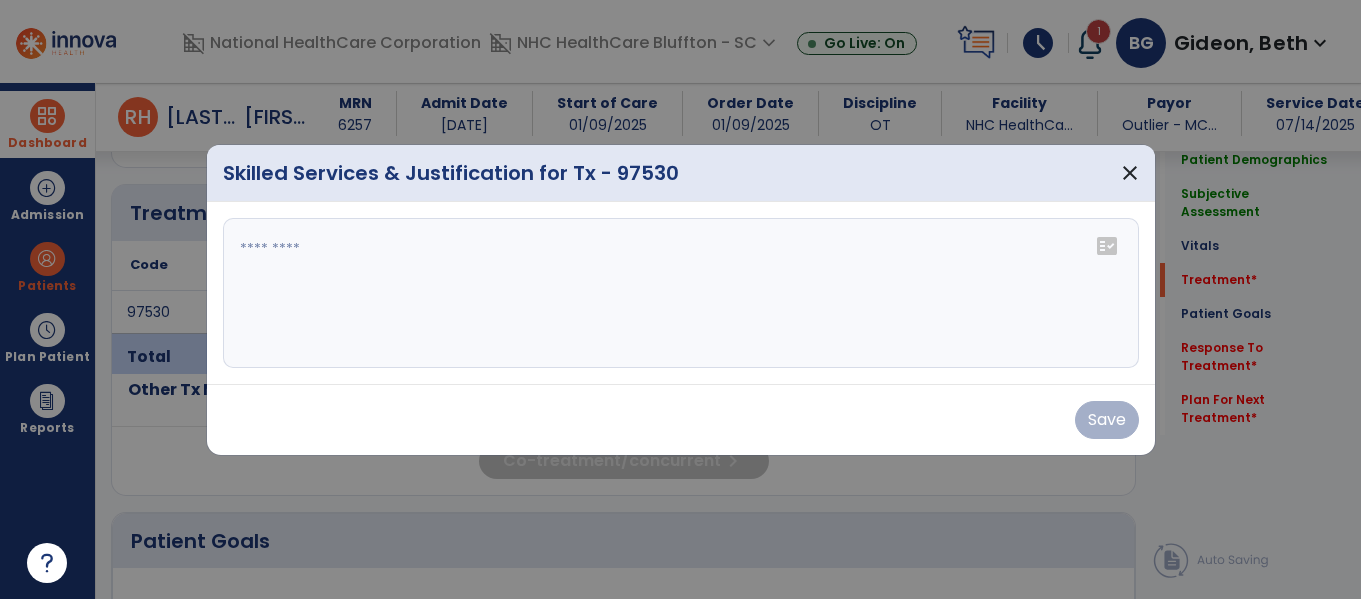 click at bounding box center (681, 293) 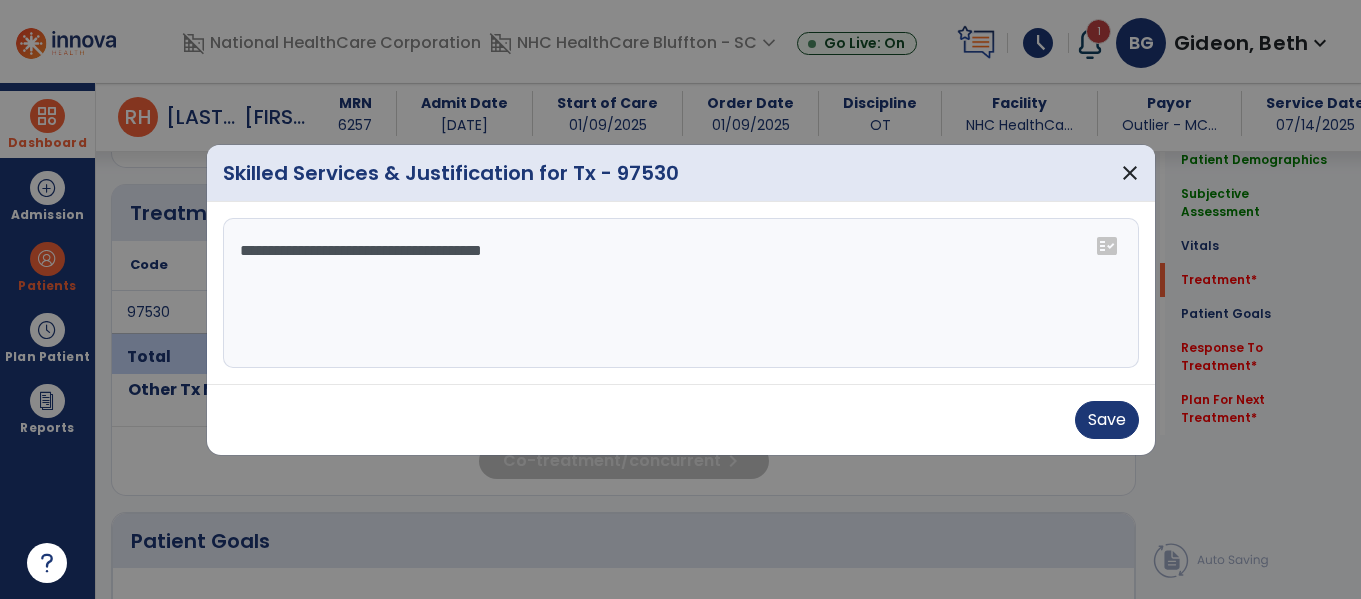 click on "**********" at bounding box center (681, 293) 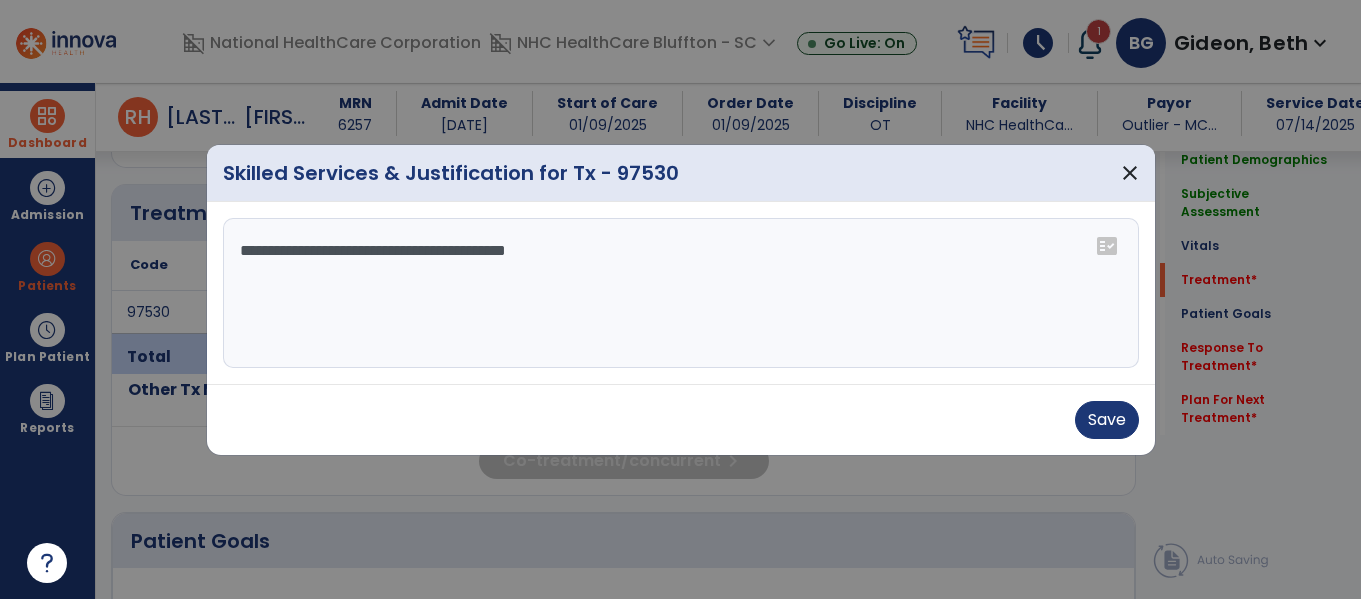 click on "**********" at bounding box center [681, 293] 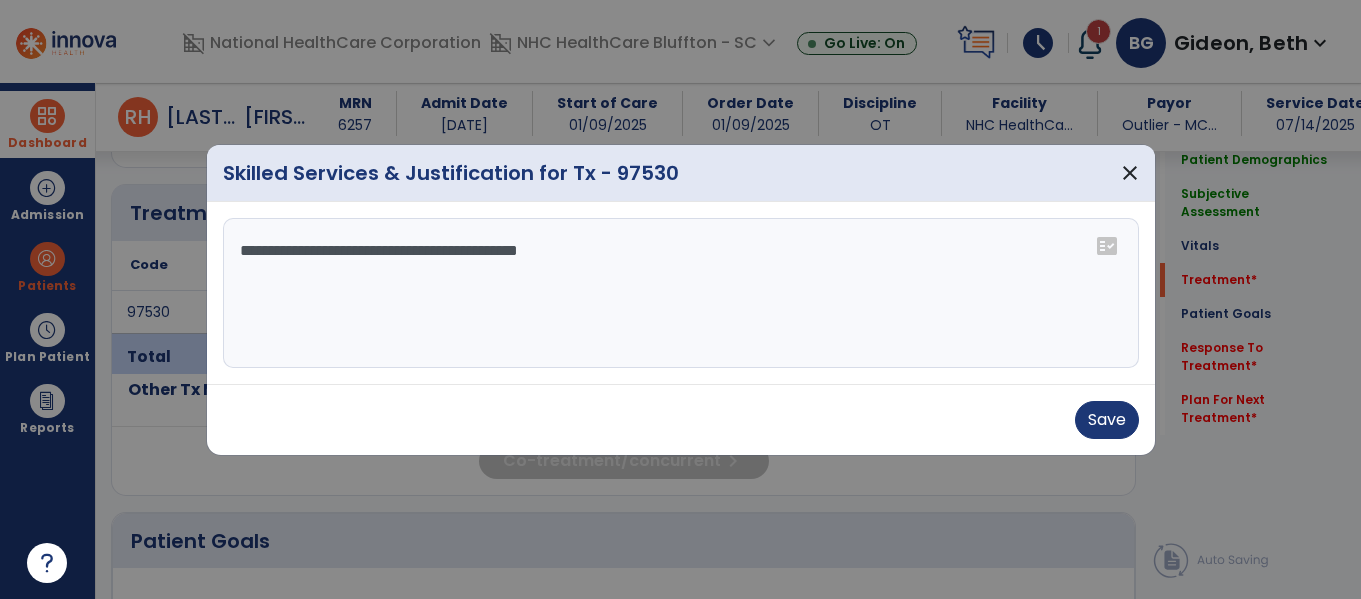 click on "**********" at bounding box center [681, 293] 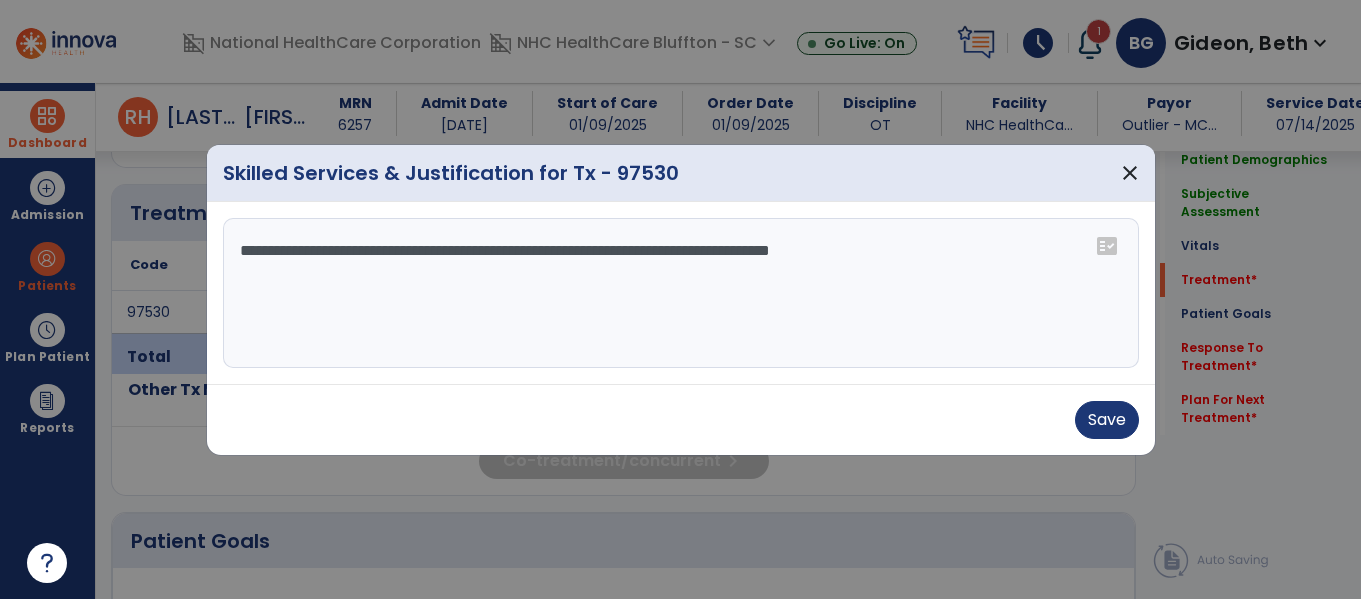 type on "**********" 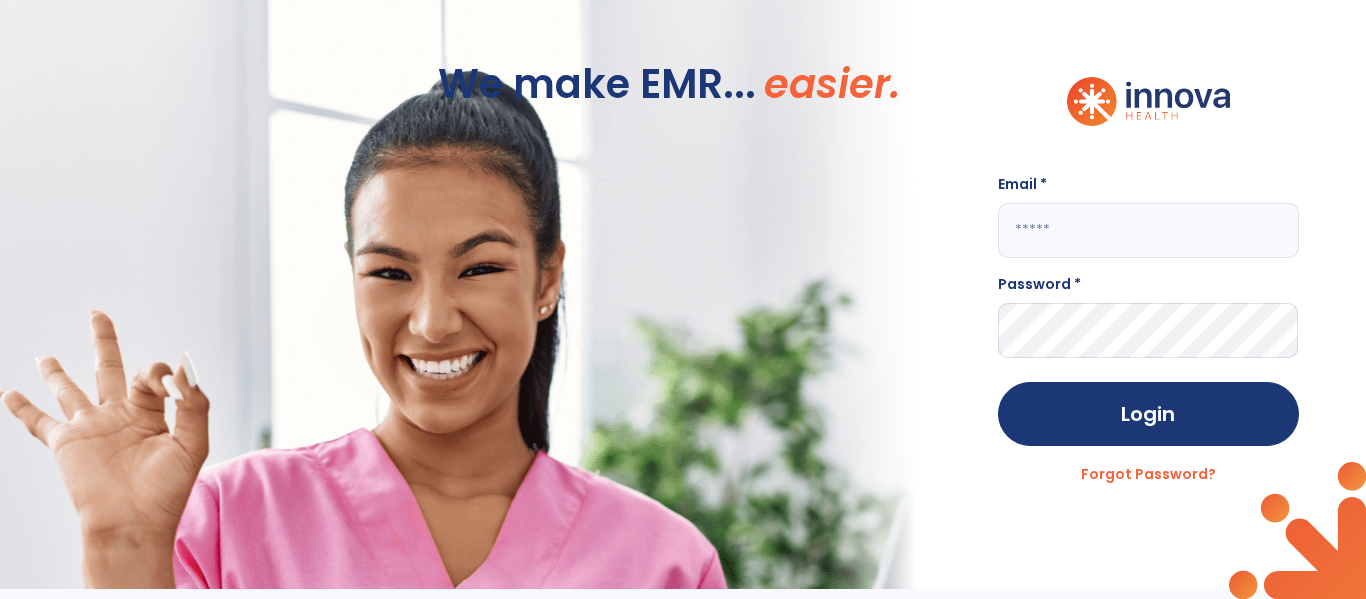 scroll, scrollTop: 0, scrollLeft: 0, axis: both 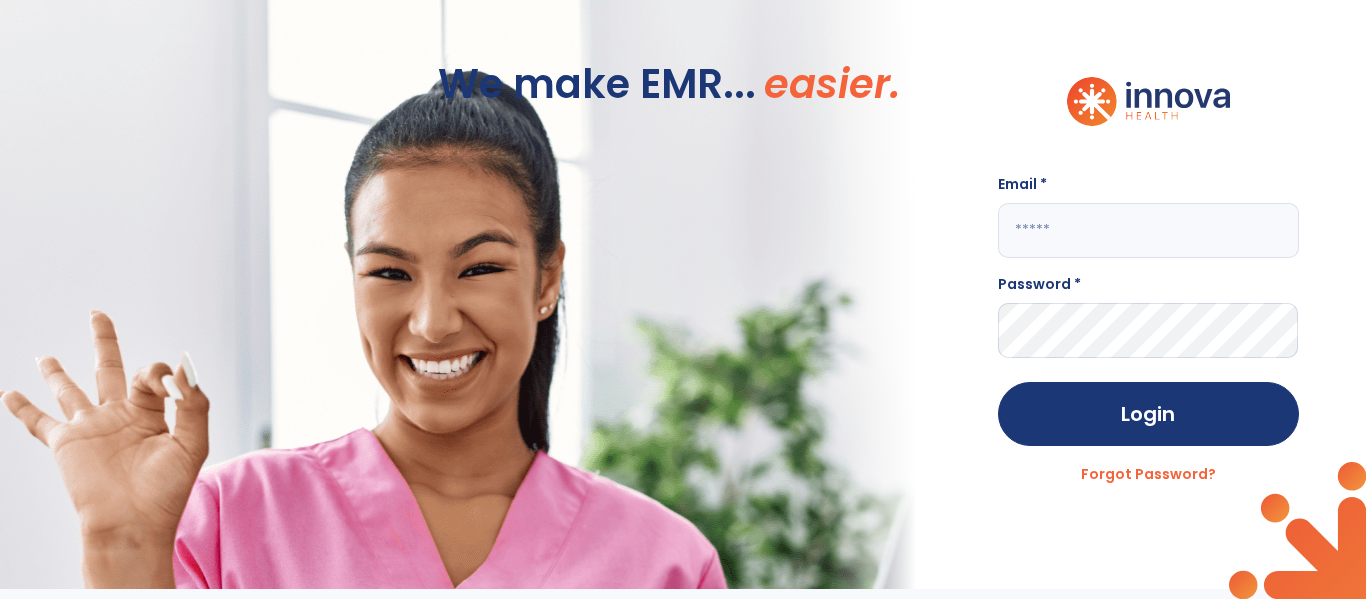 click on "Email *" 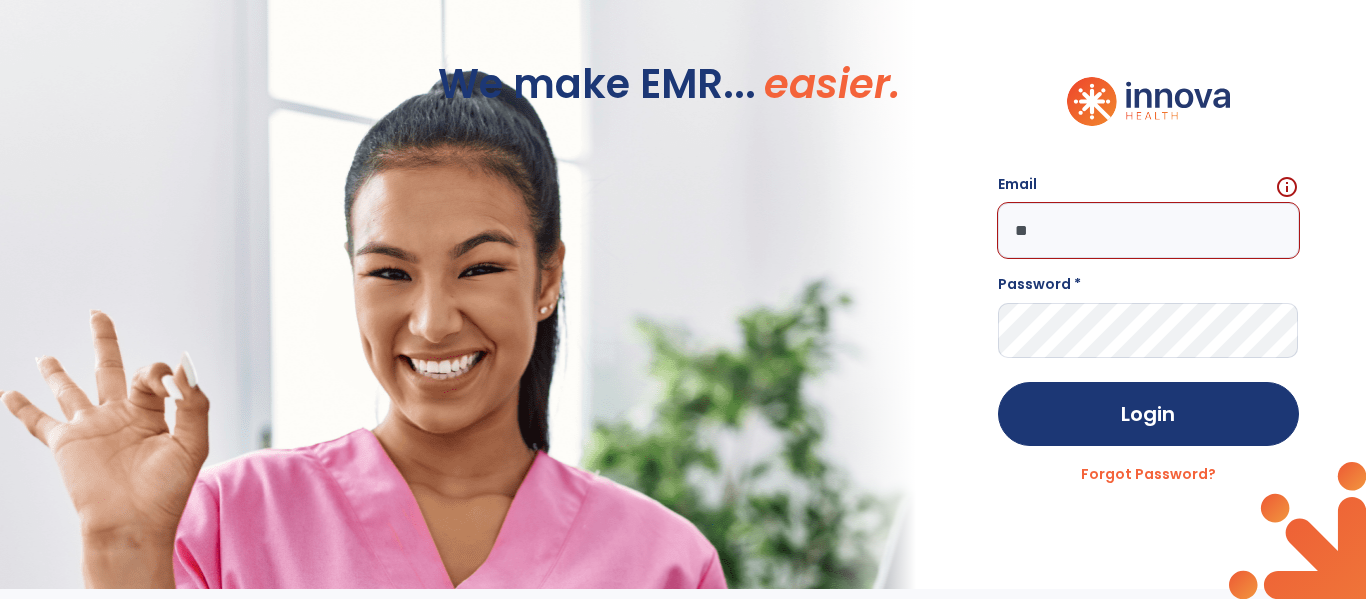 type on "*" 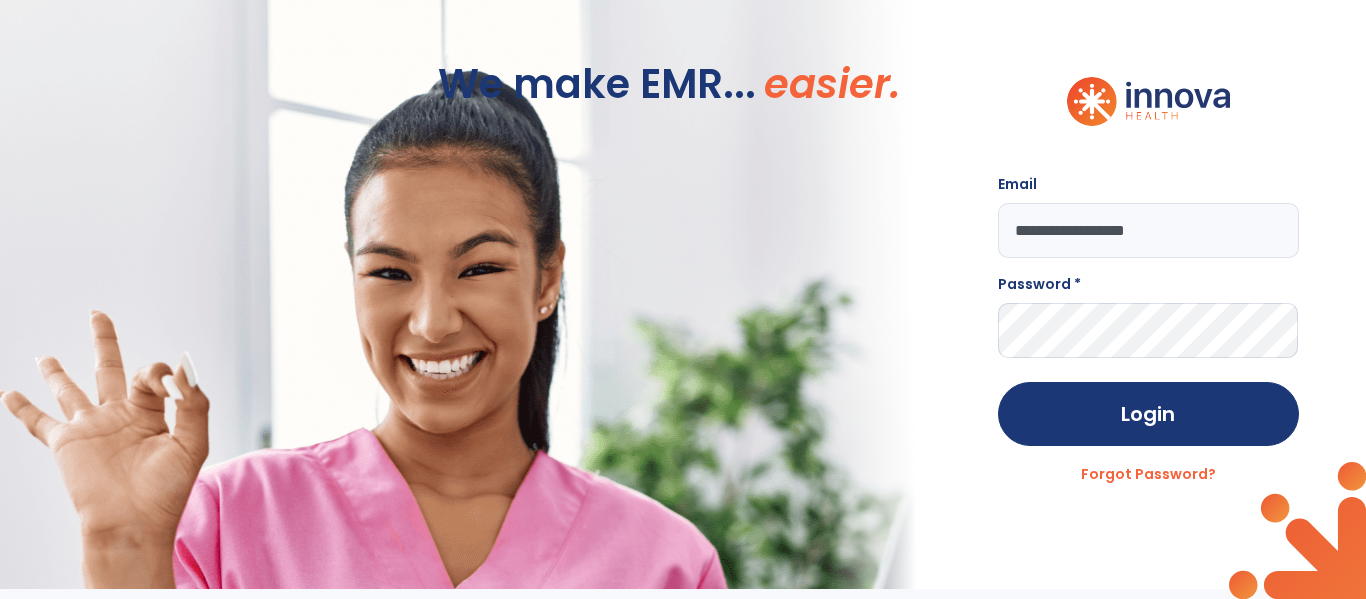 type on "**********" 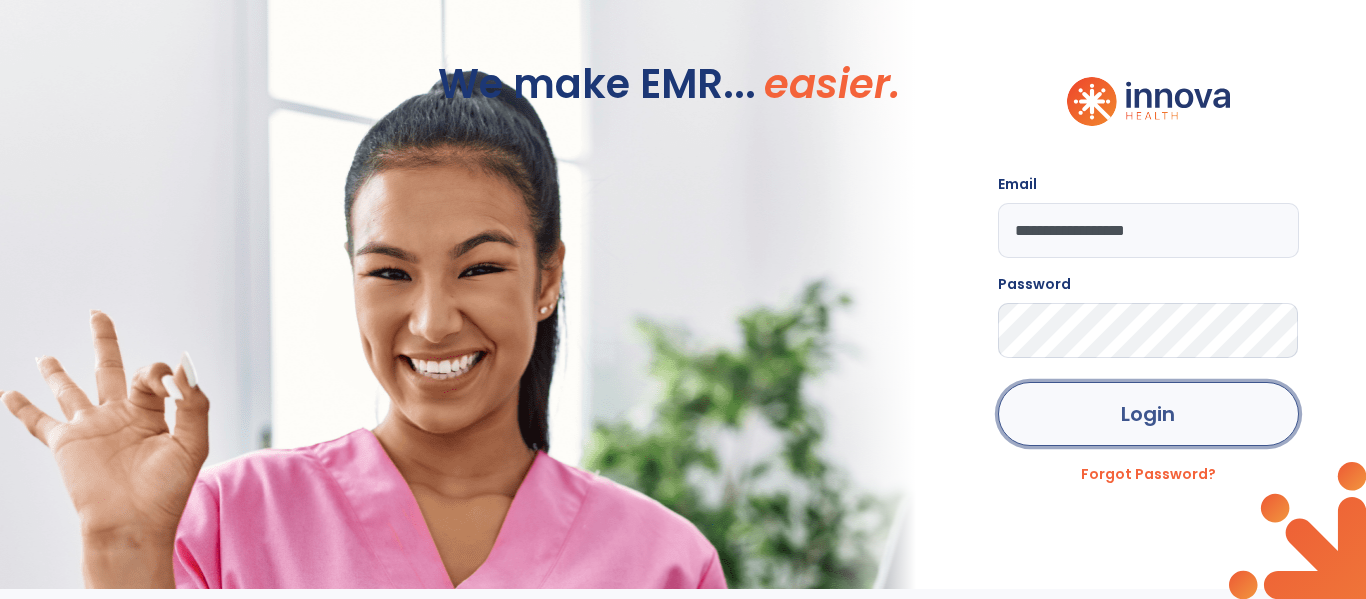 click on "Login" 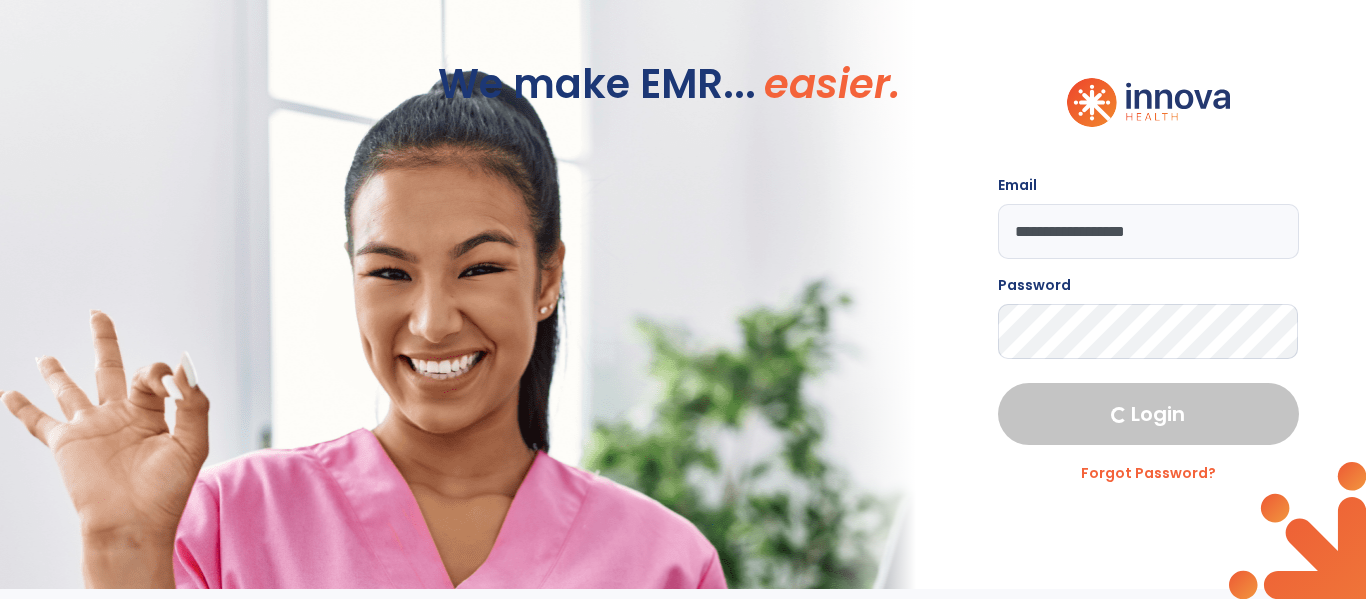 select on "****" 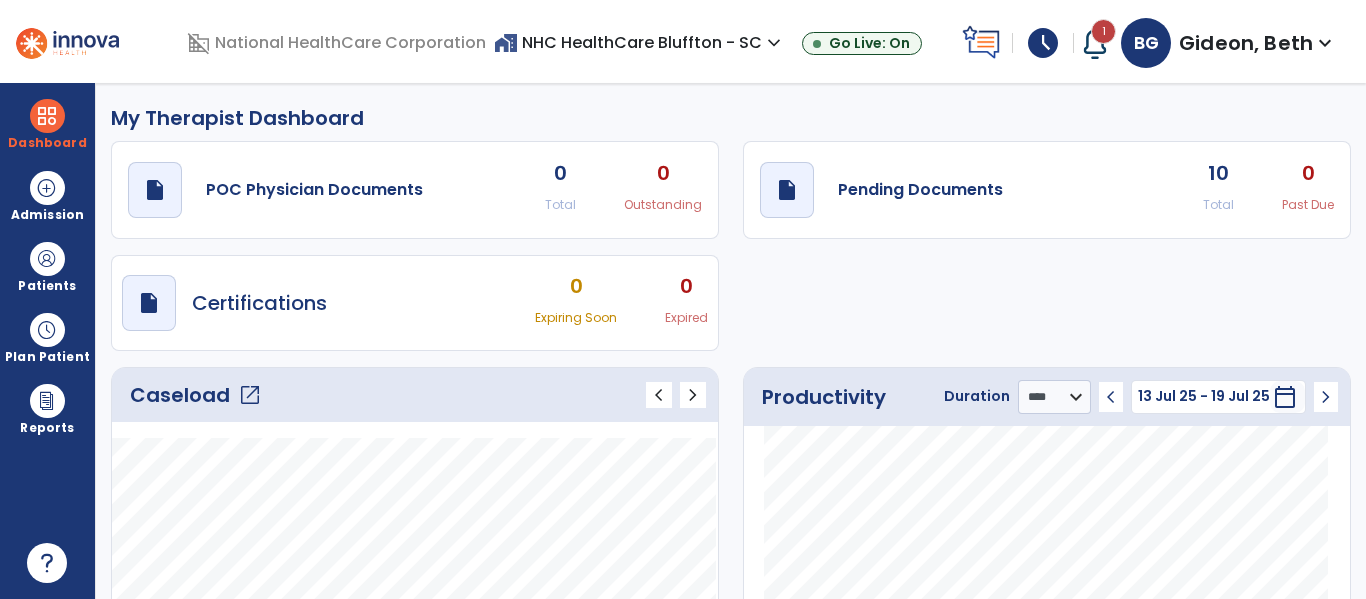 click on "open_in_new" 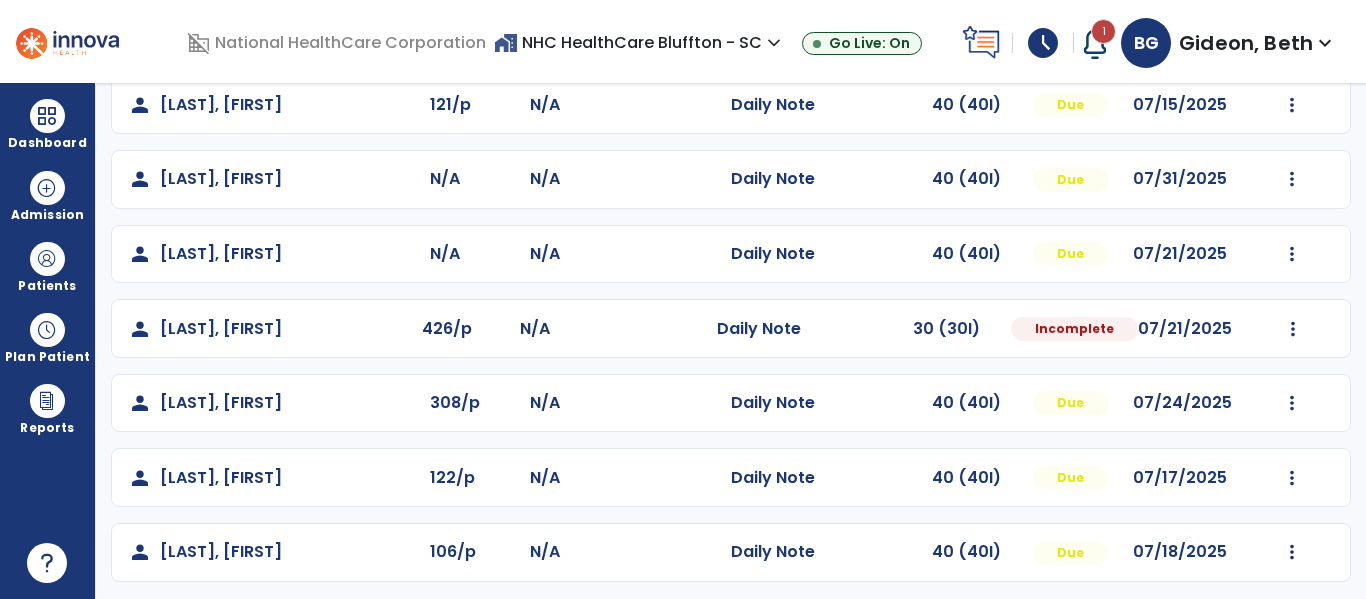 scroll, scrollTop: 634, scrollLeft: 0, axis: vertical 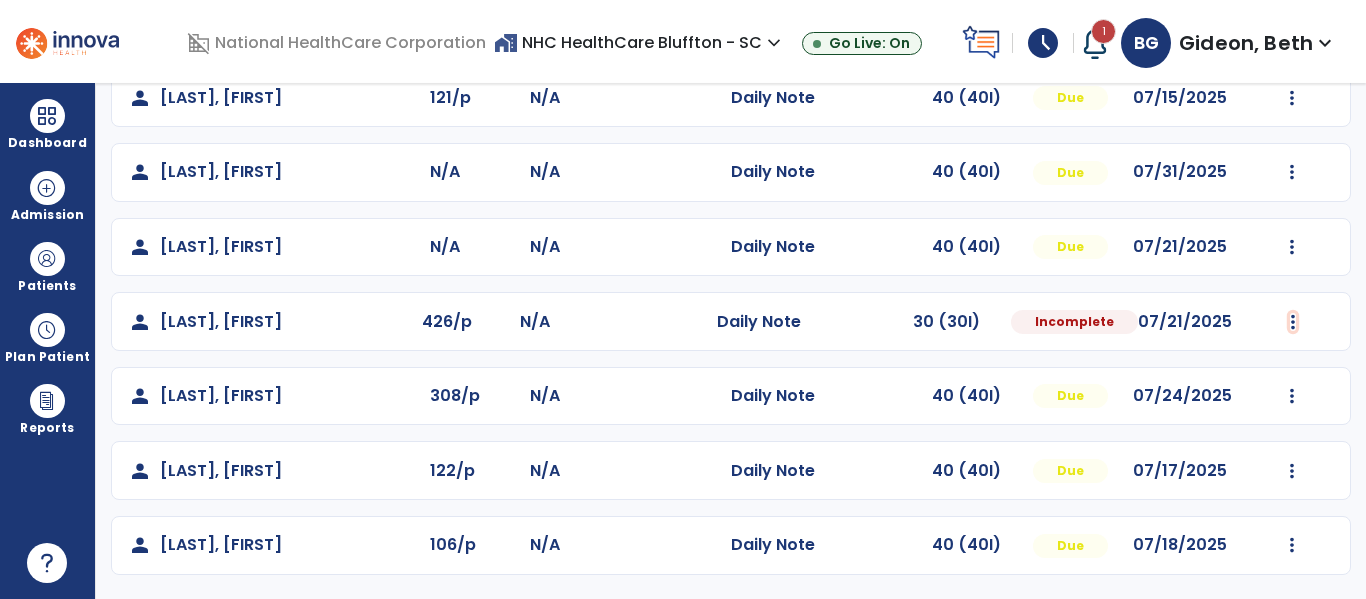 click on "Mark Visit As Complete   Reset Note   Open Document   G + C Mins" 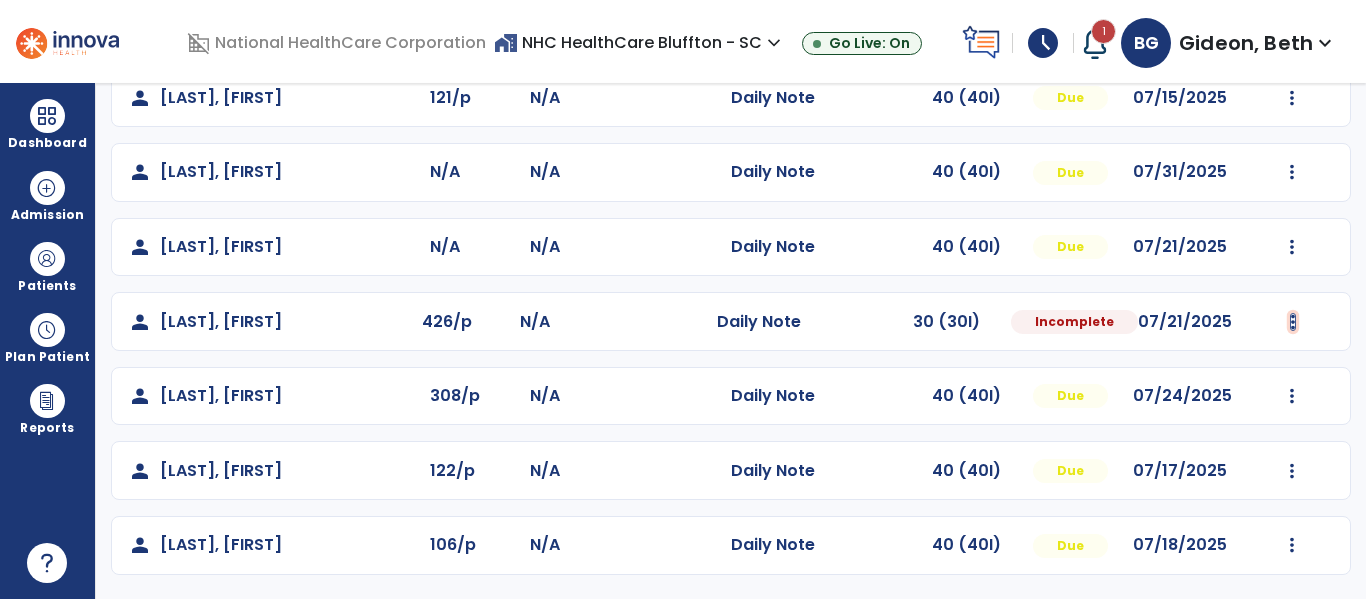 click at bounding box center (1293, -275) 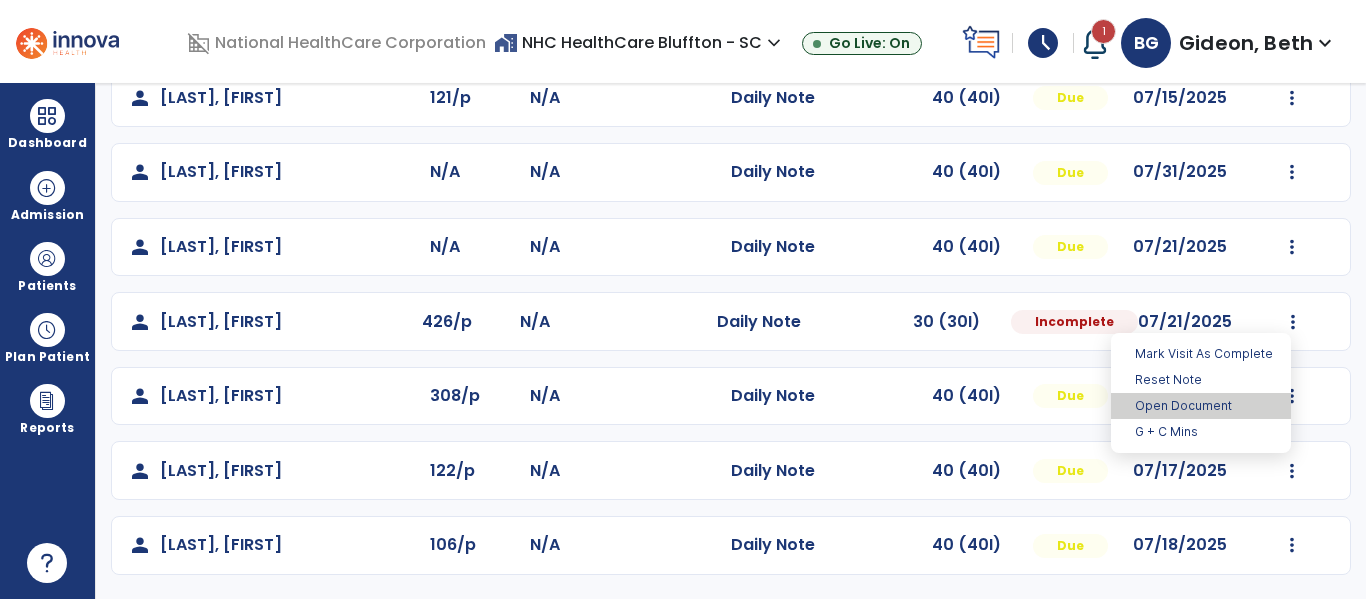 click on "Open Document" at bounding box center (1201, 406) 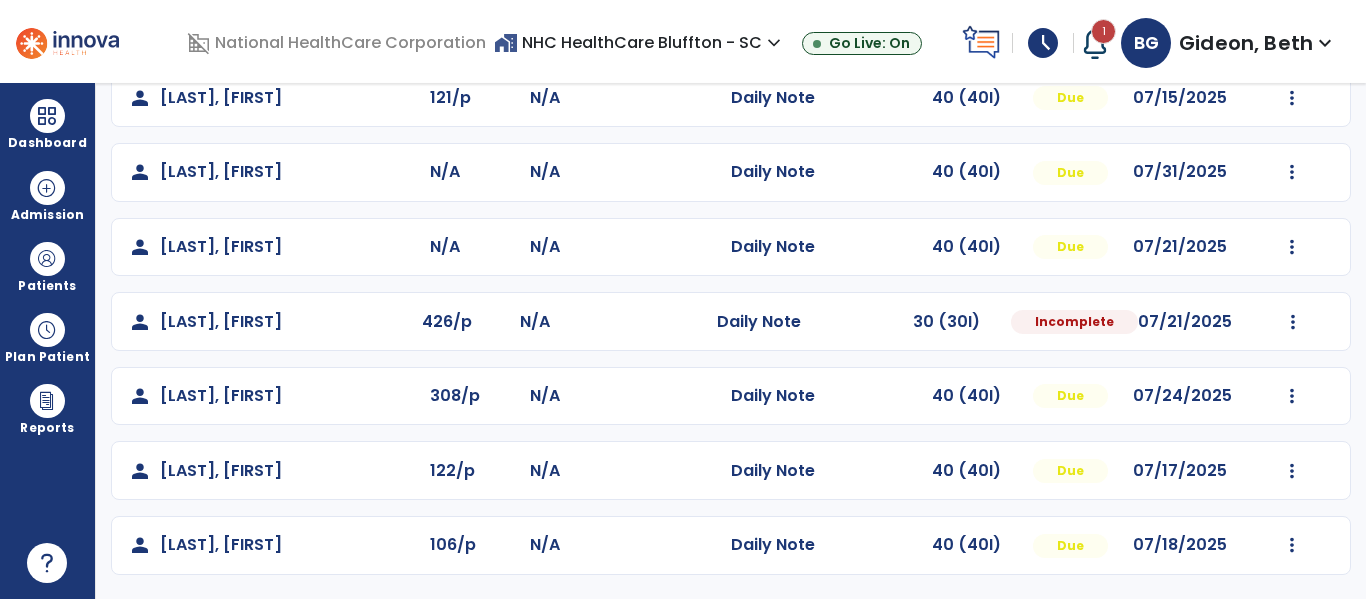 select on "*" 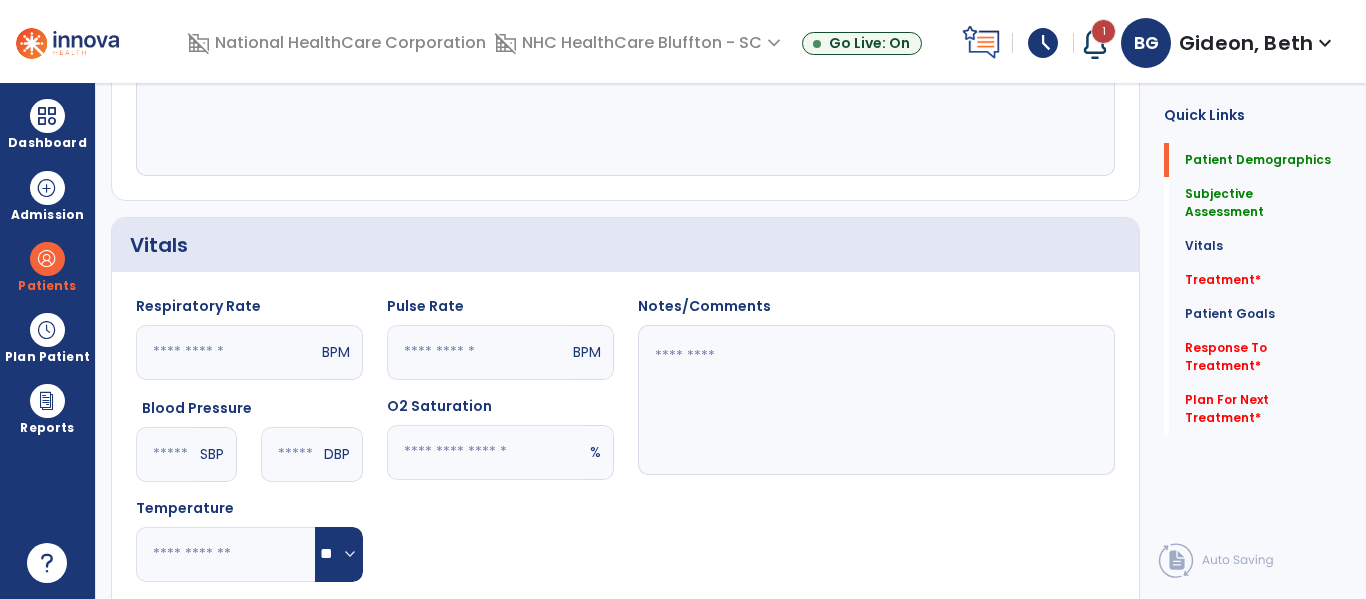 scroll, scrollTop: 0, scrollLeft: 0, axis: both 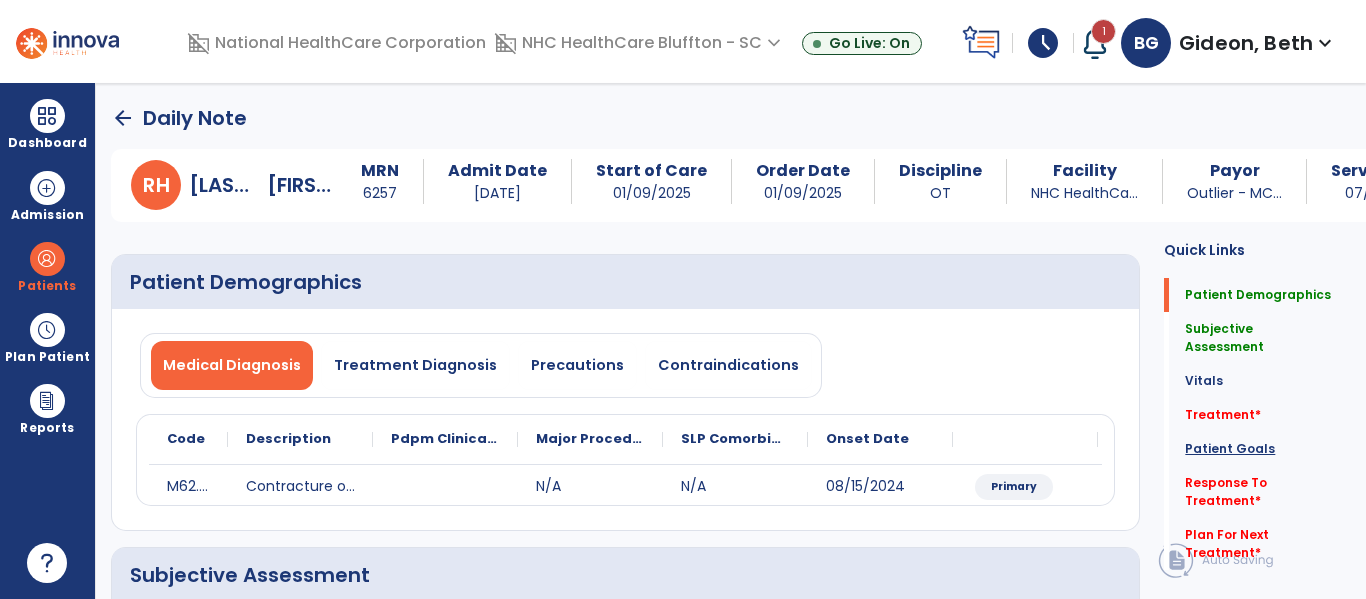 click on "Patient Goals" 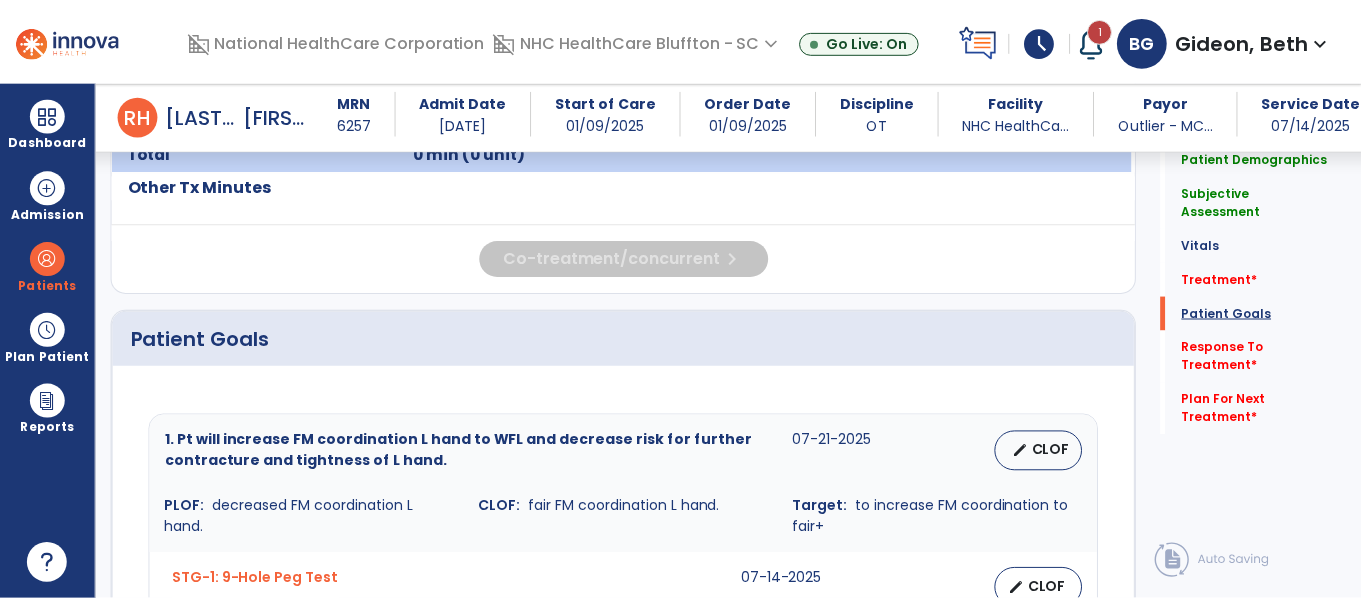 scroll, scrollTop: 1669, scrollLeft: 0, axis: vertical 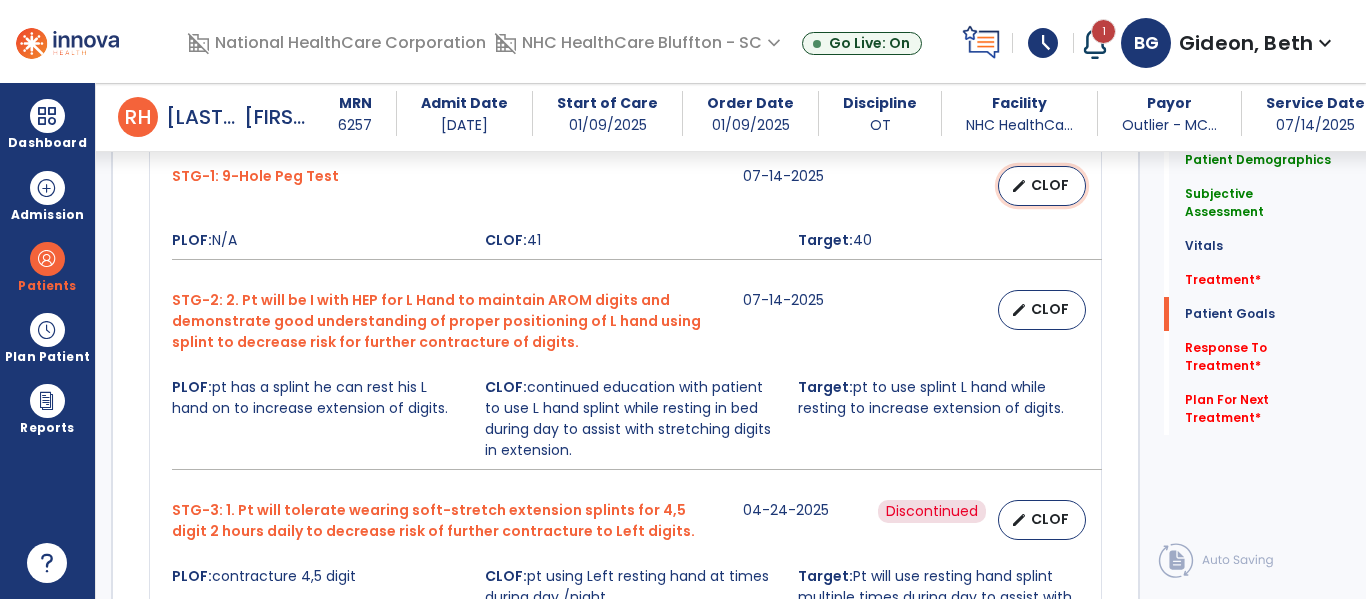click on "CLOF" at bounding box center [1050, 185] 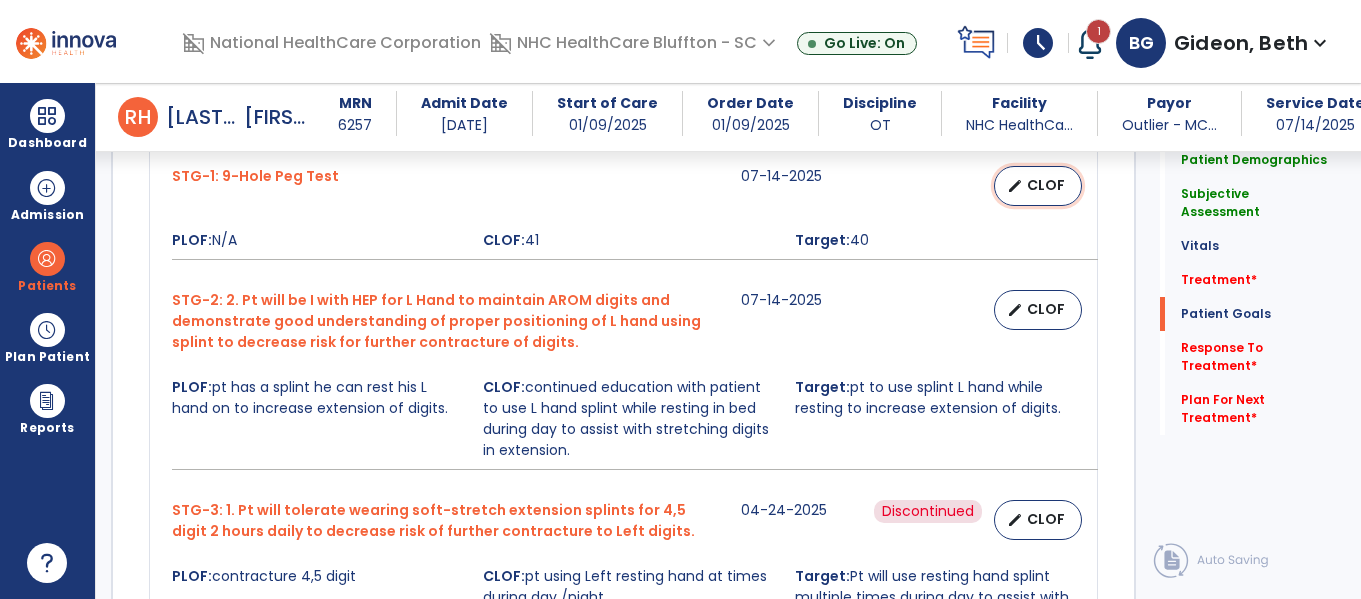 select on "****" 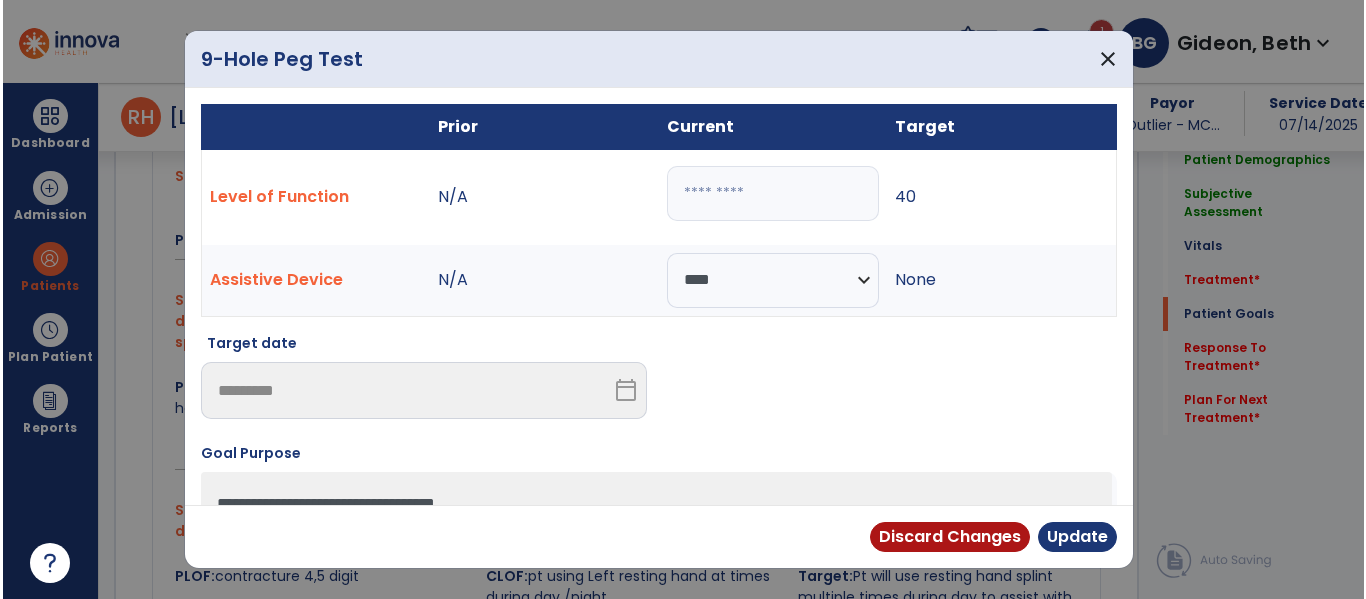 scroll, scrollTop: 1669, scrollLeft: 0, axis: vertical 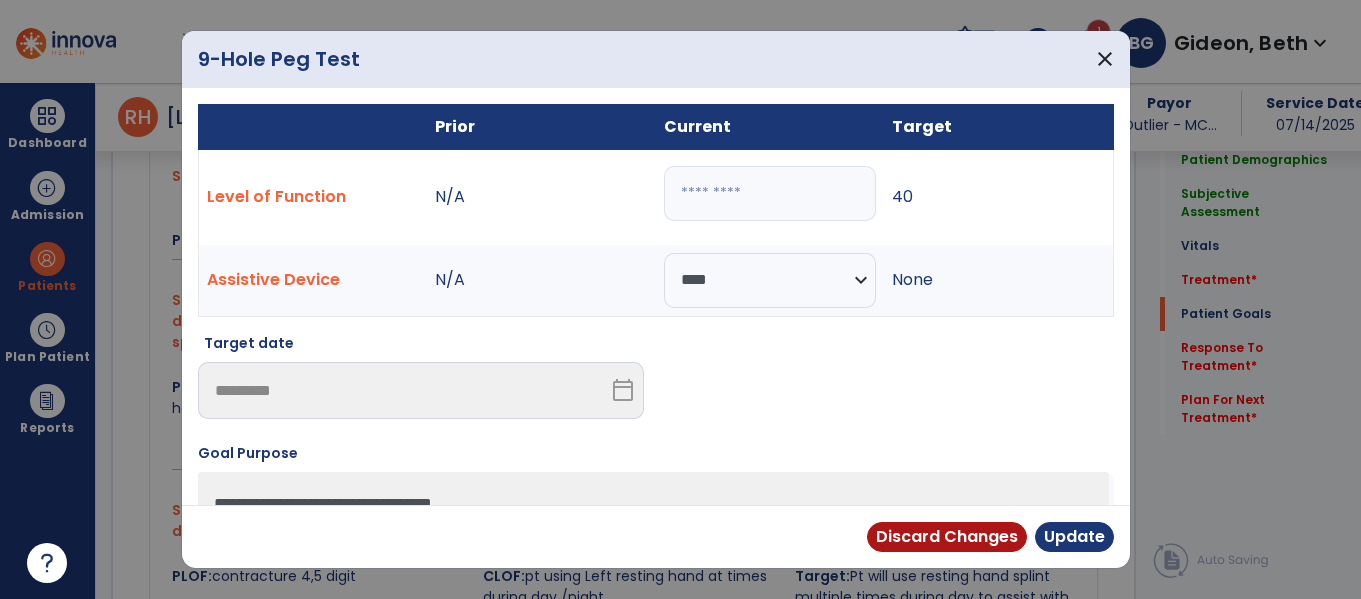 drag, startPoint x: 735, startPoint y: 193, endPoint x: 649, endPoint y: 207, distance: 87.13208 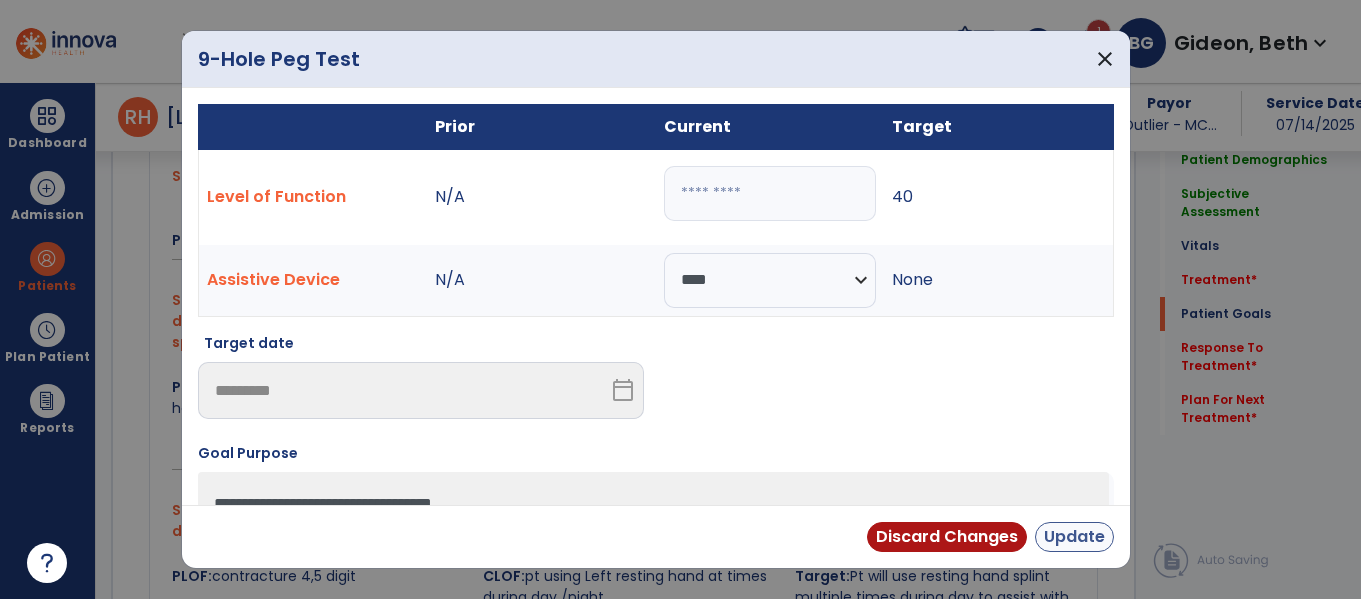 type on "**" 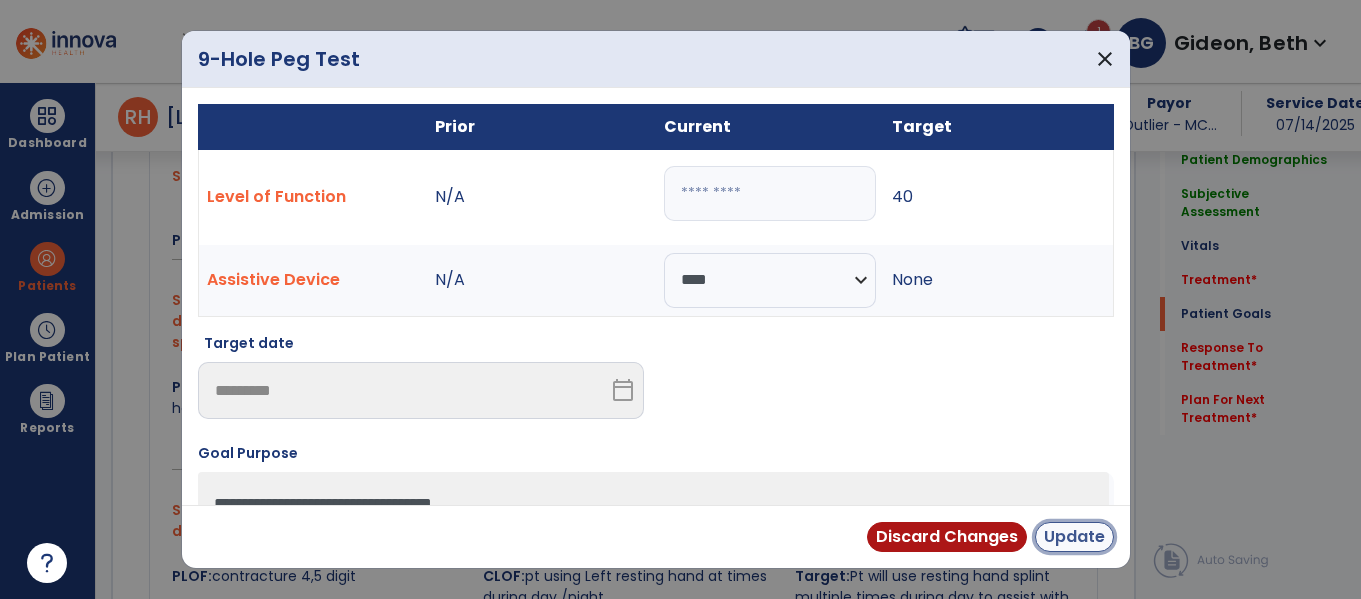click on "Update" at bounding box center (1074, 537) 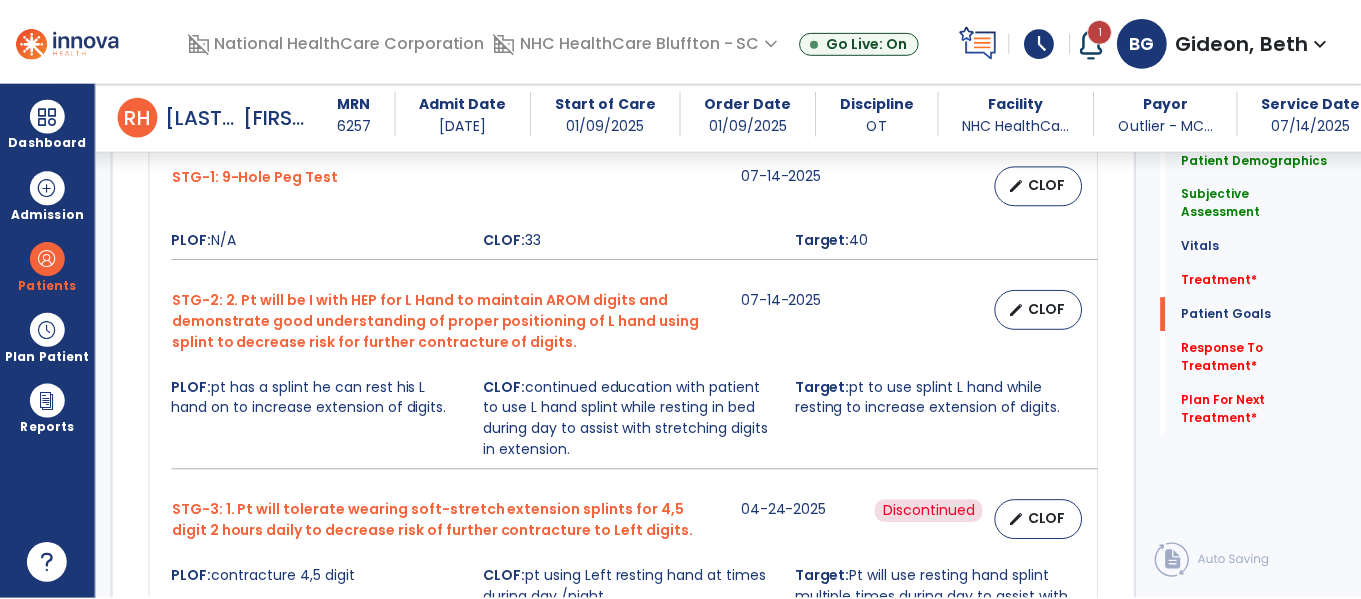 scroll, scrollTop: 1669, scrollLeft: 0, axis: vertical 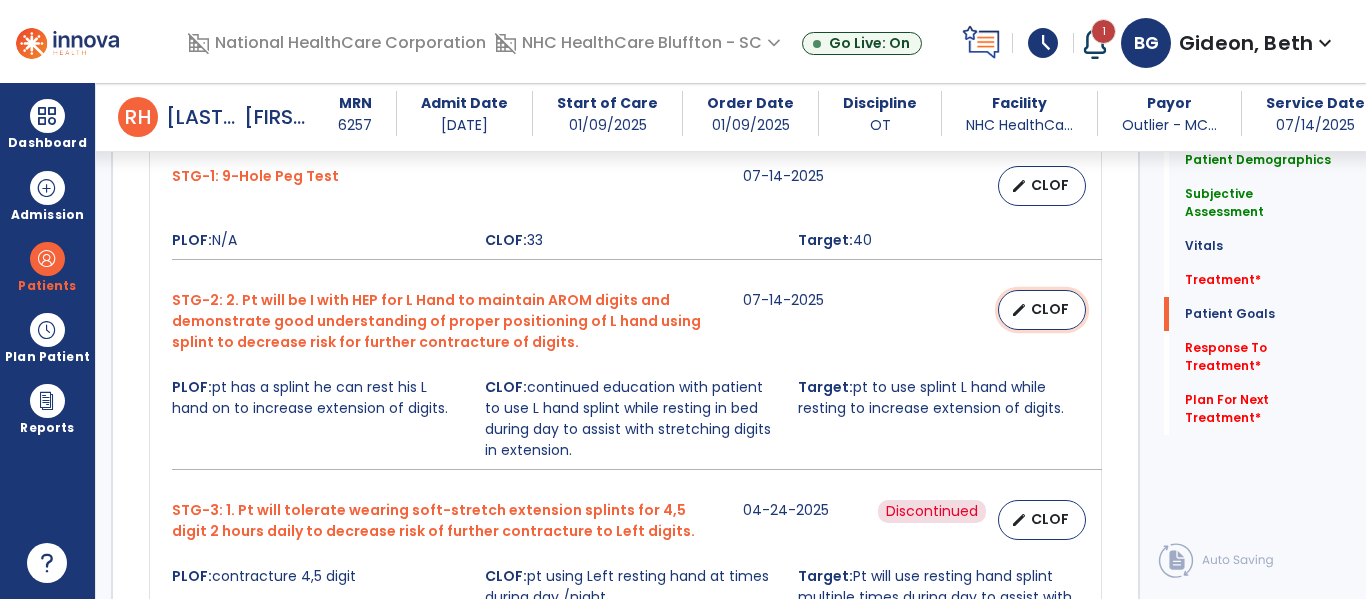 click on "edit" at bounding box center (1019, 310) 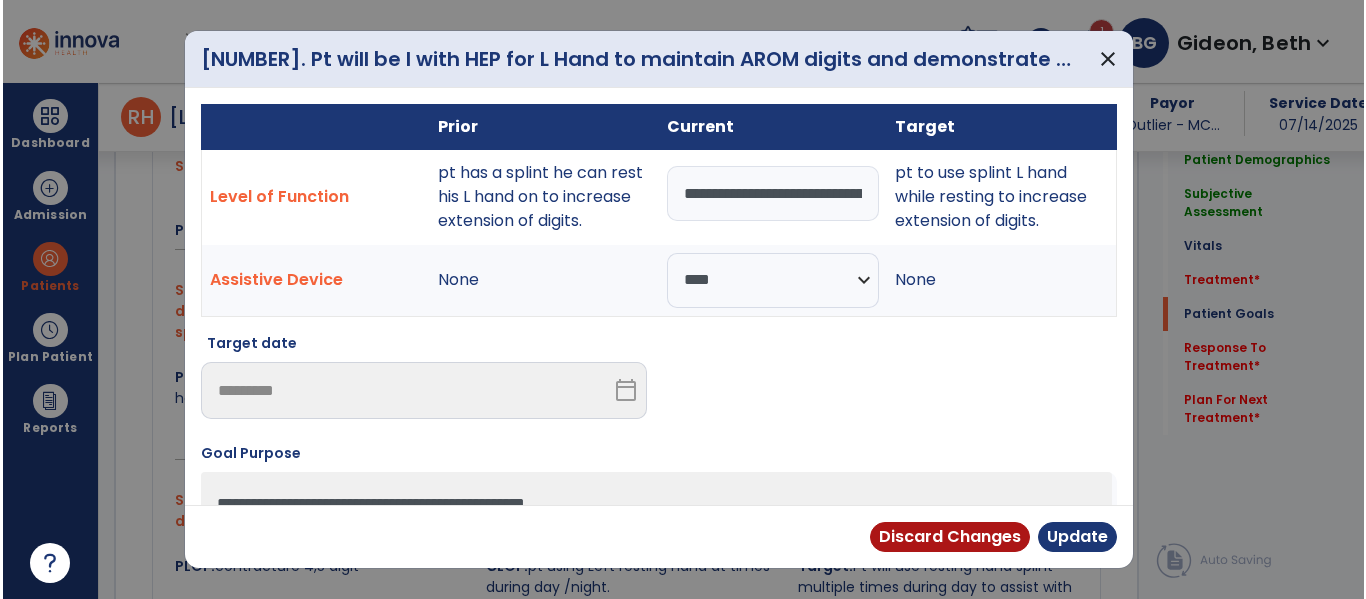scroll, scrollTop: 1669, scrollLeft: 0, axis: vertical 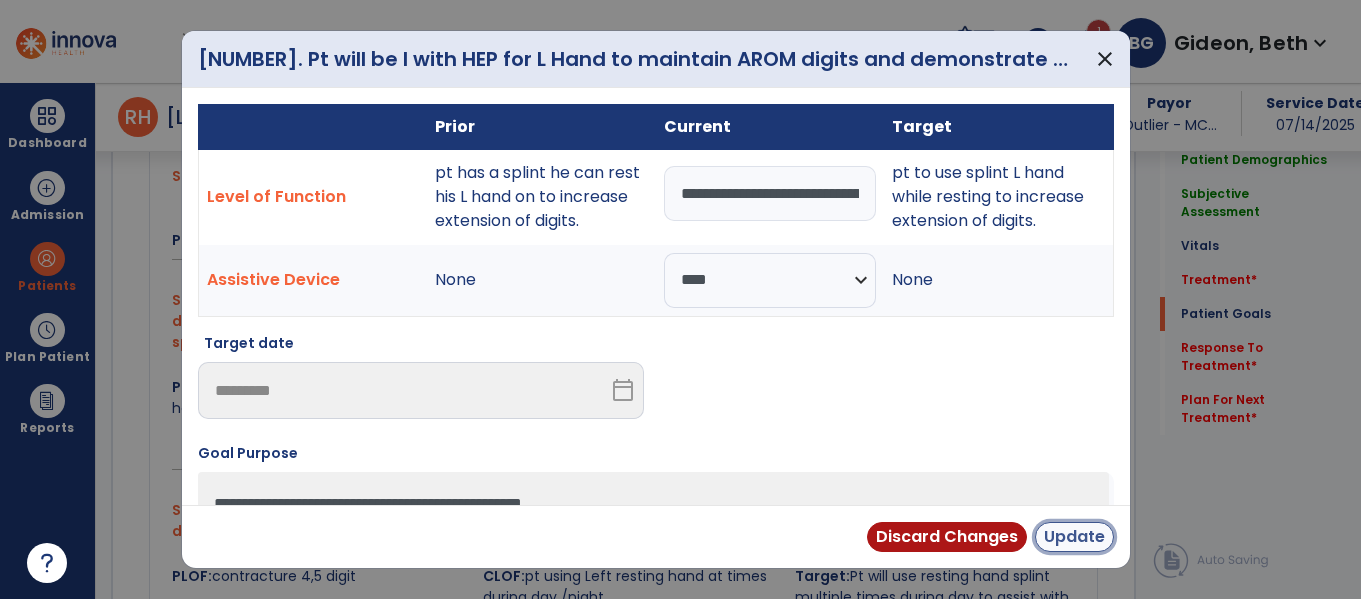 click on "Update" at bounding box center [1074, 537] 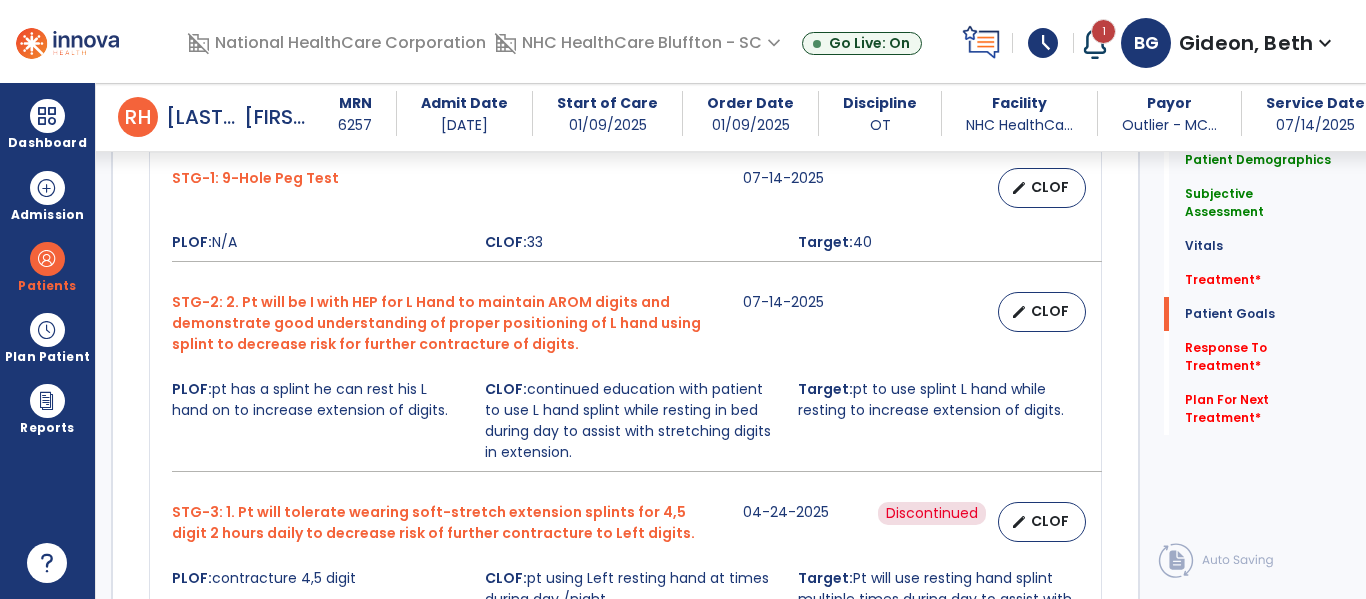 scroll, scrollTop: 1669, scrollLeft: 0, axis: vertical 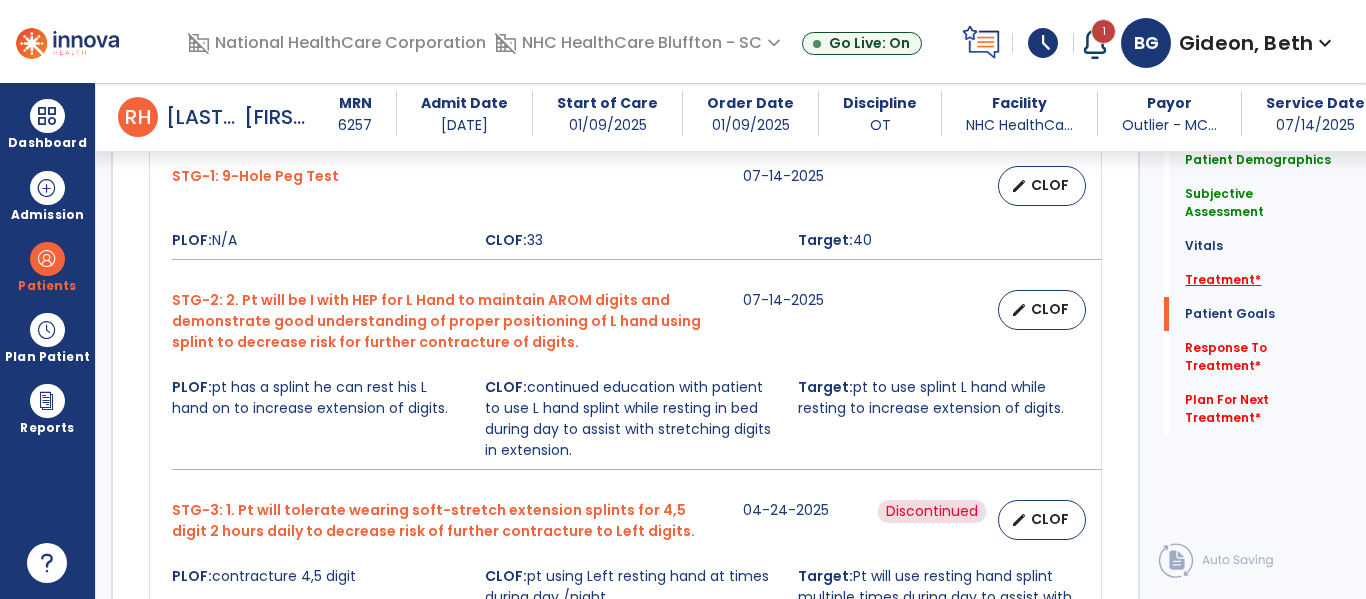 click on "Treatment   *" 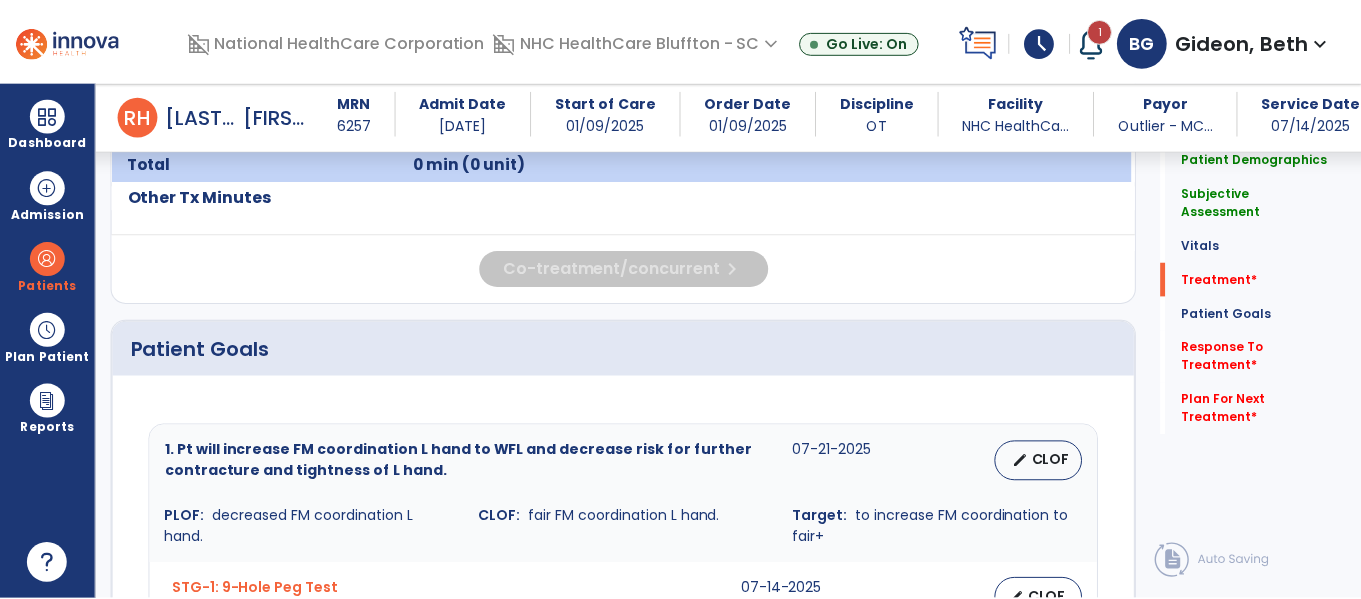 scroll, scrollTop: 1065, scrollLeft: 0, axis: vertical 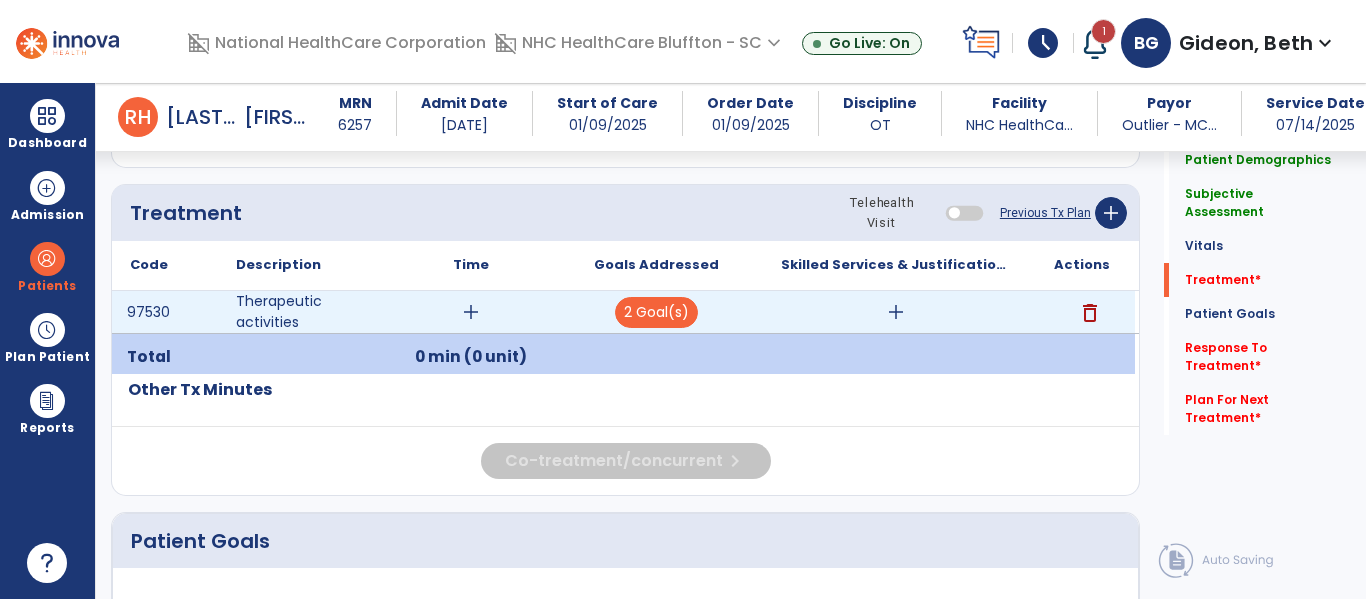 click on "add" at bounding box center (471, 312) 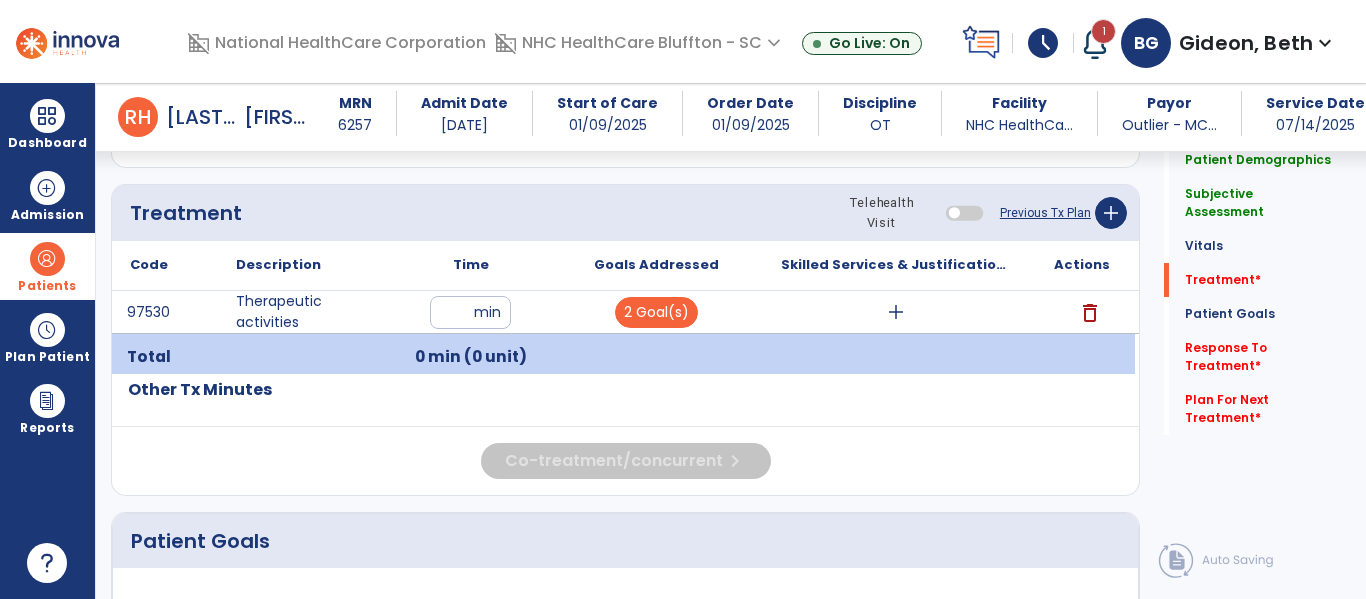 type on "**" 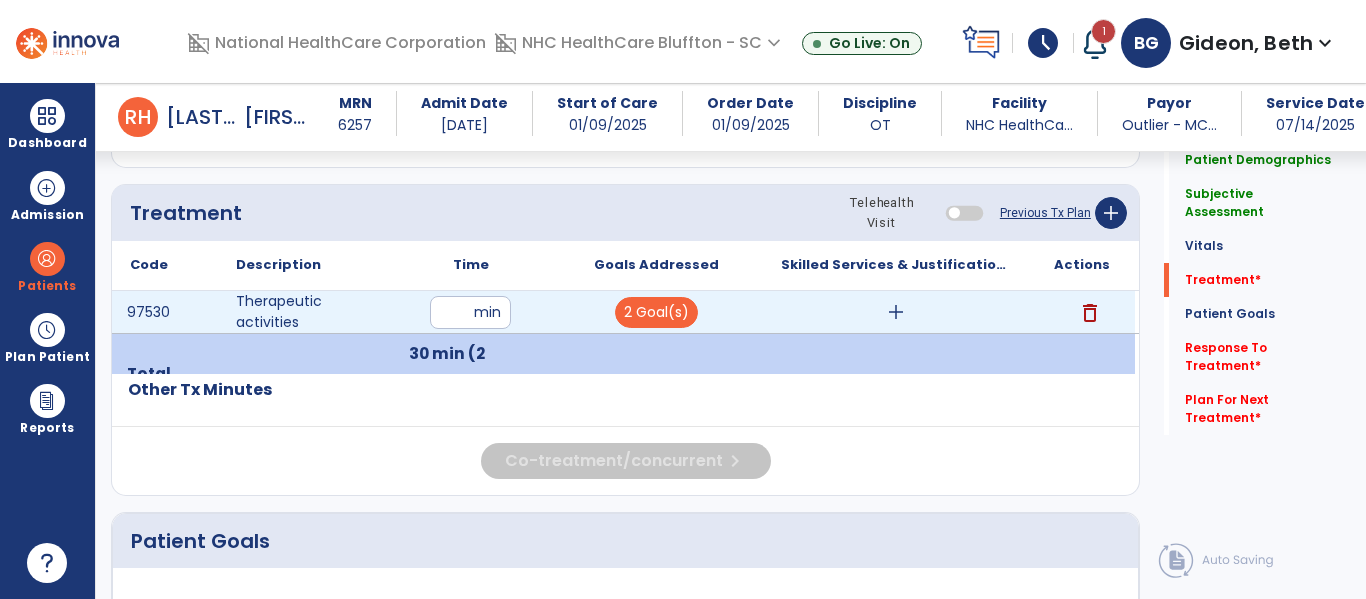 click on "add" at bounding box center (896, 312) 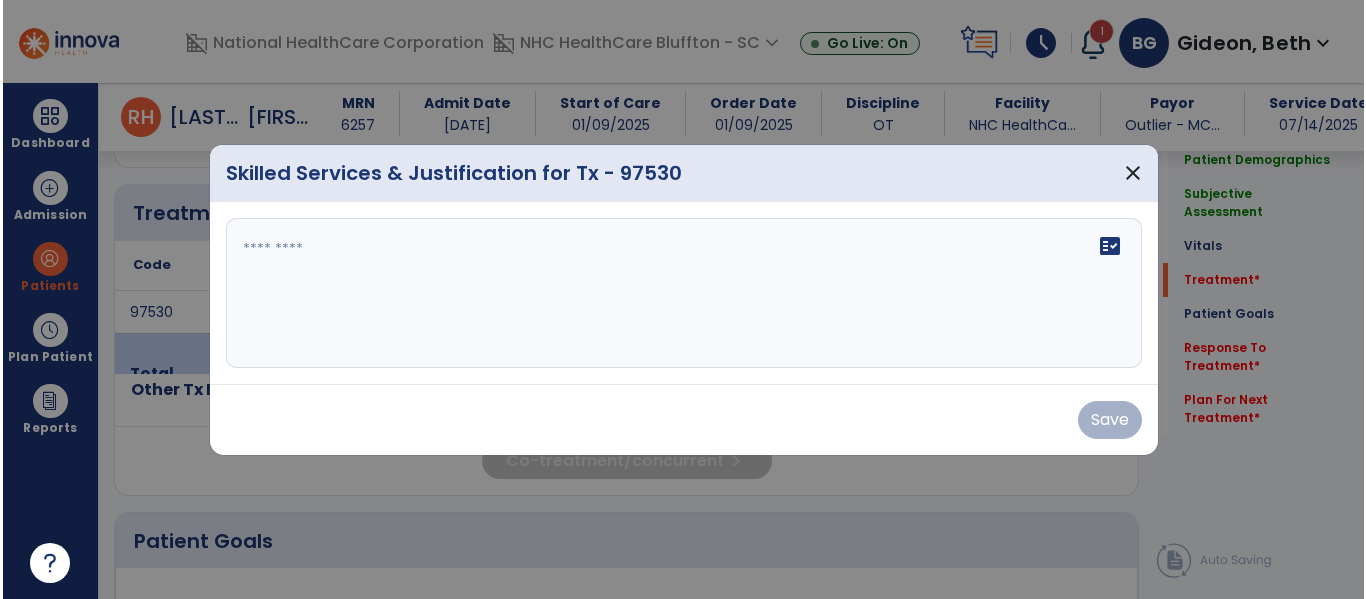 scroll, scrollTop: 1065, scrollLeft: 0, axis: vertical 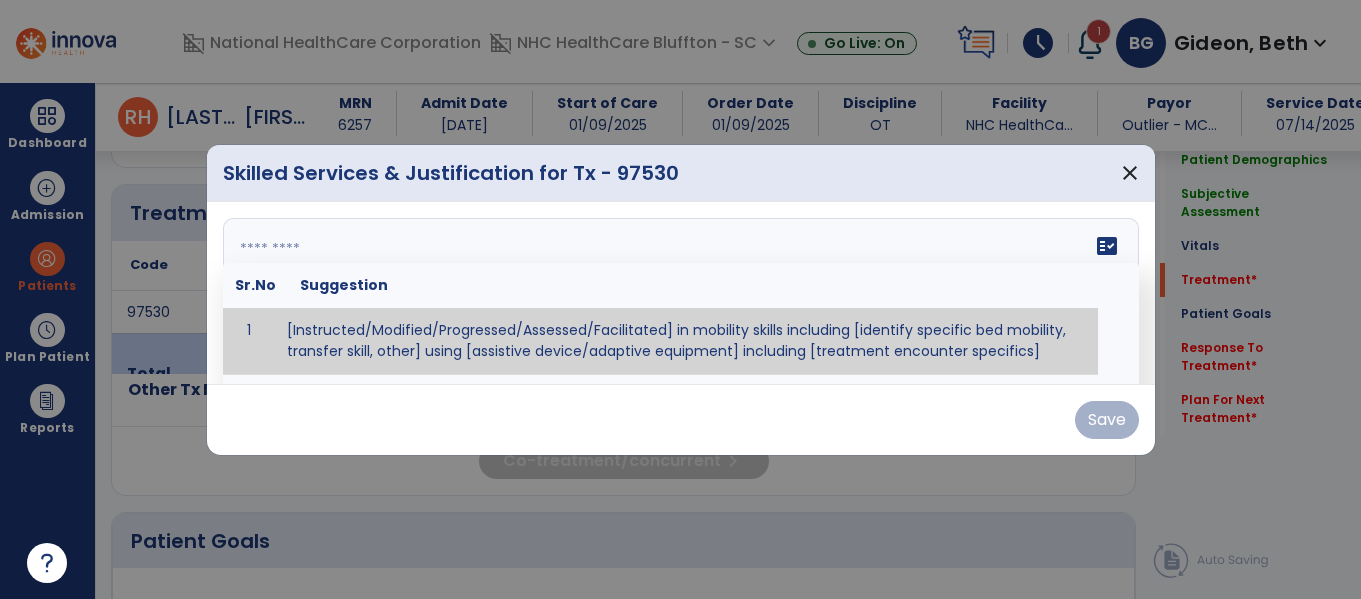 click on "fact_check  Sr.No Suggestion 1 [Instructed/Modified/Progressed/Assessed/Facilitated] in mobility skills including [identify specific bed mobility, transfer skill, other] using [assistive device/adaptive equipment] including [treatment encounter specifics]" at bounding box center [681, 293] 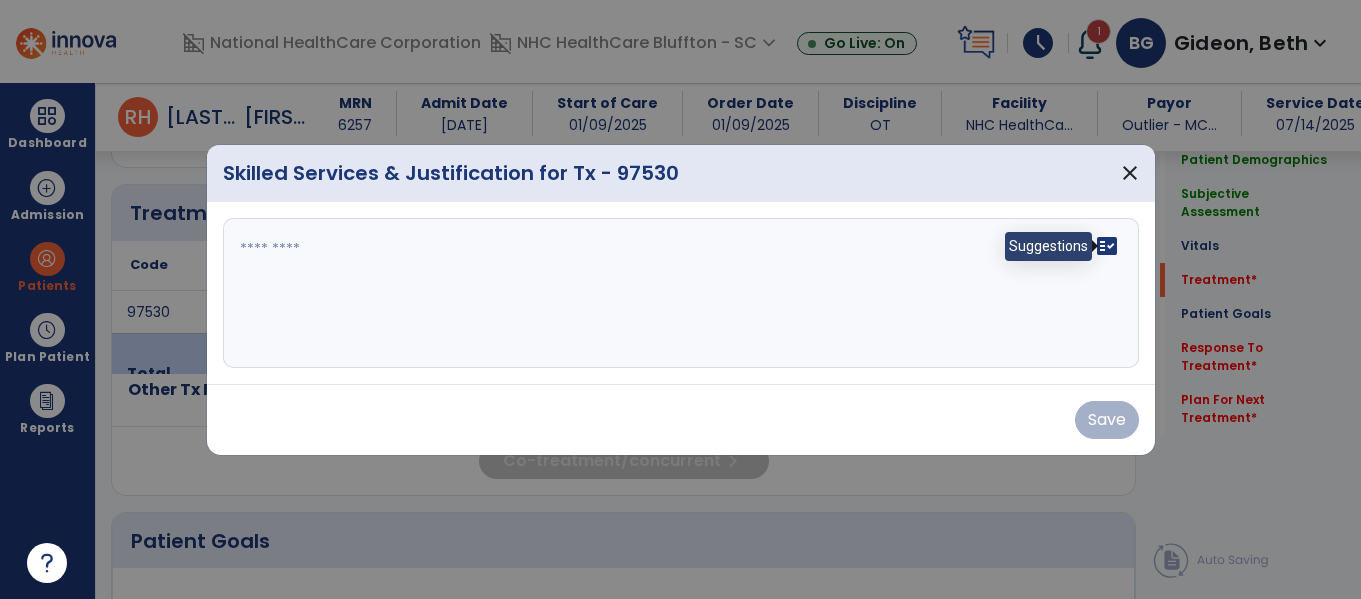 click on "fact_check" at bounding box center (1107, 246) 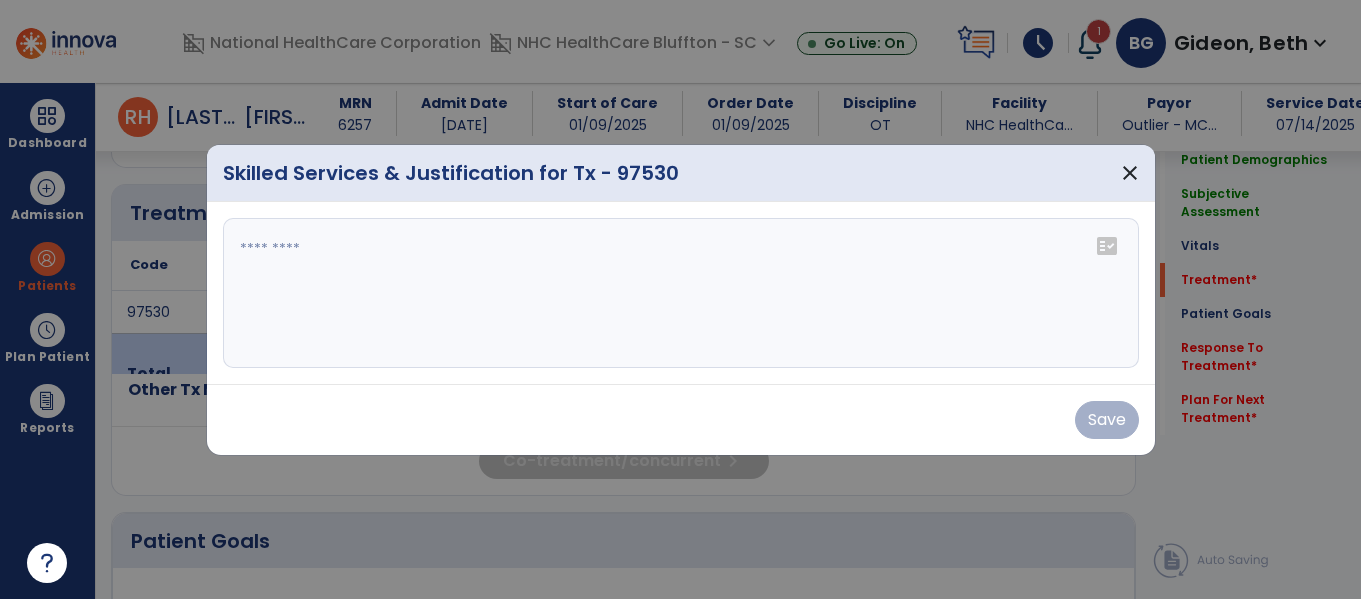 click at bounding box center (681, 293) 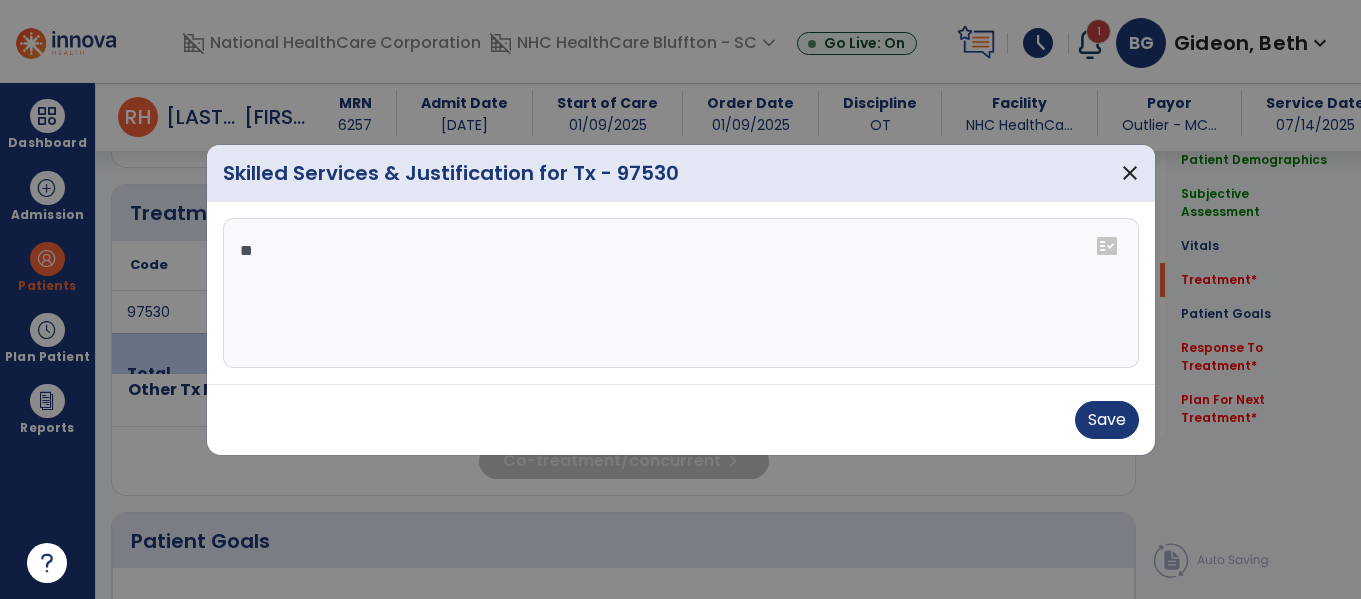 type on "*" 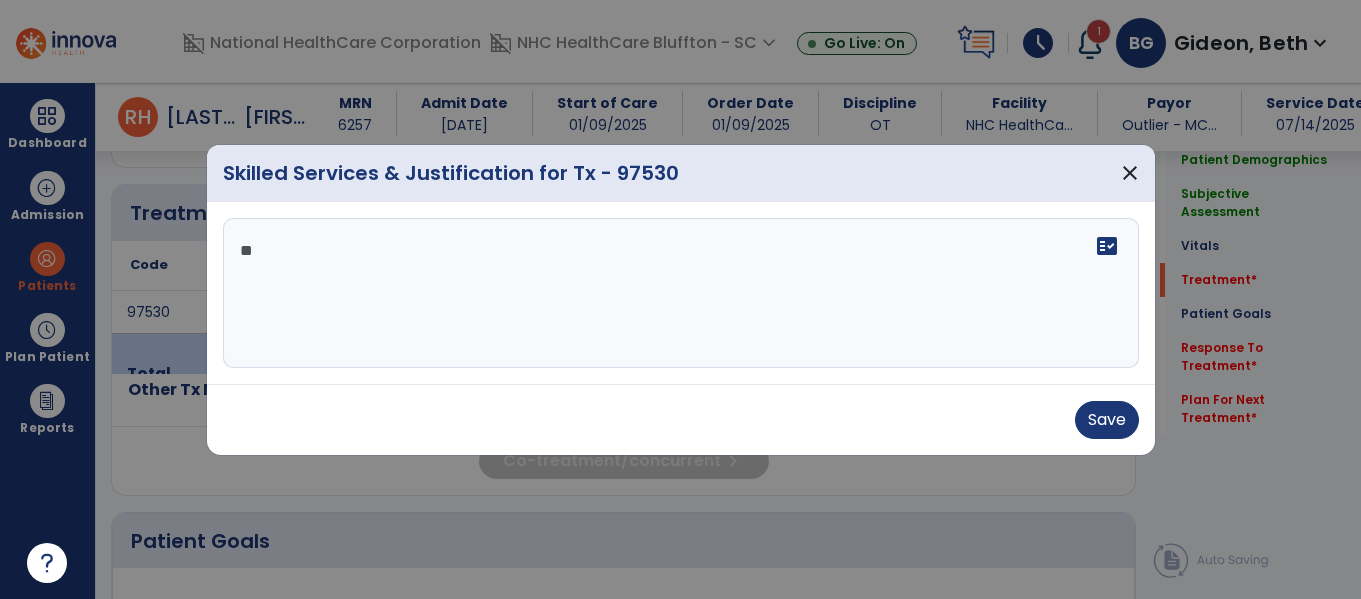 type on "*" 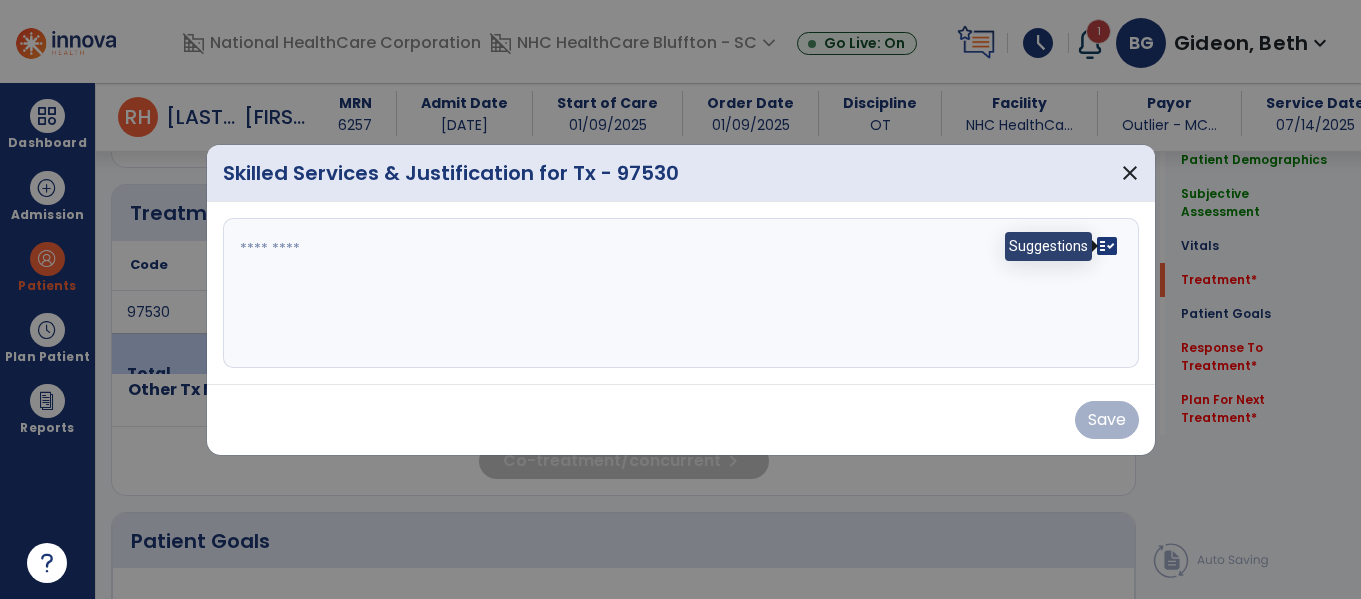 click on "fact_check" at bounding box center (1107, 246) 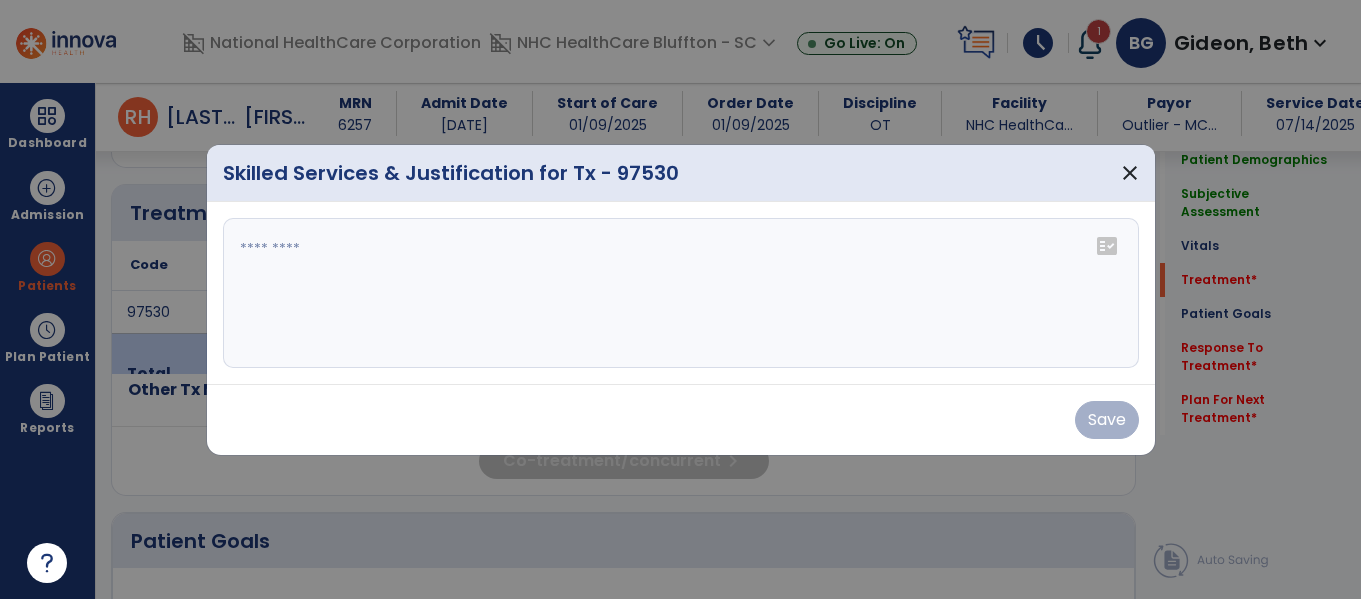 click at bounding box center [681, 293] 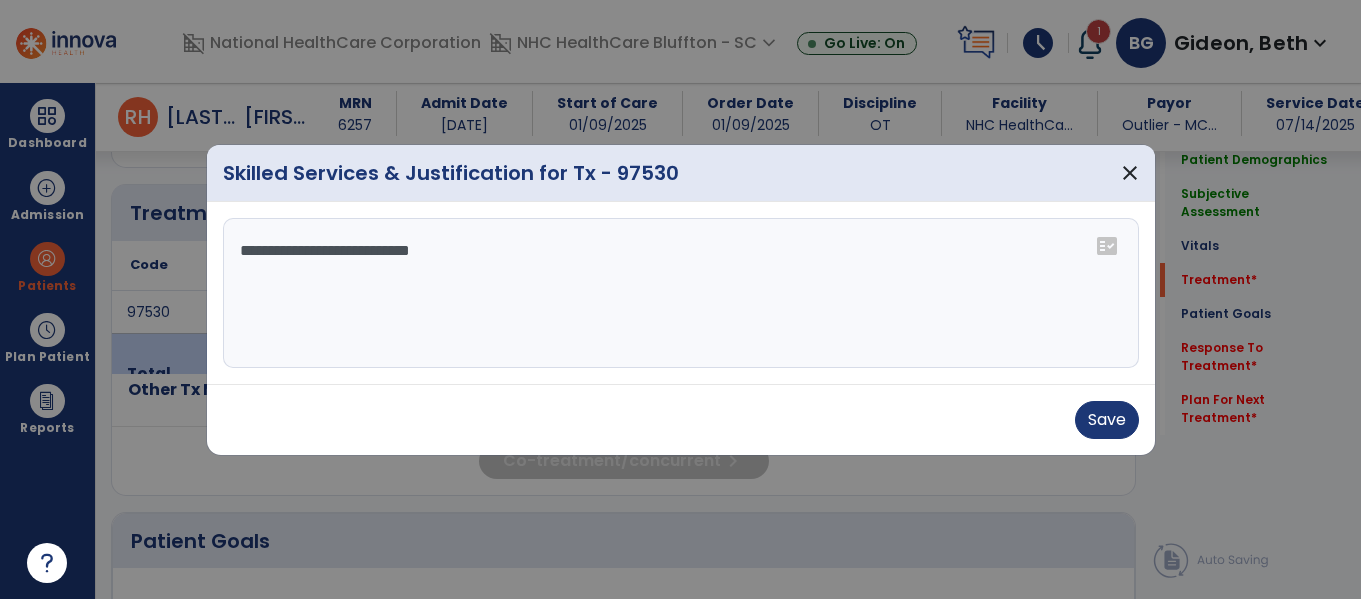 click on "**********" at bounding box center (681, 293) 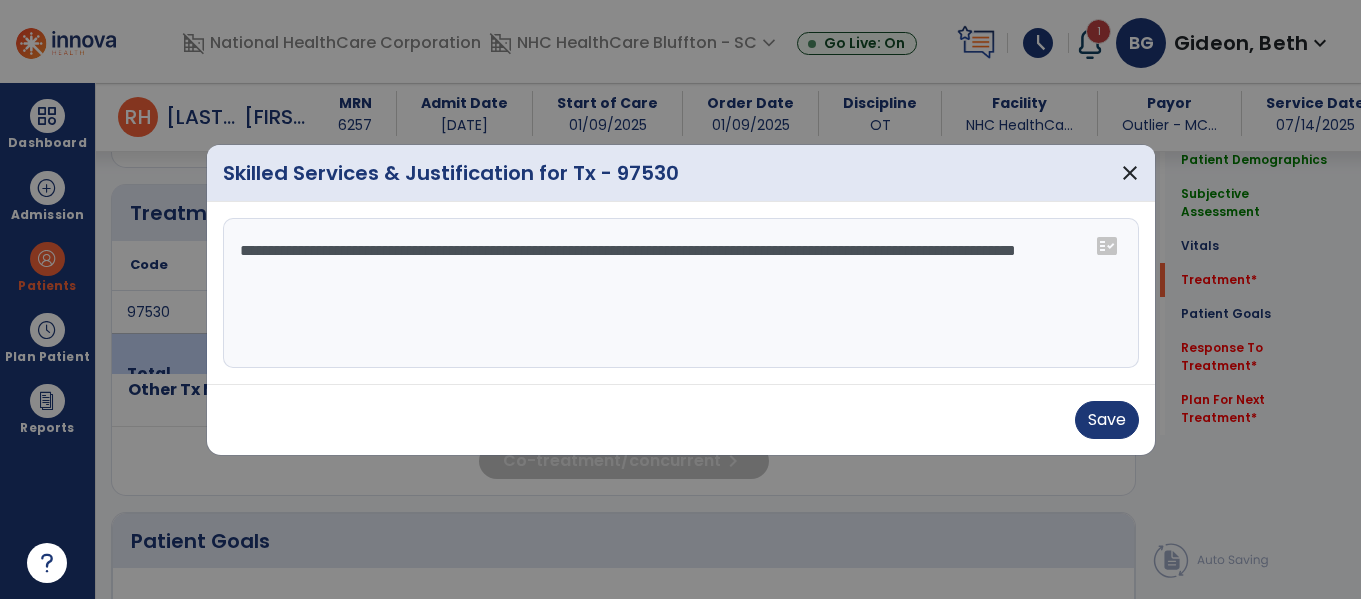 click on "**********" at bounding box center (681, 293) 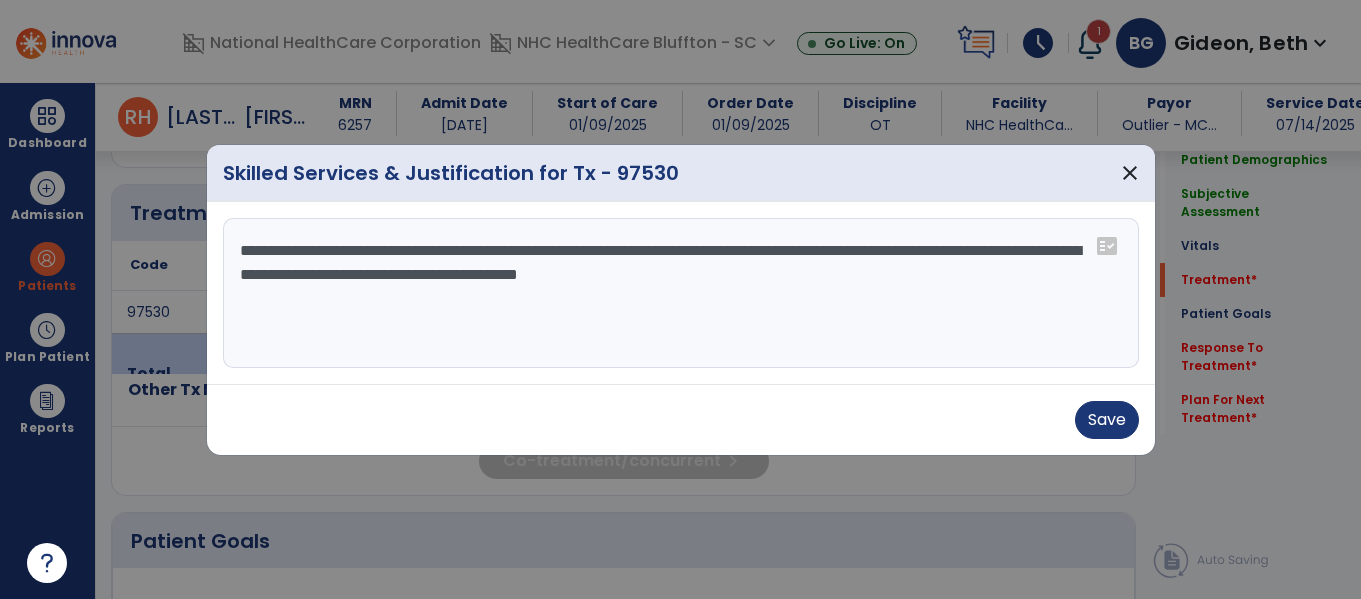 drag, startPoint x: 863, startPoint y: 251, endPoint x: 973, endPoint y: 254, distance: 110.0409 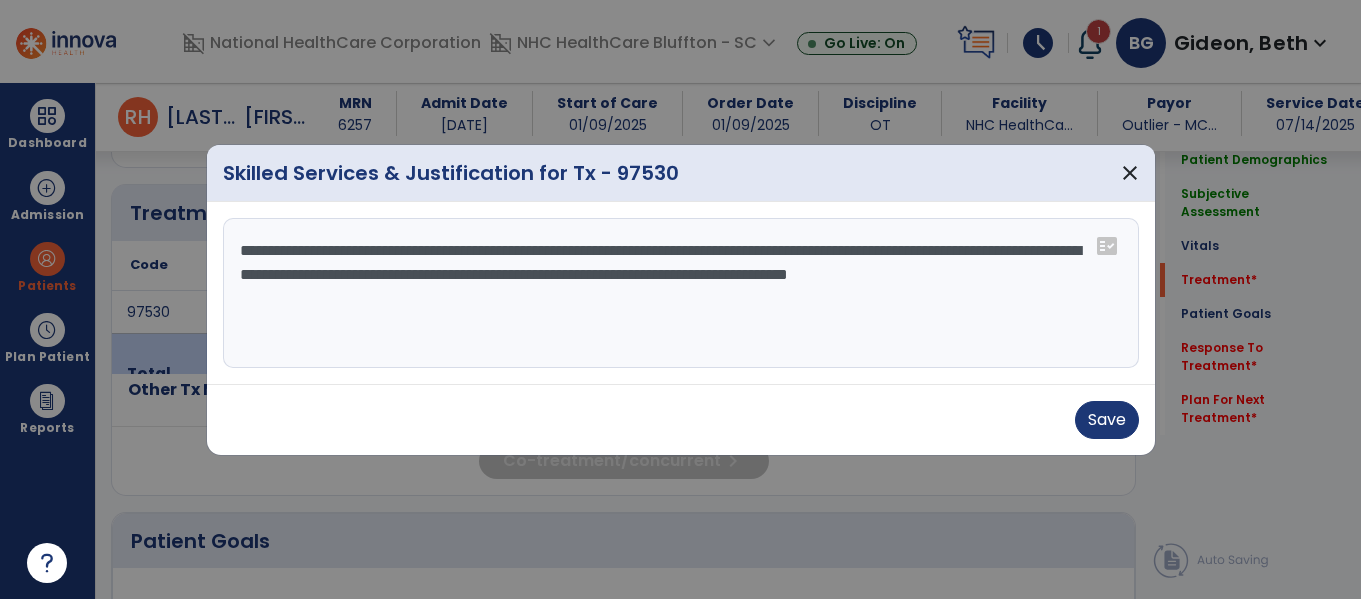click on "**********" at bounding box center [681, 293] 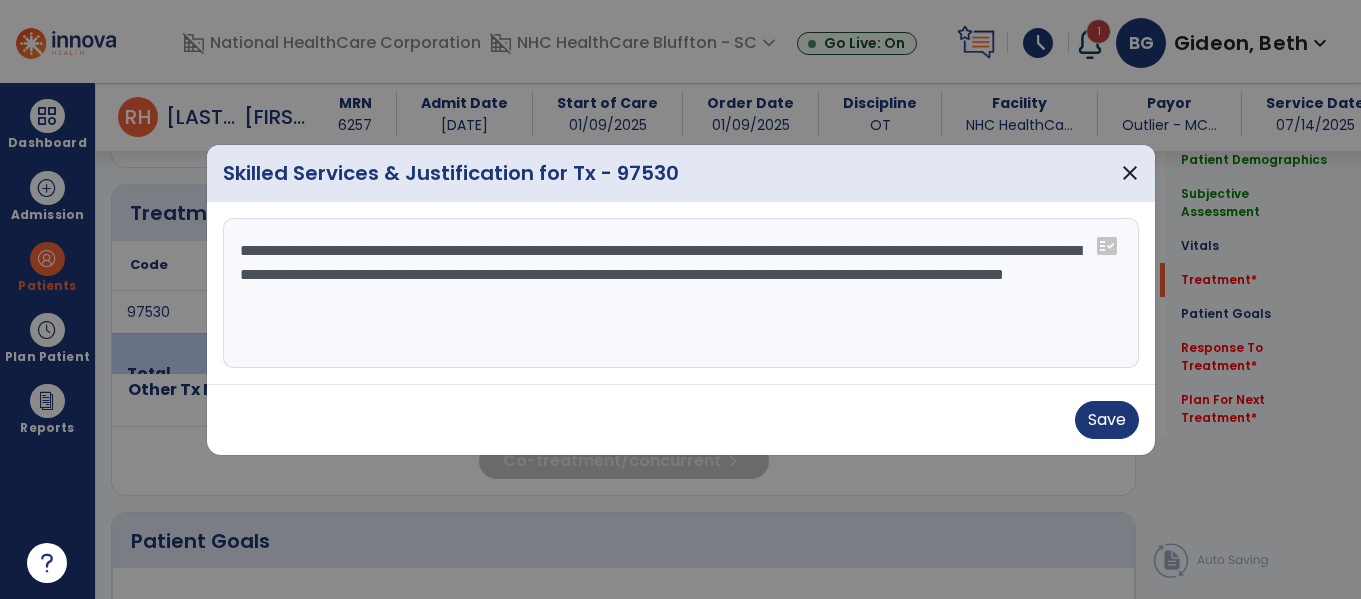 drag, startPoint x: 532, startPoint y: 296, endPoint x: 765, endPoint y: 313, distance: 233.61935 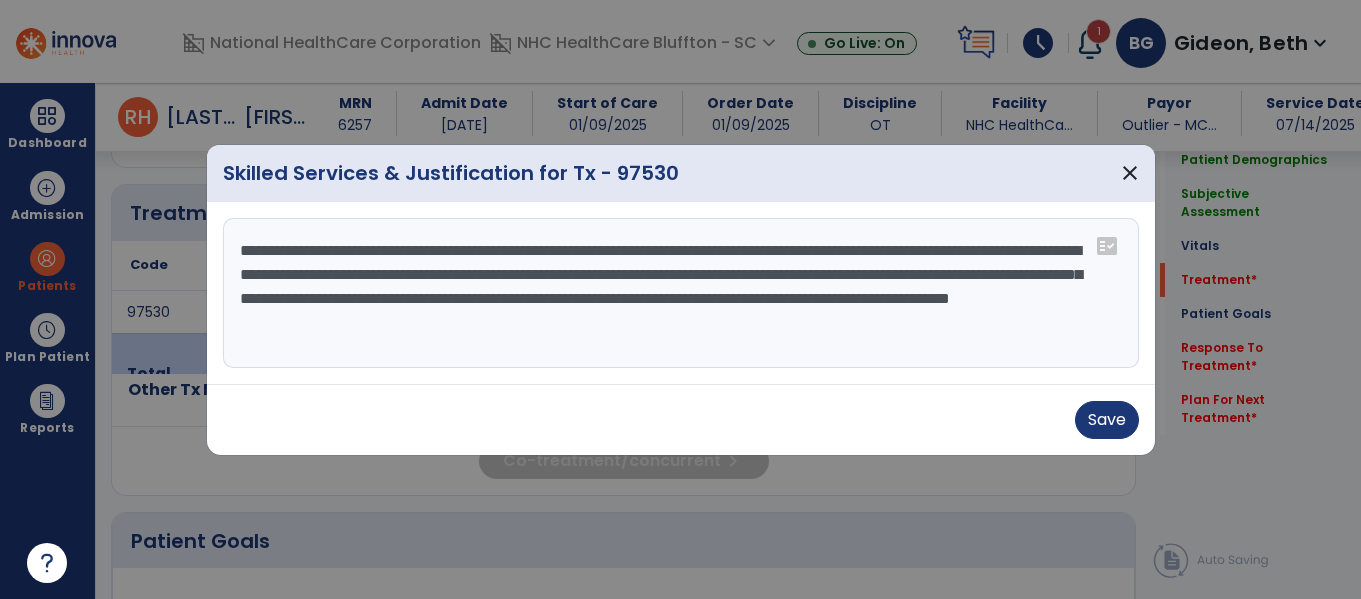 click on "**********" at bounding box center [681, 293] 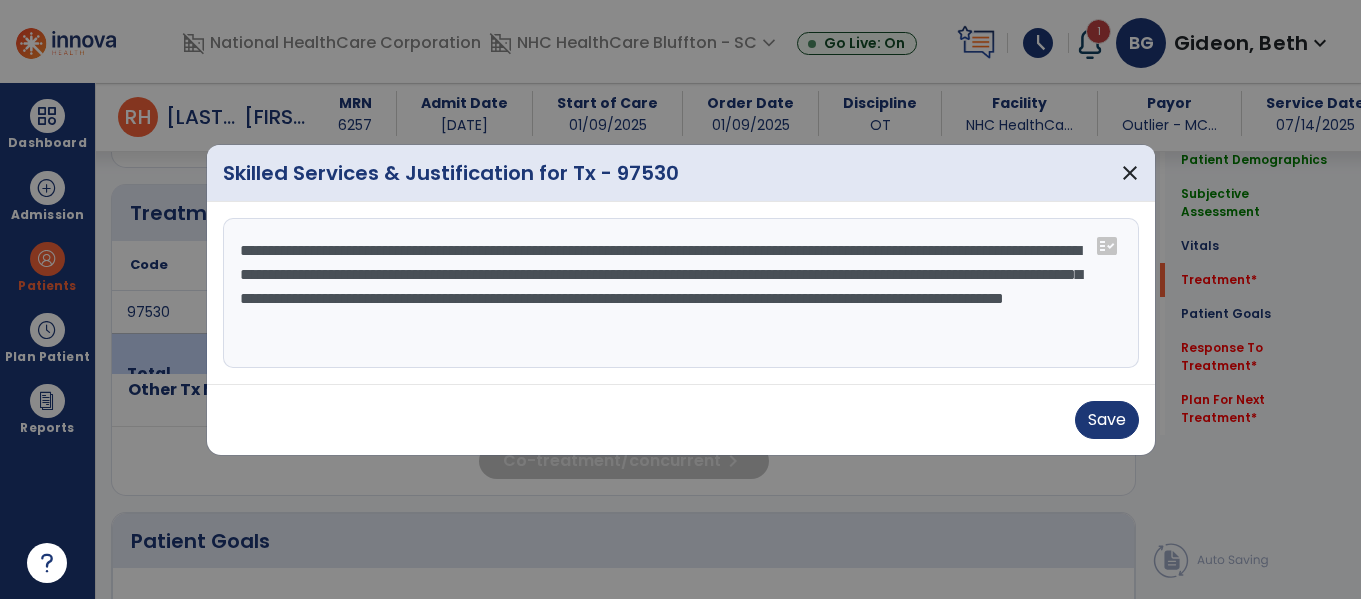 drag, startPoint x: 793, startPoint y: 317, endPoint x: 888, endPoint y: 354, distance: 101.950966 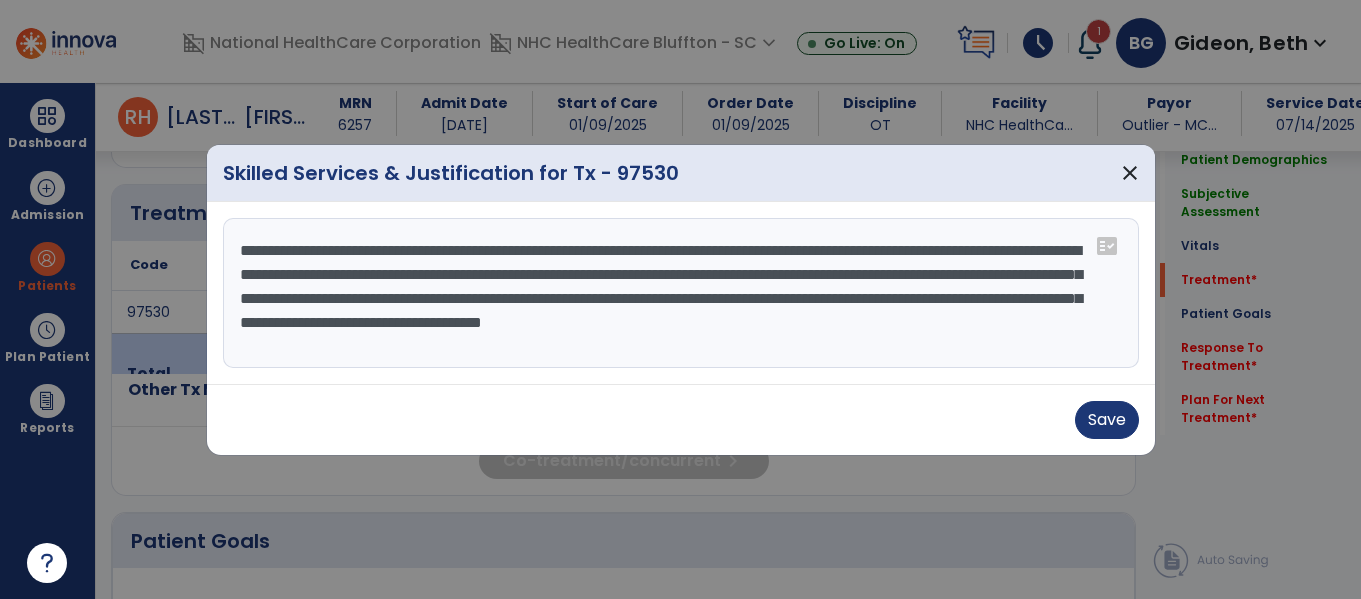 click on "**********" at bounding box center (681, 293) 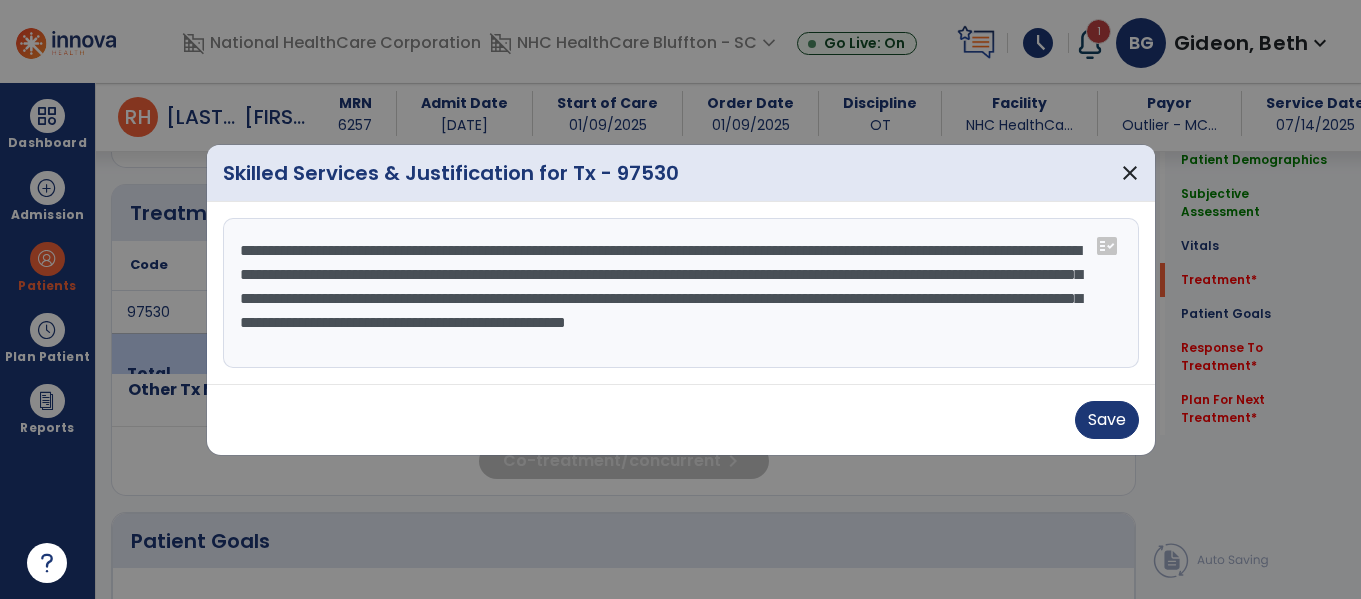 click on "**********" at bounding box center [681, 293] 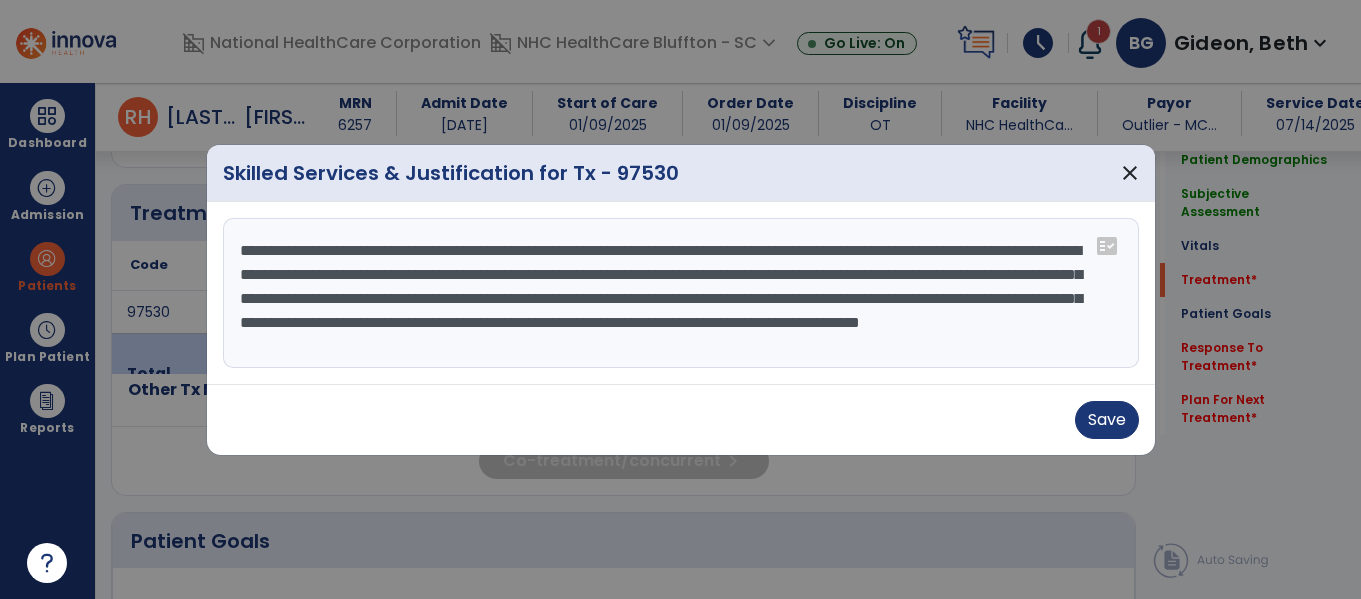 drag, startPoint x: 789, startPoint y: 349, endPoint x: 1171, endPoint y: 357, distance: 382.08377 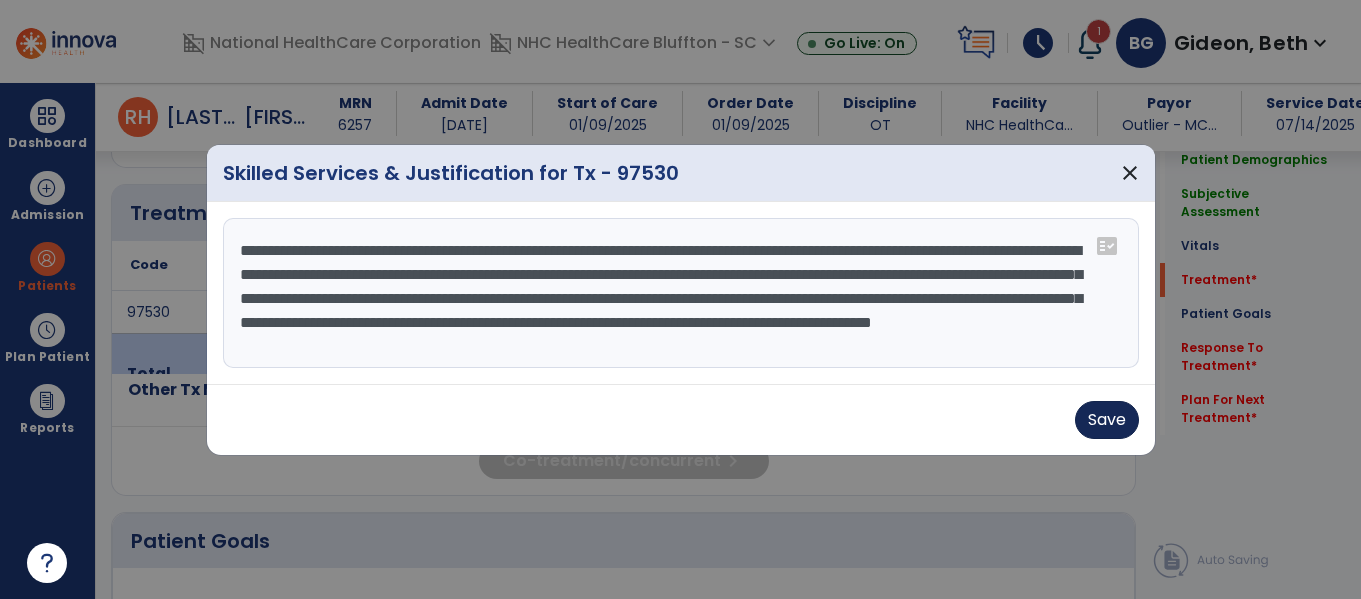 type on "**********" 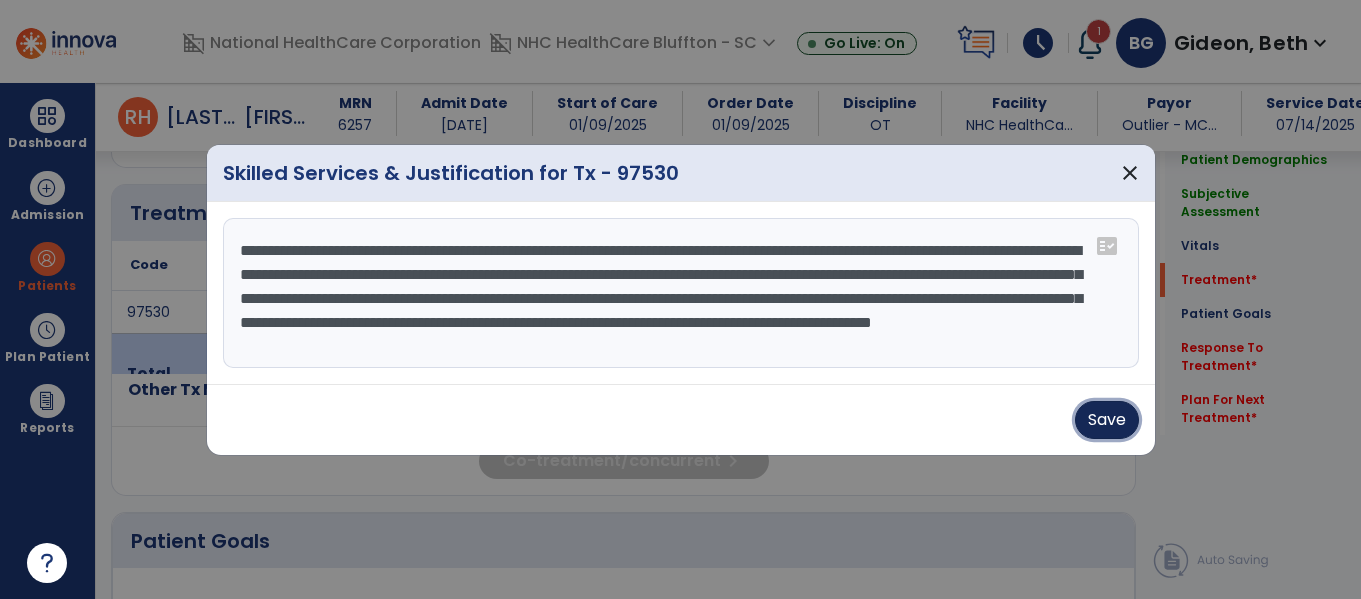 click on "Save" at bounding box center [1107, 420] 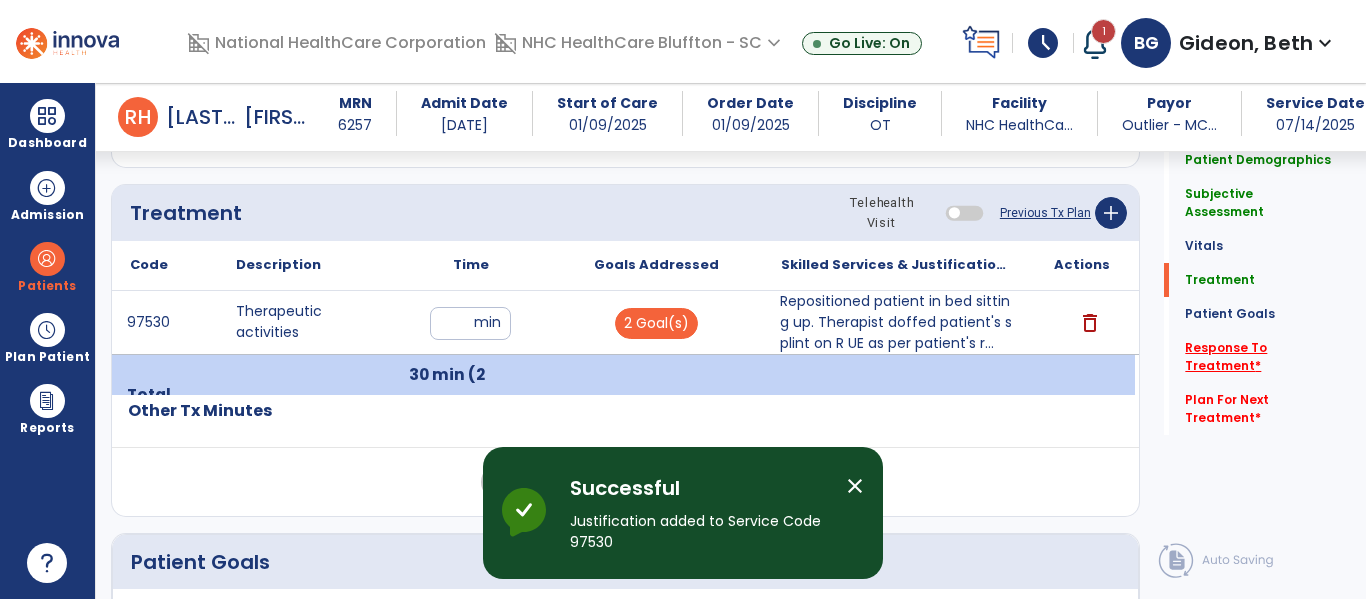 click on "Response To Treatment   *" 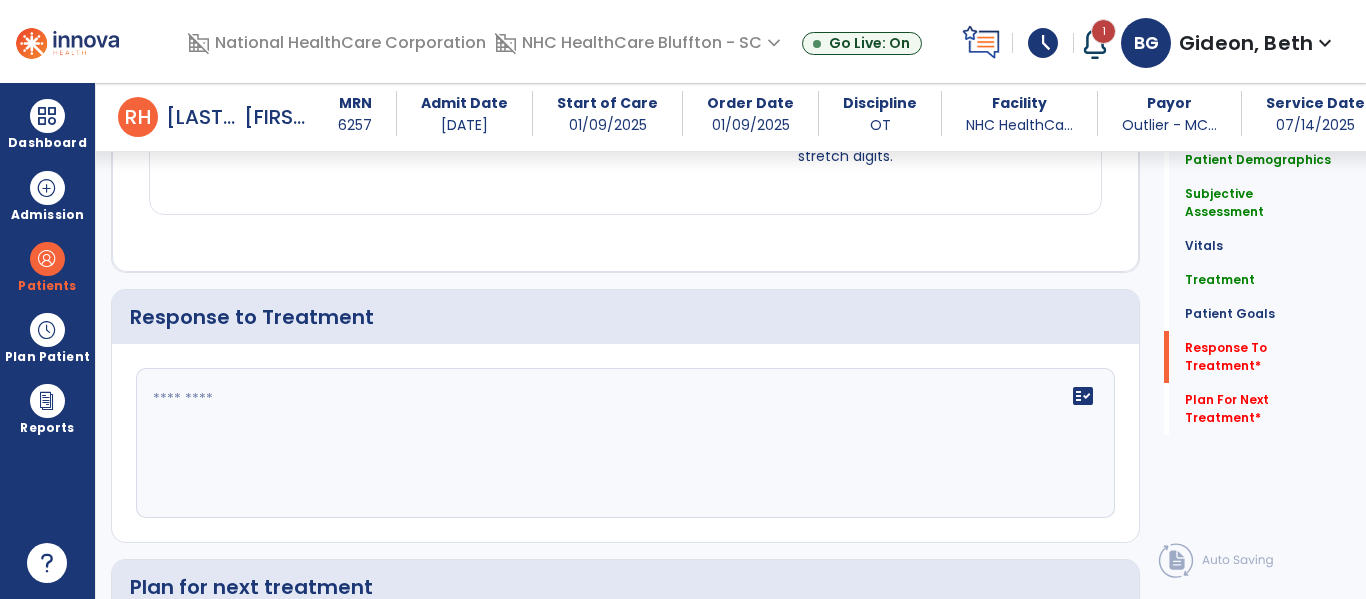 scroll, scrollTop: 2228, scrollLeft: 0, axis: vertical 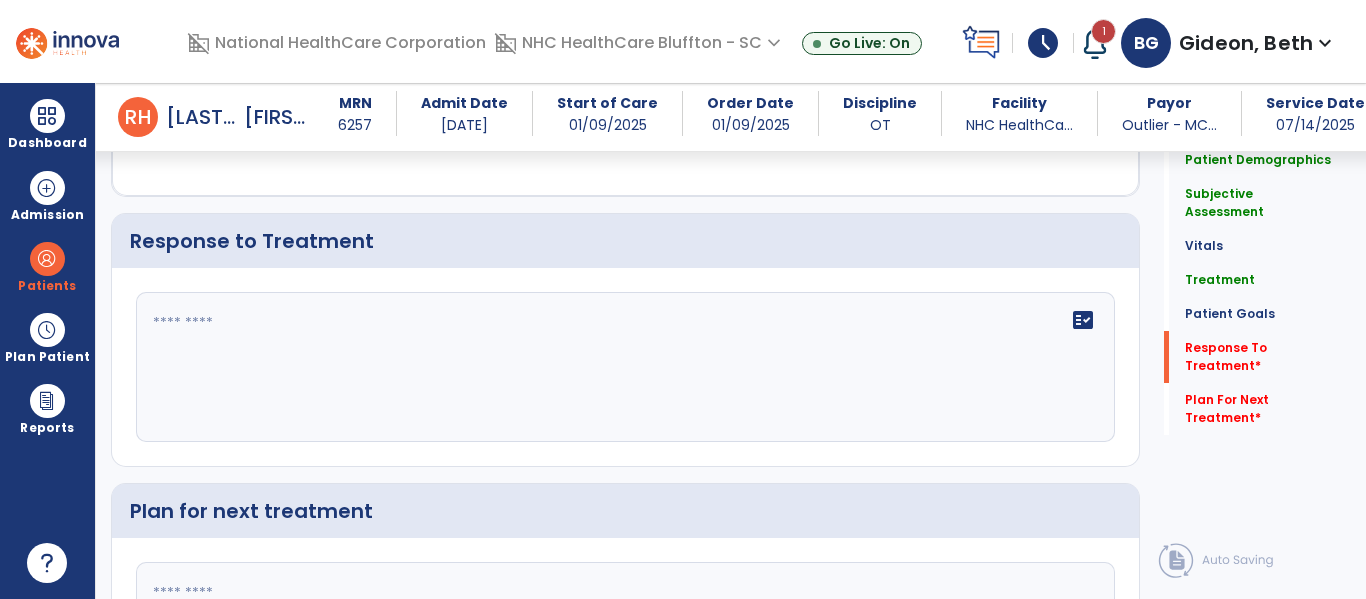 click on "fact_check" 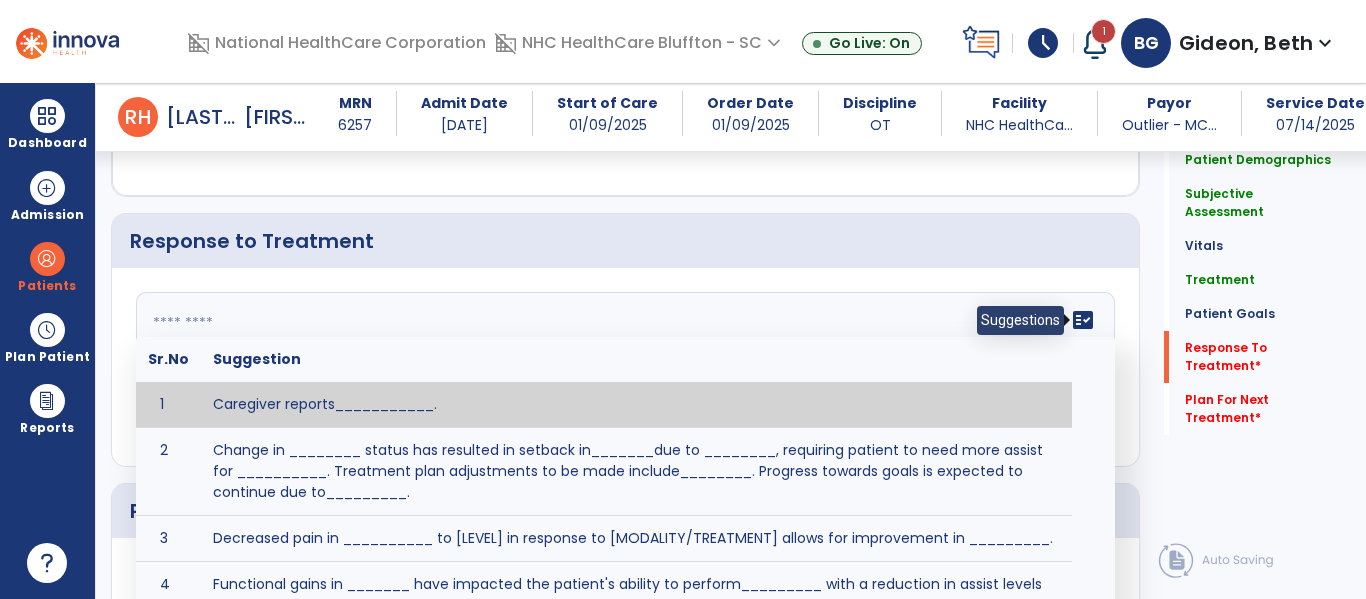 click on "fact_check" 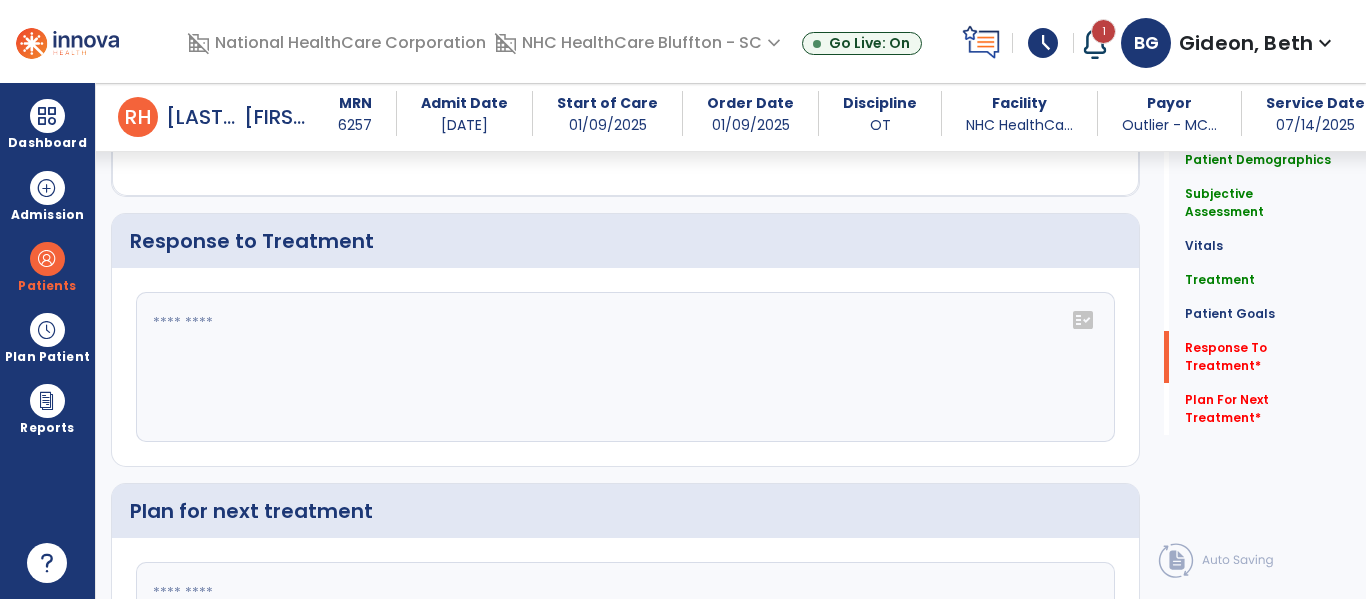 click 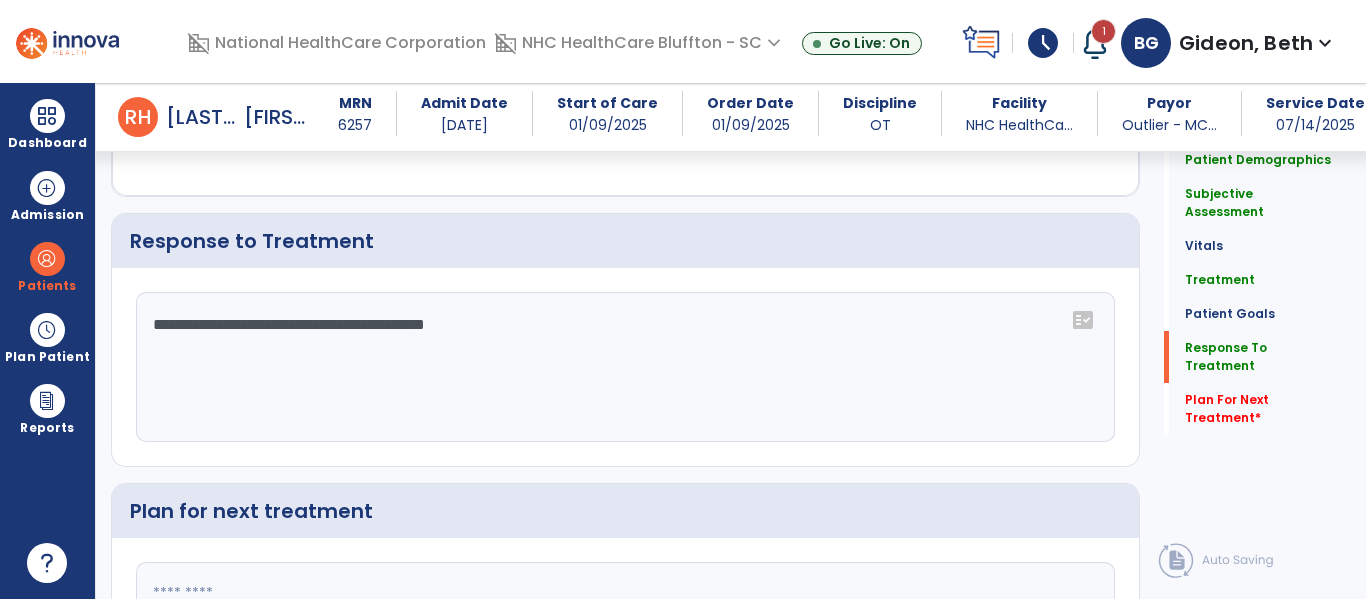 click on "**********" 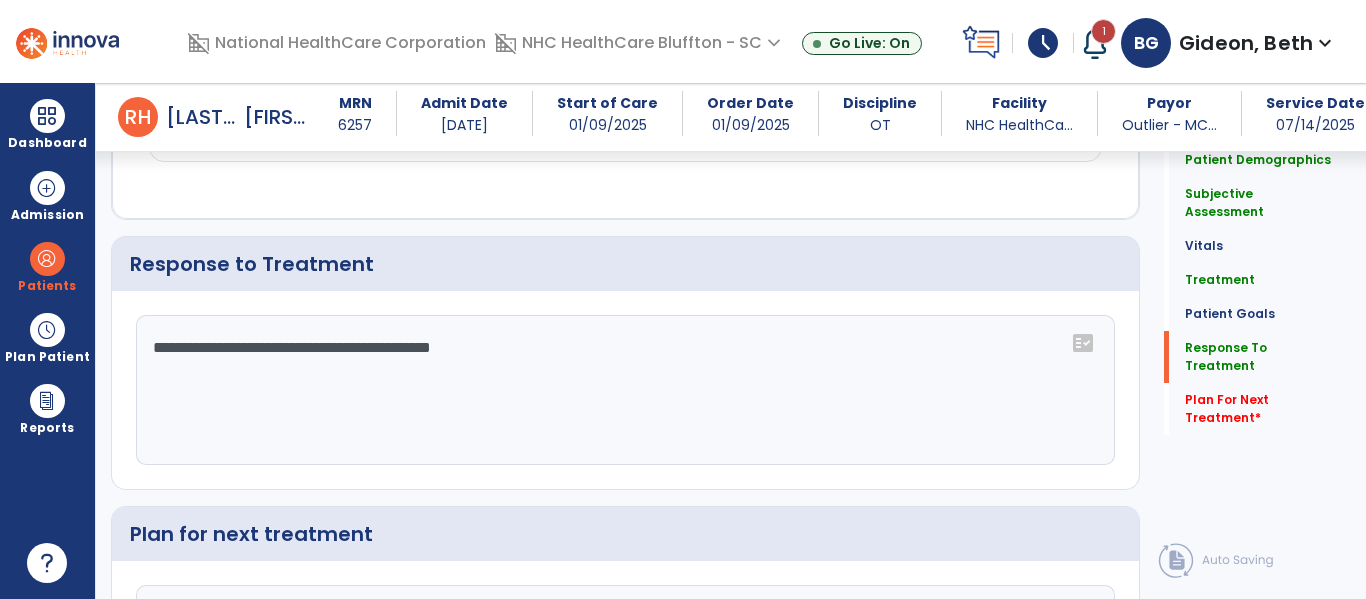 scroll, scrollTop: 2228, scrollLeft: 0, axis: vertical 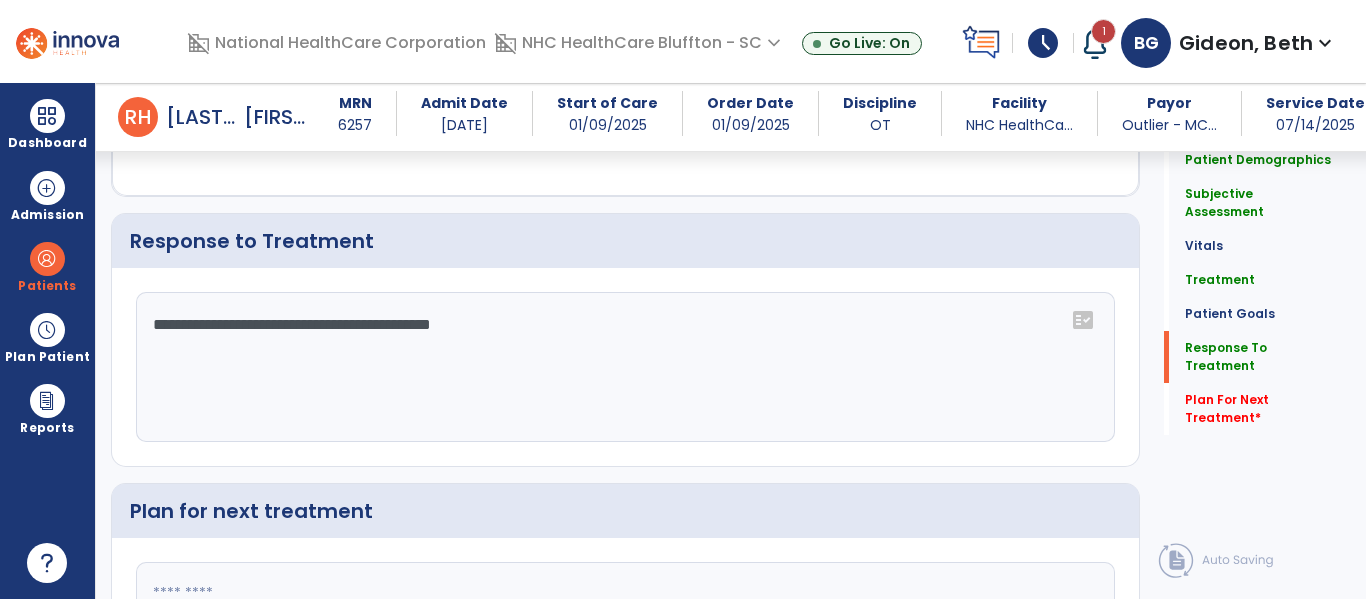 click on "**********" 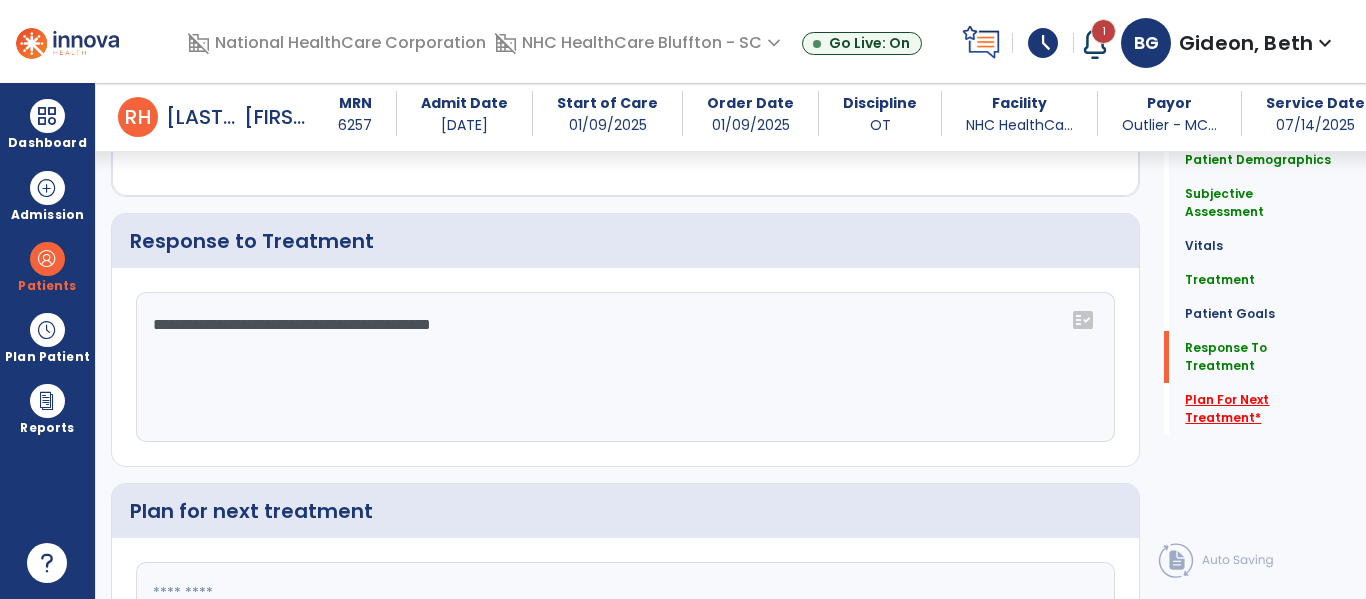 type on "**********" 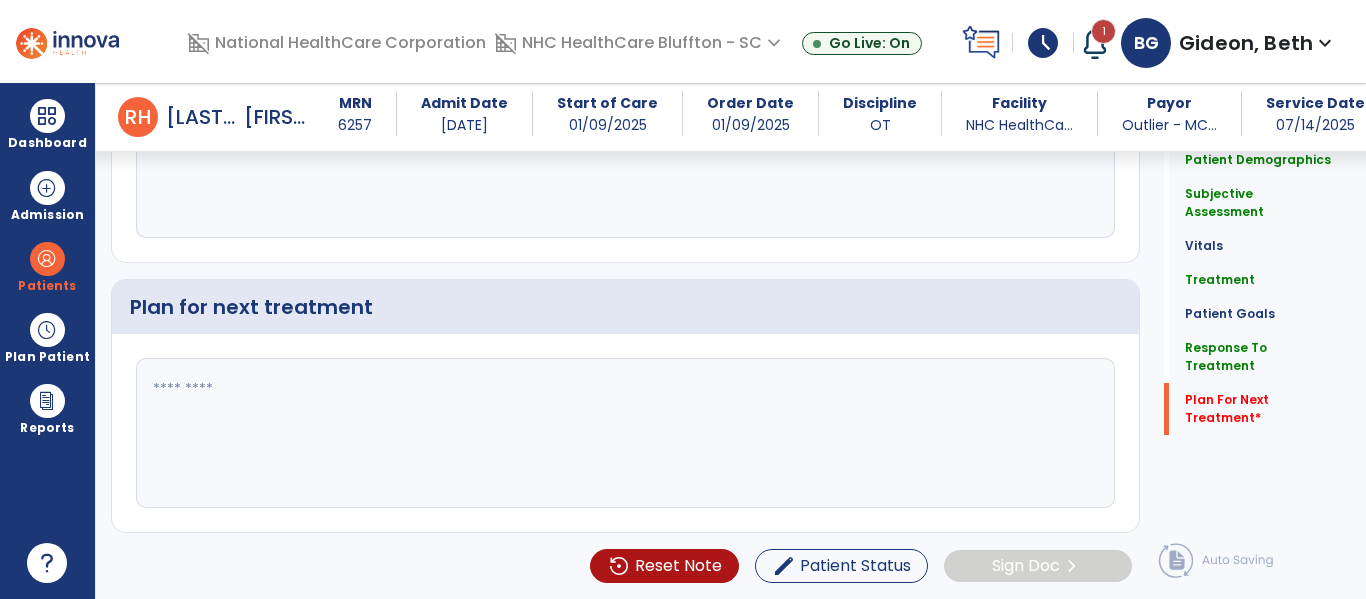 scroll, scrollTop: 2433, scrollLeft: 0, axis: vertical 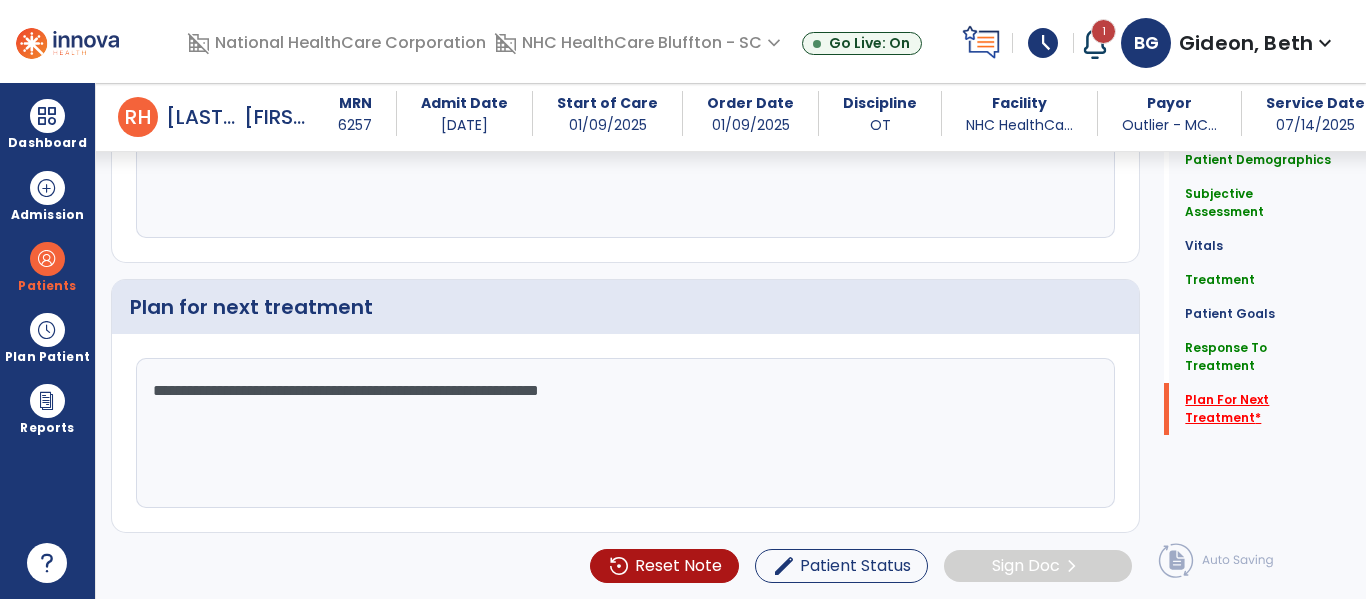 type on "**********" 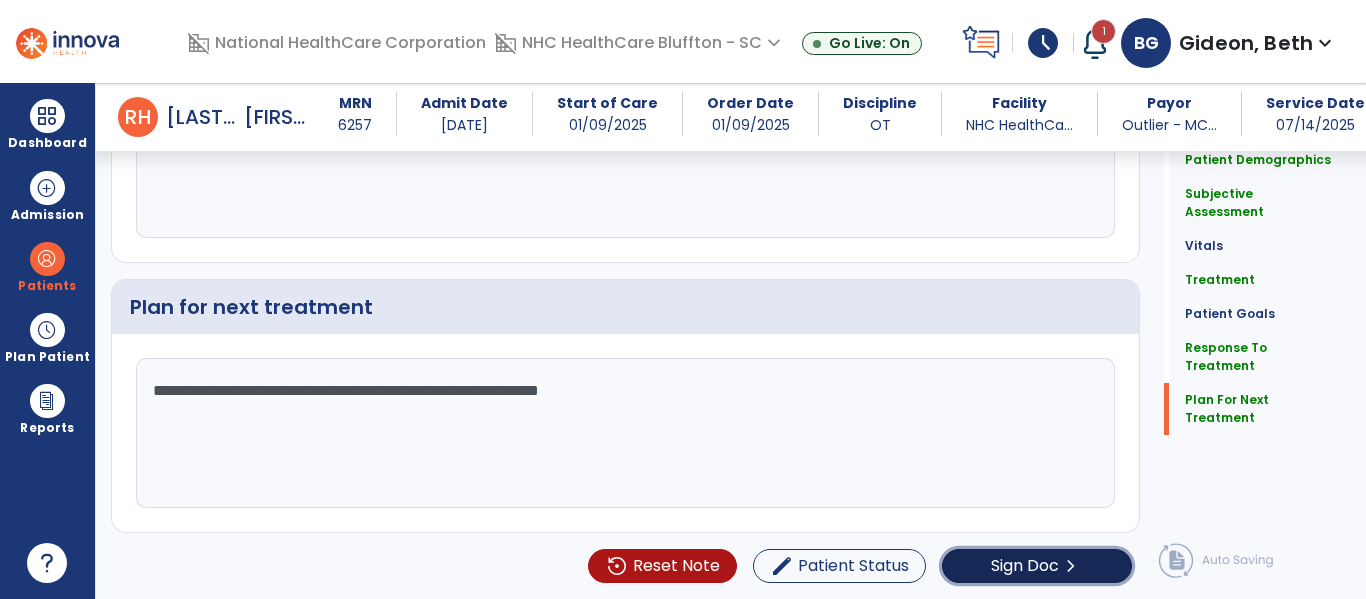 click on "Sign Doc  chevron_right" 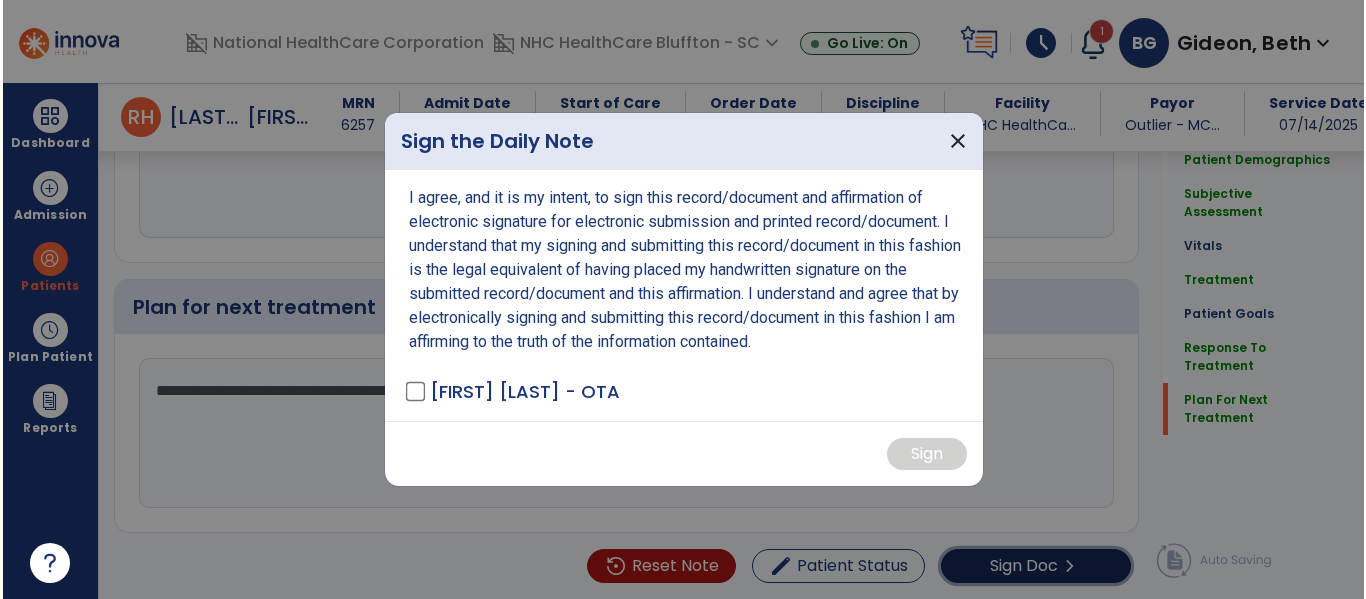 scroll, scrollTop: 2433, scrollLeft: 0, axis: vertical 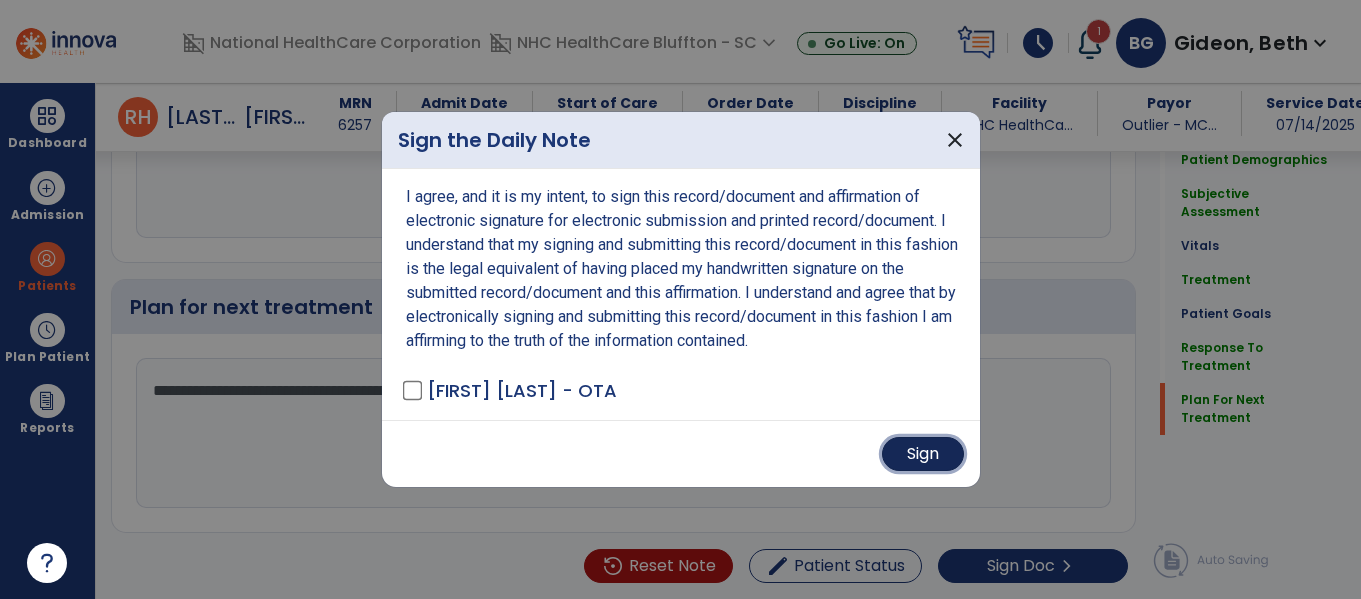 click on "Sign" at bounding box center [923, 454] 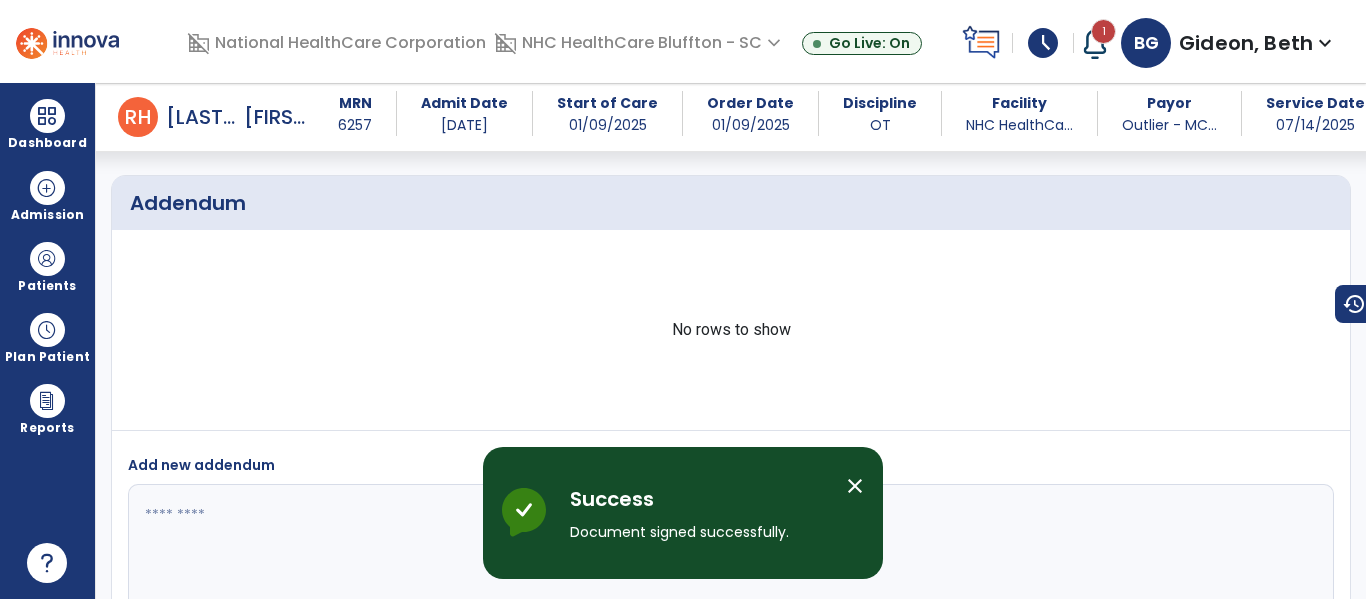 scroll, scrollTop: 3414, scrollLeft: 0, axis: vertical 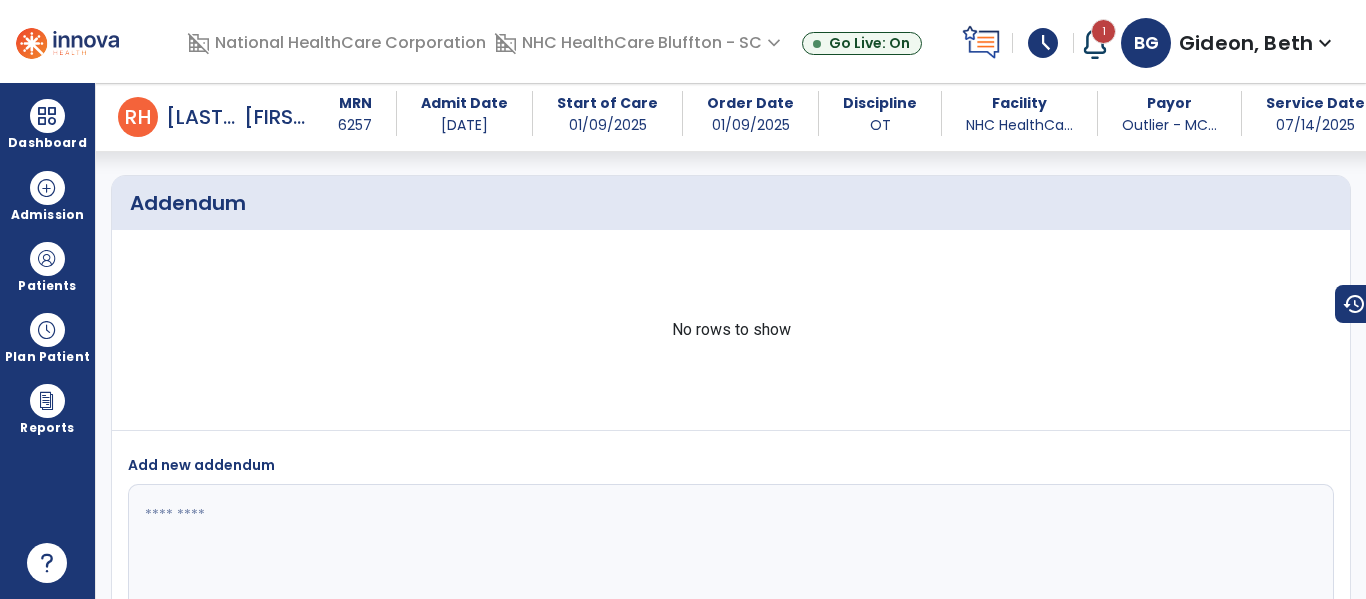 drag, startPoint x: 921, startPoint y: 441, endPoint x: 910, endPoint y: 544, distance: 103.58572 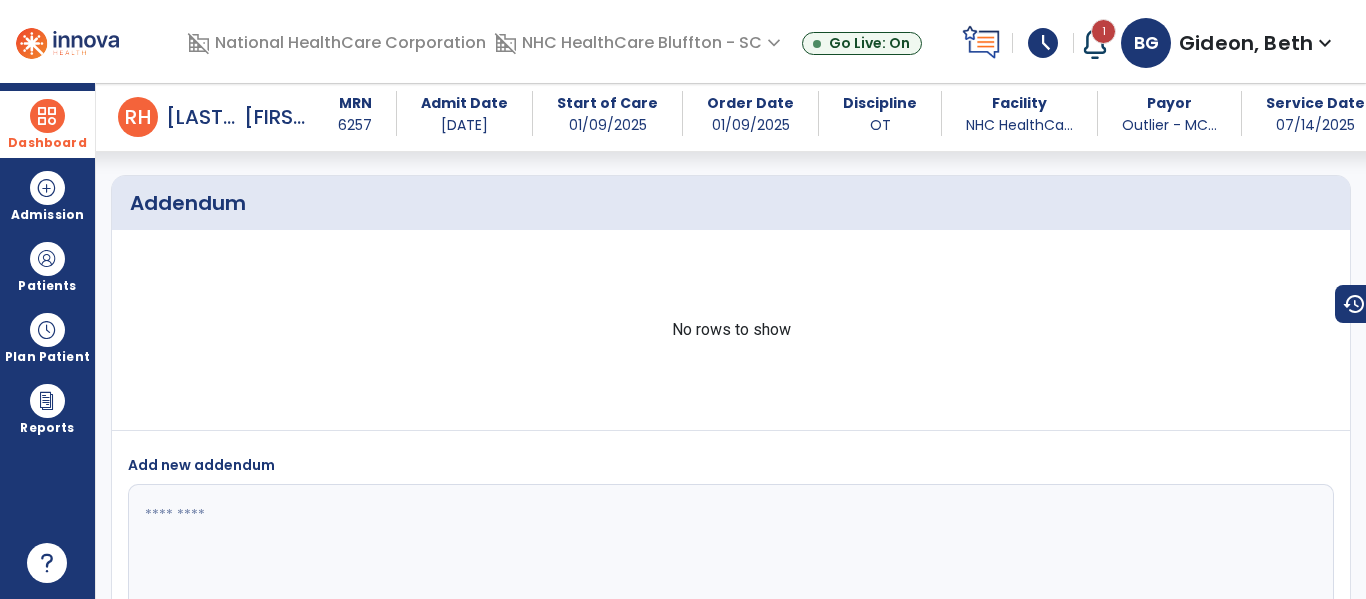 click on "Dashboard  dashboard  Therapist Dashboard" at bounding box center (47, 124) 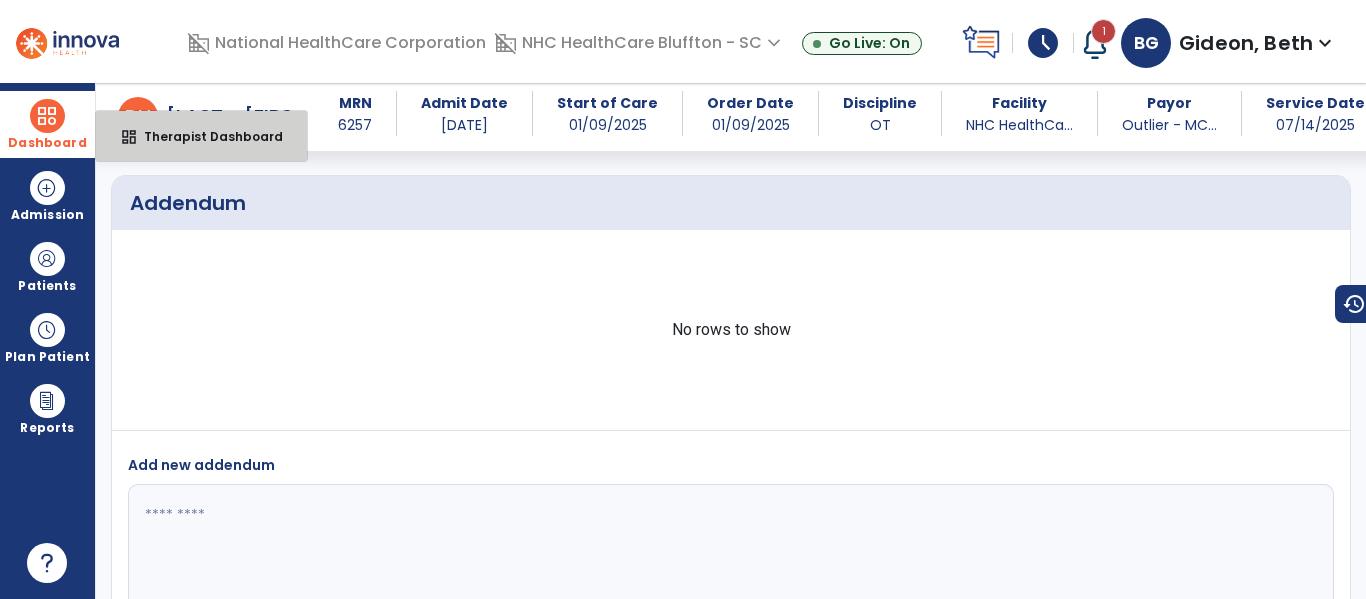 click on "Therapist Dashboard" at bounding box center (205, 136) 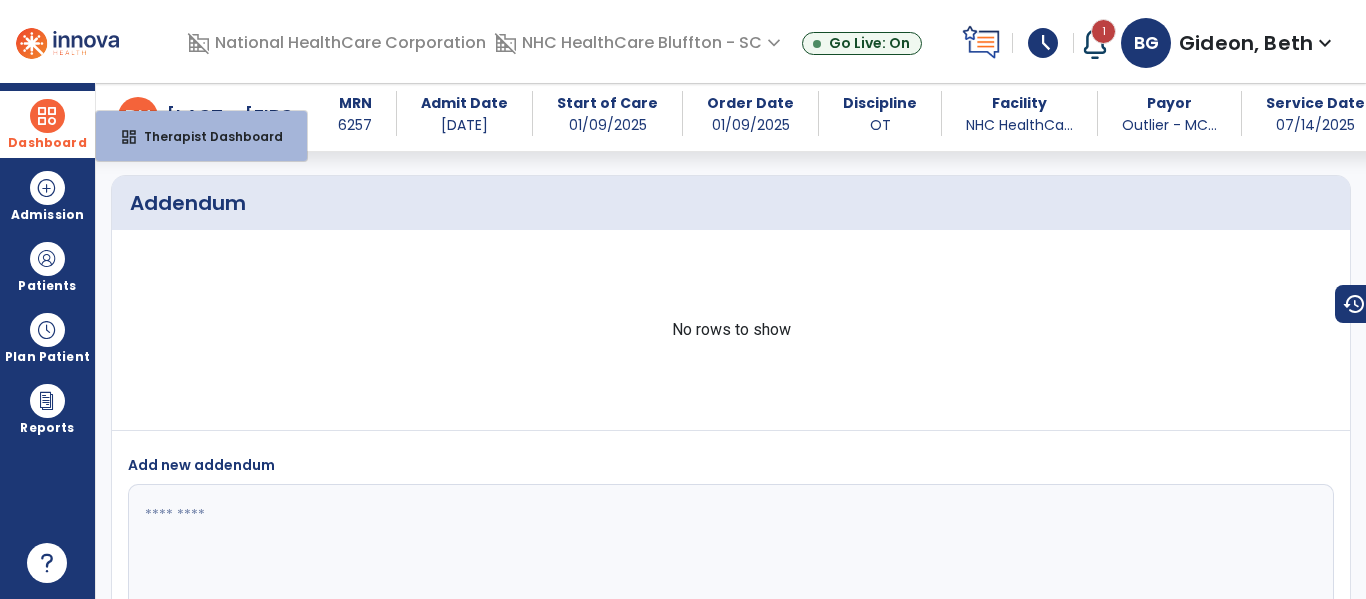 scroll, scrollTop: 275, scrollLeft: 0, axis: vertical 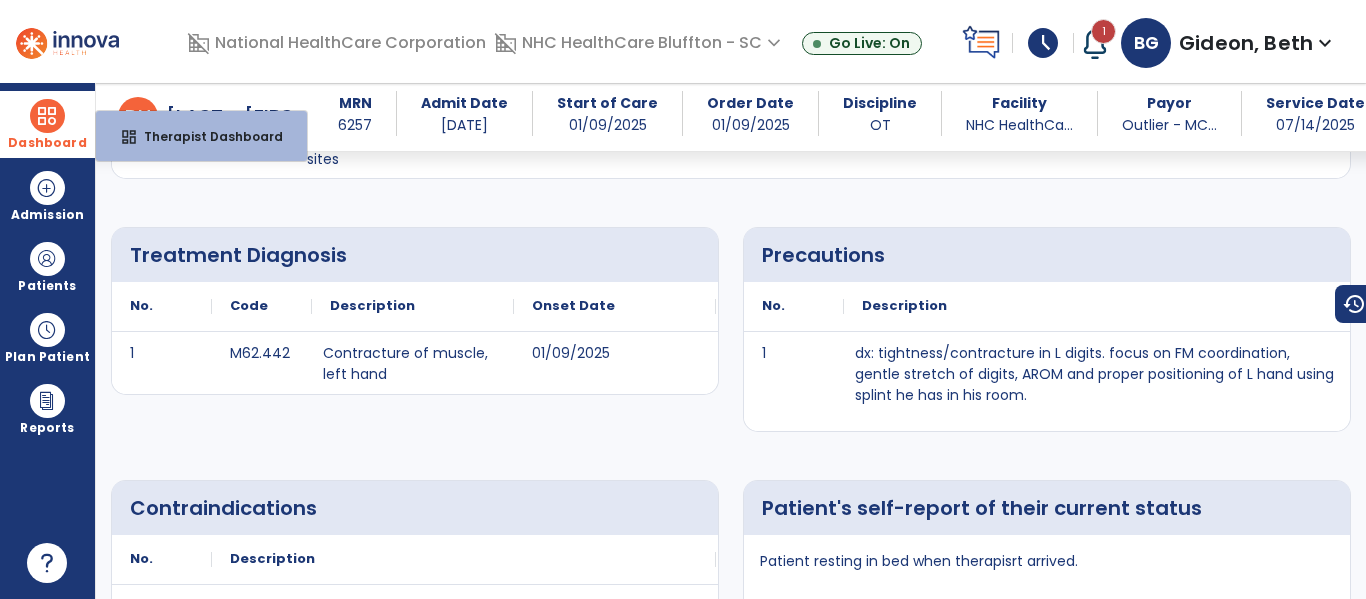select on "****" 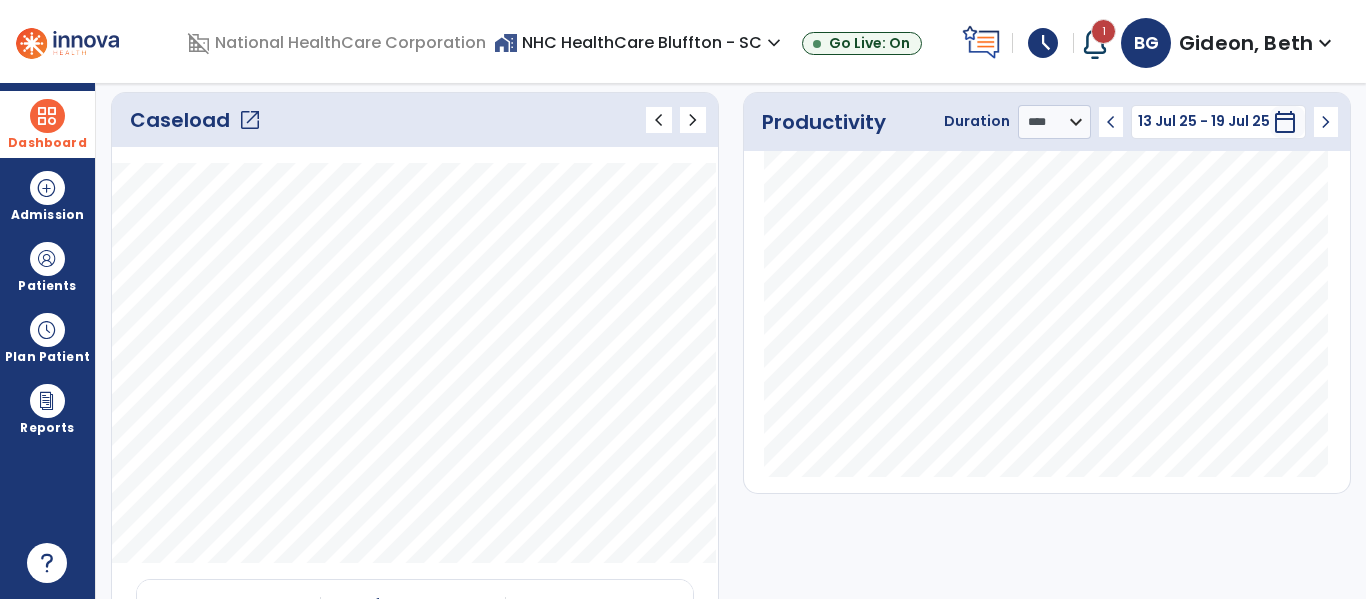 click on "open_in_new" 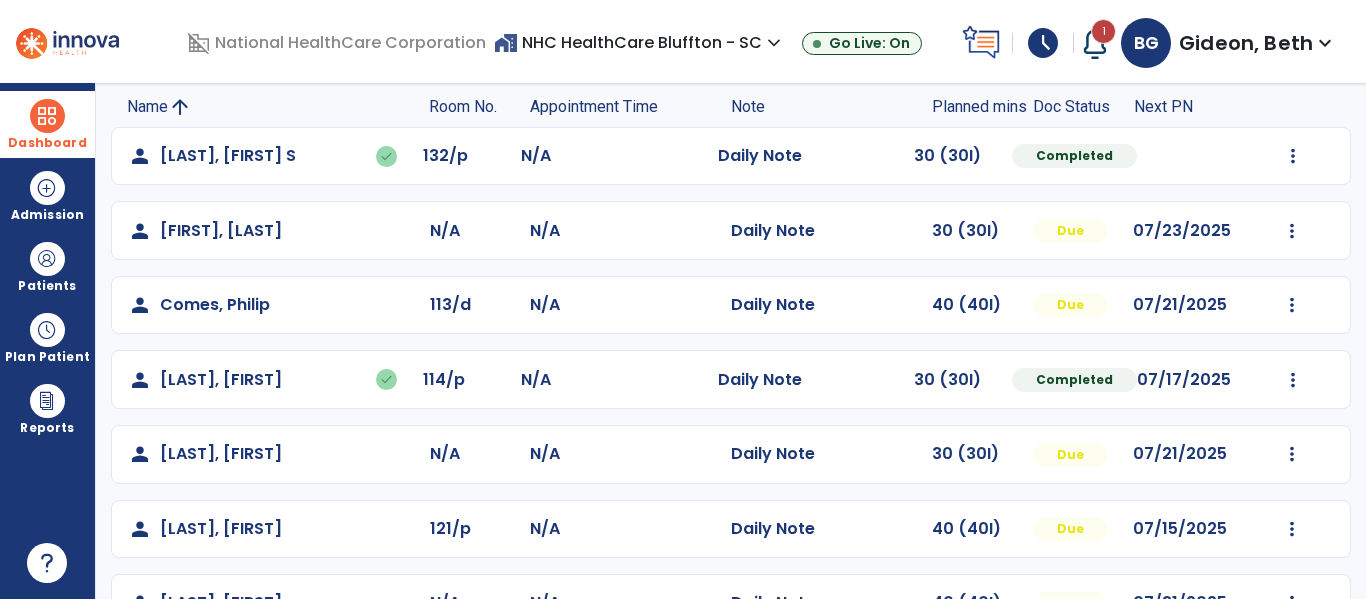 scroll, scrollTop: 634, scrollLeft: 0, axis: vertical 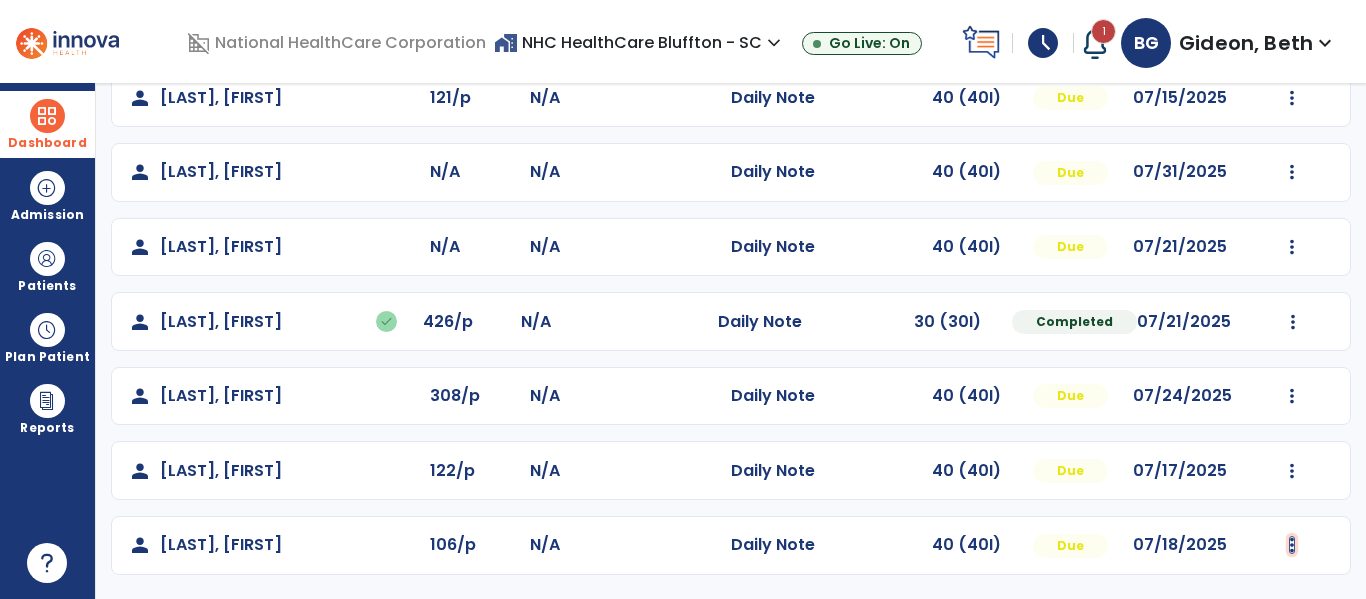 click at bounding box center (1293, -275) 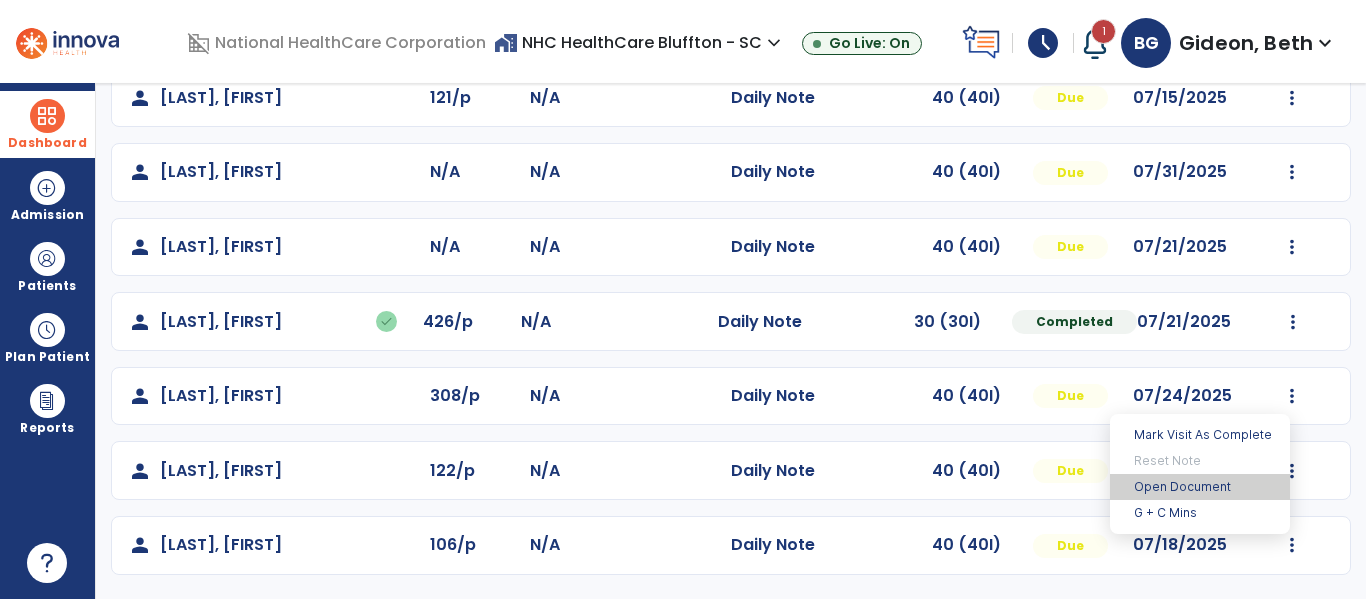 click on "Open Document" at bounding box center (1200, 487) 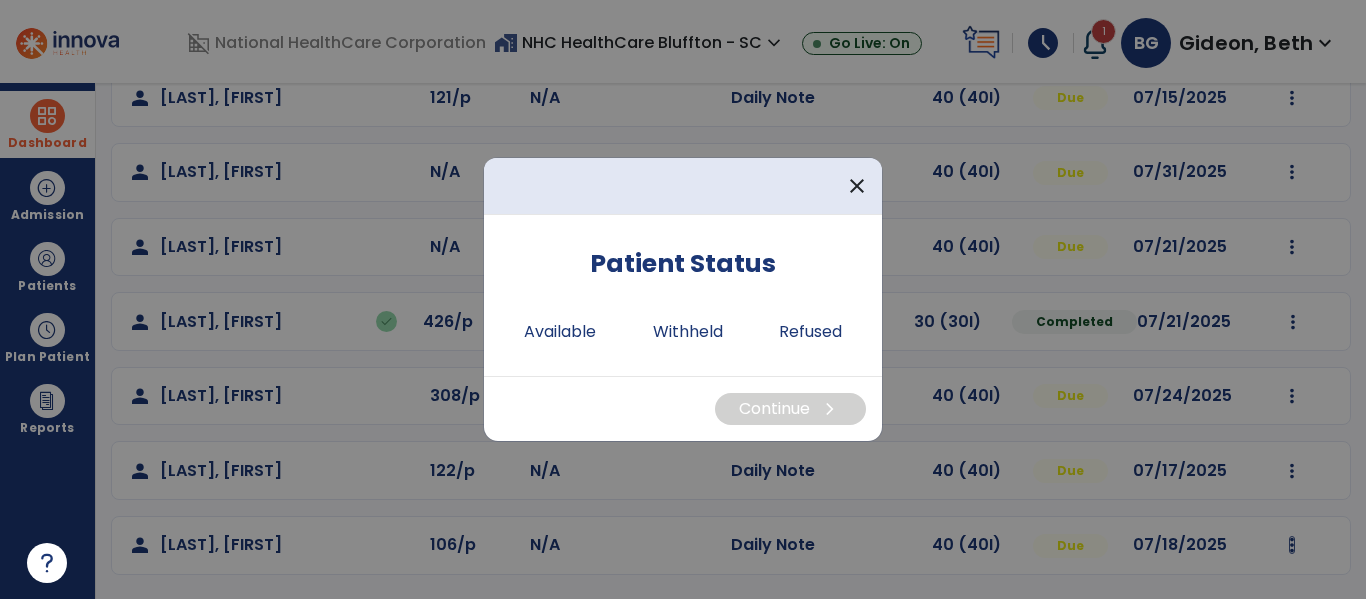 click at bounding box center (683, 299) 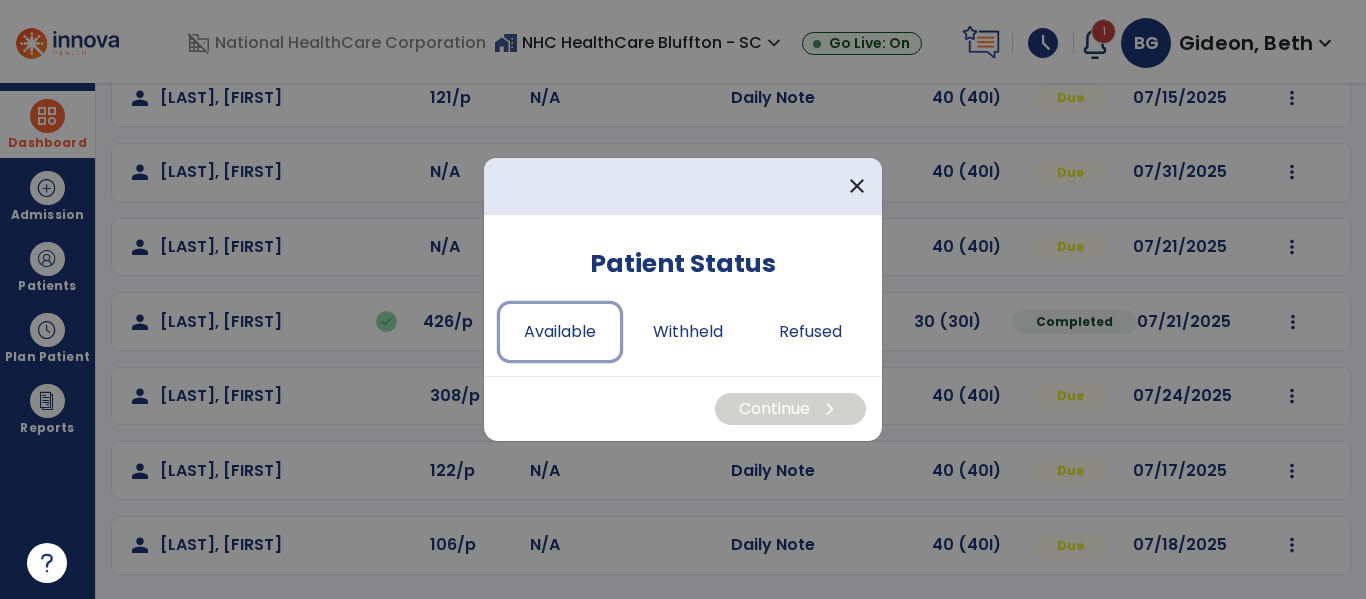 drag, startPoint x: 550, startPoint y: 320, endPoint x: 643, endPoint y: 370, distance: 105.58882 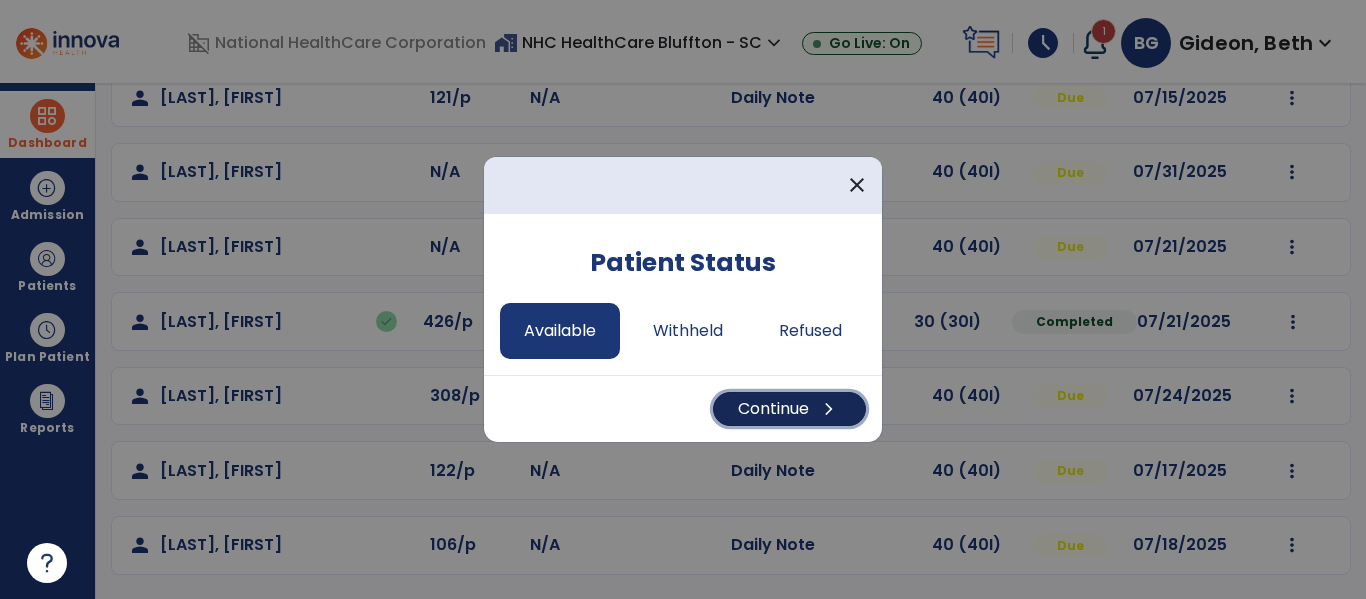 click on "chevron_right" at bounding box center [829, 409] 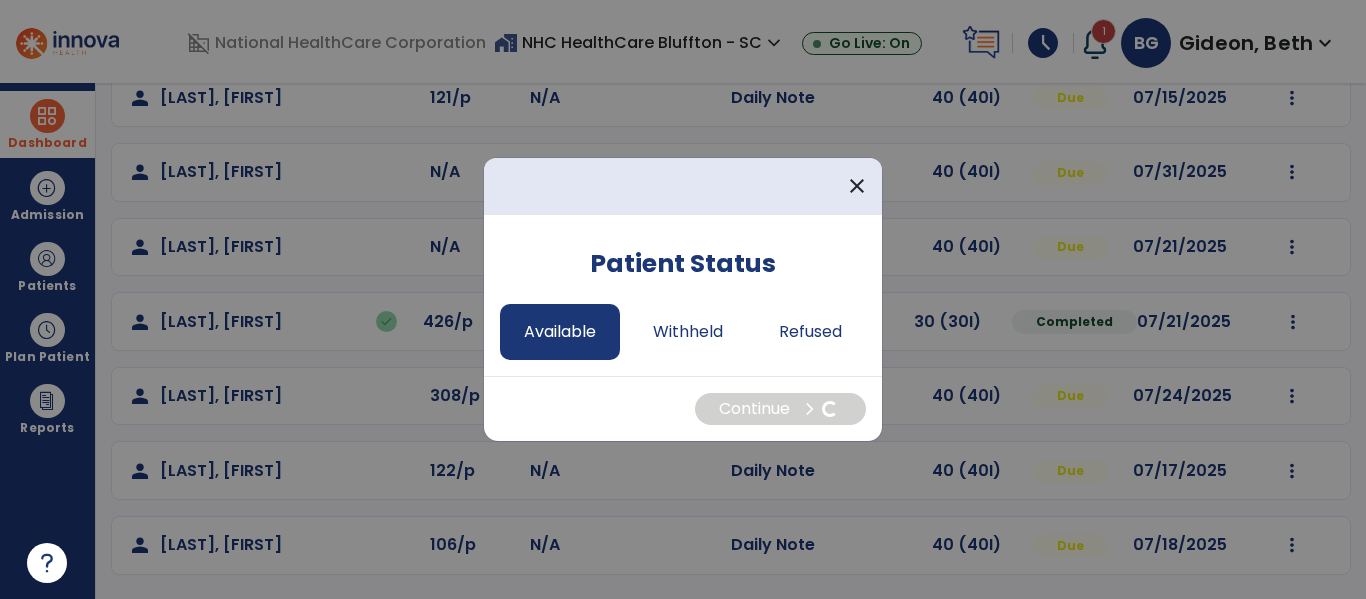 select on "*" 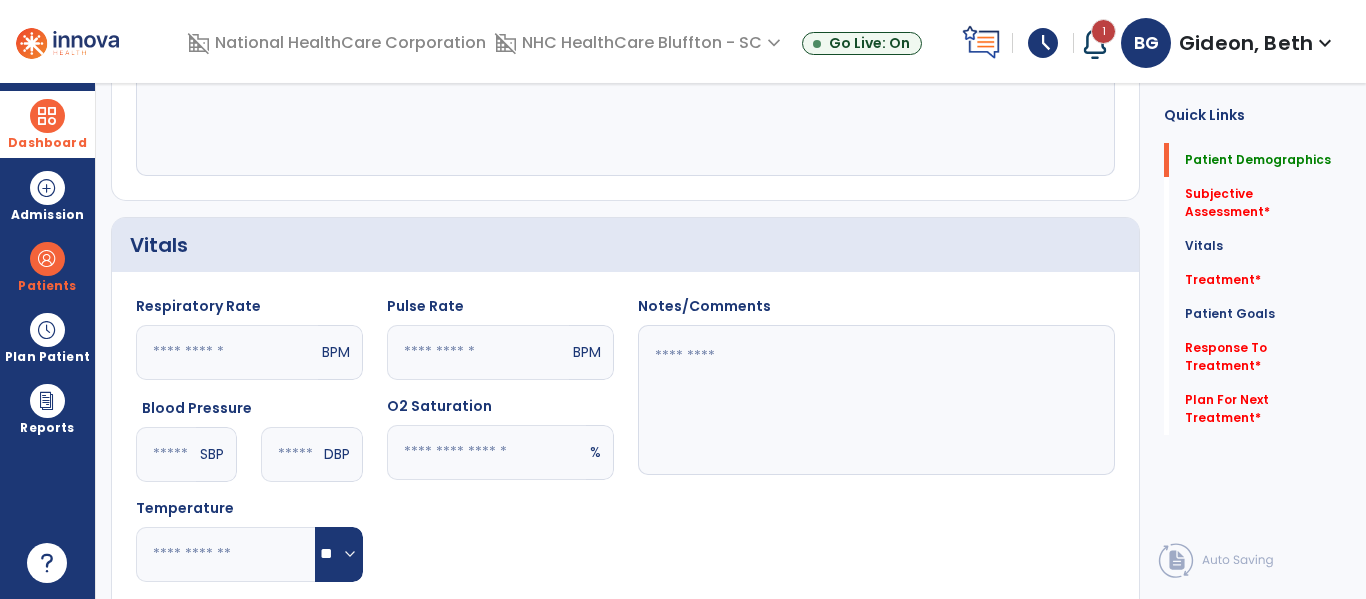 scroll, scrollTop: 0, scrollLeft: 0, axis: both 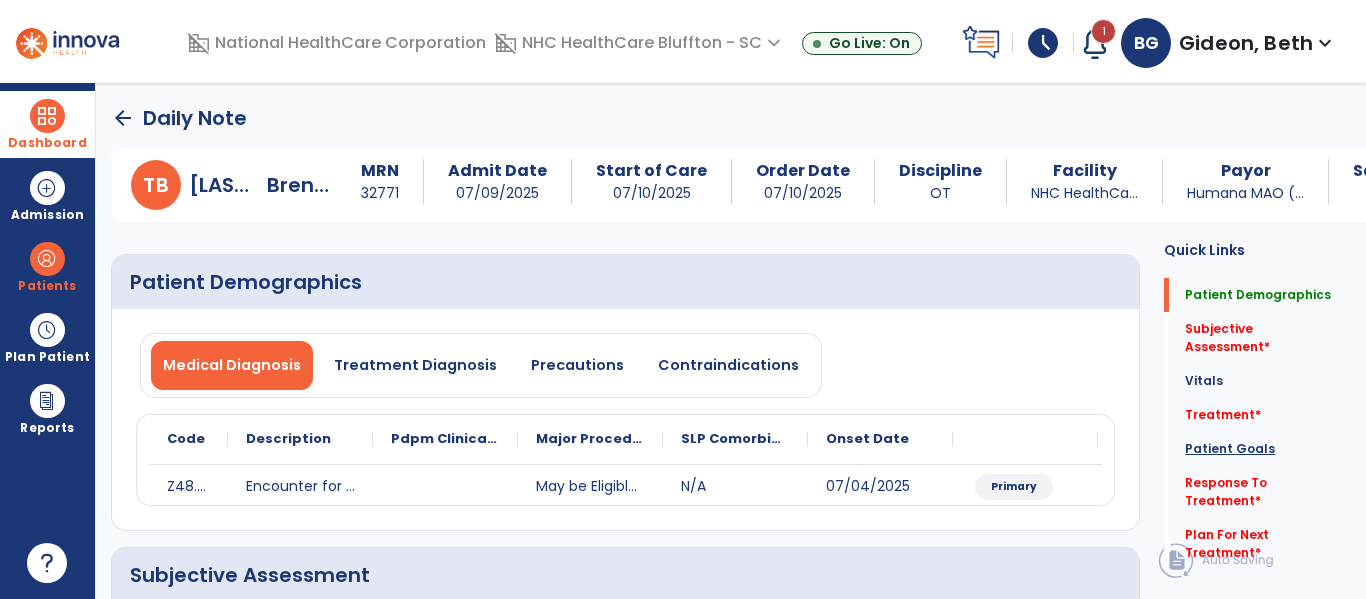 click on "Patient Goals" 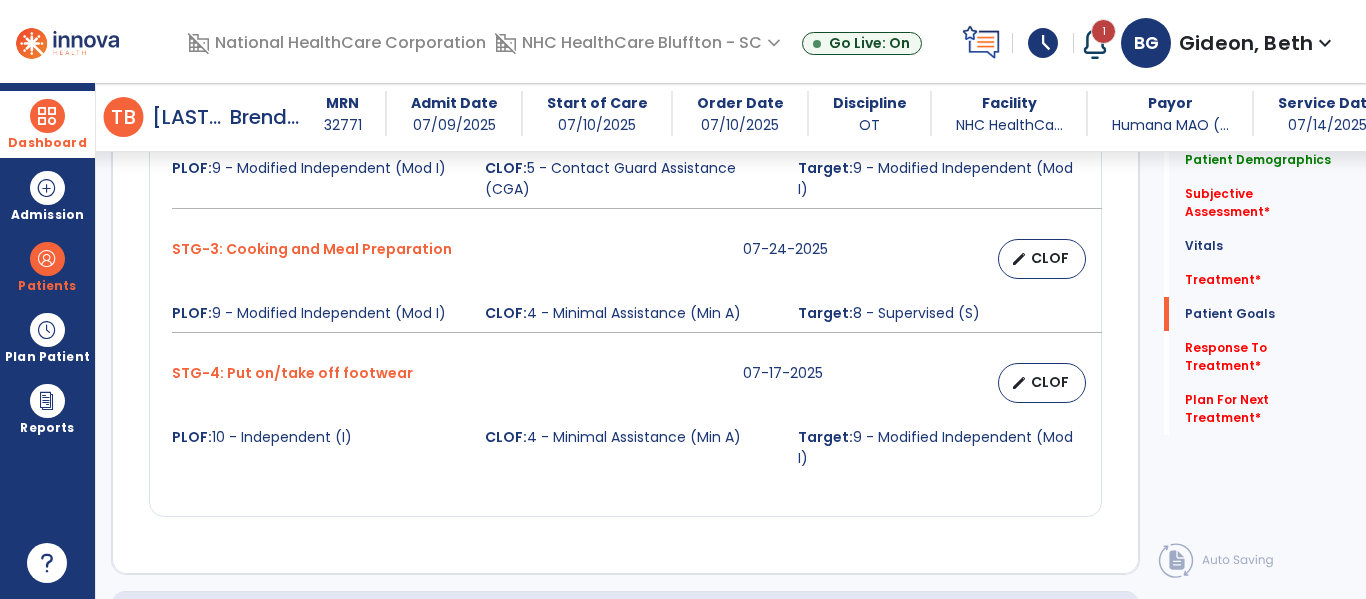 scroll, scrollTop: 1809, scrollLeft: 0, axis: vertical 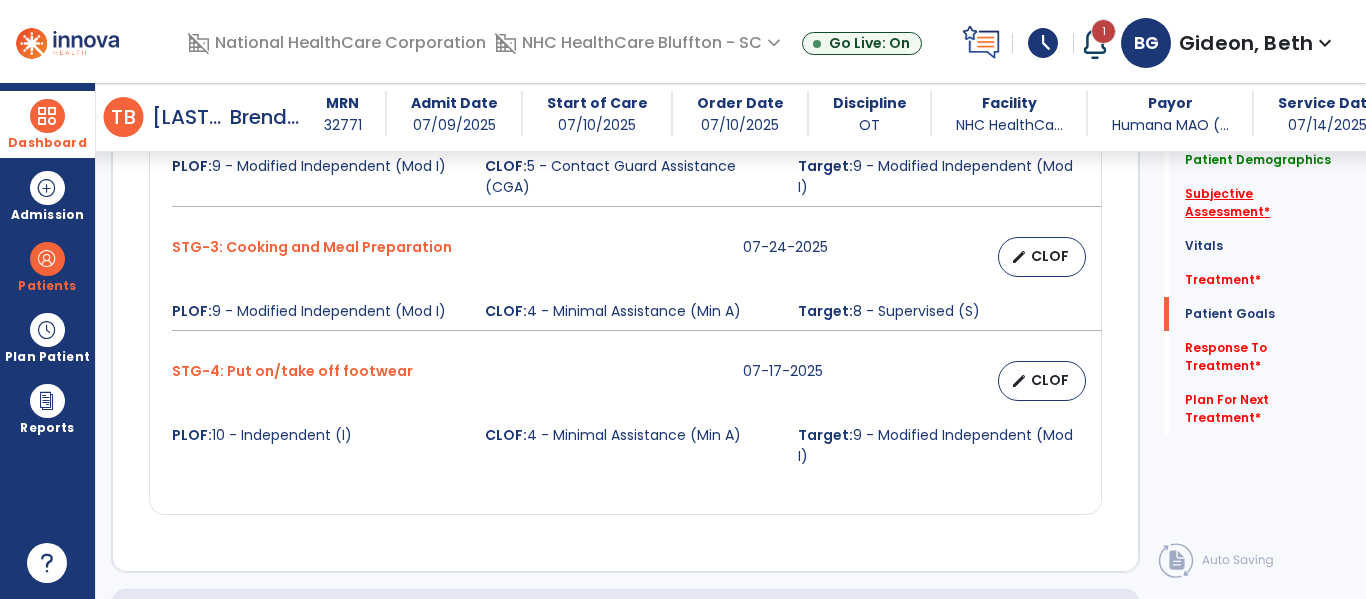 click on "Subjective Assessment   *" 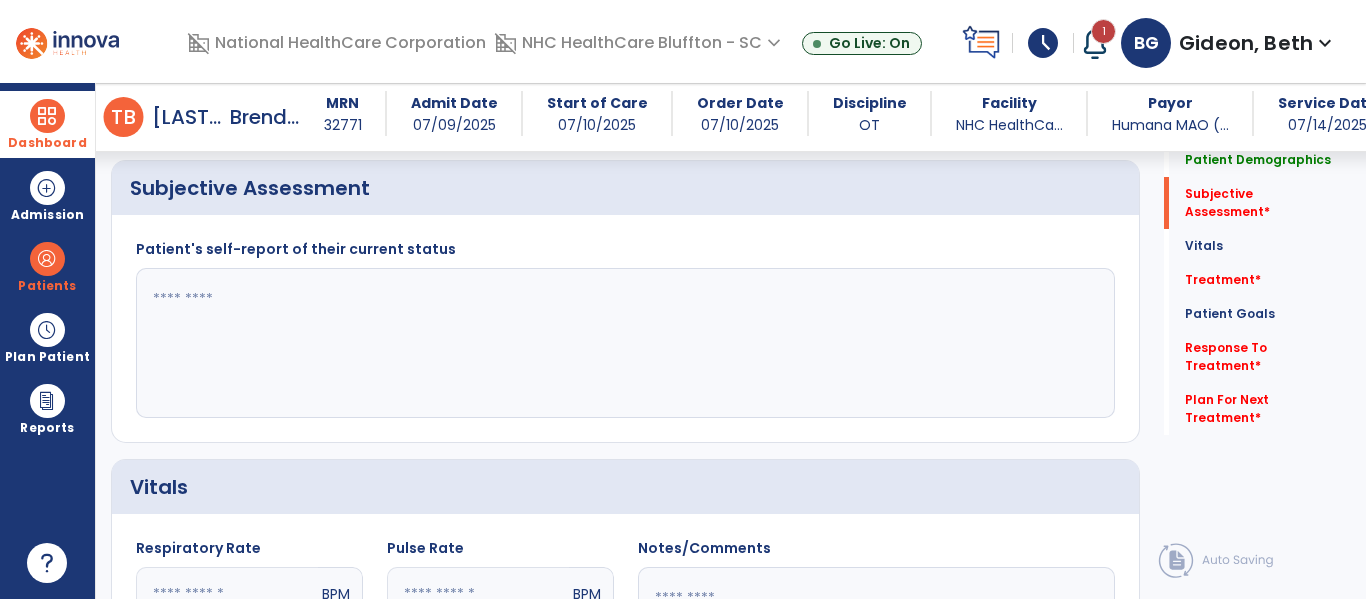 scroll, scrollTop: 328, scrollLeft: 0, axis: vertical 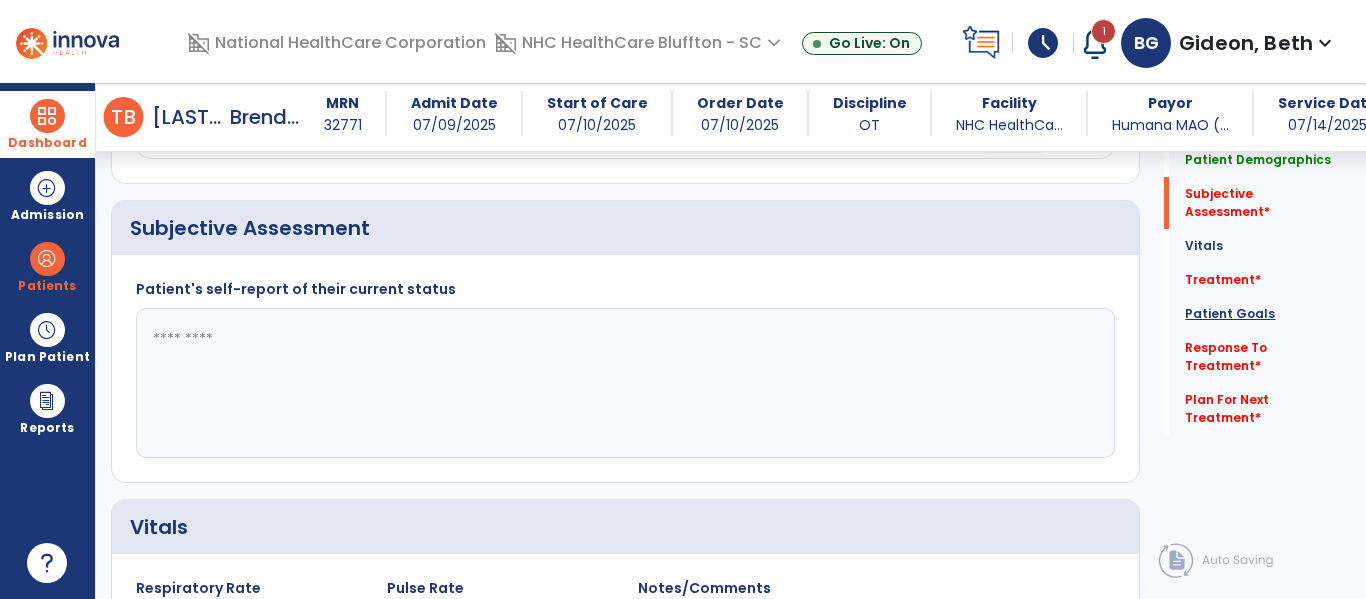 click on "Patient Goals" 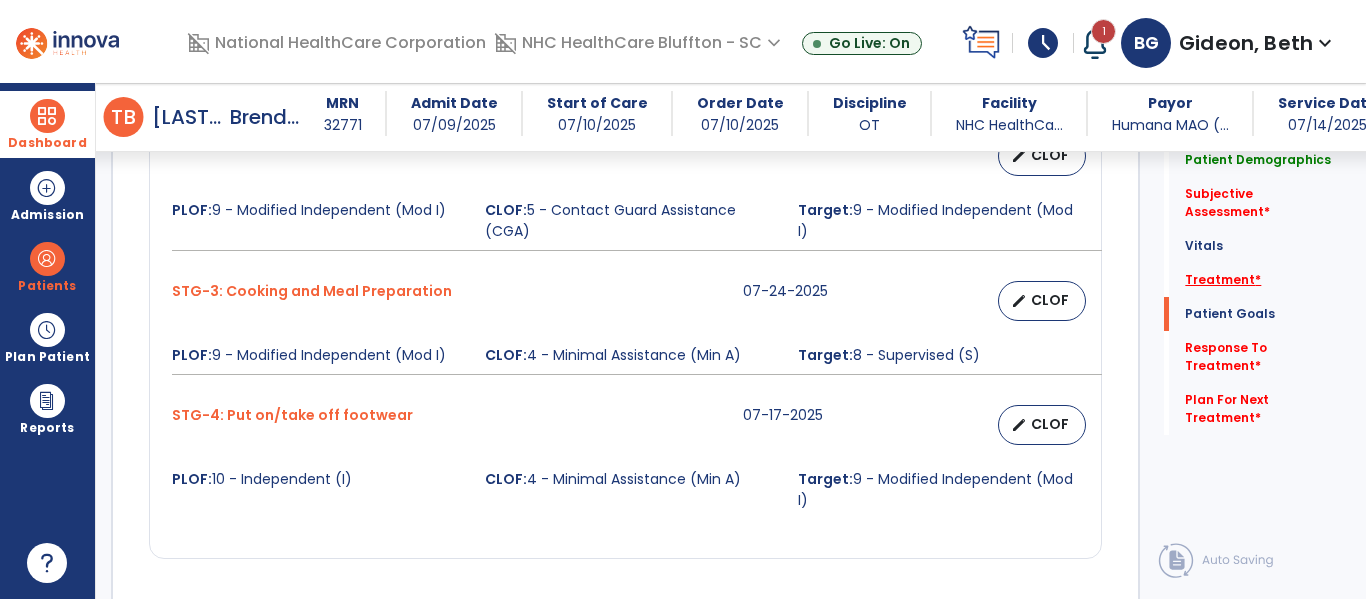 scroll, scrollTop: 1690, scrollLeft: 0, axis: vertical 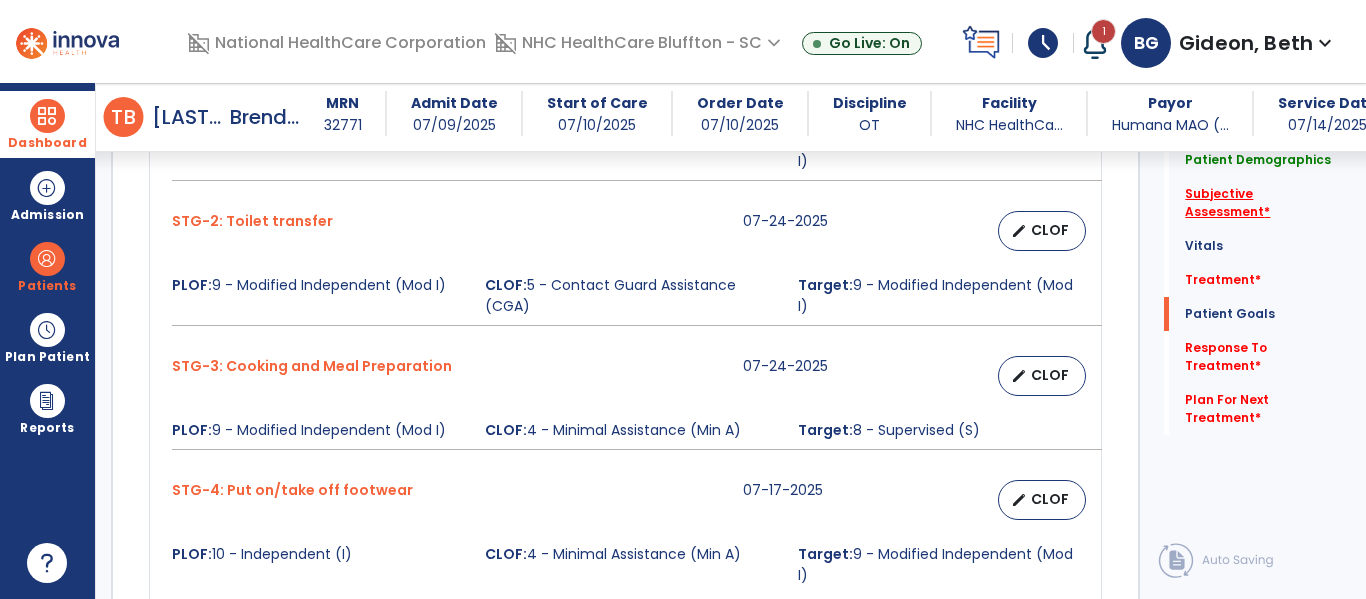 click on "Subjective Assessment   *" 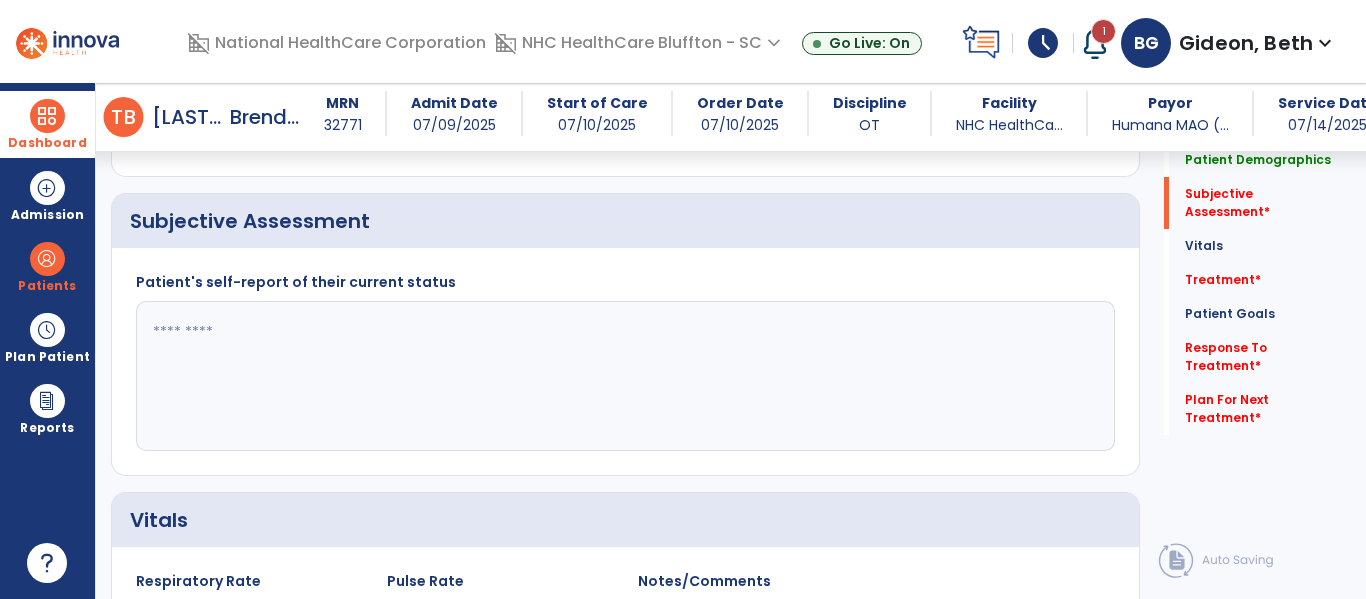 scroll, scrollTop: 328, scrollLeft: 0, axis: vertical 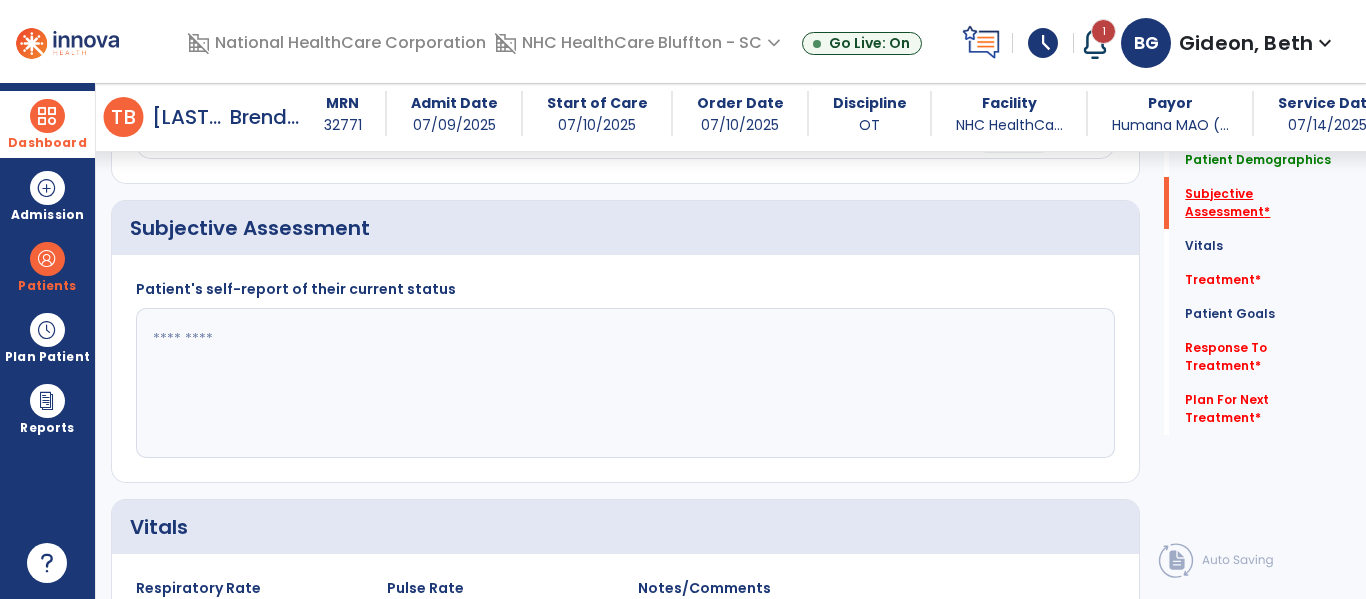 click on "Subjective Assessment   *" 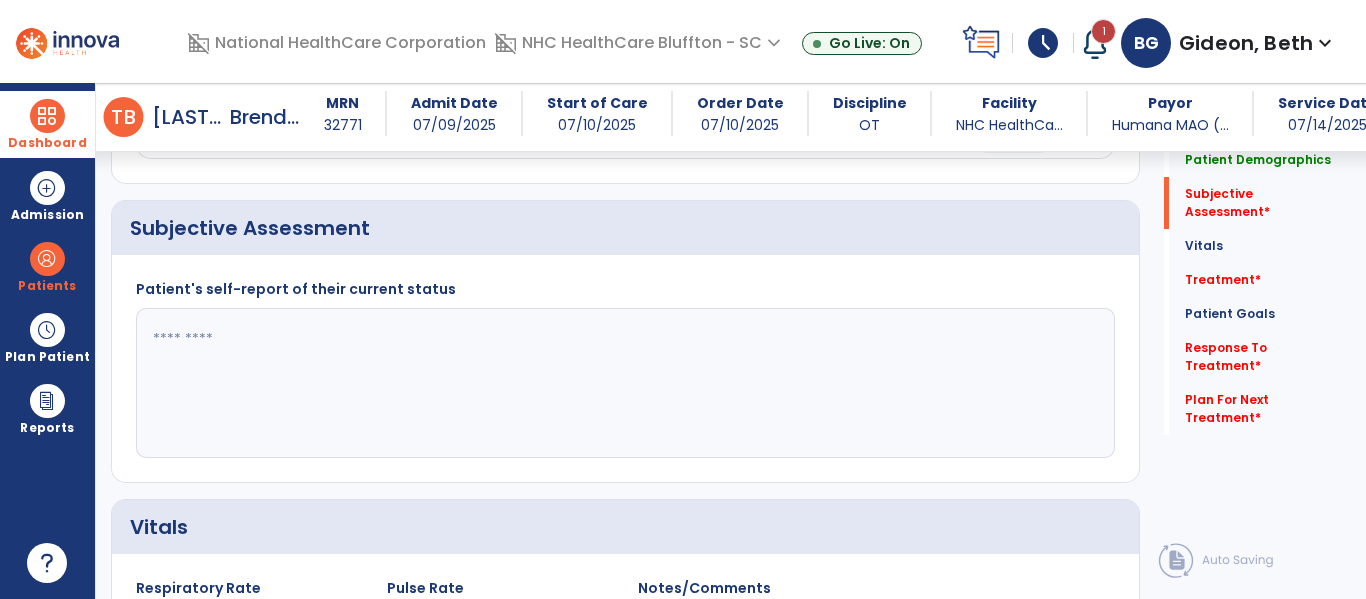 click 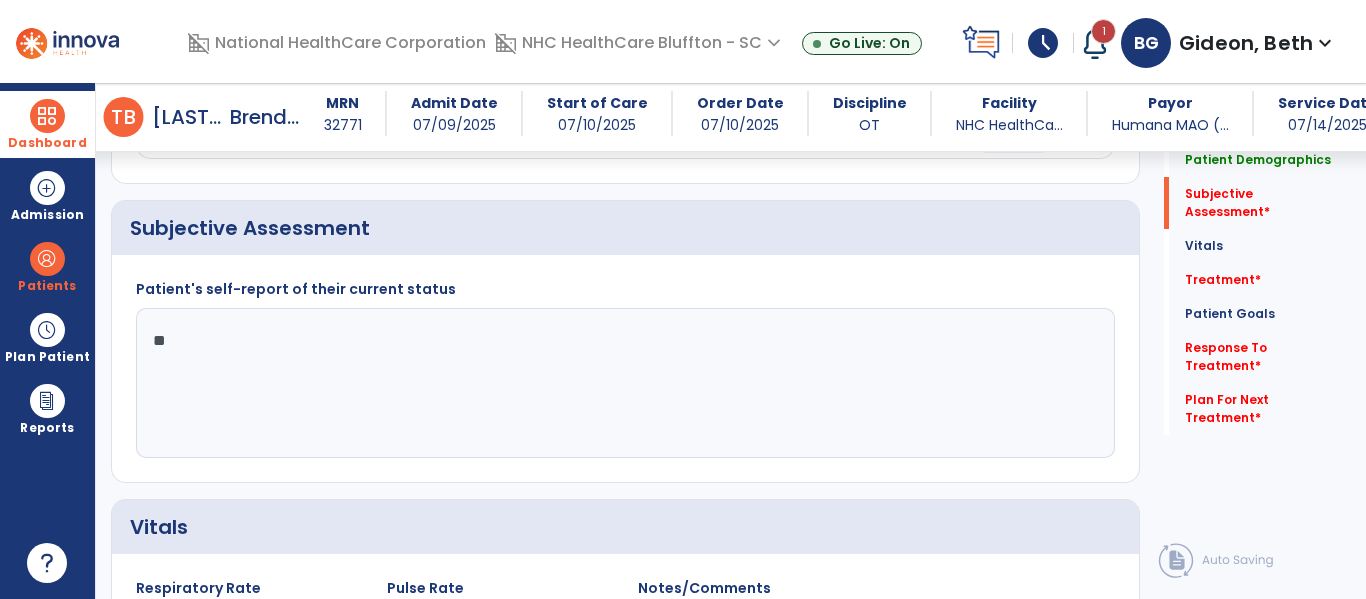 type on "*" 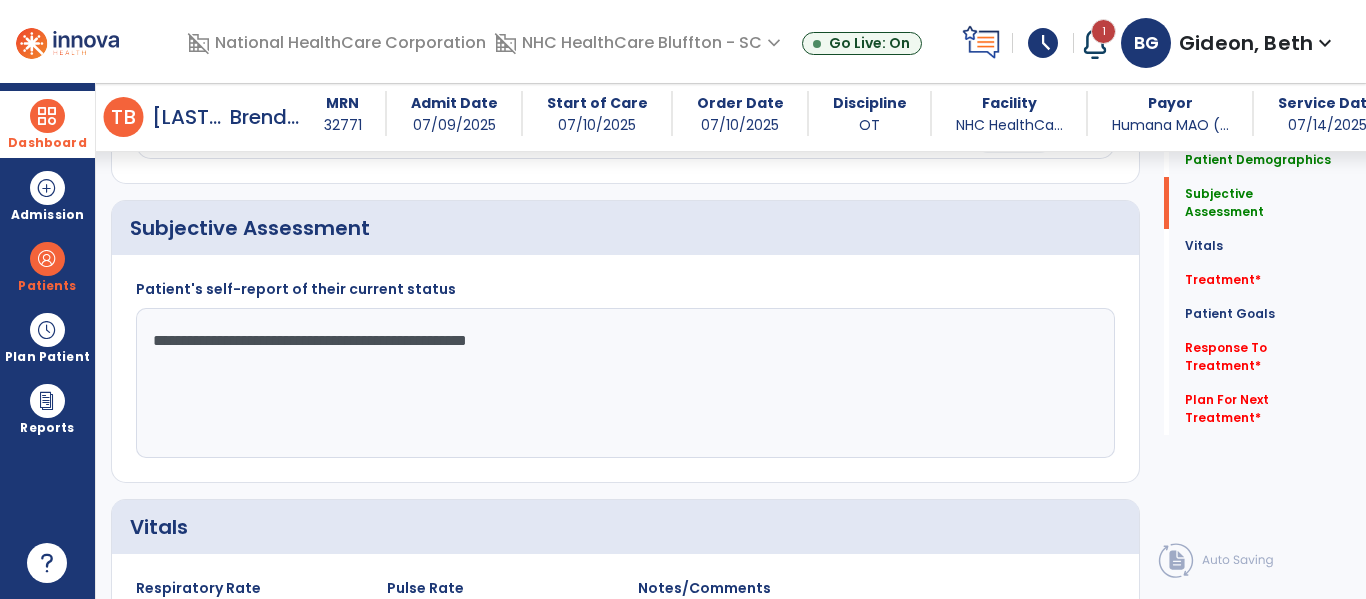 click on "**********" 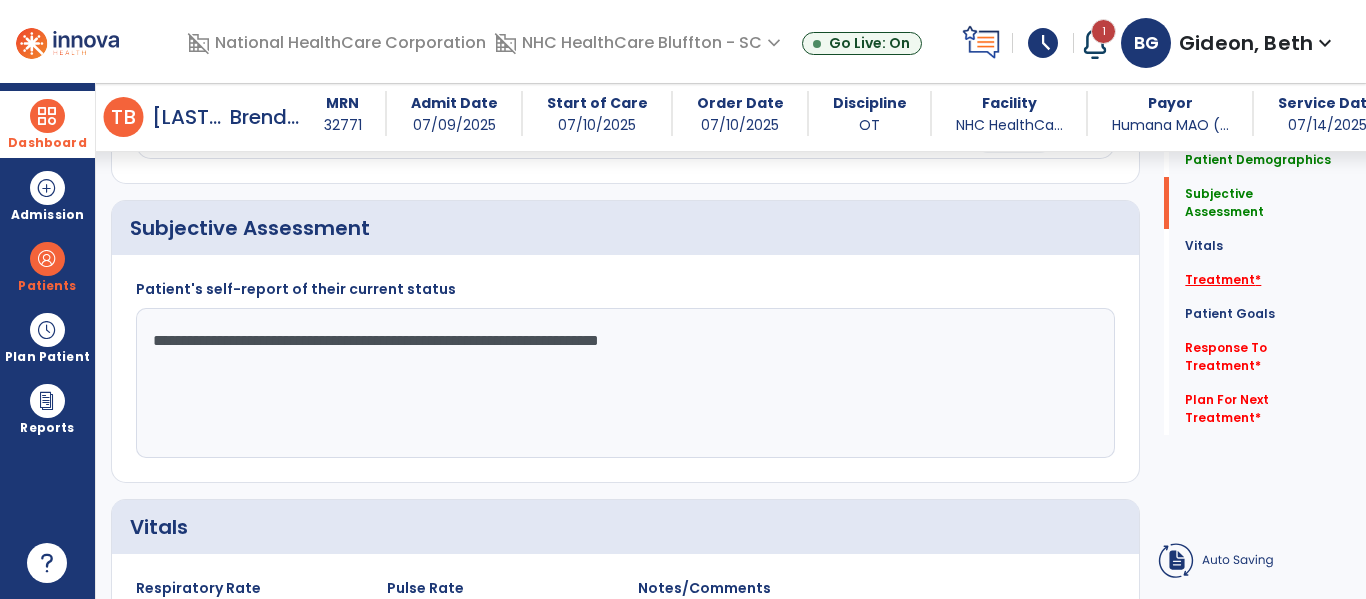 type on "**********" 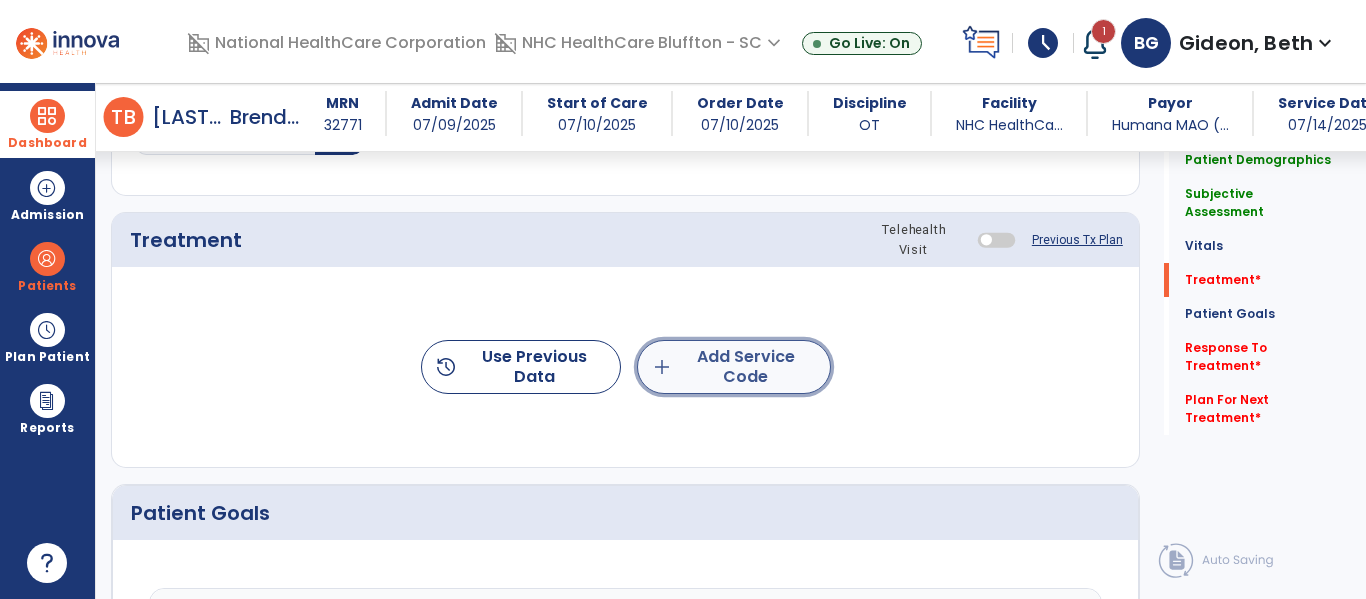 click on "add  Add Service Code" 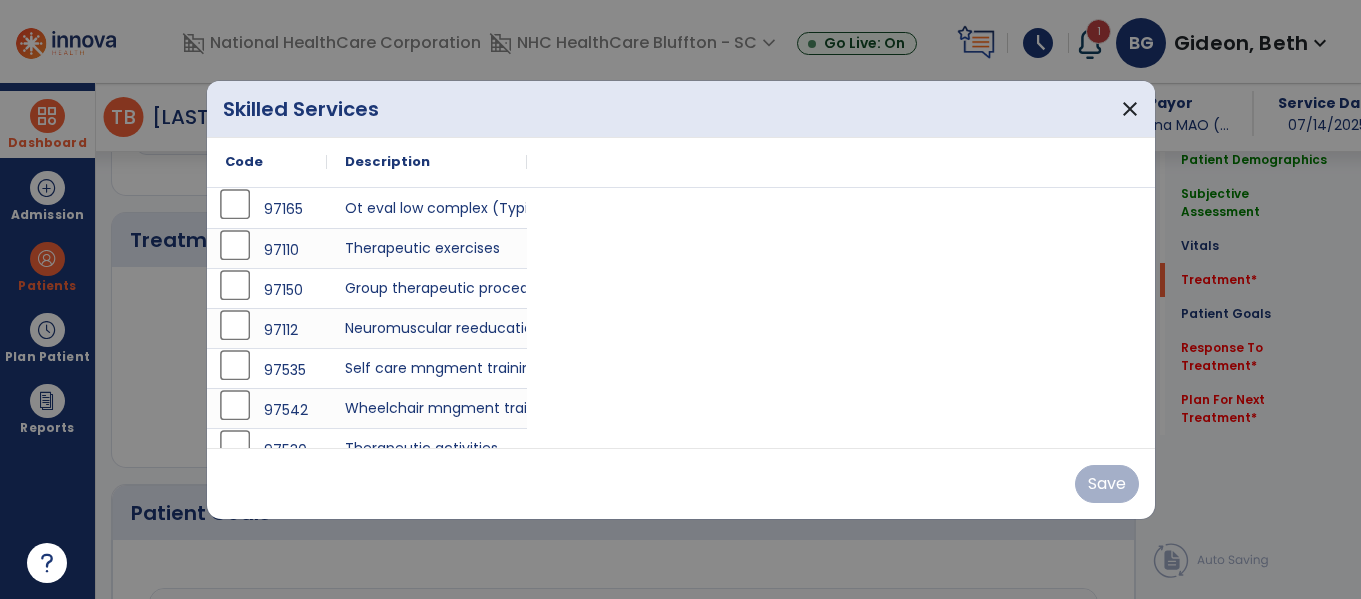 scroll, scrollTop: 1037, scrollLeft: 0, axis: vertical 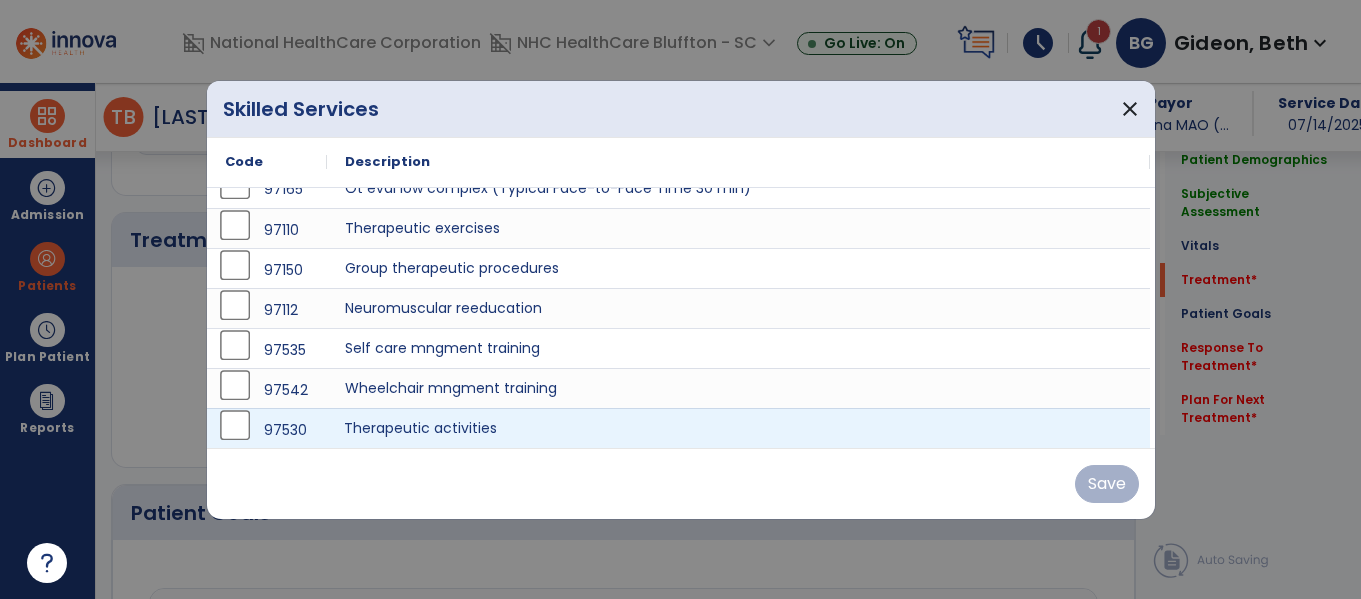 click on "Therapeutic activities" at bounding box center (738, 428) 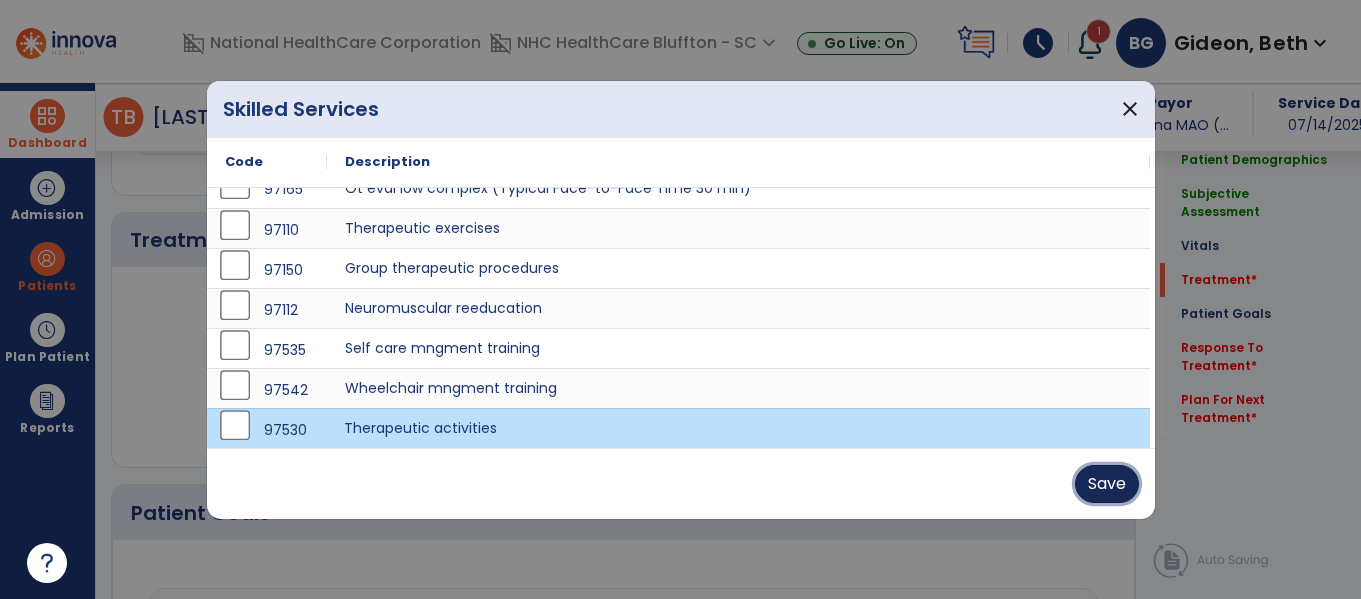 click on "Save" at bounding box center [1107, 484] 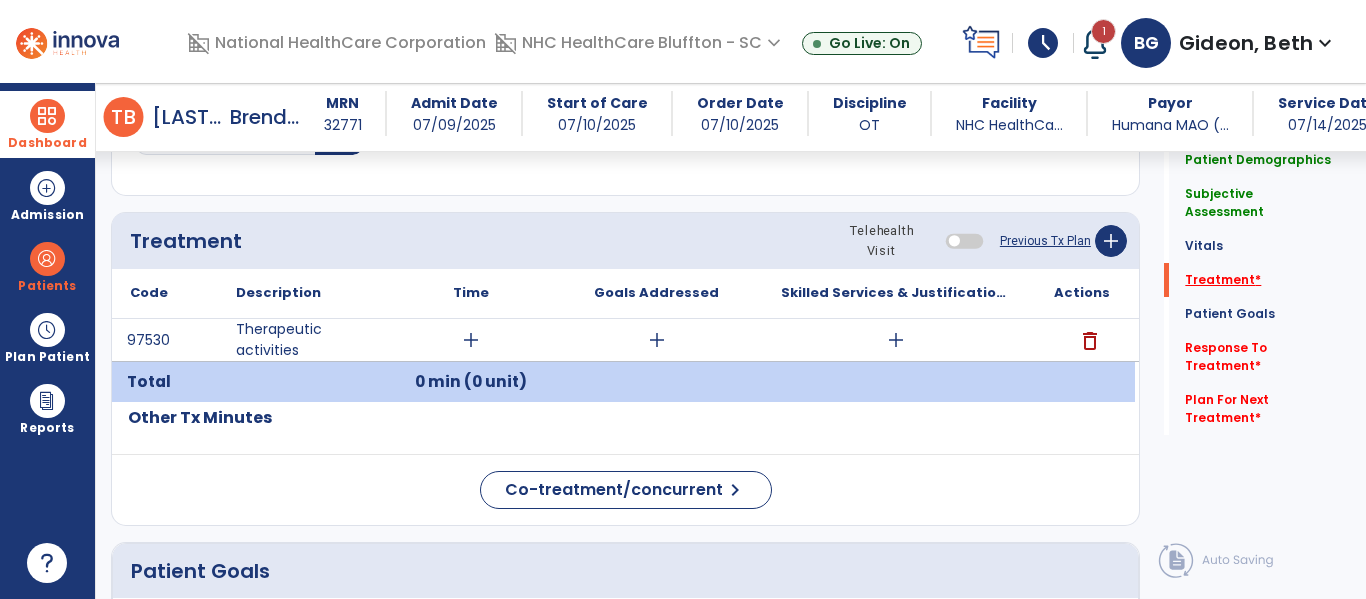 click on "Treatment   *" 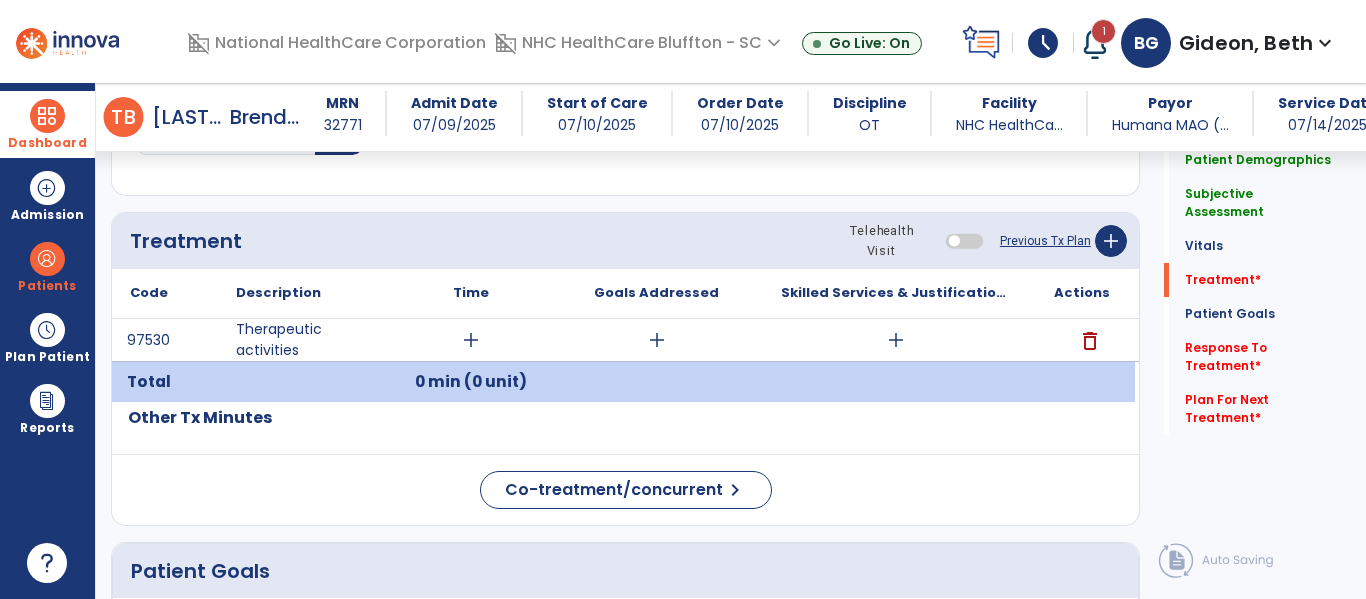scroll, scrollTop: 1066, scrollLeft: 0, axis: vertical 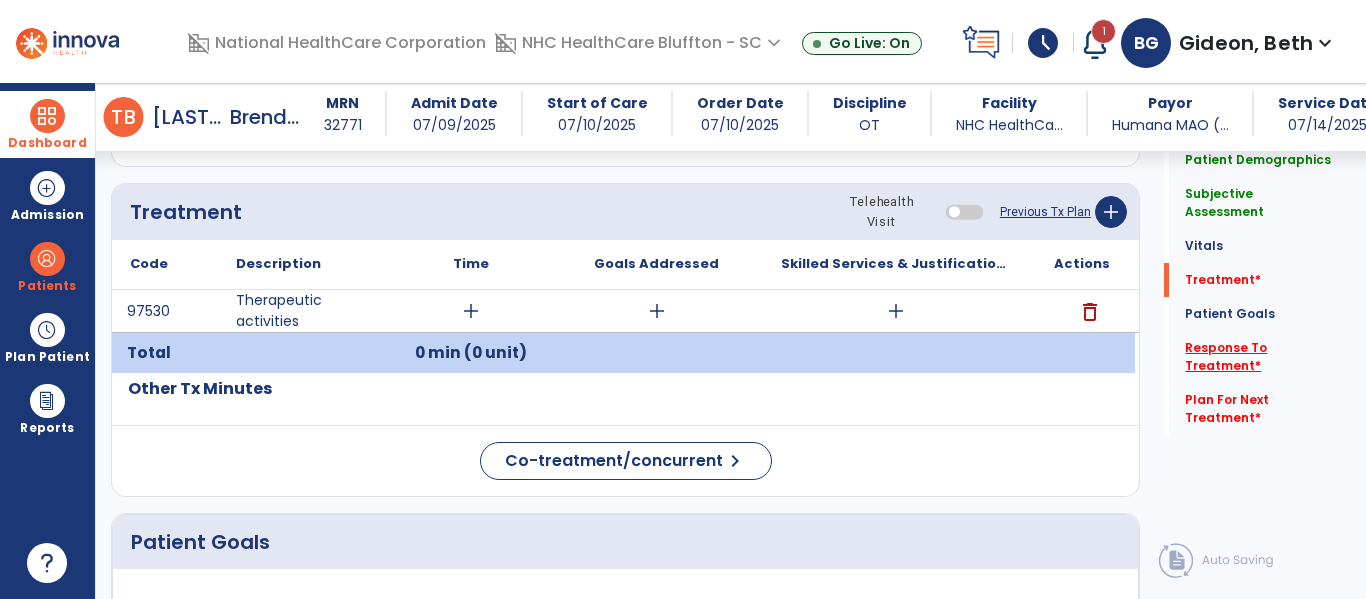 click on "Response To Treatment   *" 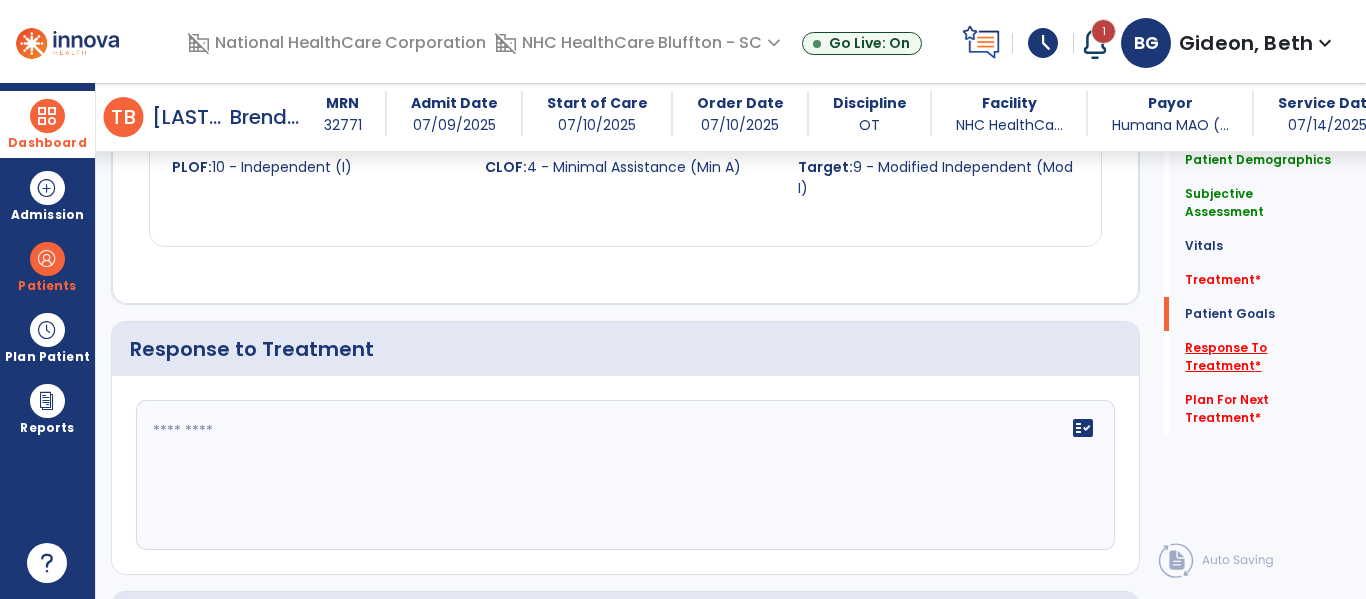 scroll, scrollTop: 2201, scrollLeft: 0, axis: vertical 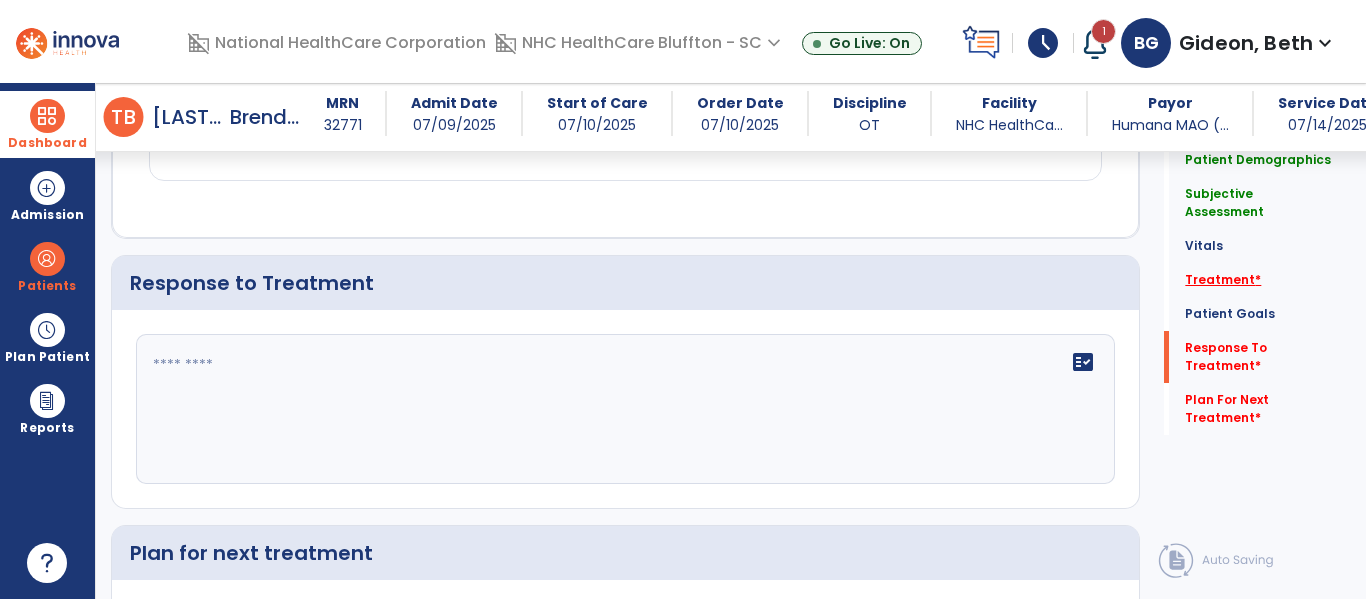 click on "Treatment   *" 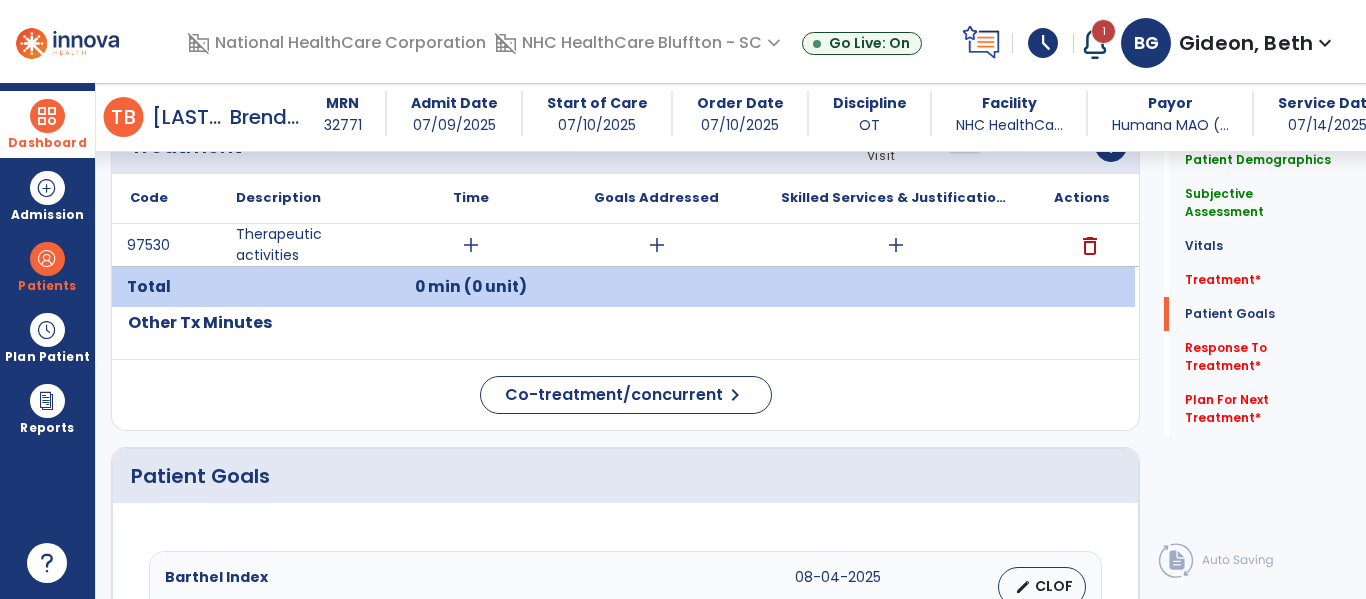 scroll, scrollTop: 1066, scrollLeft: 0, axis: vertical 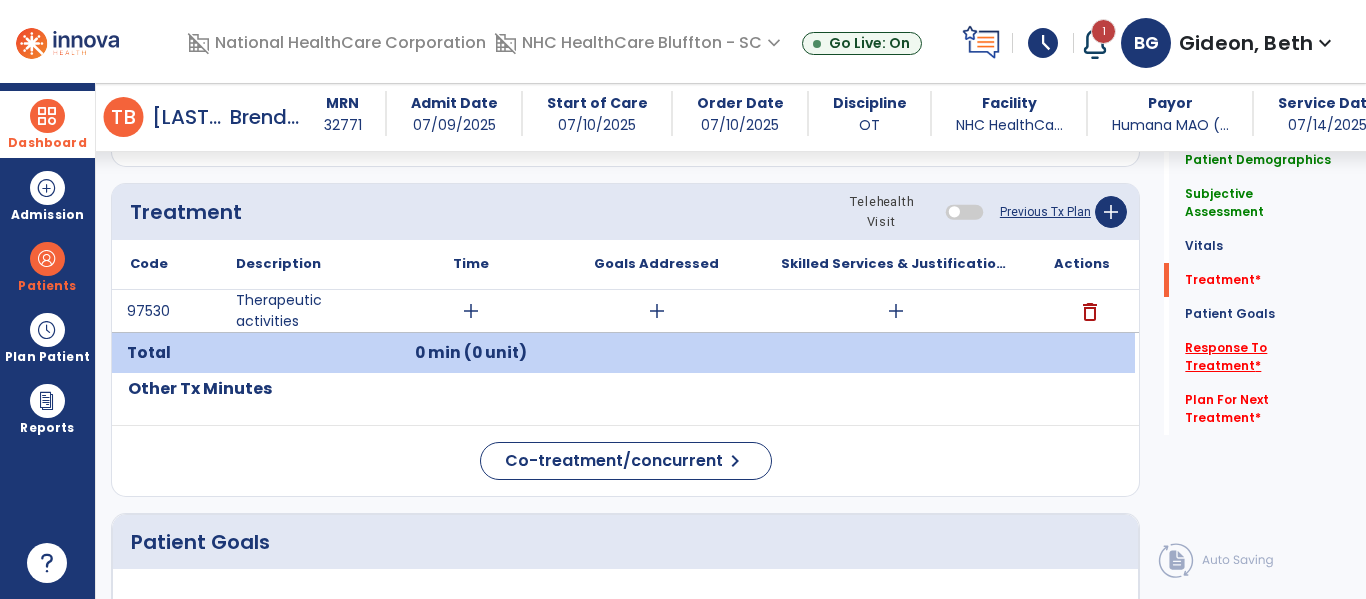 click on "Response To Treatment   *" 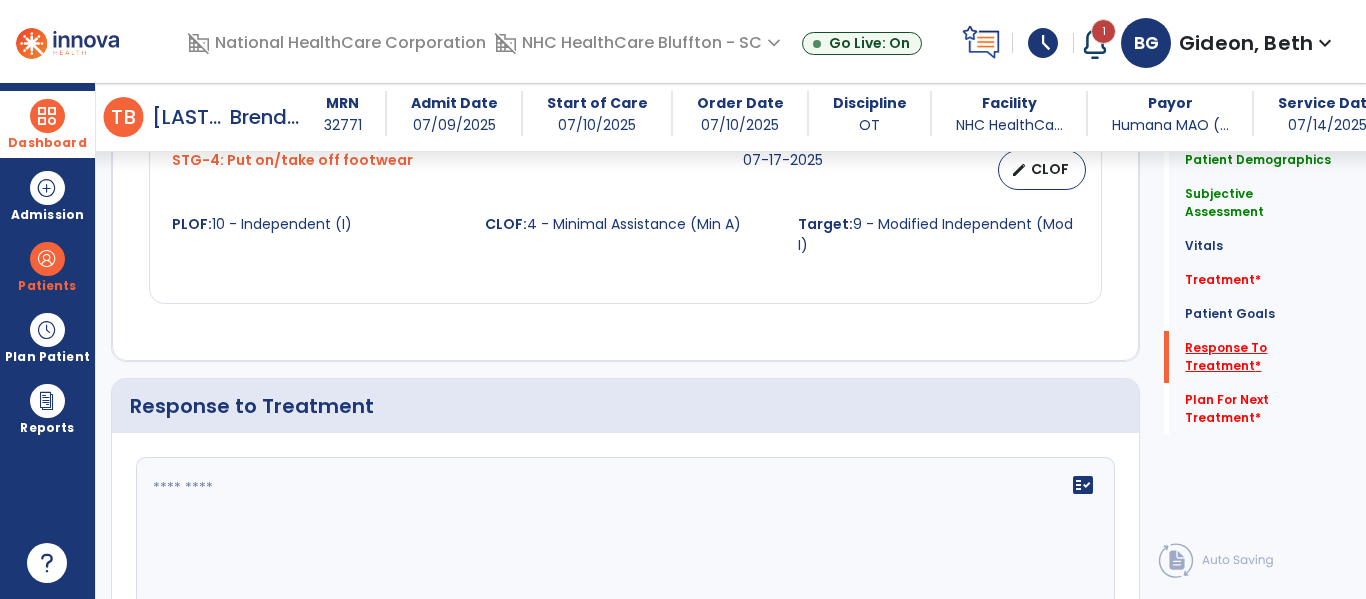 scroll, scrollTop: 2201, scrollLeft: 0, axis: vertical 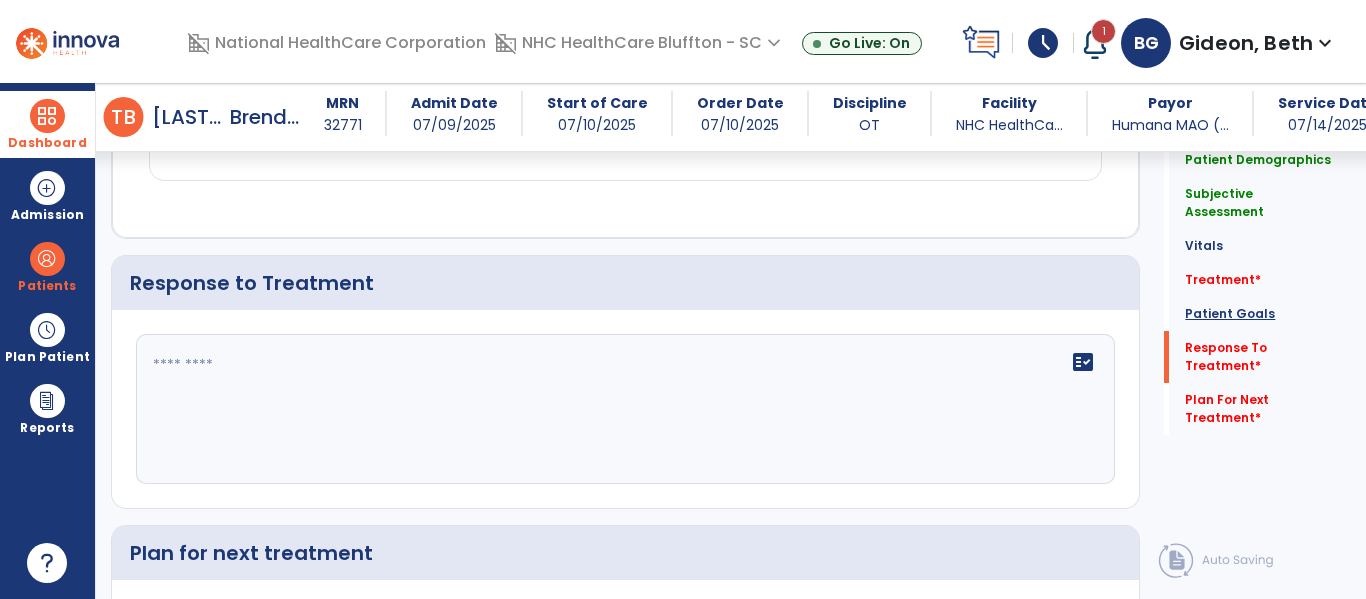 click on "Patient Goals" 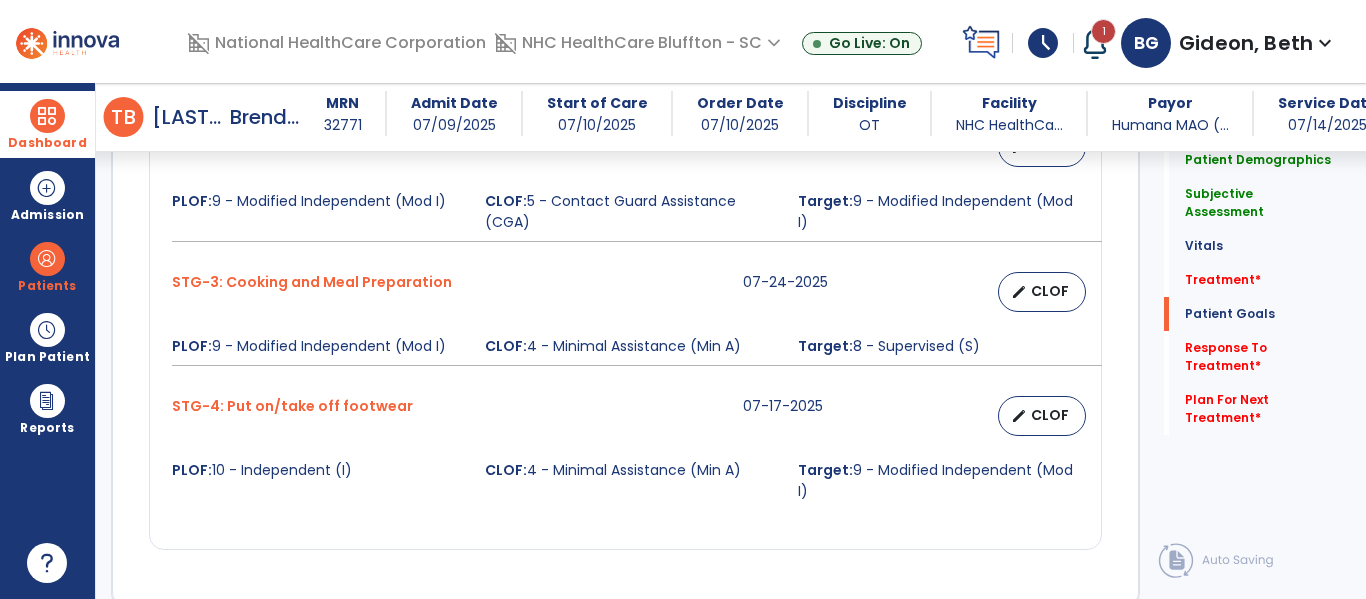 scroll, scrollTop: 1848, scrollLeft: 0, axis: vertical 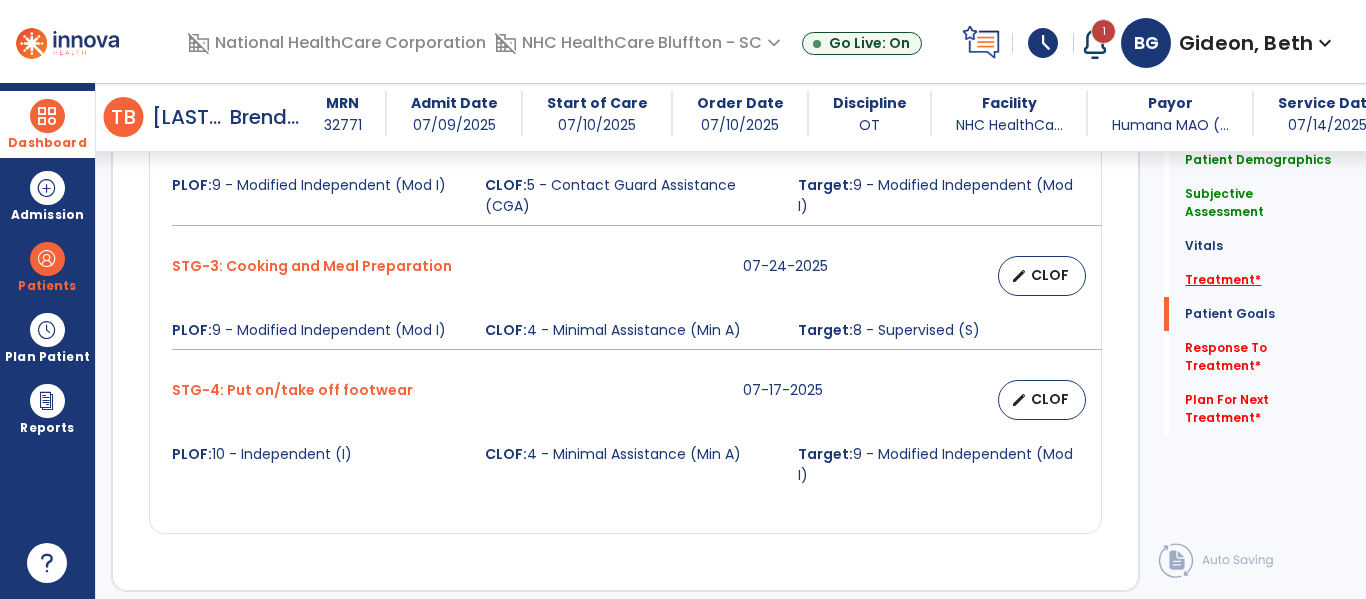 click on "Treatment   *" 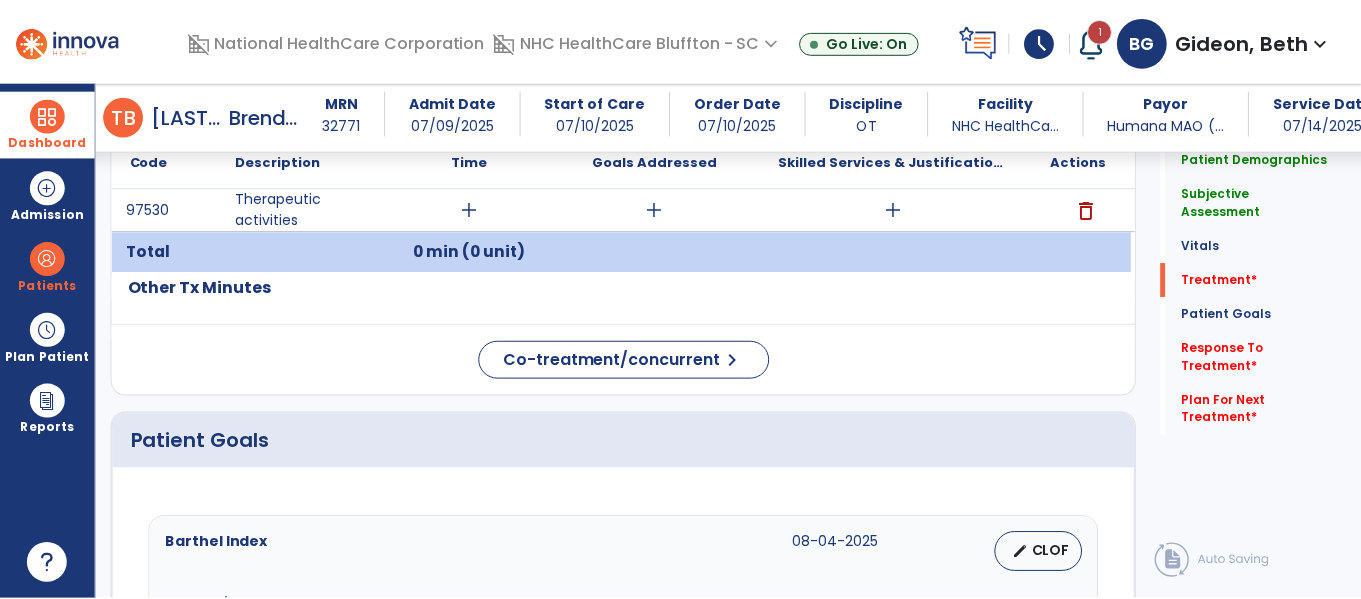 scroll, scrollTop: 1066, scrollLeft: 0, axis: vertical 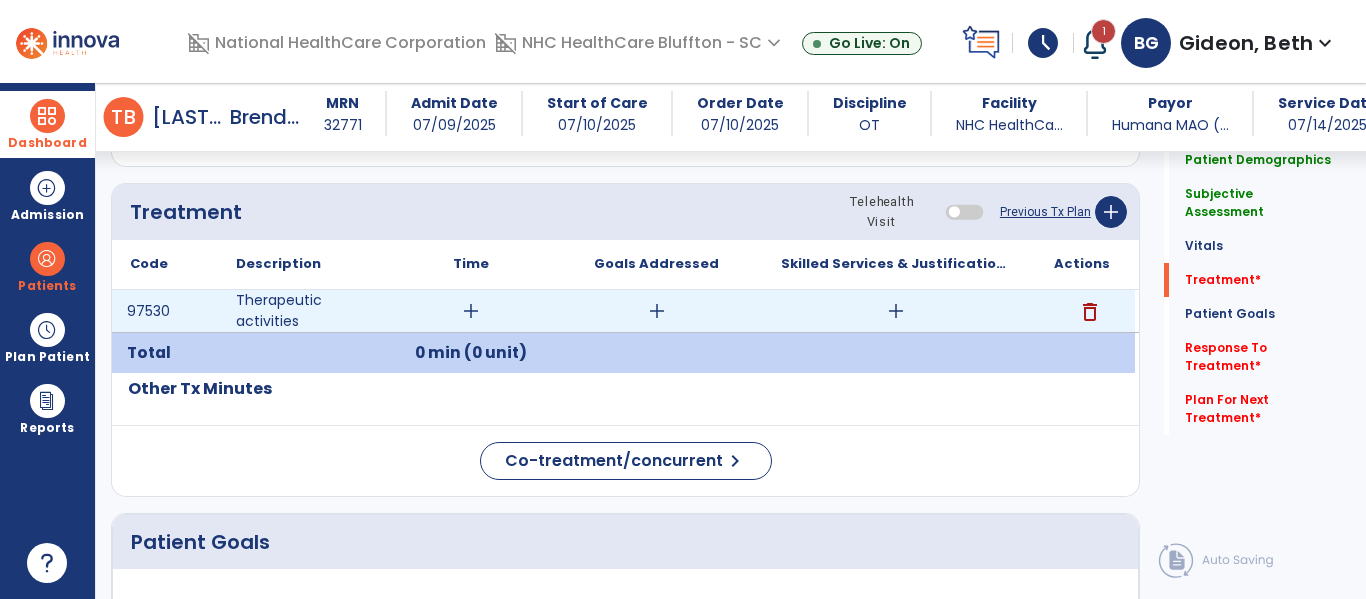 click on "add" at bounding box center (471, 311) 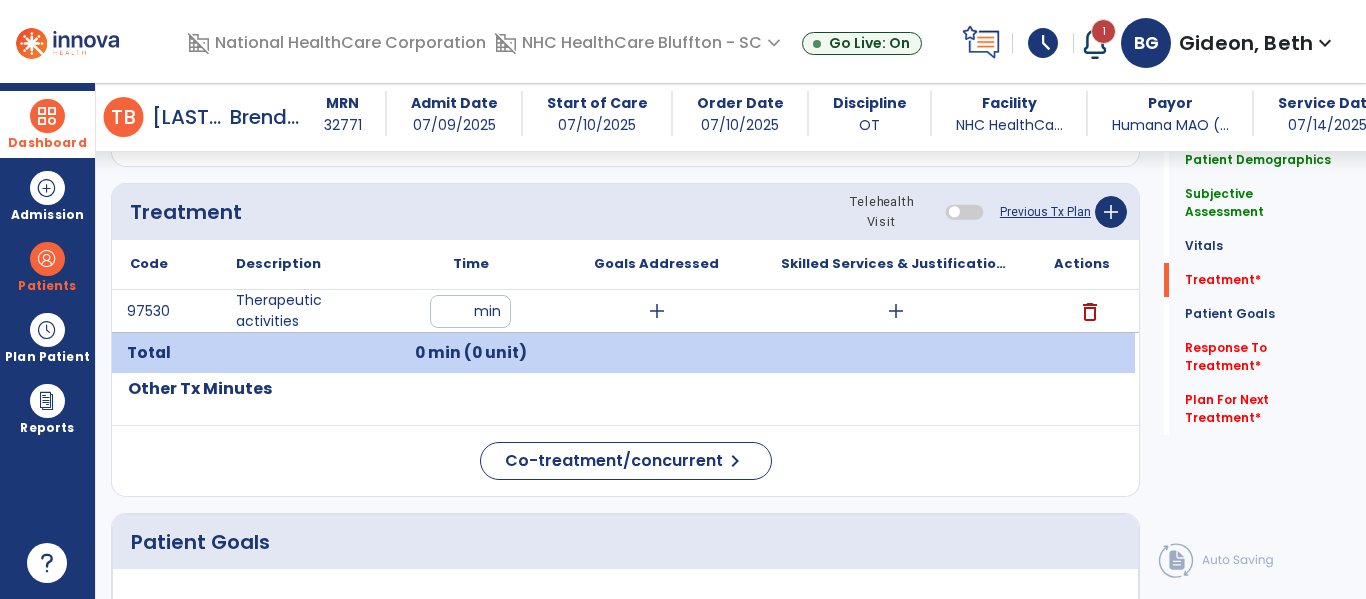 type on "**" 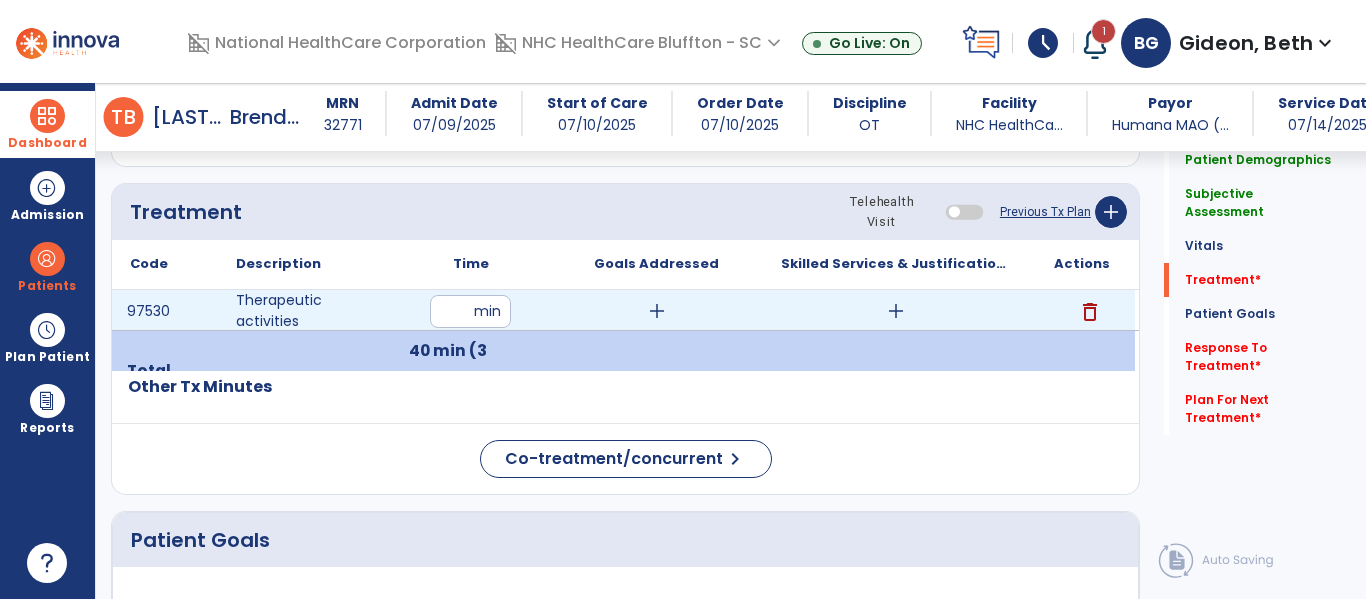 click on "add" at bounding box center [657, 311] 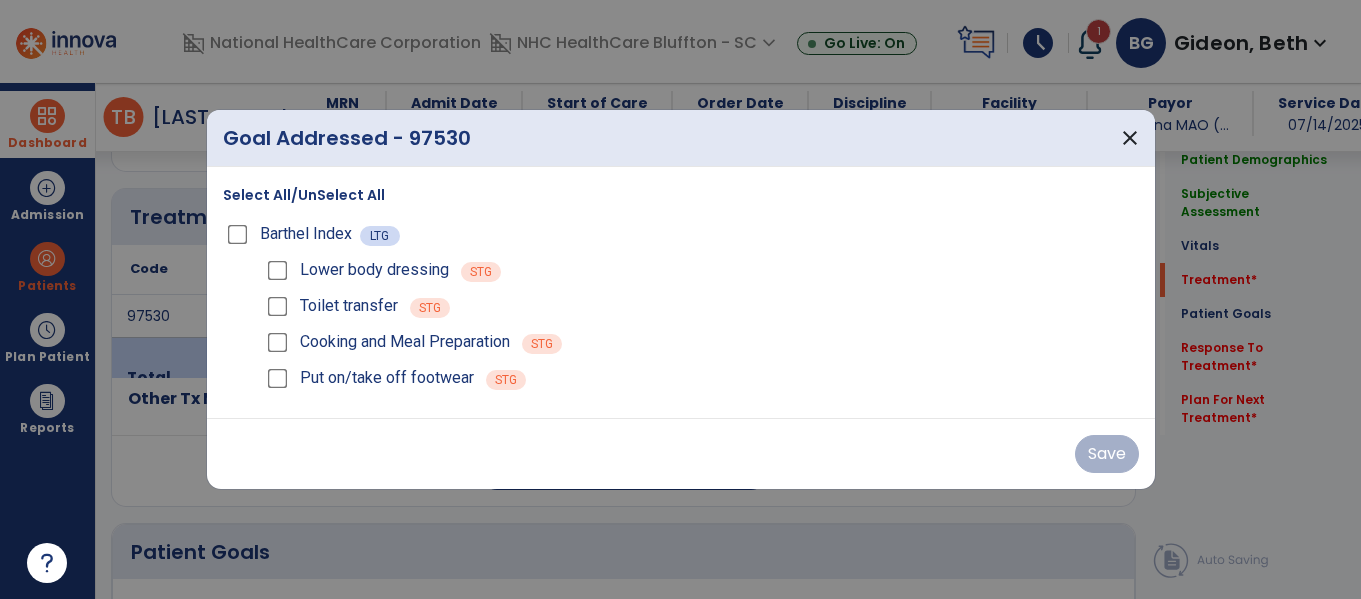 scroll, scrollTop: 1066, scrollLeft: 0, axis: vertical 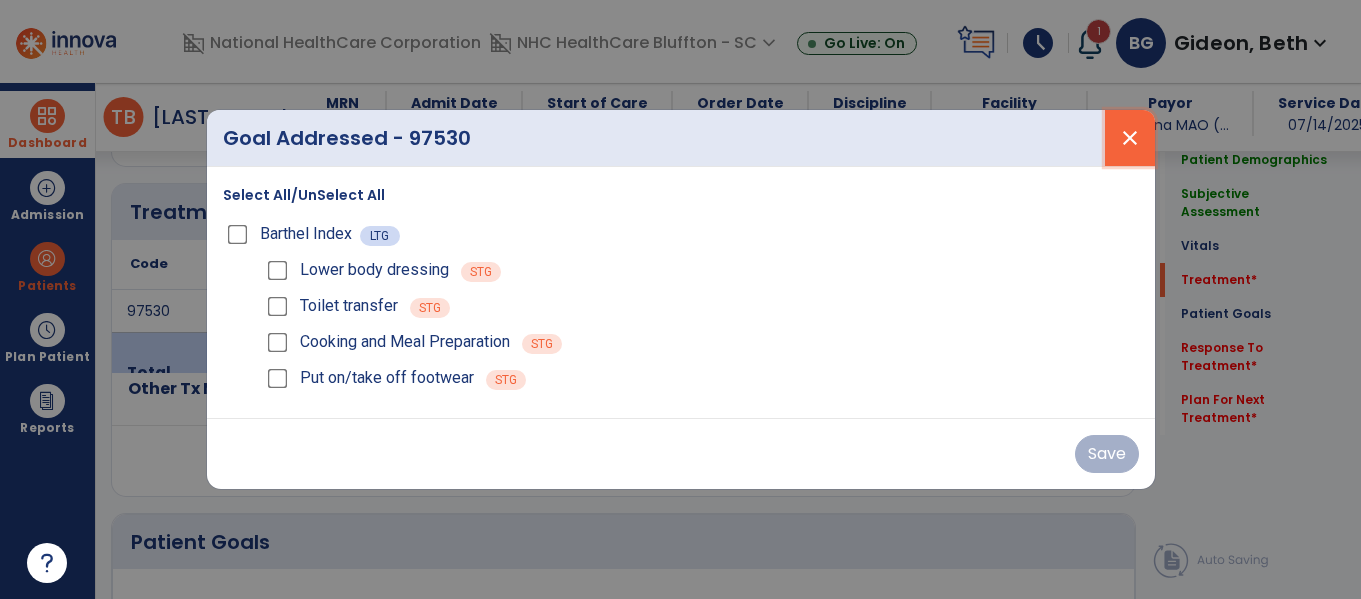 click on "close" at bounding box center [1130, 138] 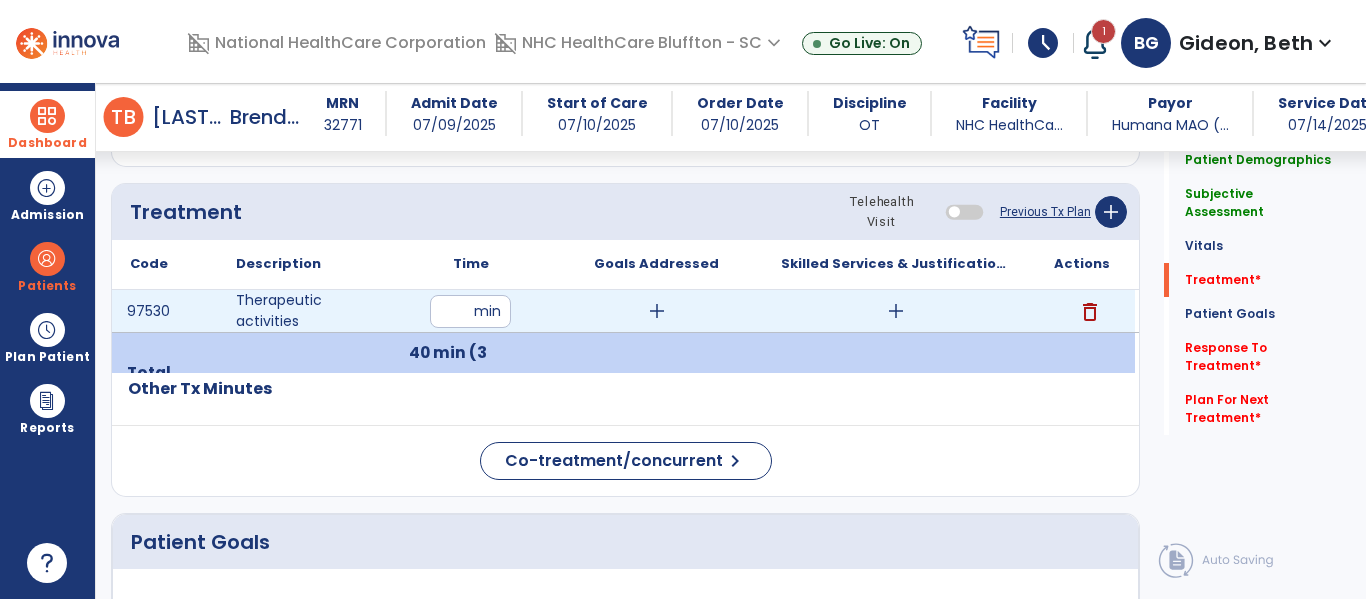 click on "add" at bounding box center (896, 311) 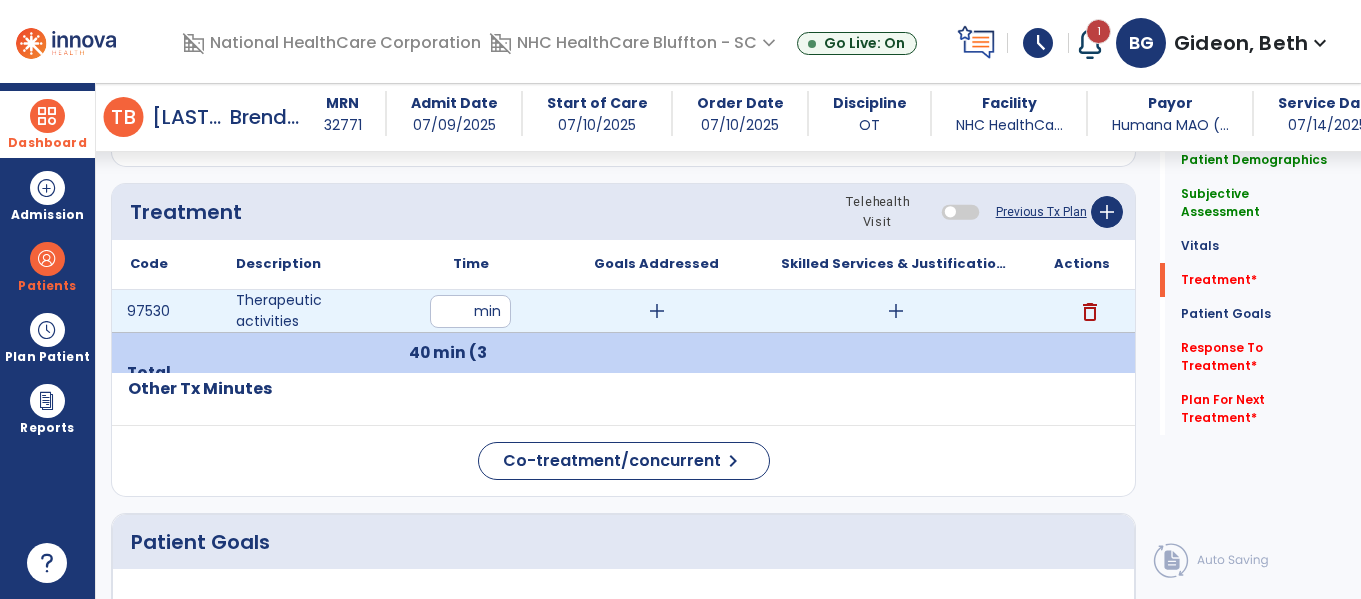 scroll, scrollTop: 1066, scrollLeft: 0, axis: vertical 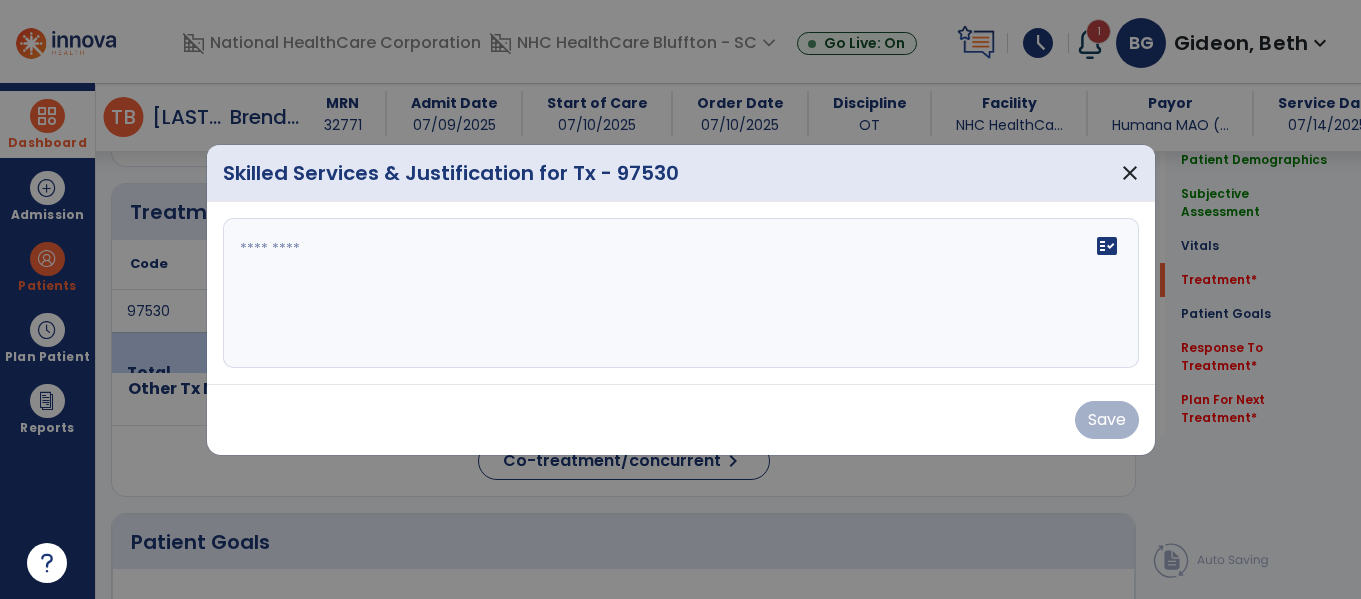 click on "fact_check" at bounding box center [681, 293] 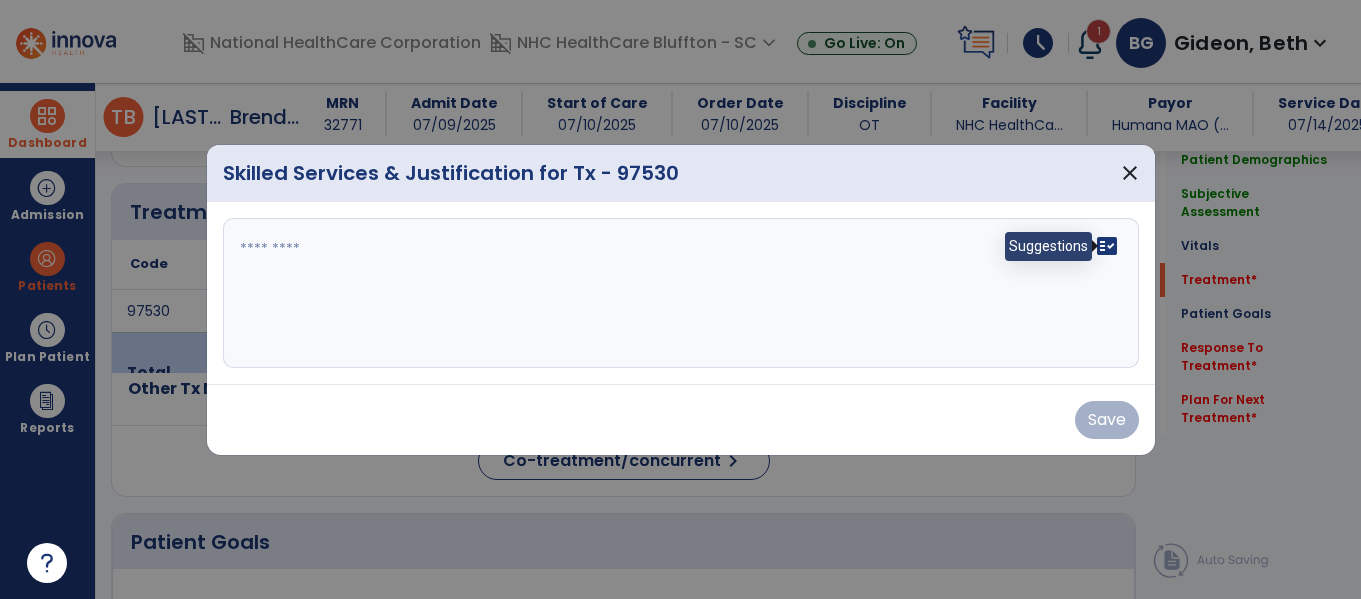 click on "fact_check" at bounding box center (1107, 246) 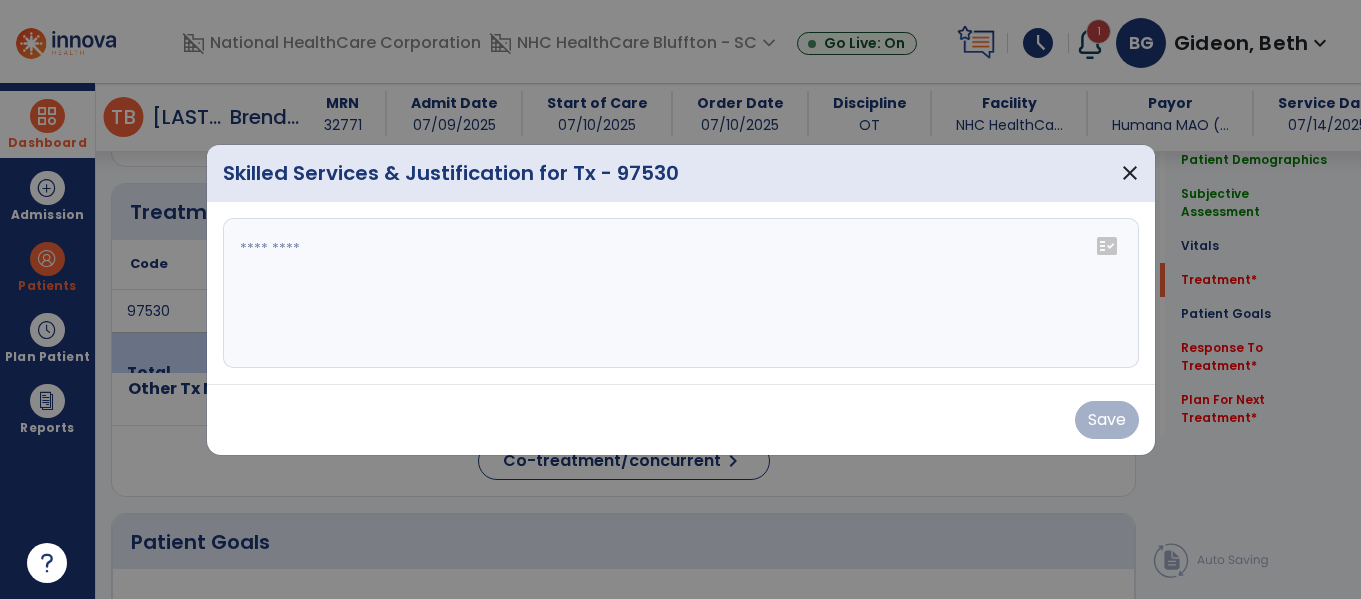 click at bounding box center (681, 293) 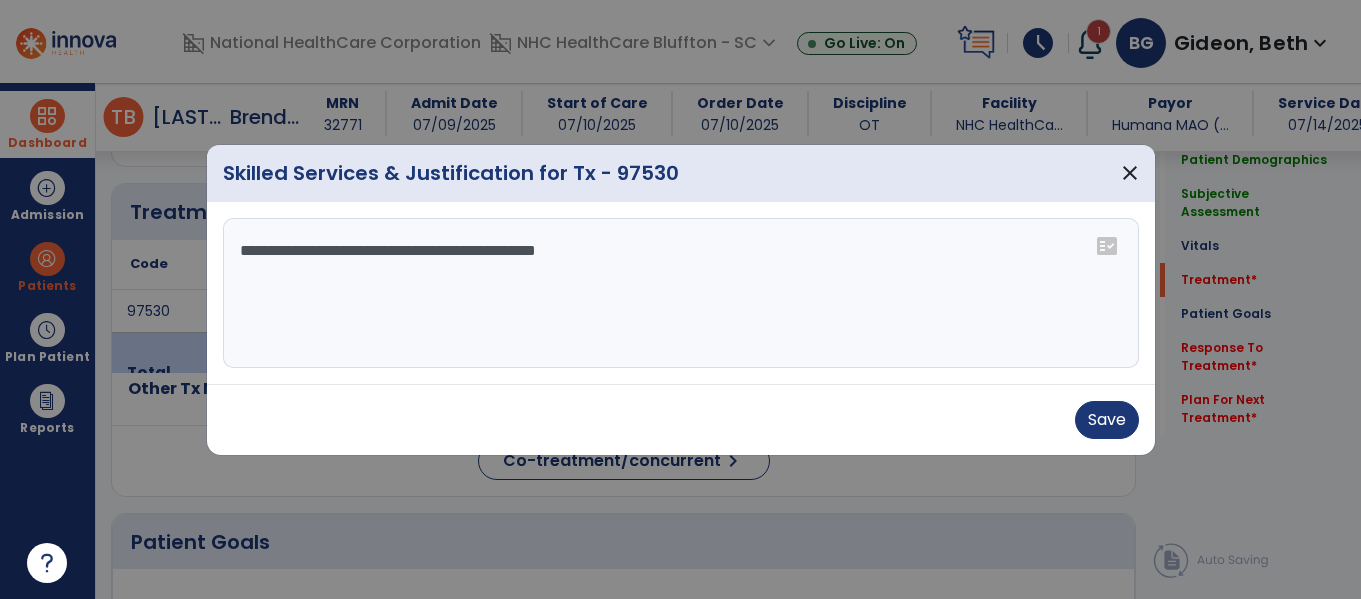 click on "**********" at bounding box center [681, 293] 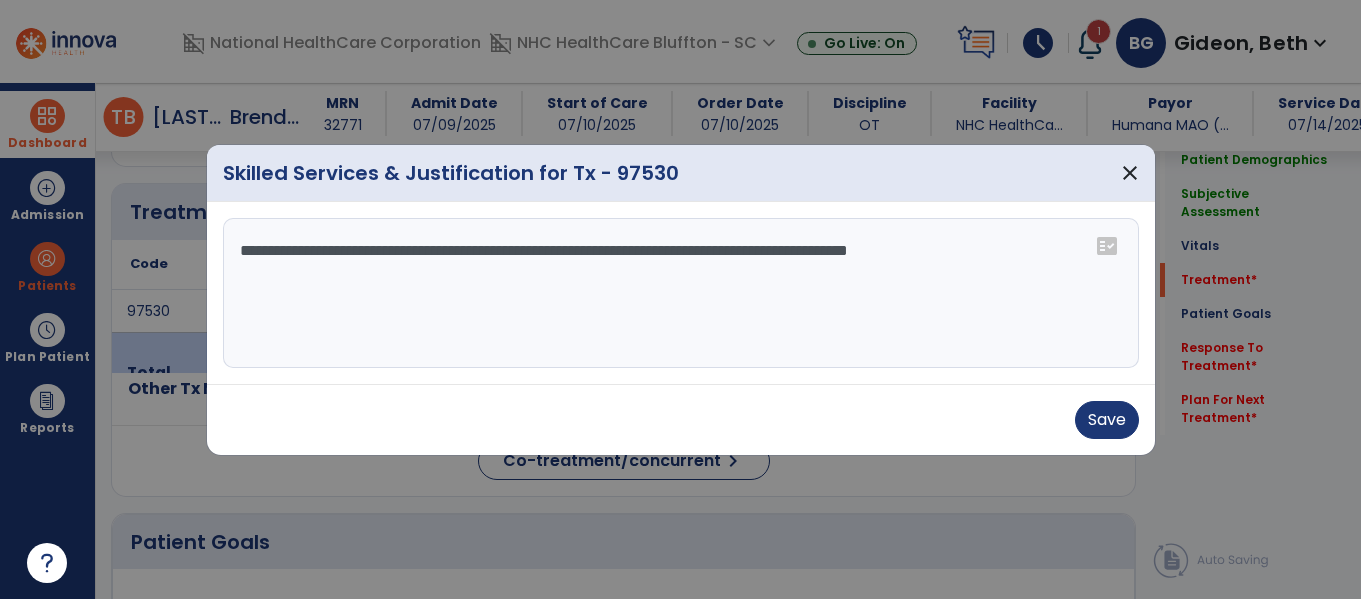 drag, startPoint x: 969, startPoint y: 247, endPoint x: 1260, endPoint y: 283, distance: 293.21835 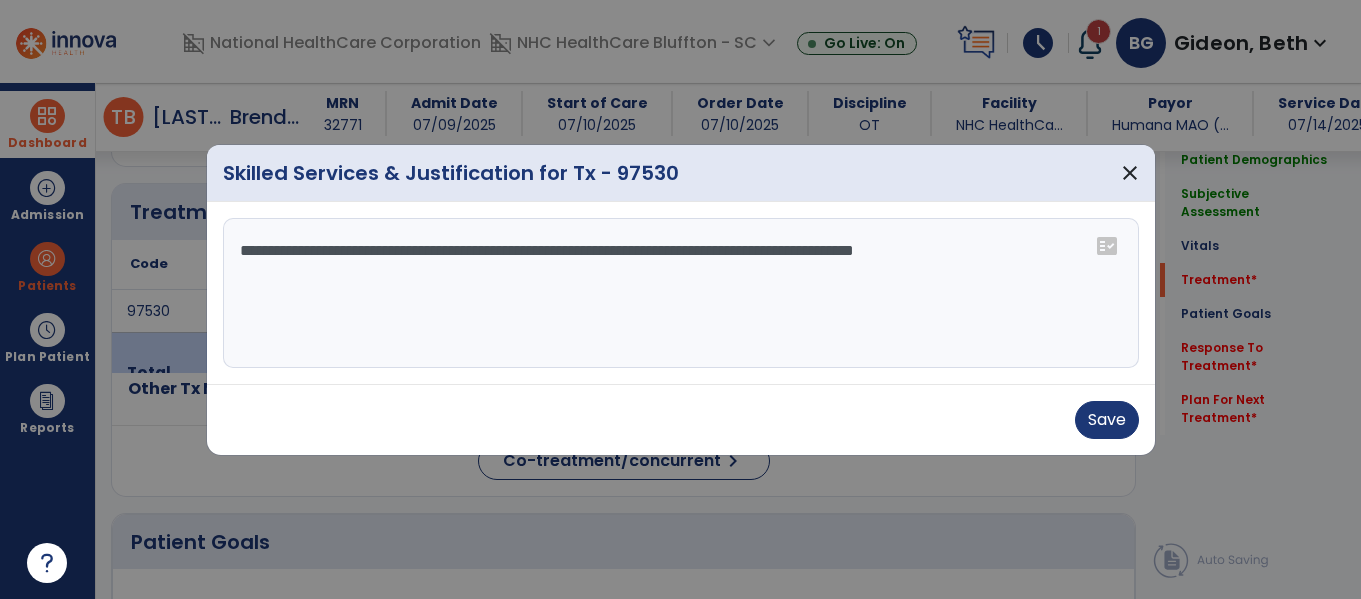 drag, startPoint x: 1038, startPoint y: 247, endPoint x: 1009, endPoint y: 255, distance: 30.083218 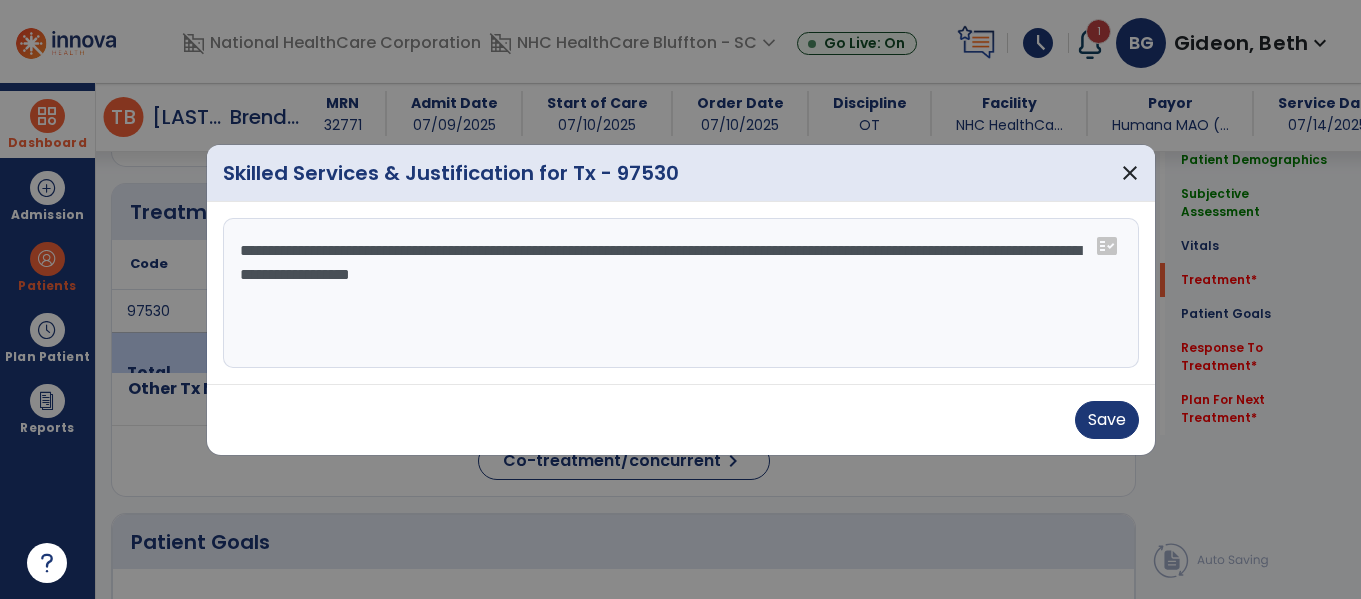 click on "**********" at bounding box center (681, 293) 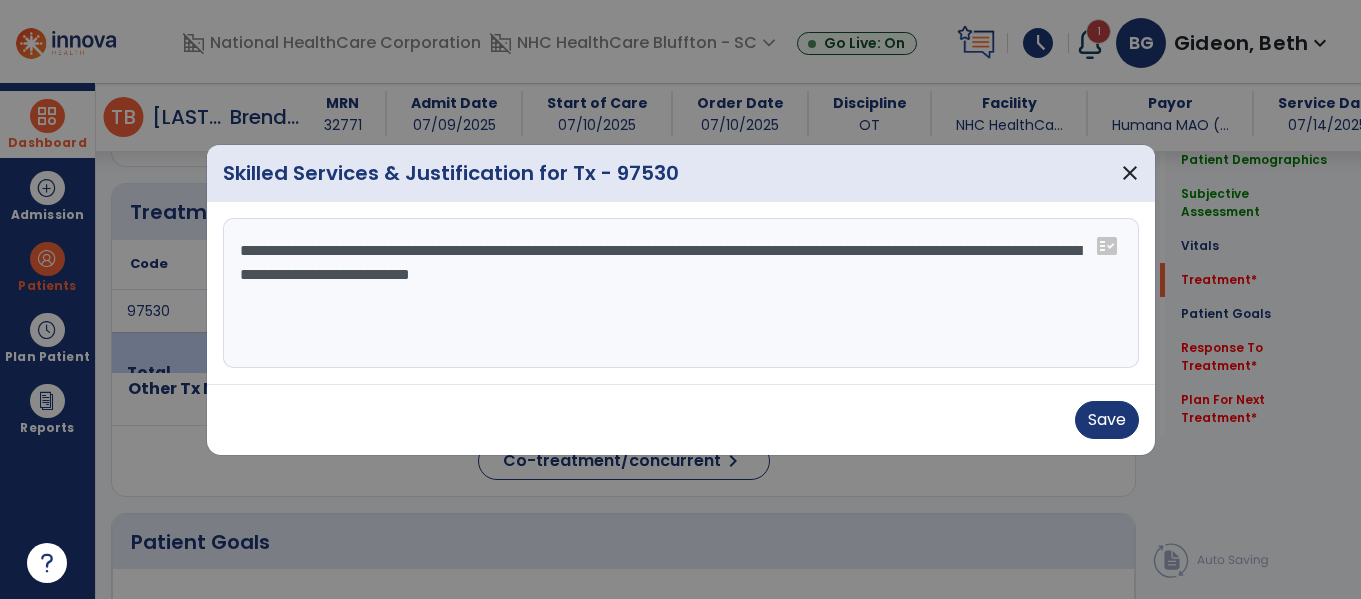 click on "**********" at bounding box center [681, 293] 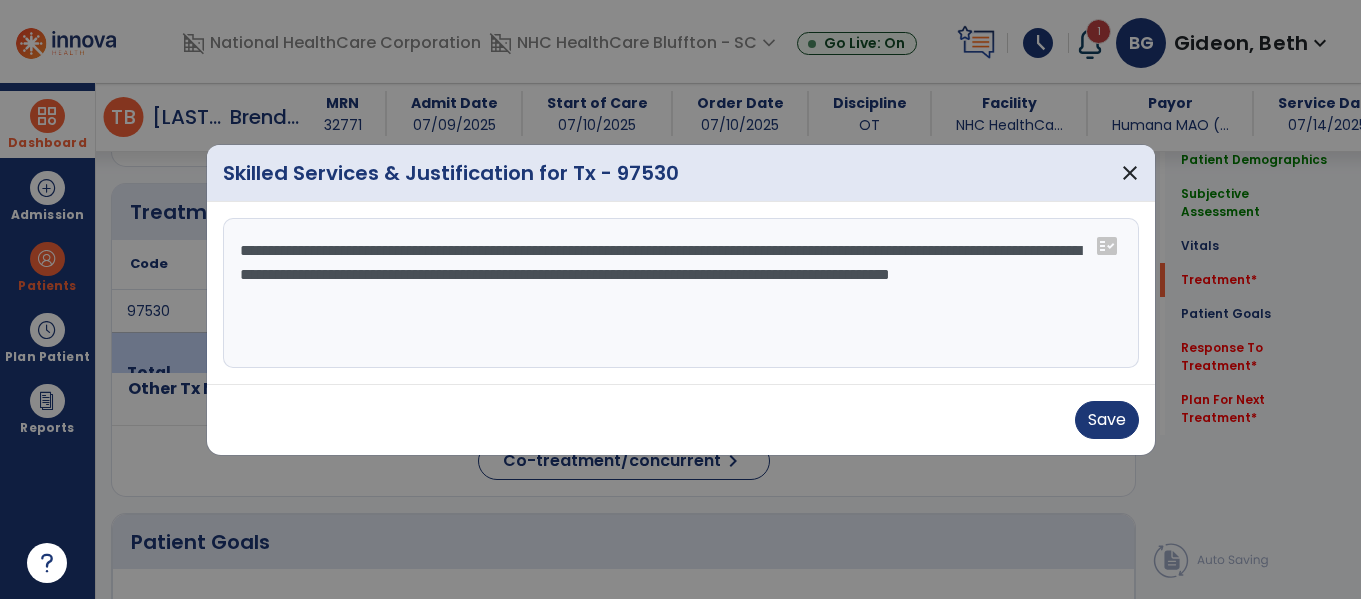 click on "**********" at bounding box center (681, 293) 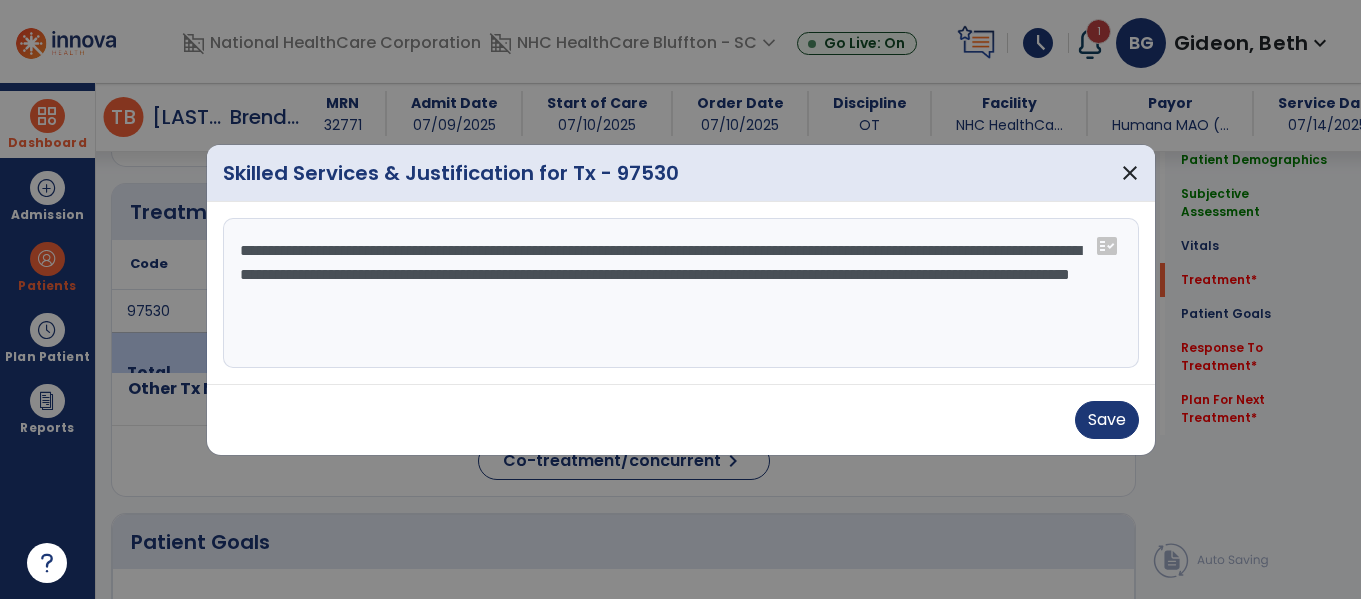 click on "**********" at bounding box center [681, 293] 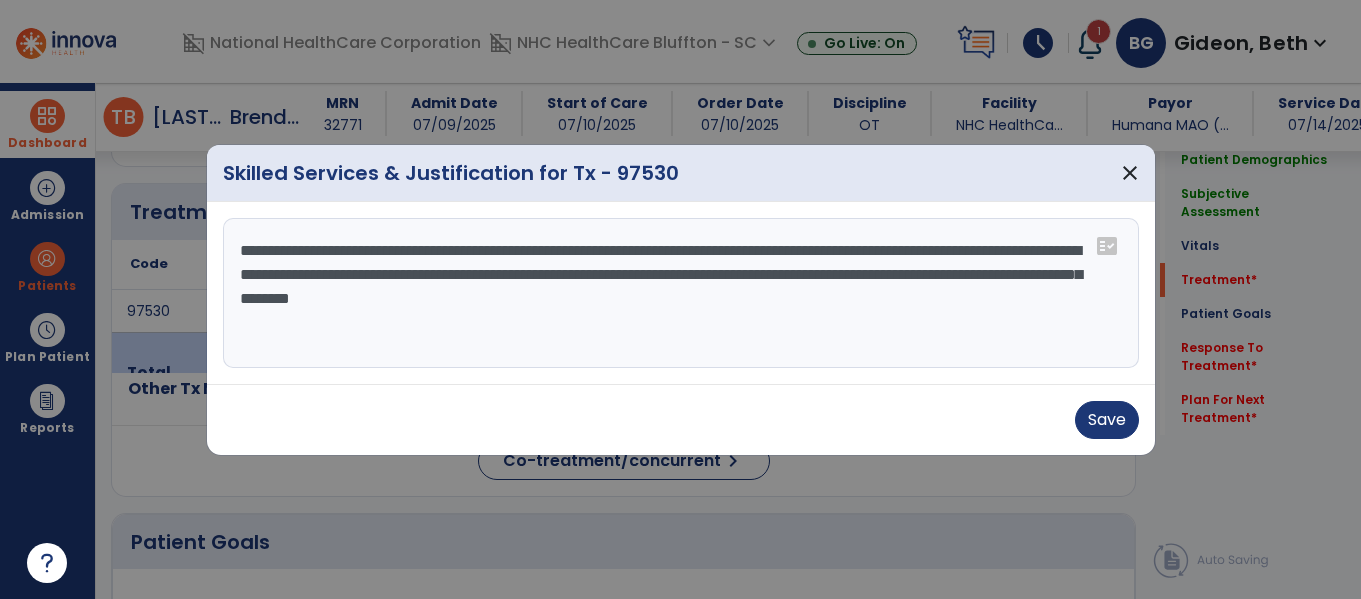 click on "**********" at bounding box center [681, 293] 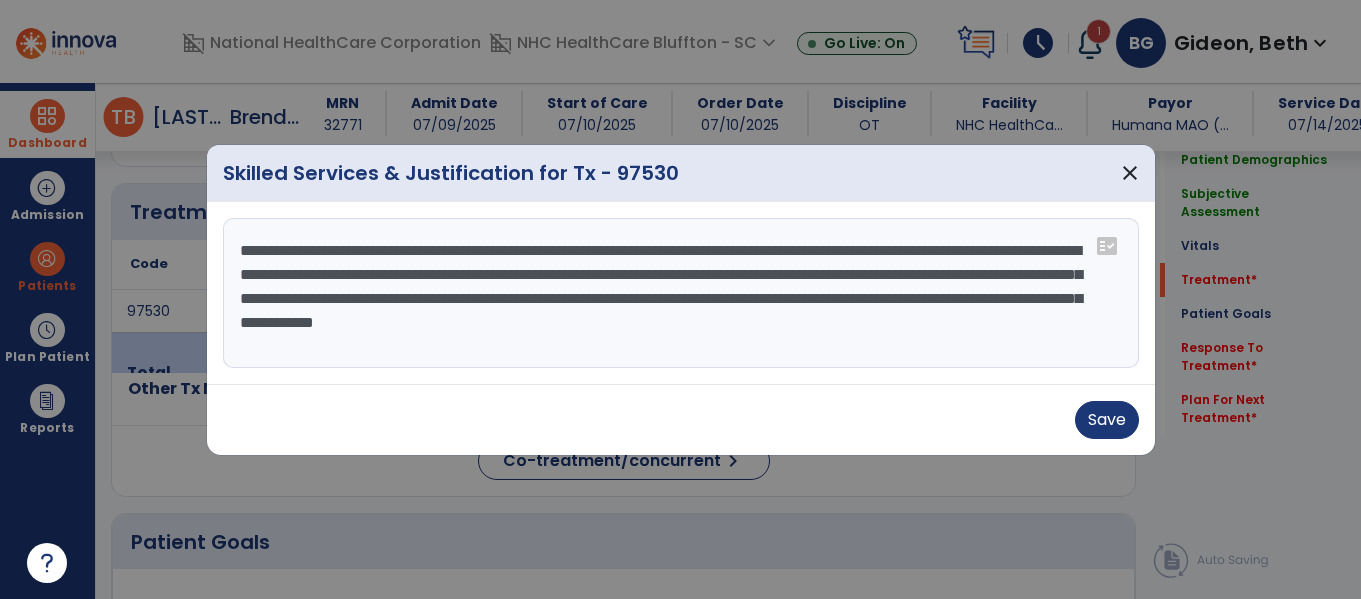 click on "**********" at bounding box center [681, 293] 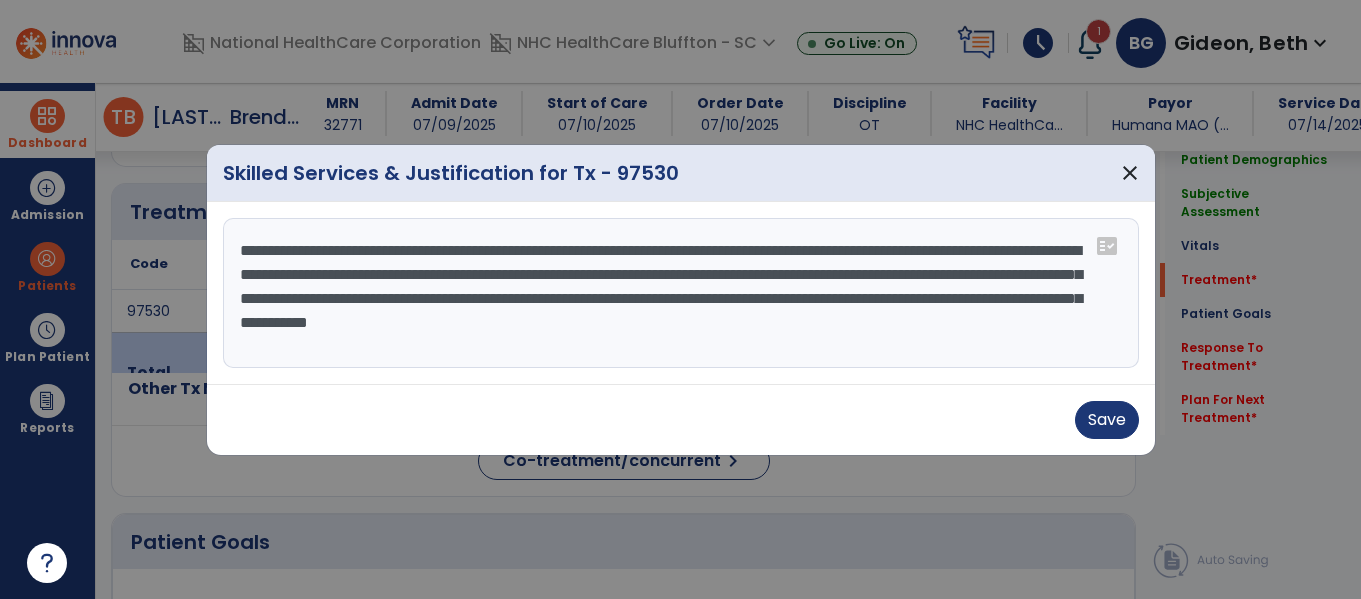 click on "**********" at bounding box center (681, 293) 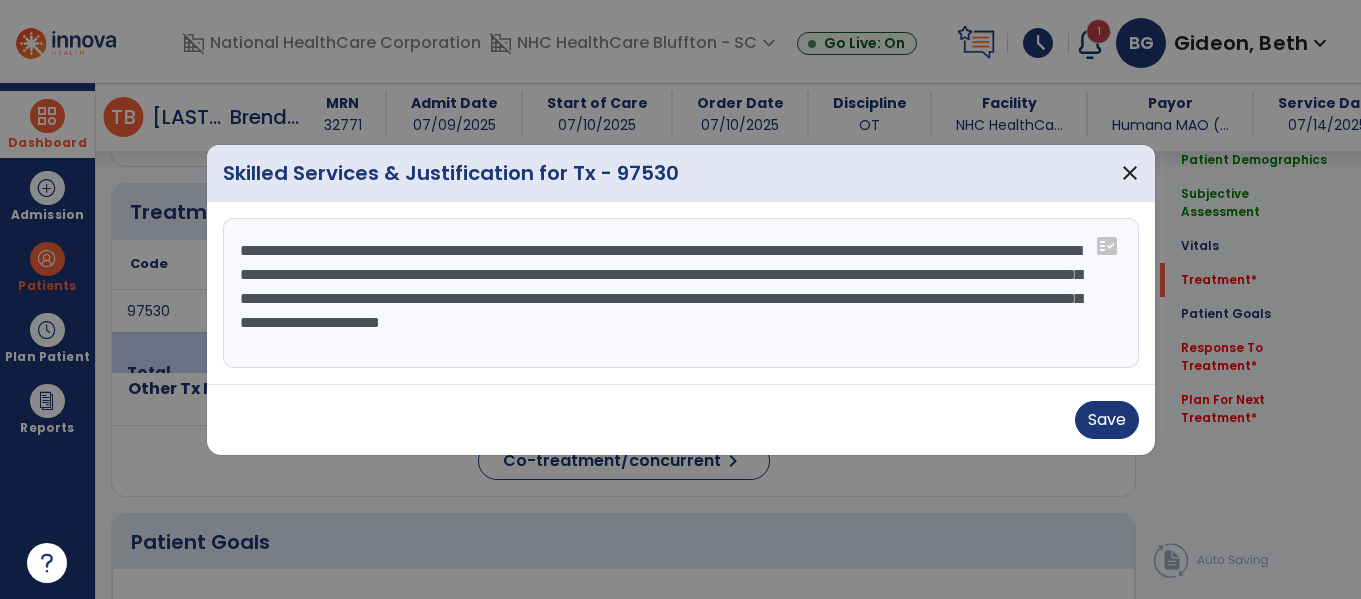 click on "**********" at bounding box center [681, 293] 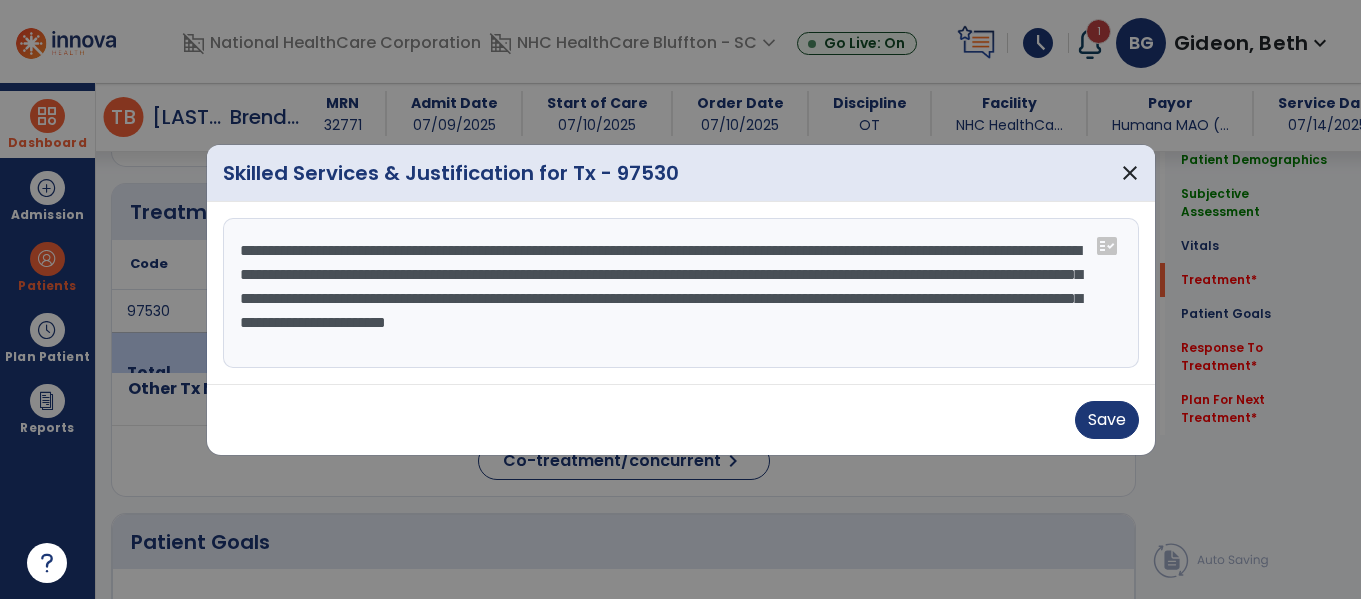 click on "**********" at bounding box center (681, 293) 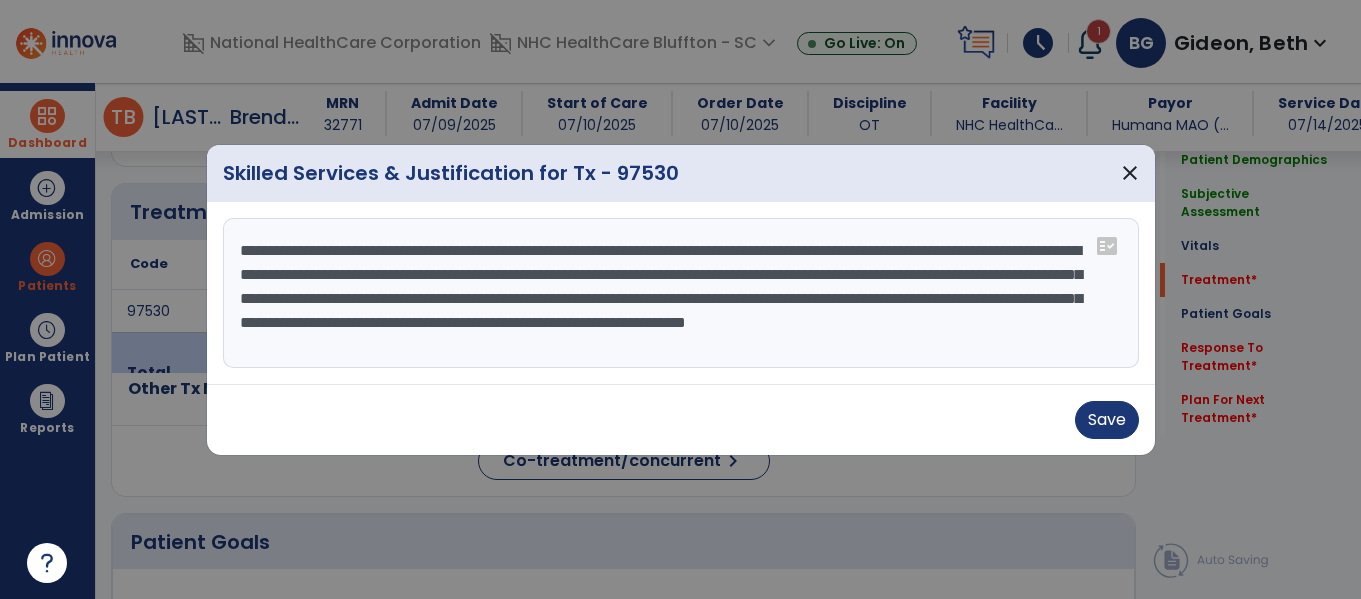 click on "**********" at bounding box center (681, 293) 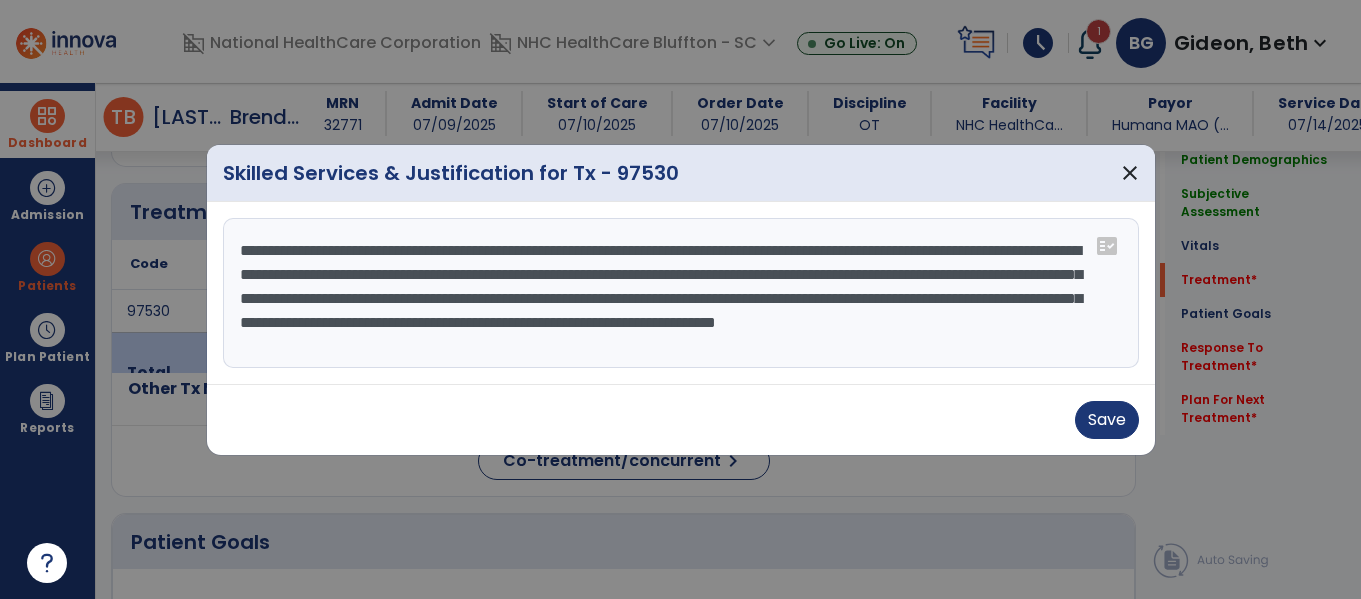 click on "**********" at bounding box center (681, 293) 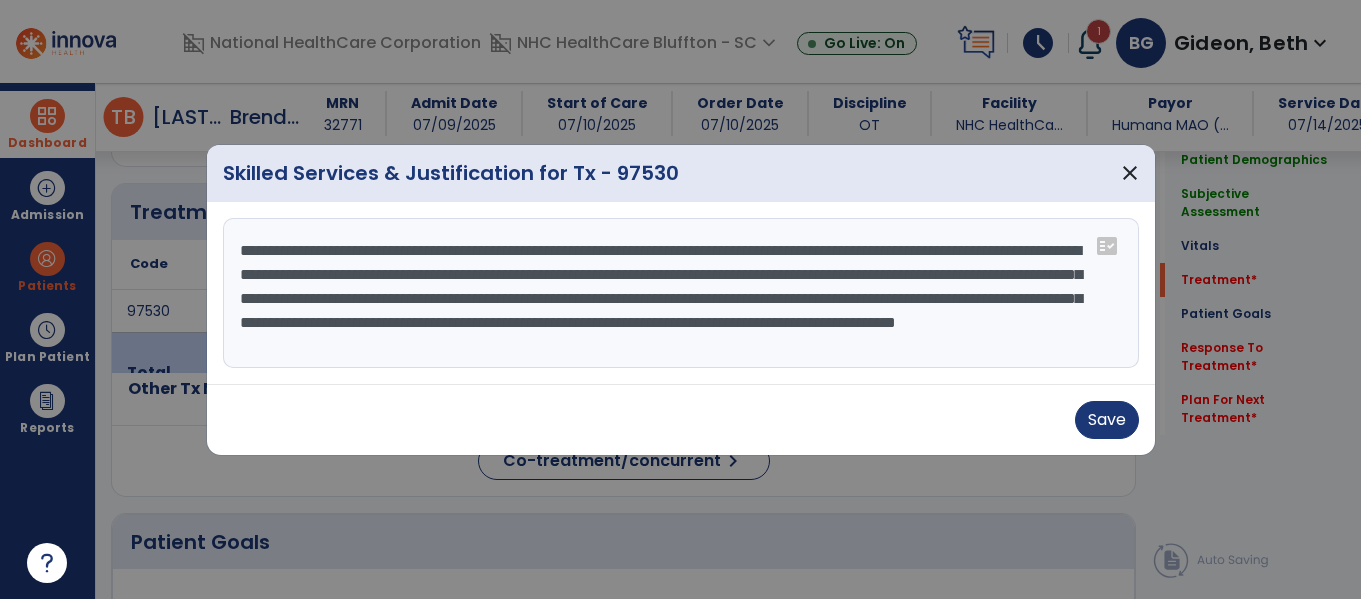 scroll, scrollTop: 16, scrollLeft: 0, axis: vertical 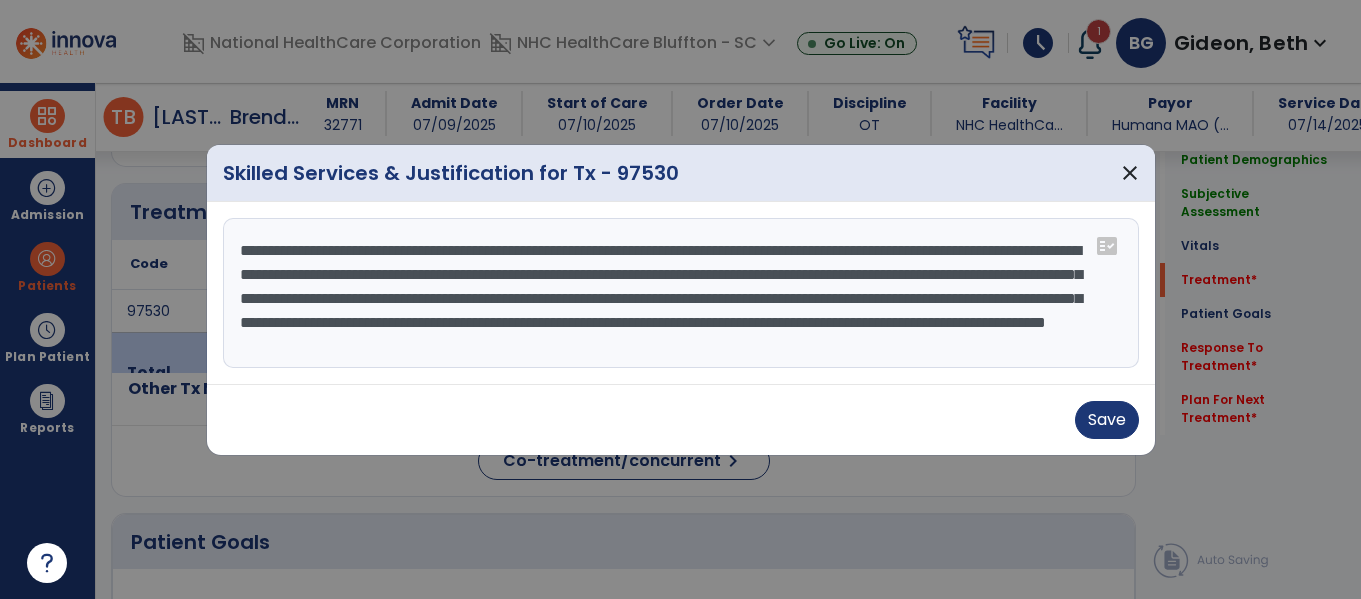 click on "**********" at bounding box center [681, 293] 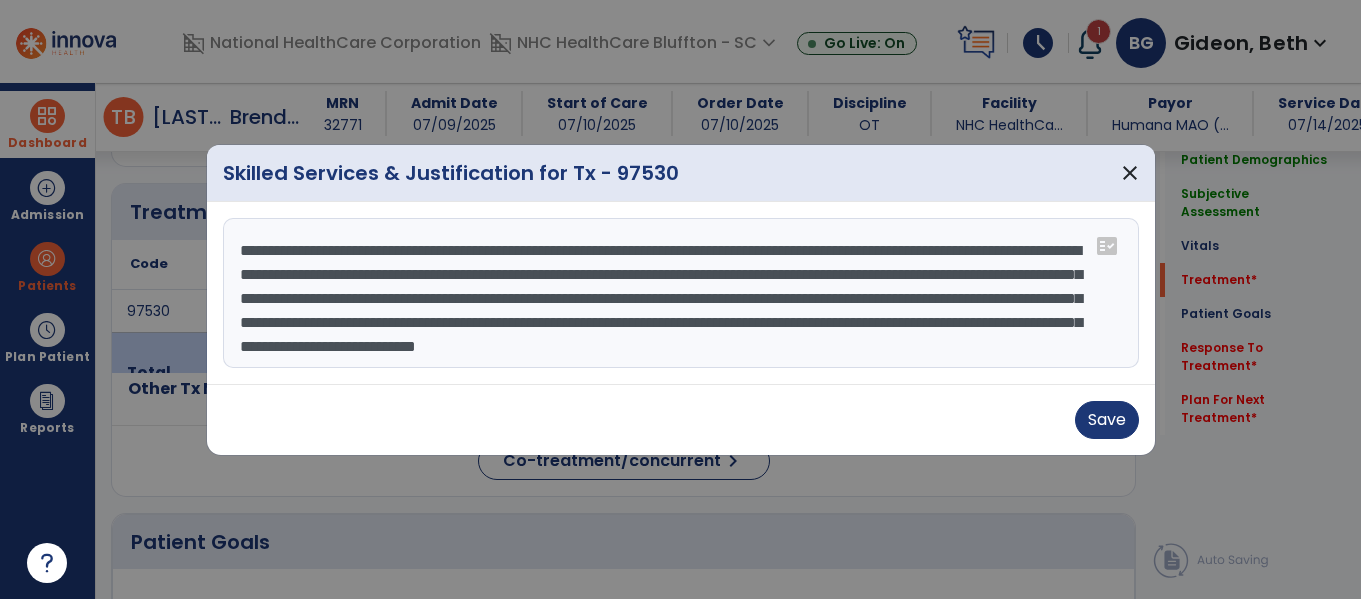 click on "**********" at bounding box center (681, 293) 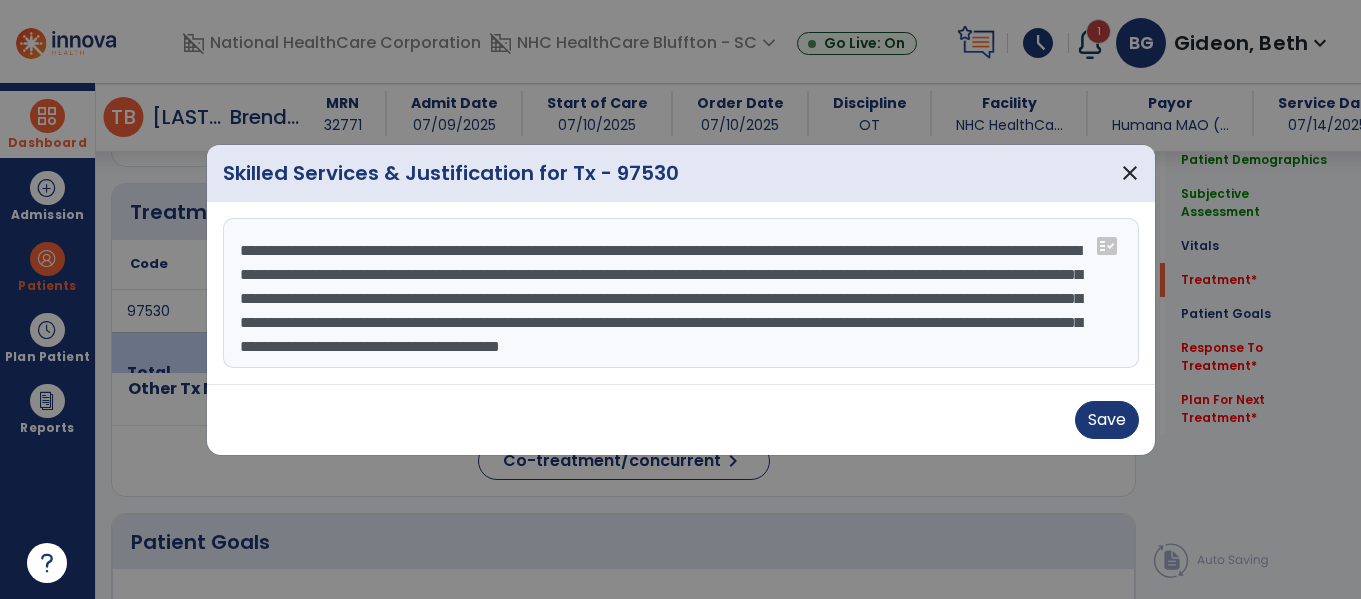 click on "**********" at bounding box center [681, 293] 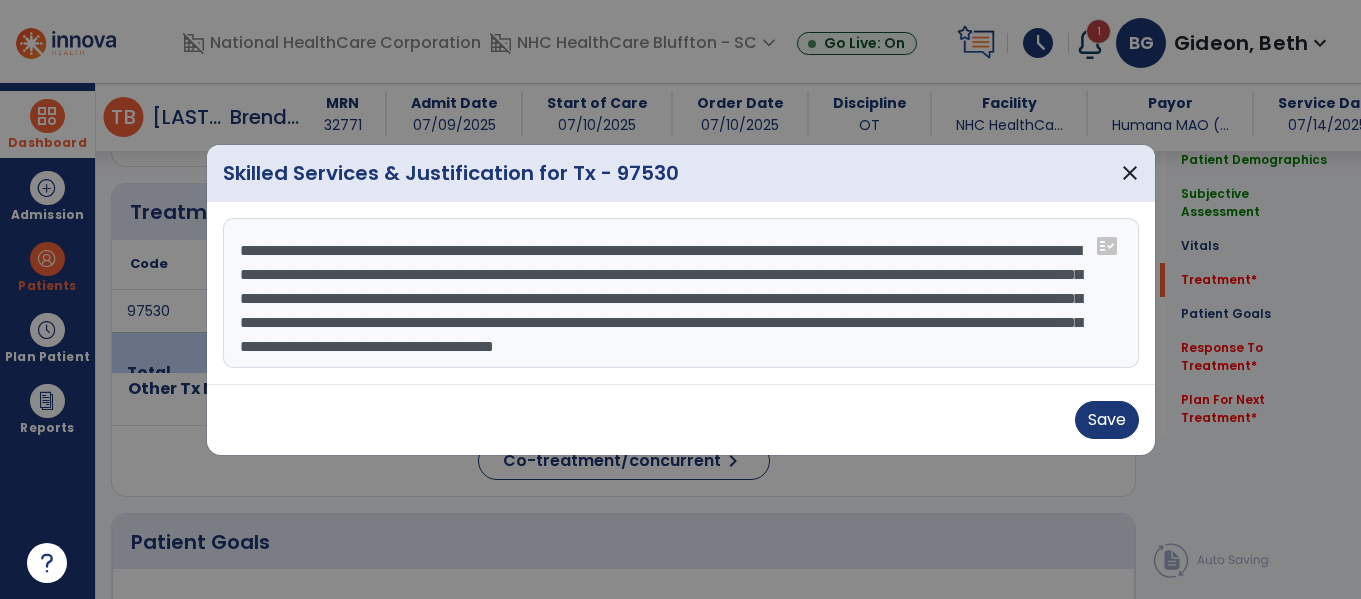 click on "**********" at bounding box center [681, 293] 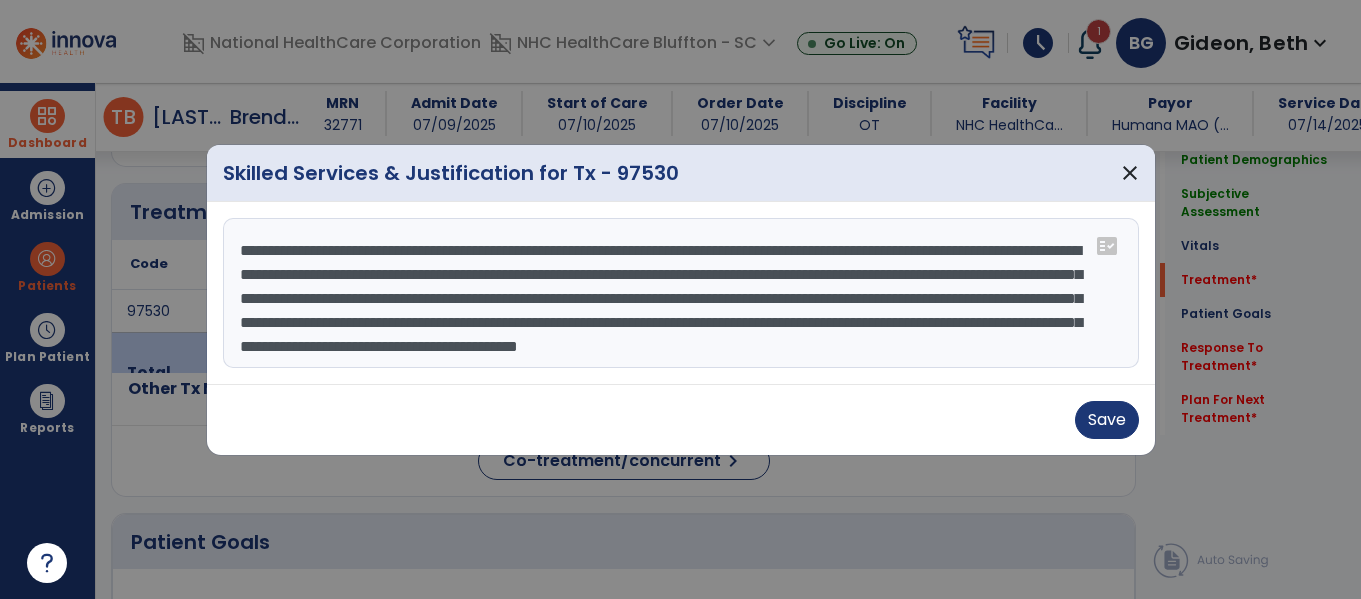 click on "**********" at bounding box center [681, 293] 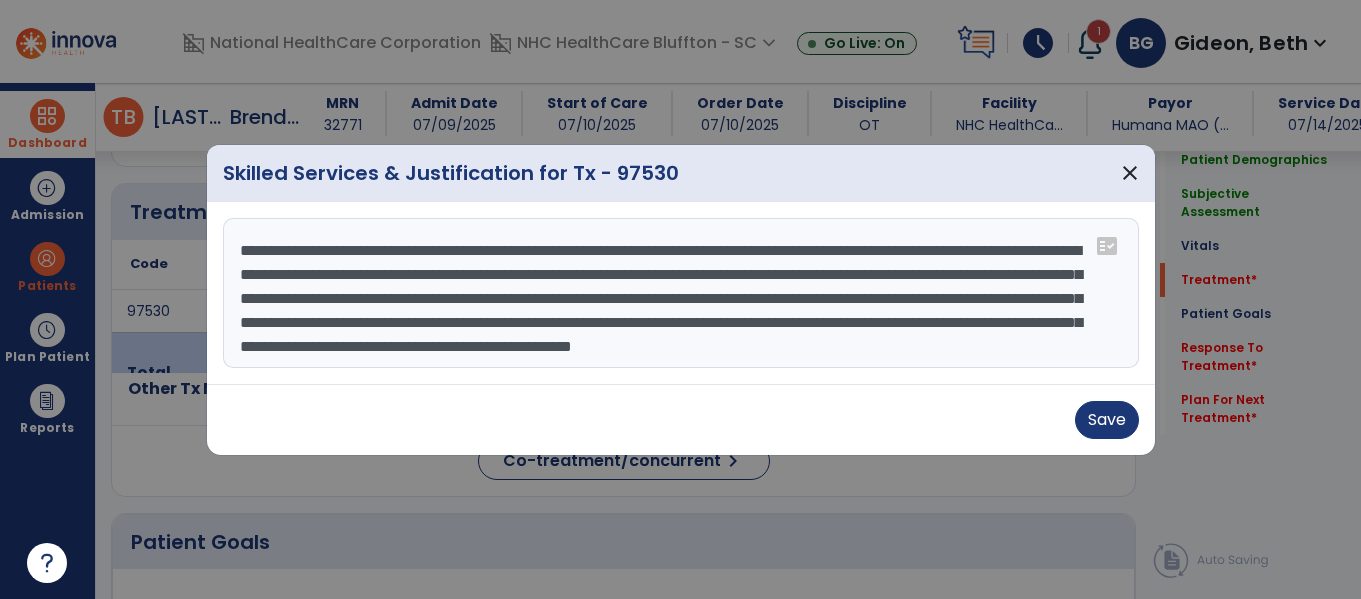 click on "**********" at bounding box center [681, 293] 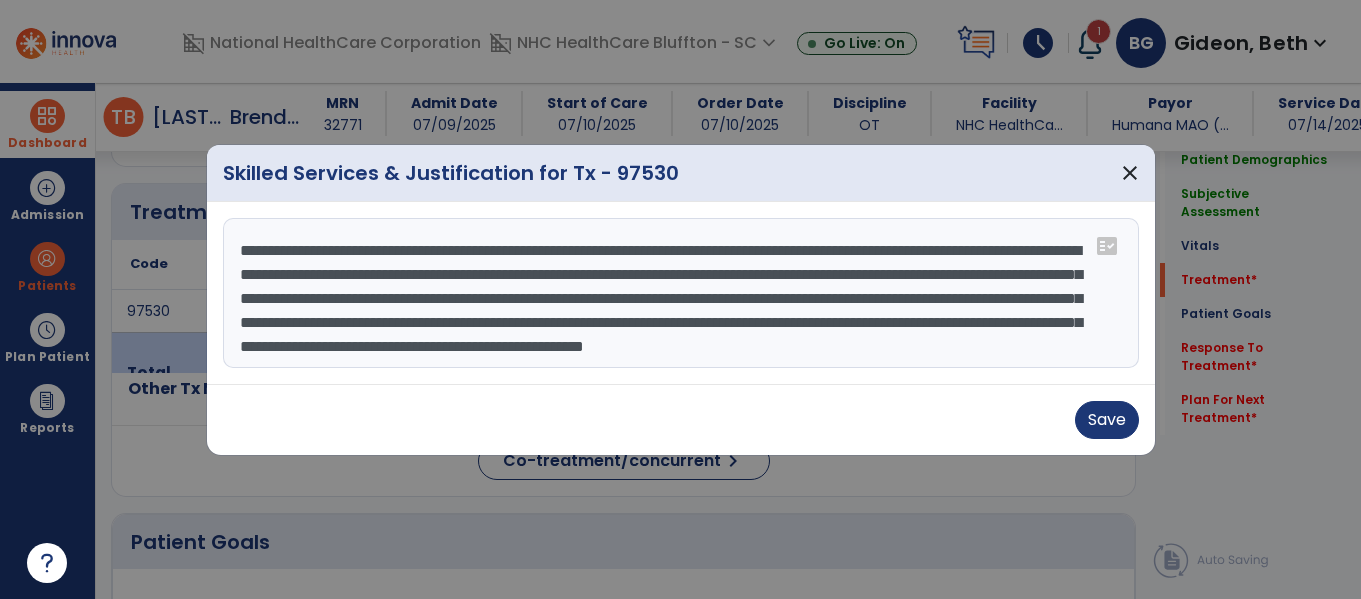 click on "**********" at bounding box center [681, 293] 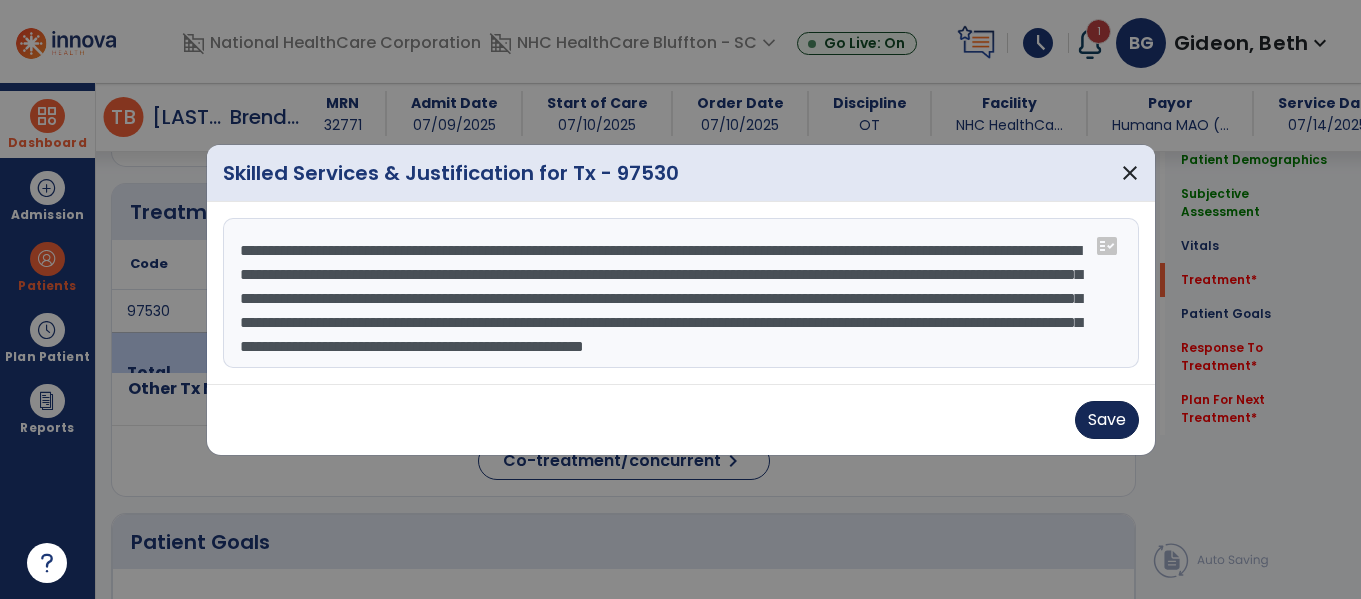 type on "**********" 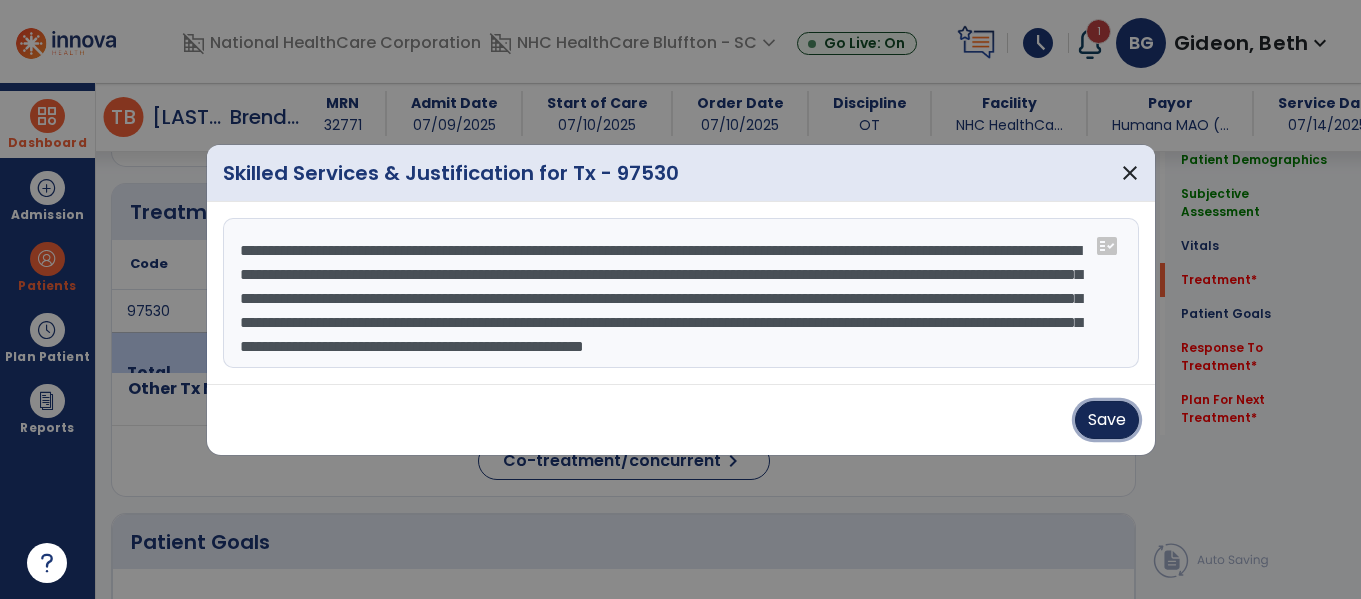 click on "Save" at bounding box center [1107, 420] 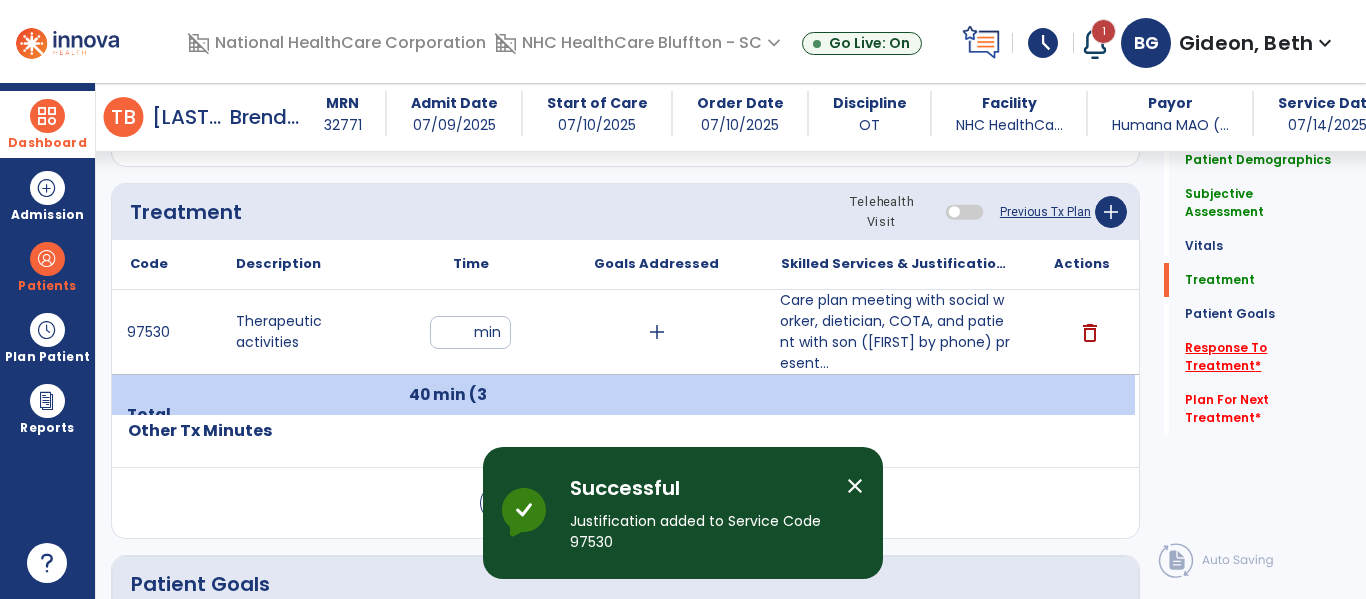 click on "Response To Treatment   *" 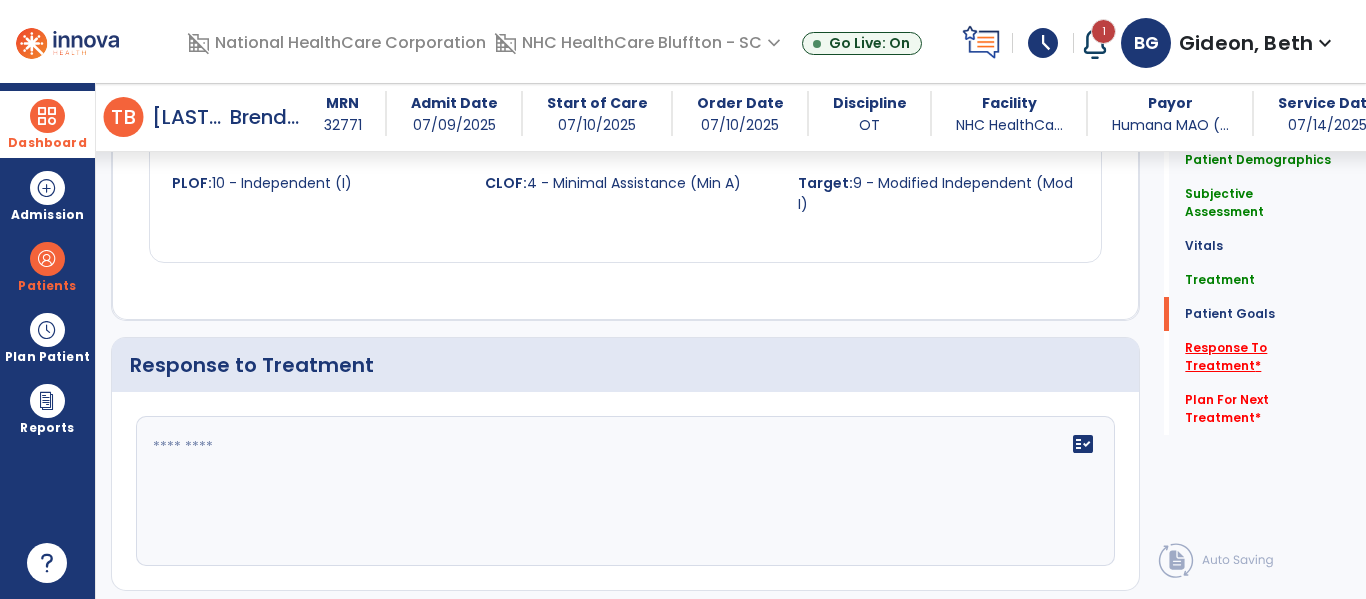 scroll, scrollTop: 2243, scrollLeft: 0, axis: vertical 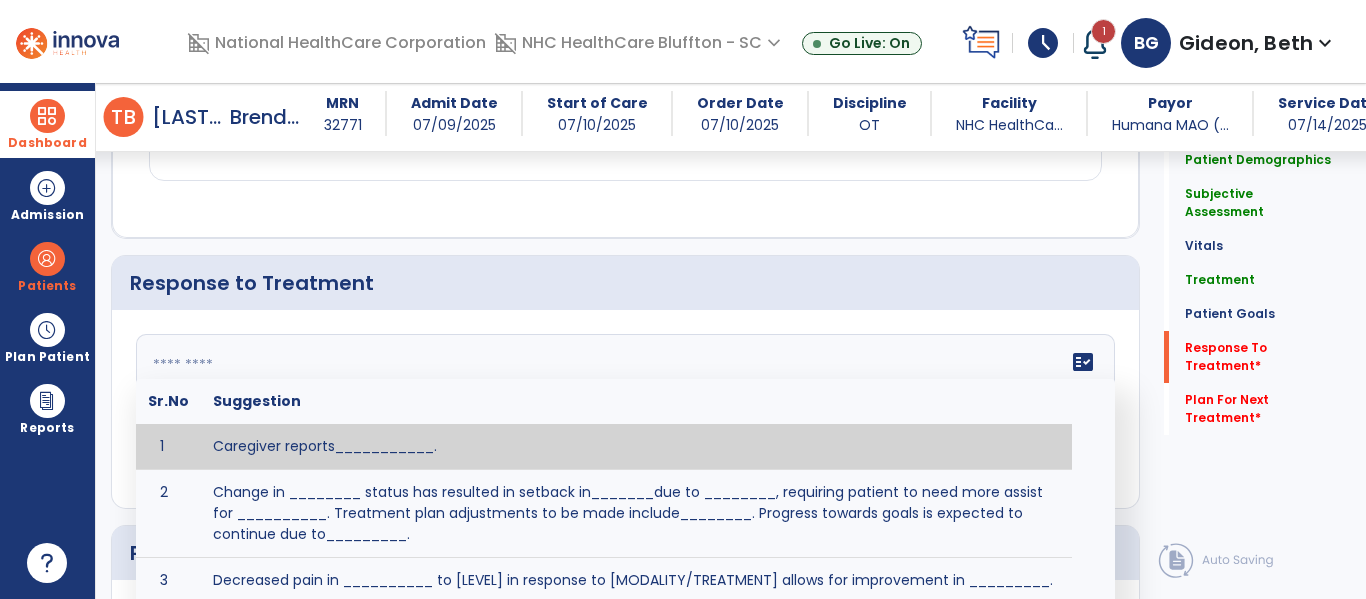 click on "fact_check  Sr.No Suggestion 1 Caregiver reports___________. 2 Change in ________ status has resulted in setback in_______due to ________, requiring patient to need more assist for __________.   Treatment plan adjustments to be made include________.  Progress towards goals is expected to continue due to_________. 3 Decreased pain in __________ to [LEVEL] in response to [MODALITY/TREATMENT] allows for improvement in _________. 4 Functional gains in _______ have impacted the patient's ability to perform_________ with a reduction in assist levels to_________. 5 Functional progress this week has been significant due to__________. 6 Gains in ________ have improved the patient's ability to perform ______with decreased levels of assist to___________. 7 Improvement in ________allows patient to tolerate higher levels of challenges in_________. 8 Pain in [AREA] has decreased to [LEVEL] in response to [TREATMENT/MODALITY], allowing fore ease in completing__________. 9 10 11 12 13 14 15 16 17 18 19 20 21" 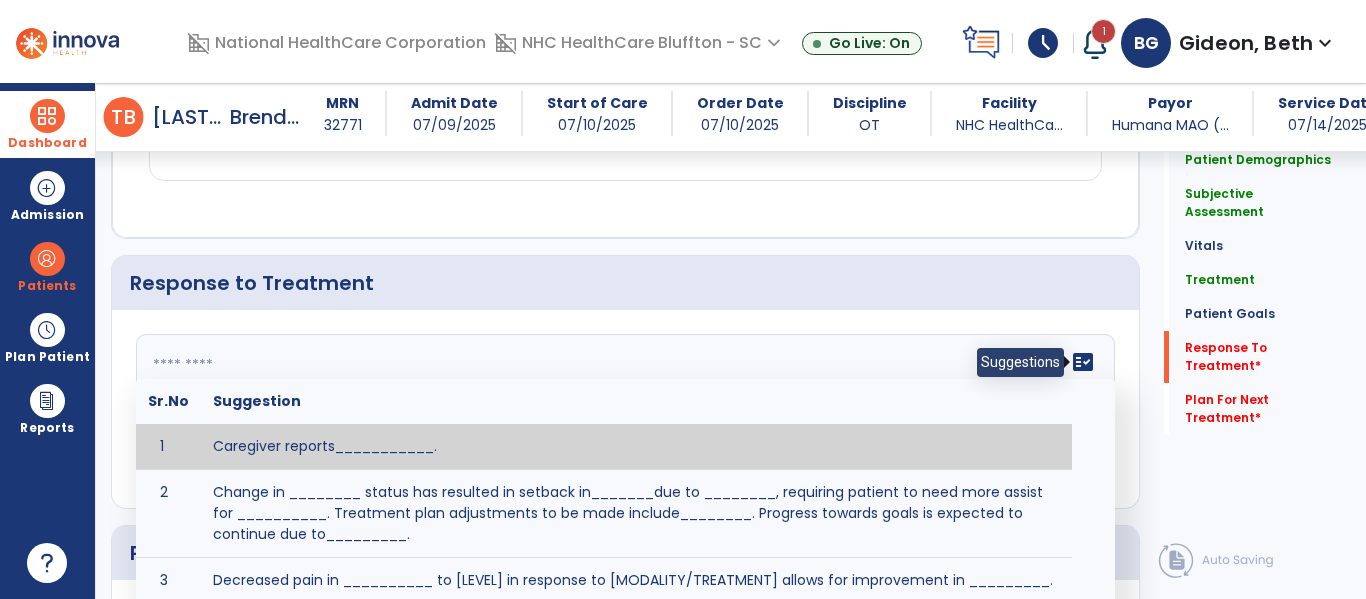 drag, startPoint x: 1069, startPoint y: 321, endPoint x: 1050, endPoint y: 336, distance: 24.207438 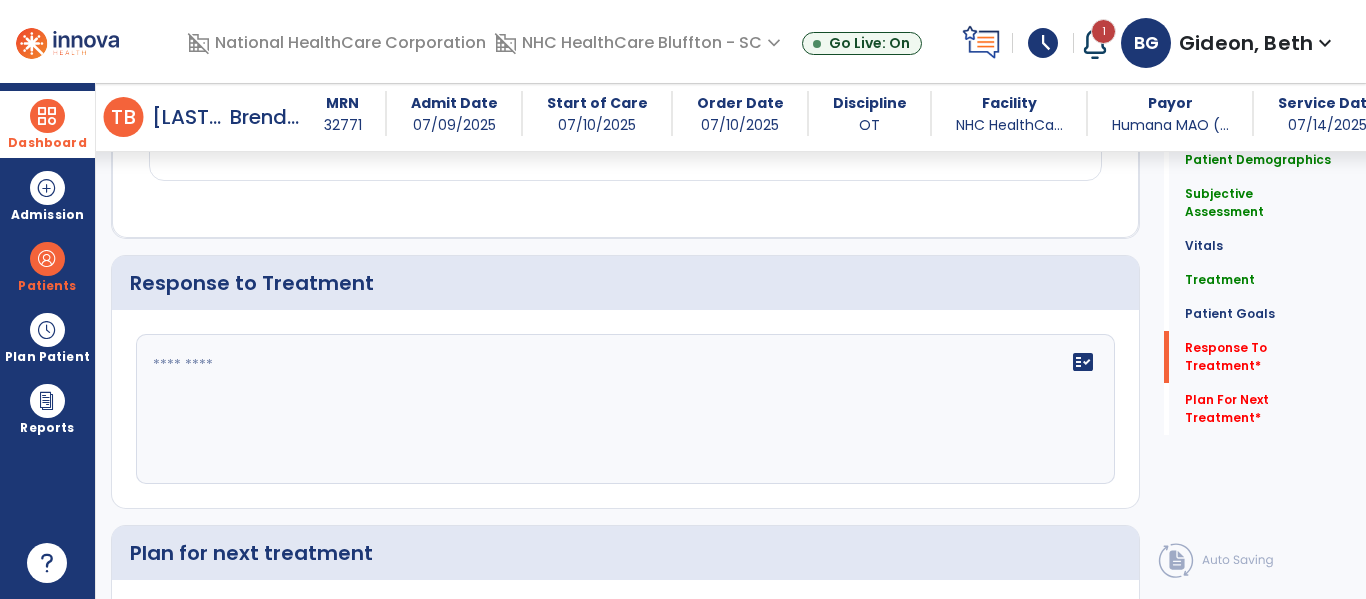 click on "fact_check  Suggestions" 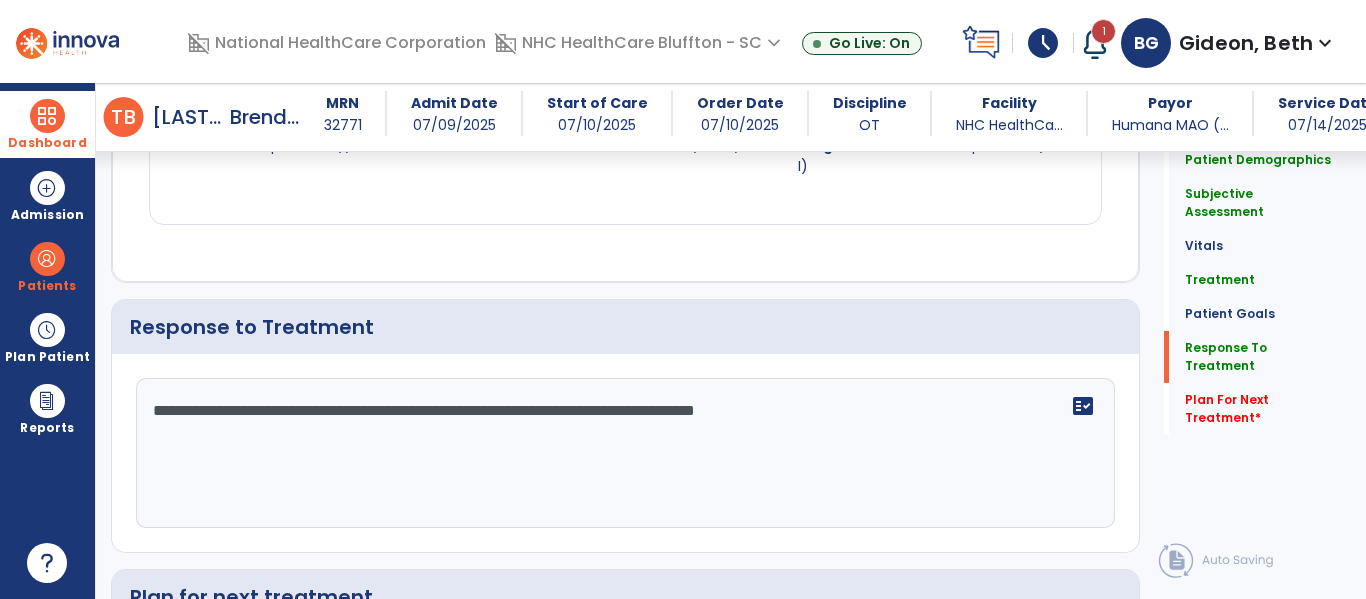 scroll, scrollTop: 2243, scrollLeft: 0, axis: vertical 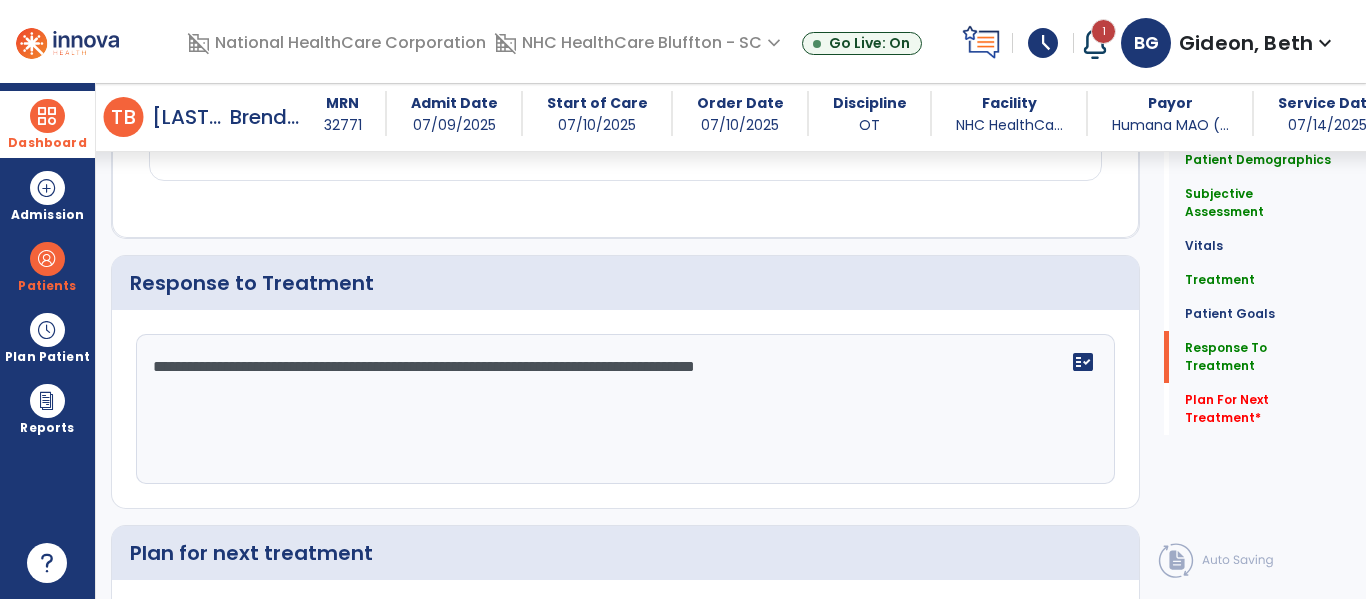 click on "**********" 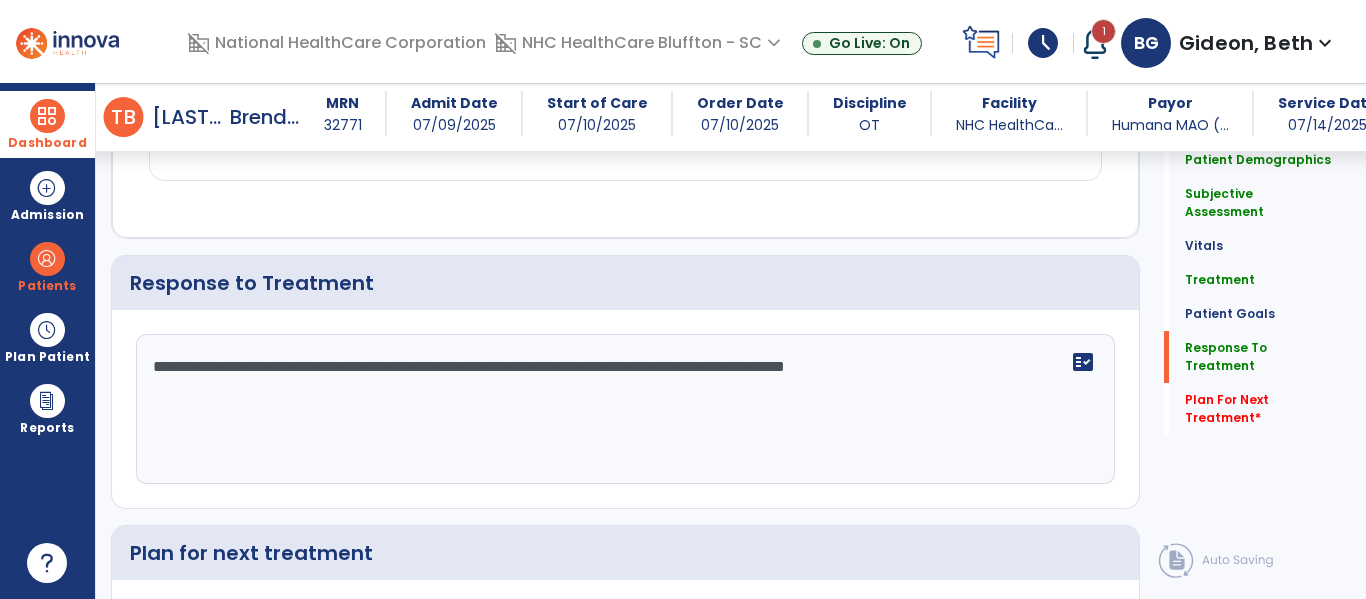 scroll, scrollTop: 2243, scrollLeft: 0, axis: vertical 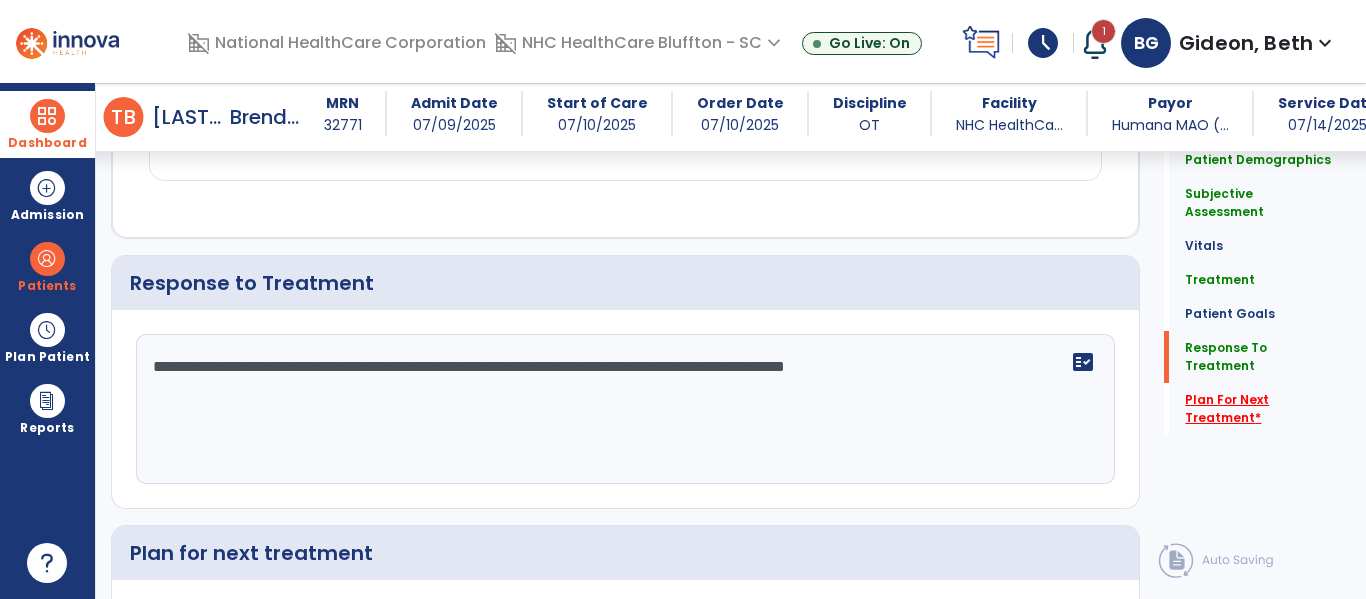 type on "**********" 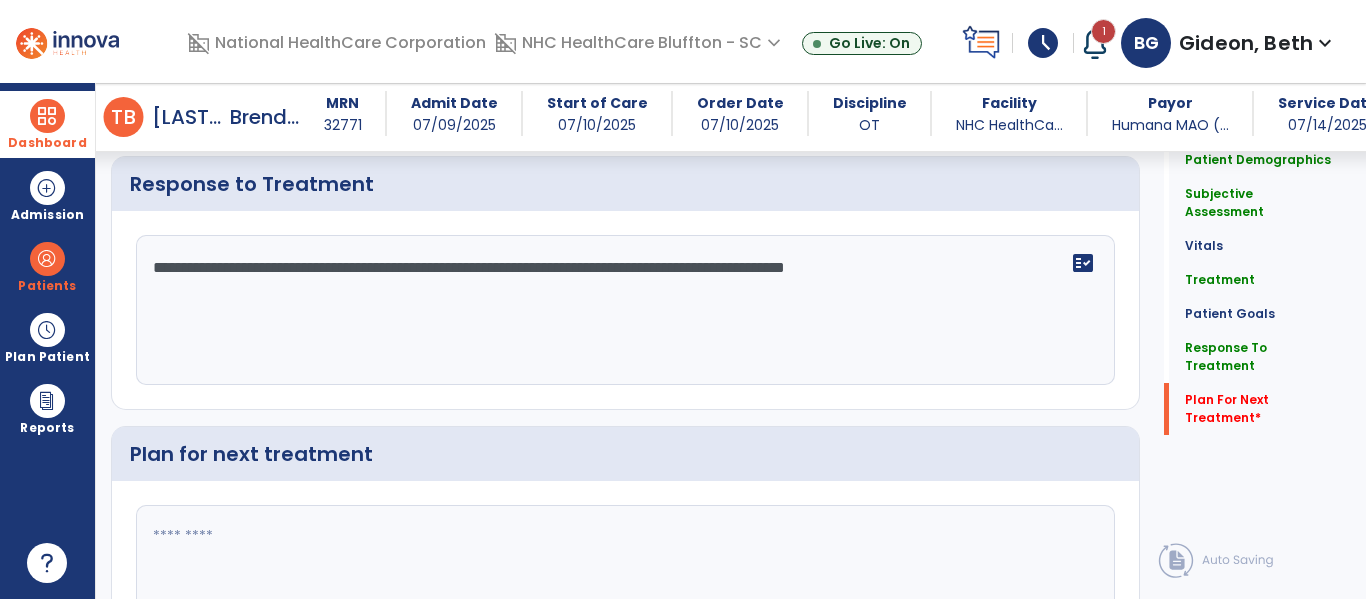 scroll, scrollTop: 2448, scrollLeft: 0, axis: vertical 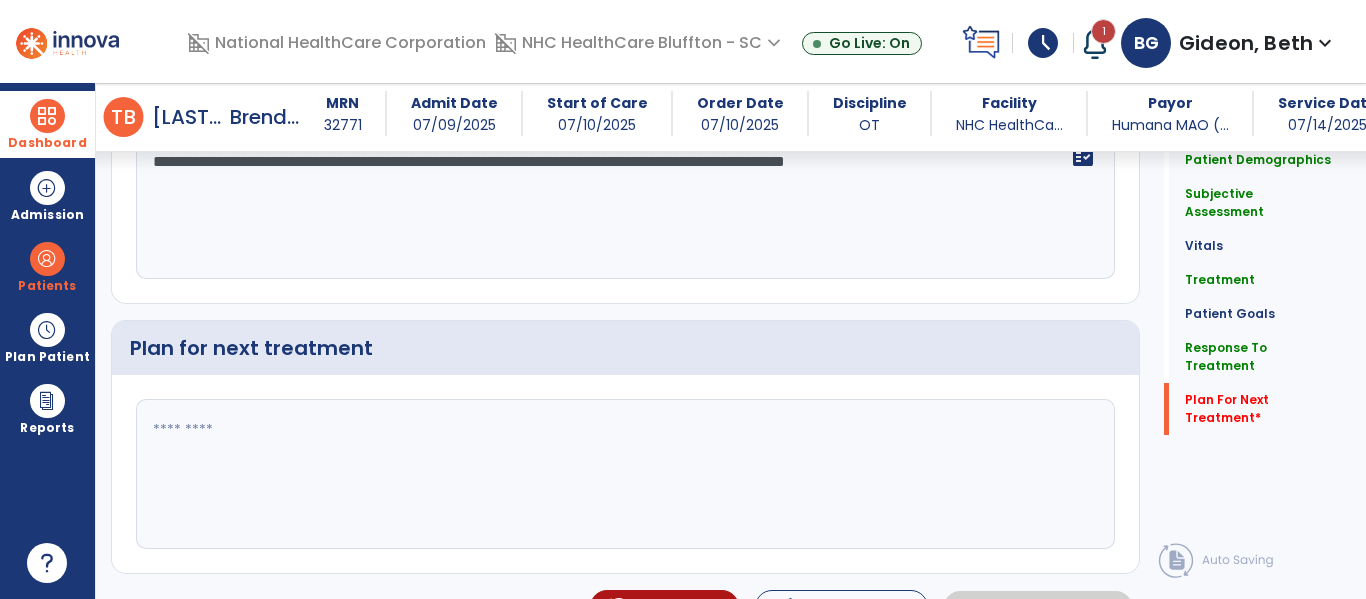 click 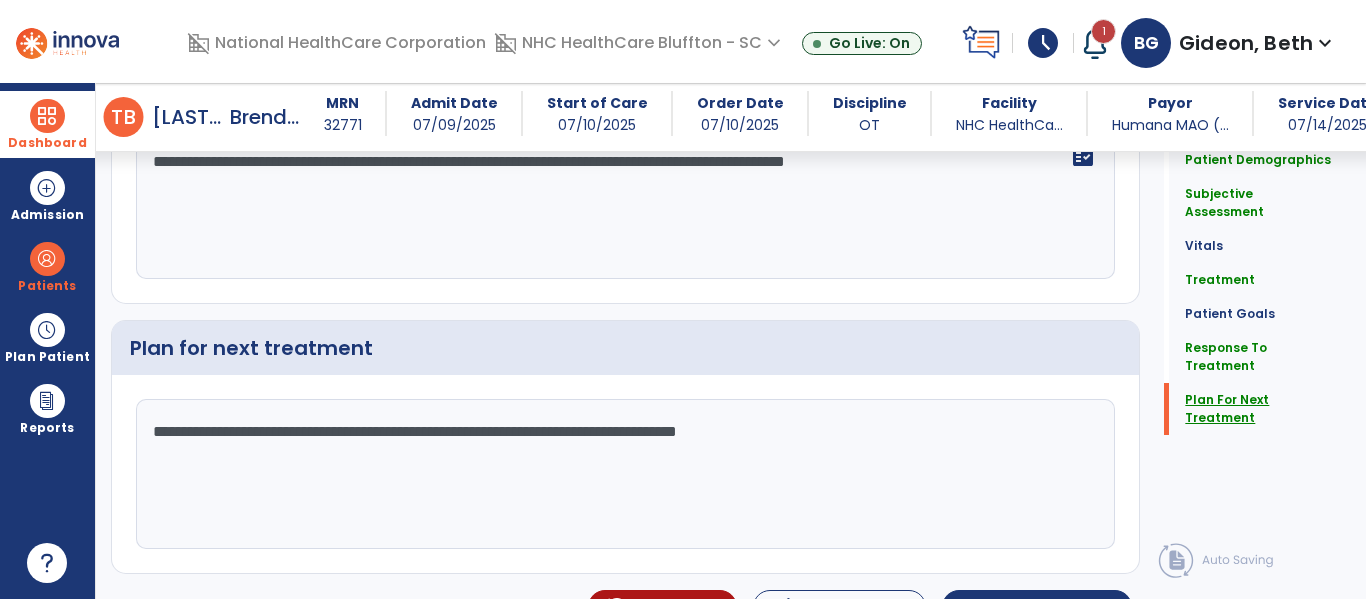 scroll, scrollTop: 2448, scrollLeft: 0, axis: vertical 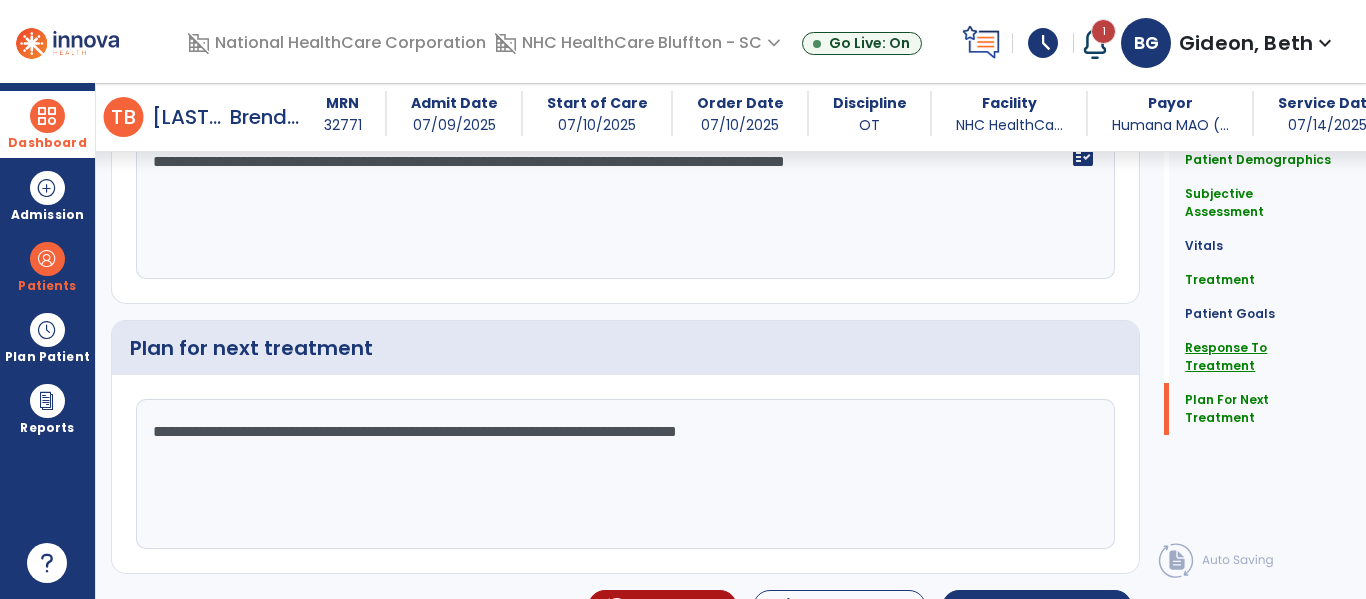type on "**********" 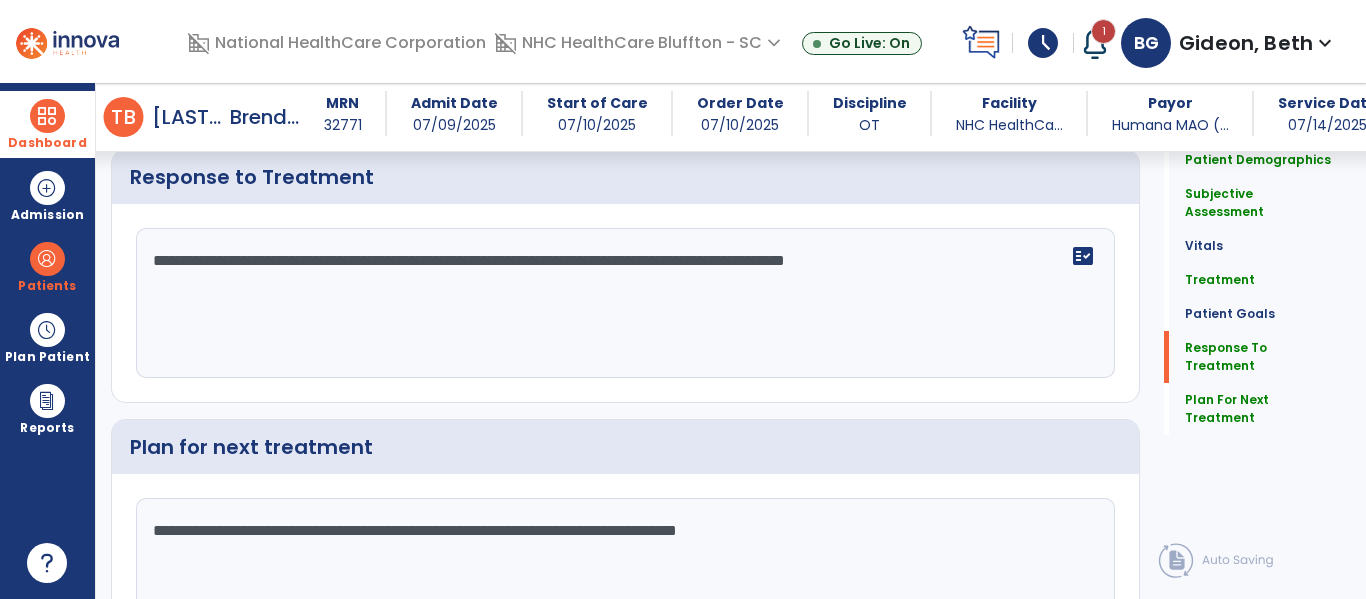 scroll, scrollTop: 2243, scrollLeft: 0, axis: vertical 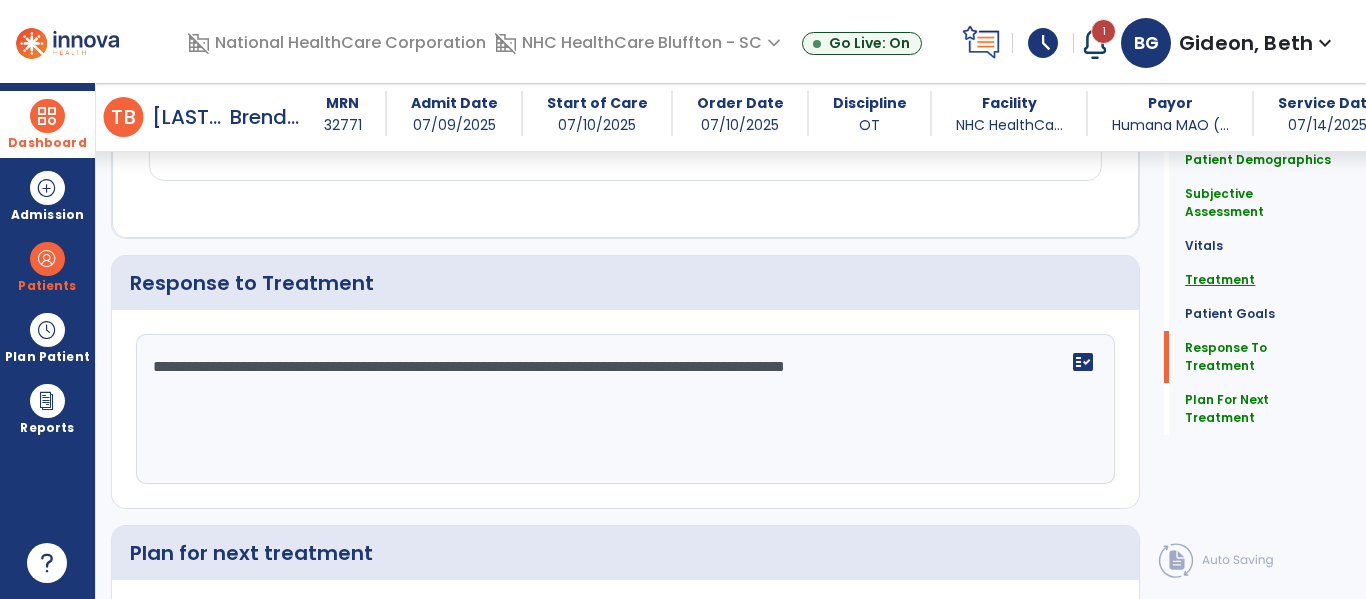 click on "Treatment" 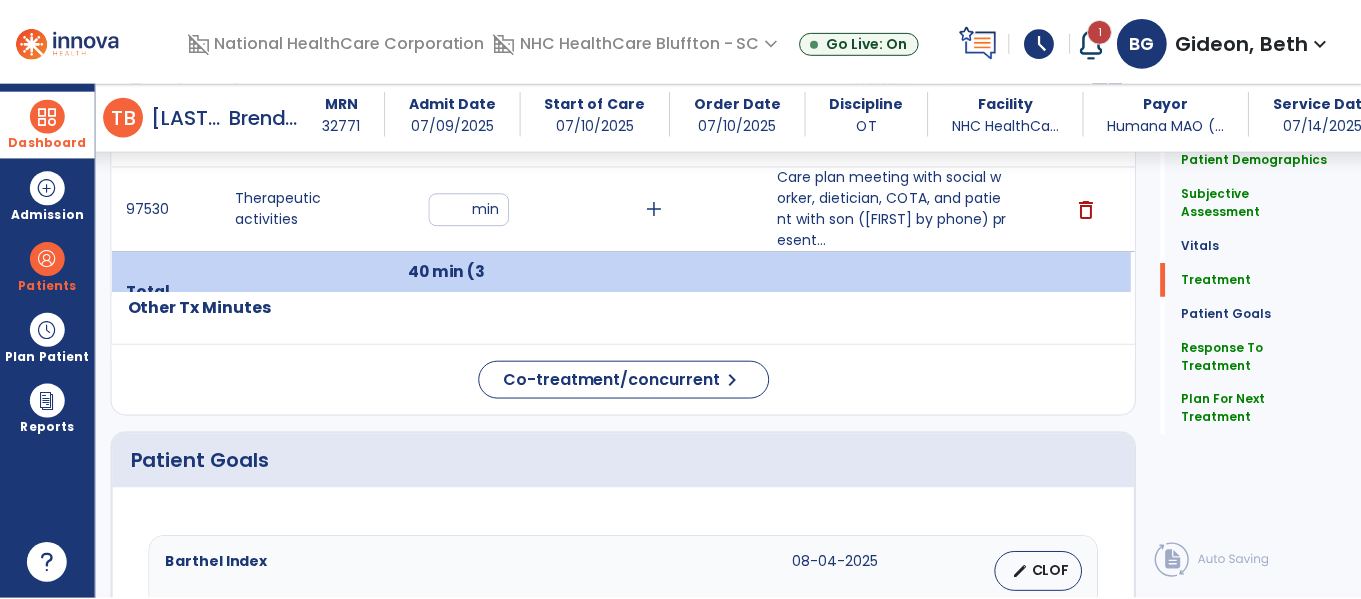 scroll, scrollTop: 1087, scrollLeft: 0, axis: vertical 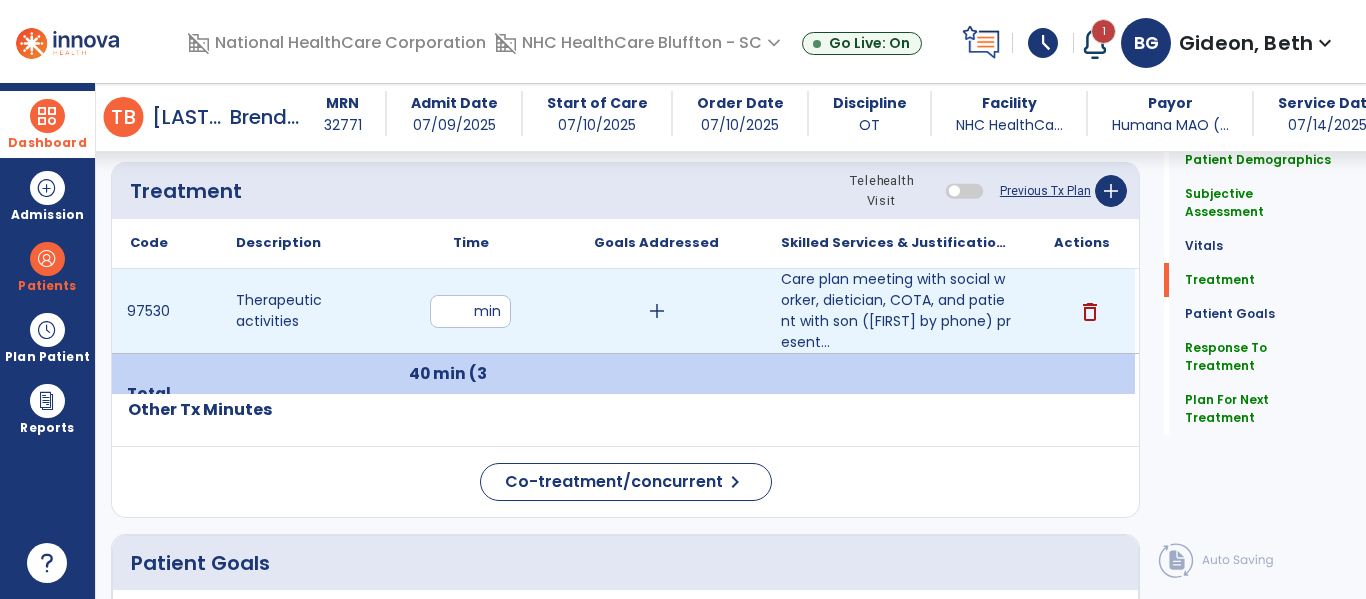 drag, startPoint x: 464, startPoint y: 310, endPoint x: 436, endPoint y: 310, distance: 28 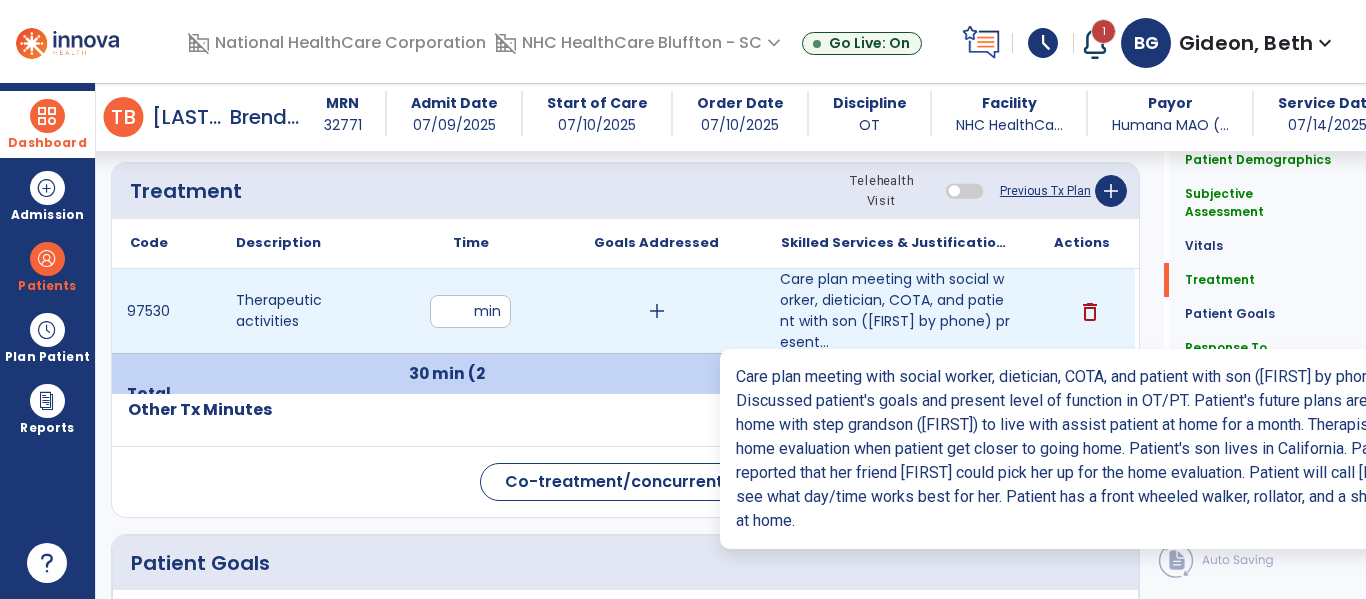 click on "Care plan meeting with social worker, dietician, COTA, and patient with son ([FIRST] by phone) present..." at bounding box center [896, 311] 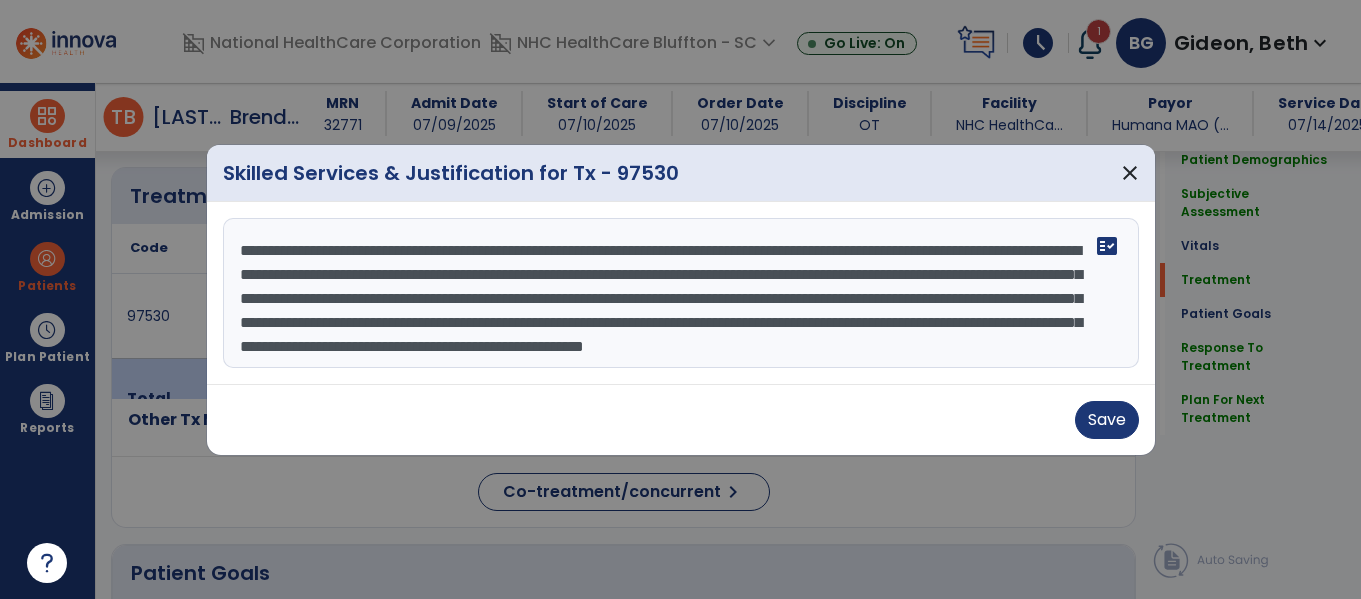 scroll, scrollTop: 1087, scrollLeft: 0, axis: vertical 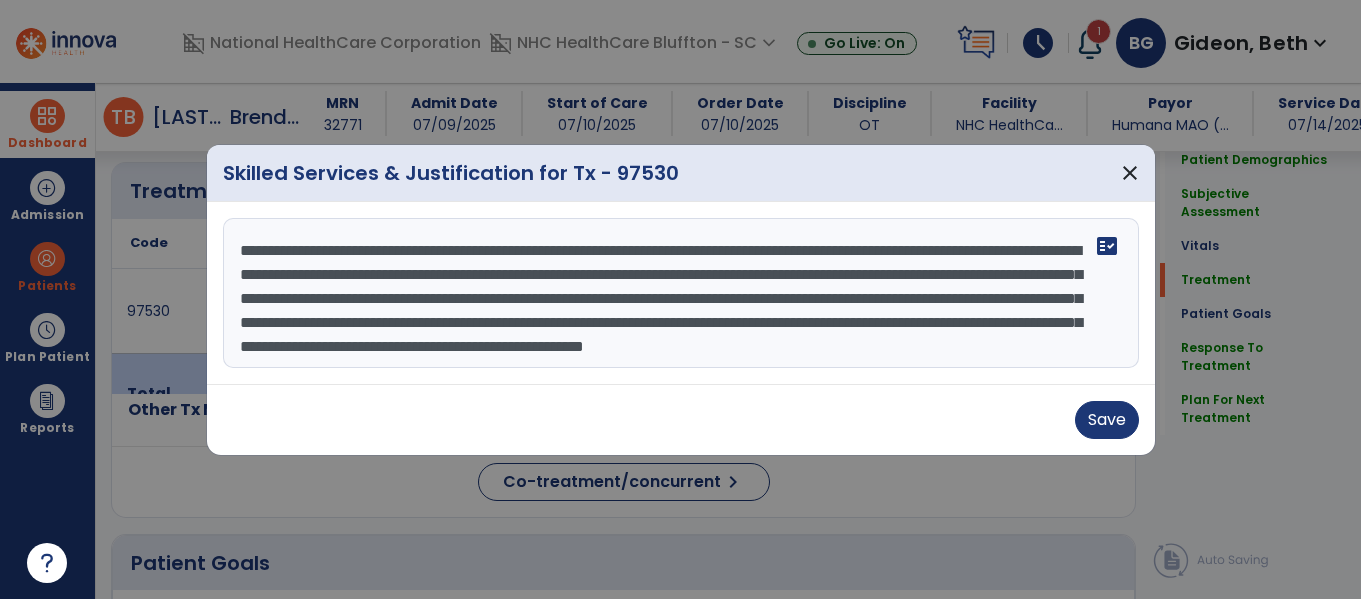 click on "**********" at bounding box center [681, 293] 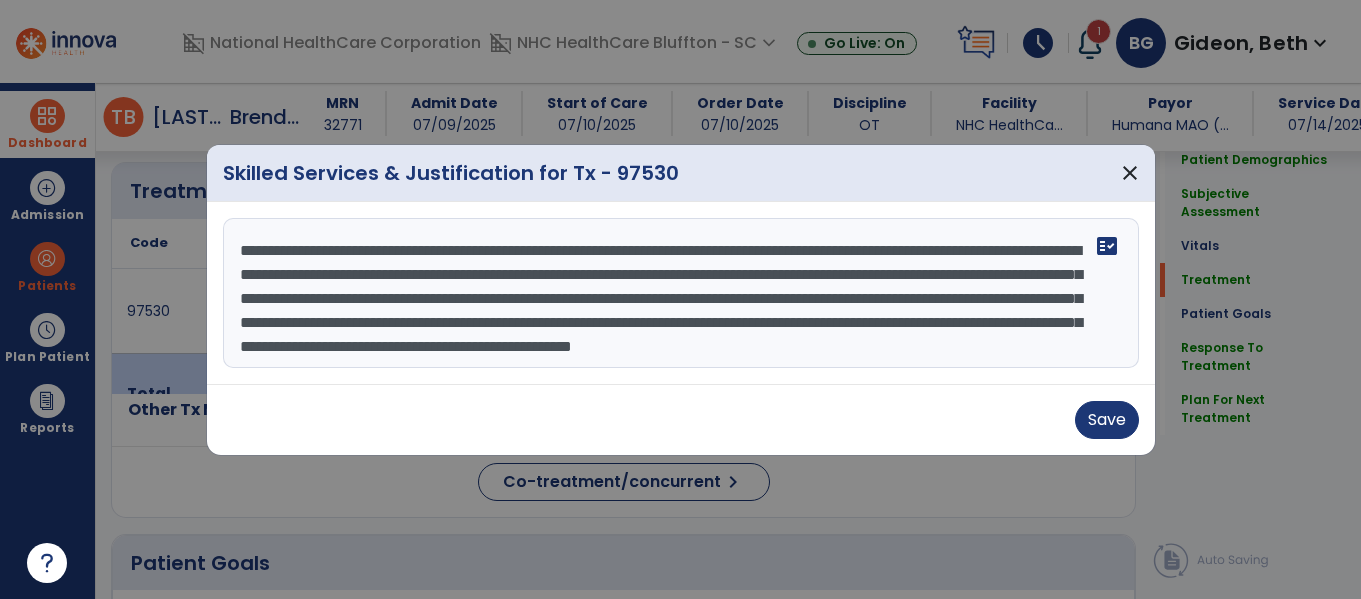 click on "**********" at bounding box center (681, 293) 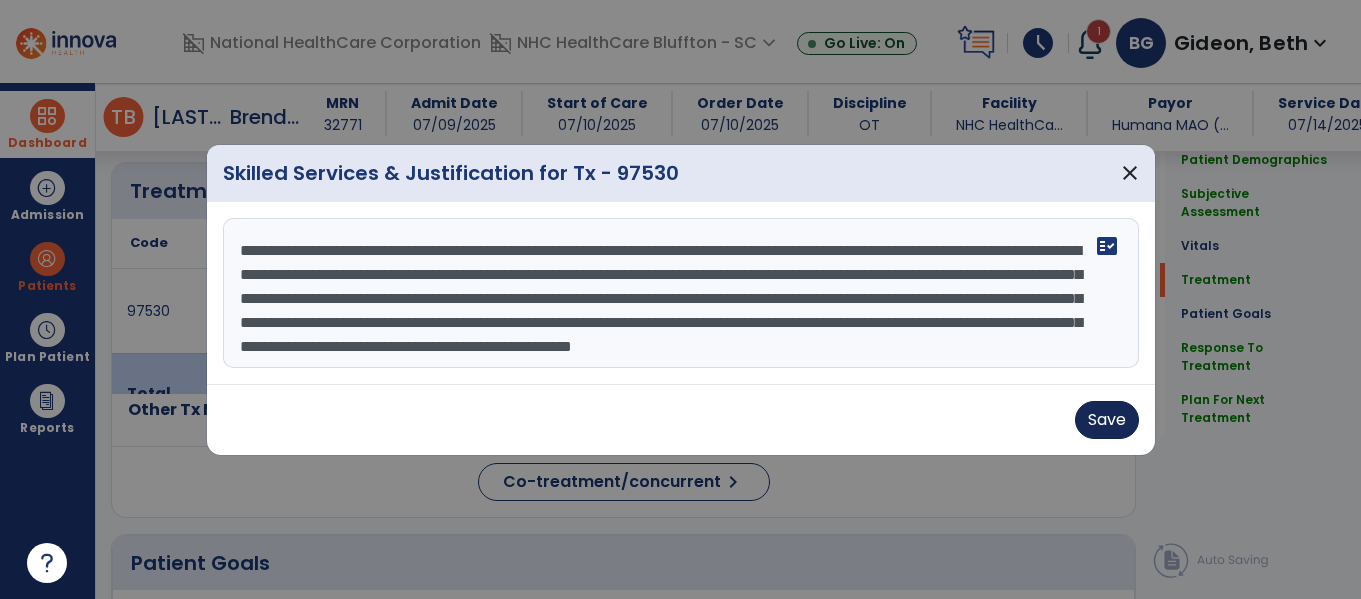 type on "**********" 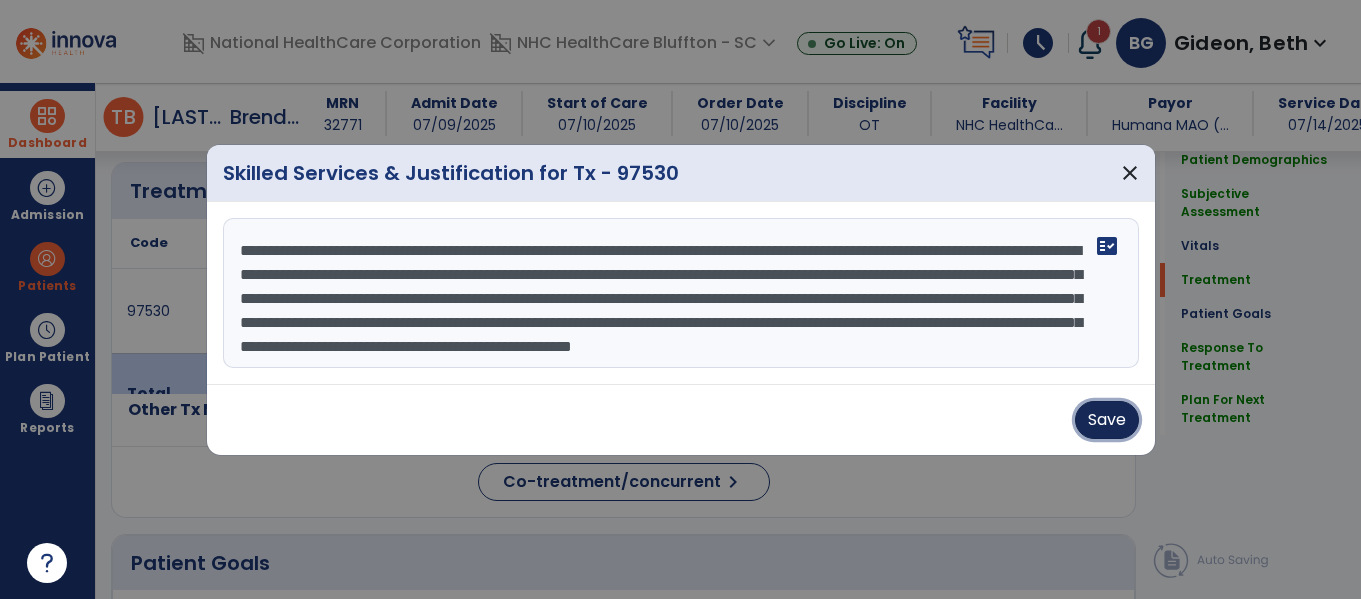 click on "Save" at bounding box center (1107, 420) 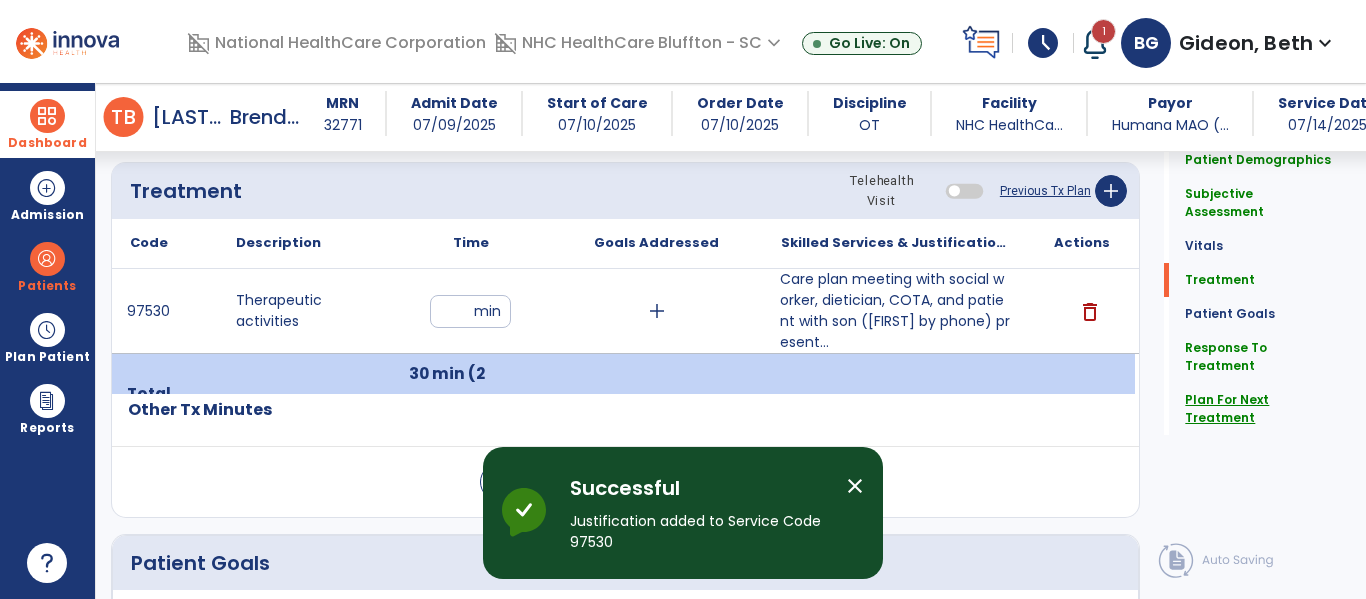 click on "Plan For Next Treatment" 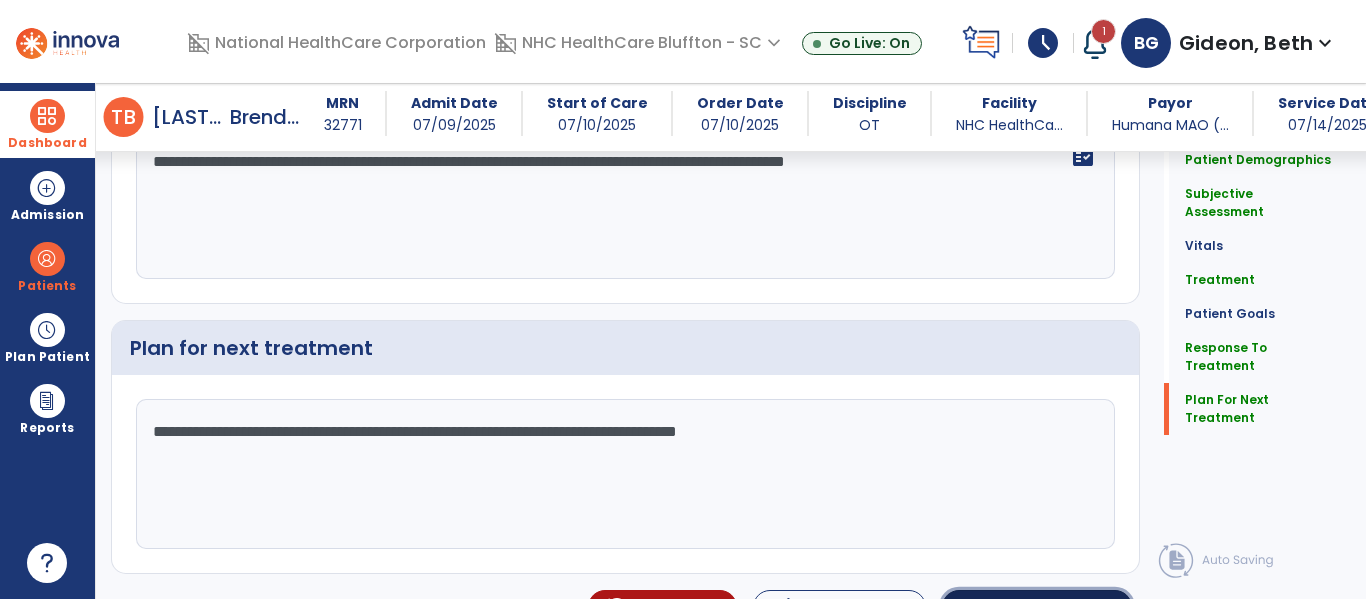 click on "Sign Doc" 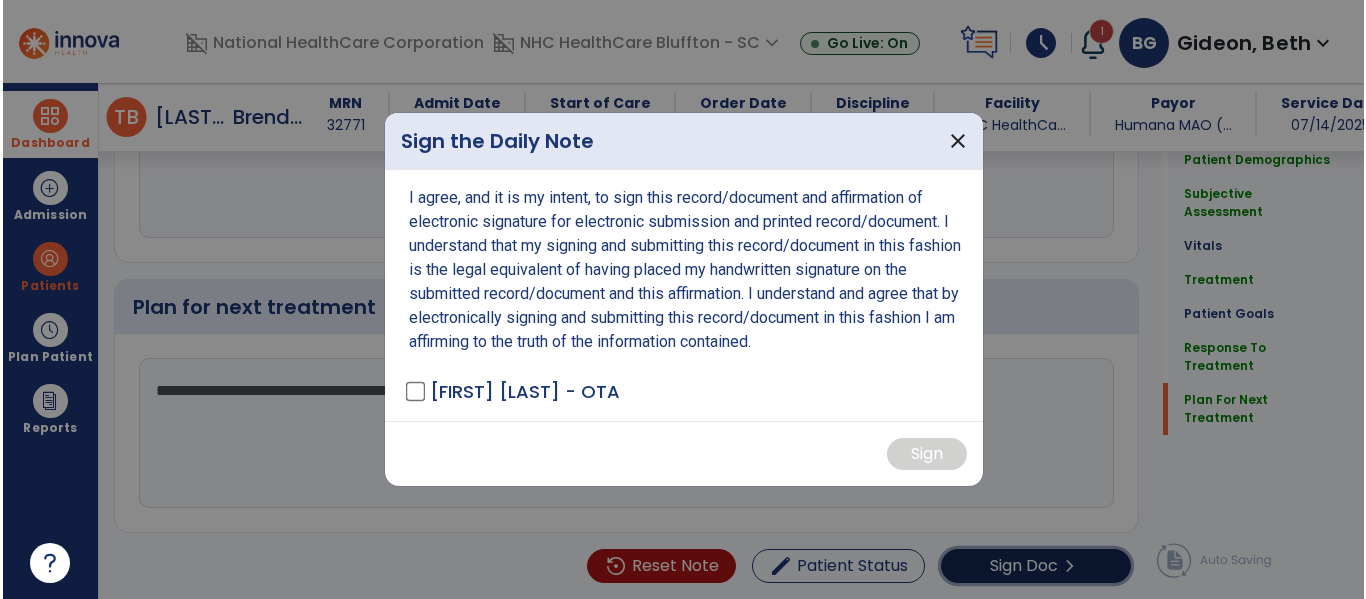 scroll, scrollTop: 2490, scrollLeft: 0, axis: vertical 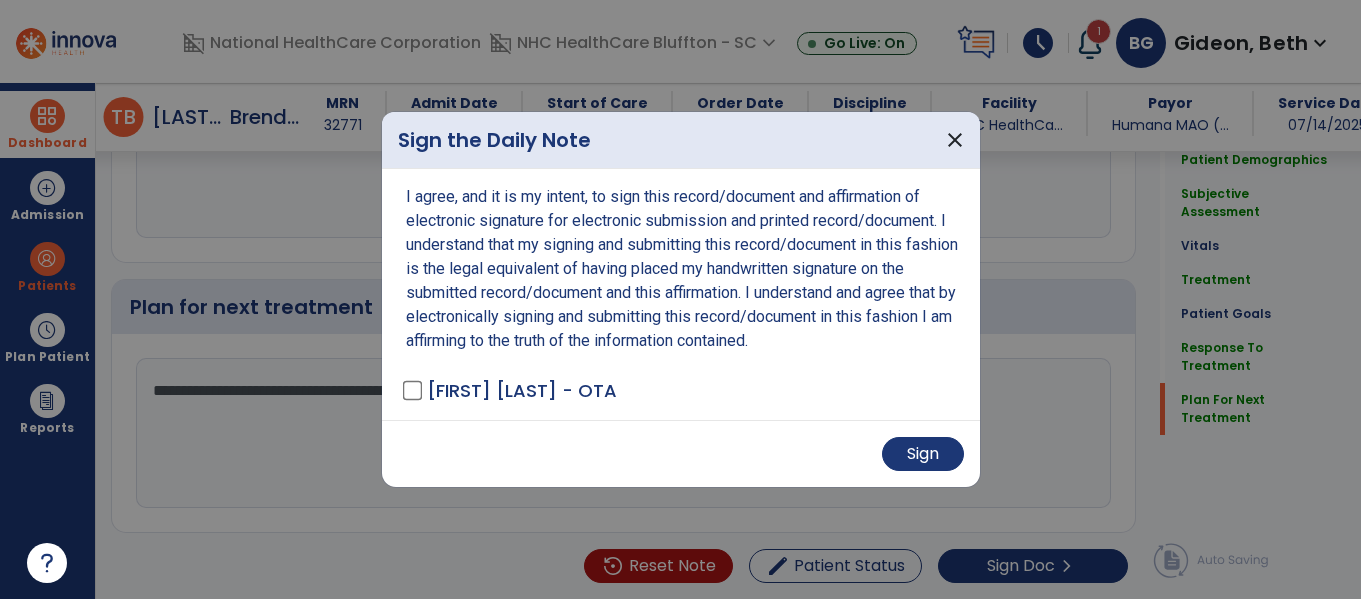 click on "Sign" at bounding box center [681, 453] 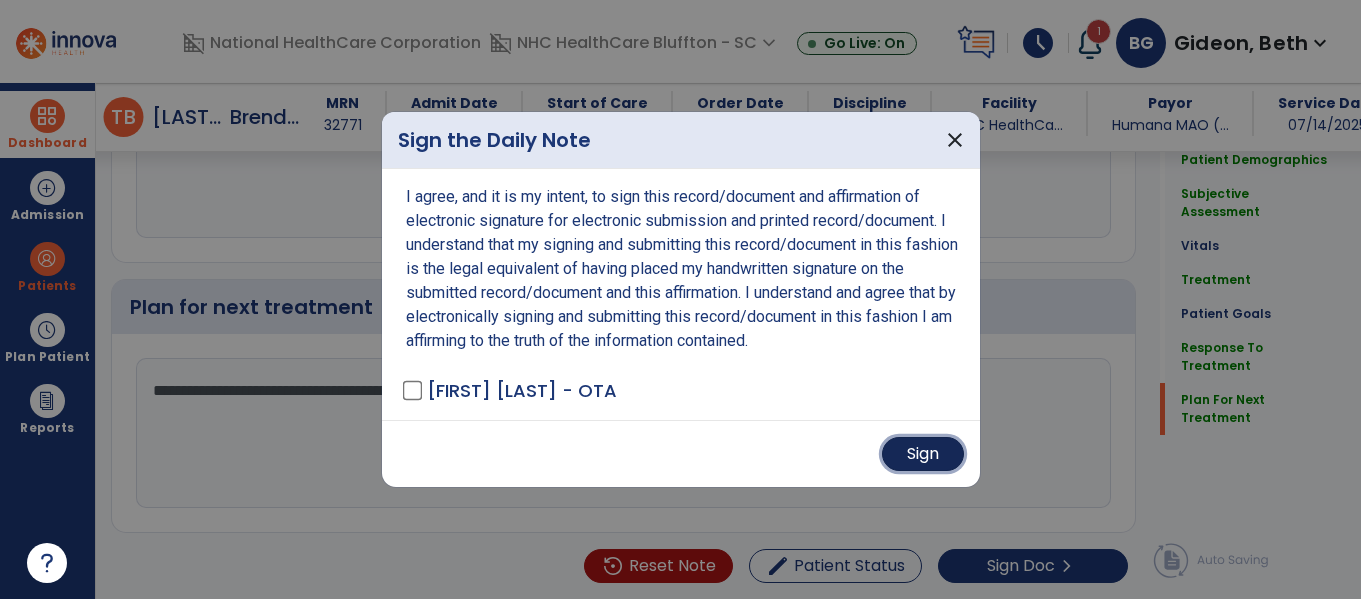 click on "Sign" at bounding box center (923, 454) 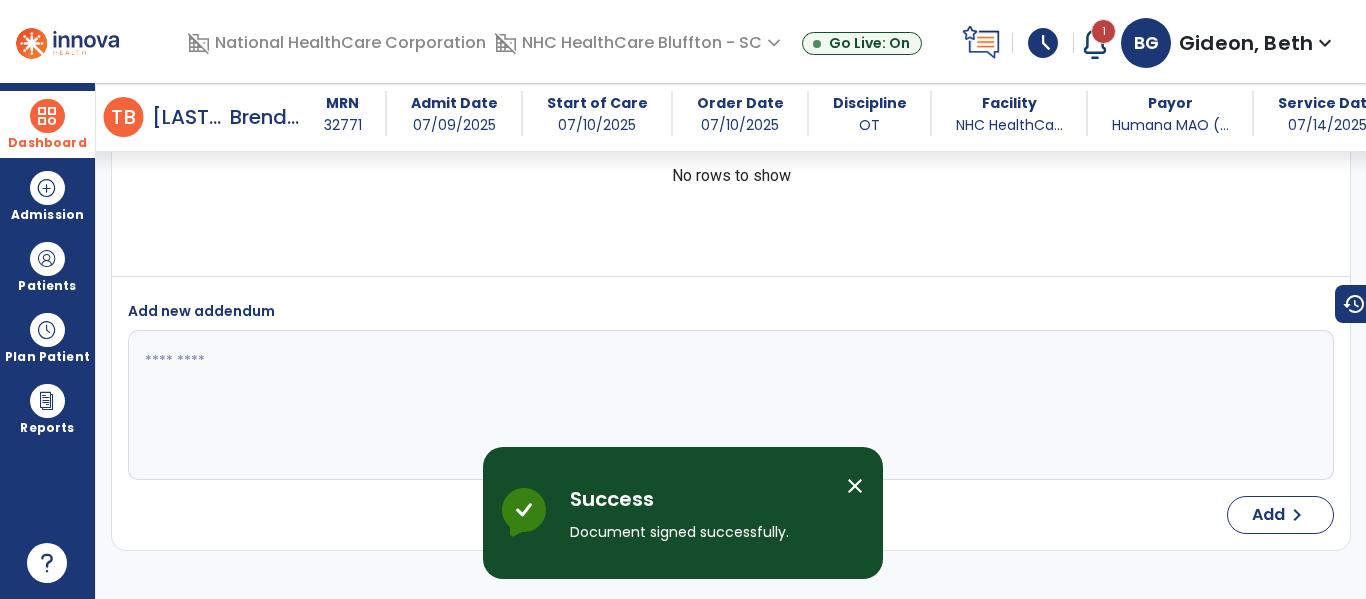 scroll, scrollTop: 3489, scrollLeft: 0, axis: vertical 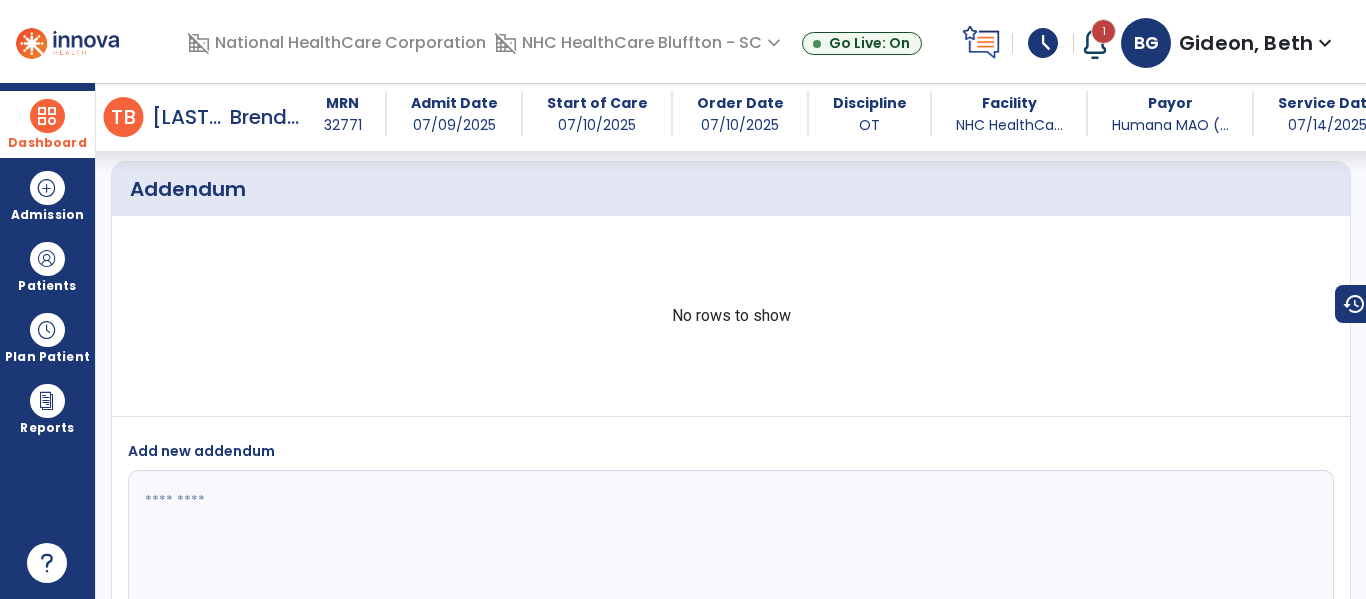 click at bounding box center [47, 116] 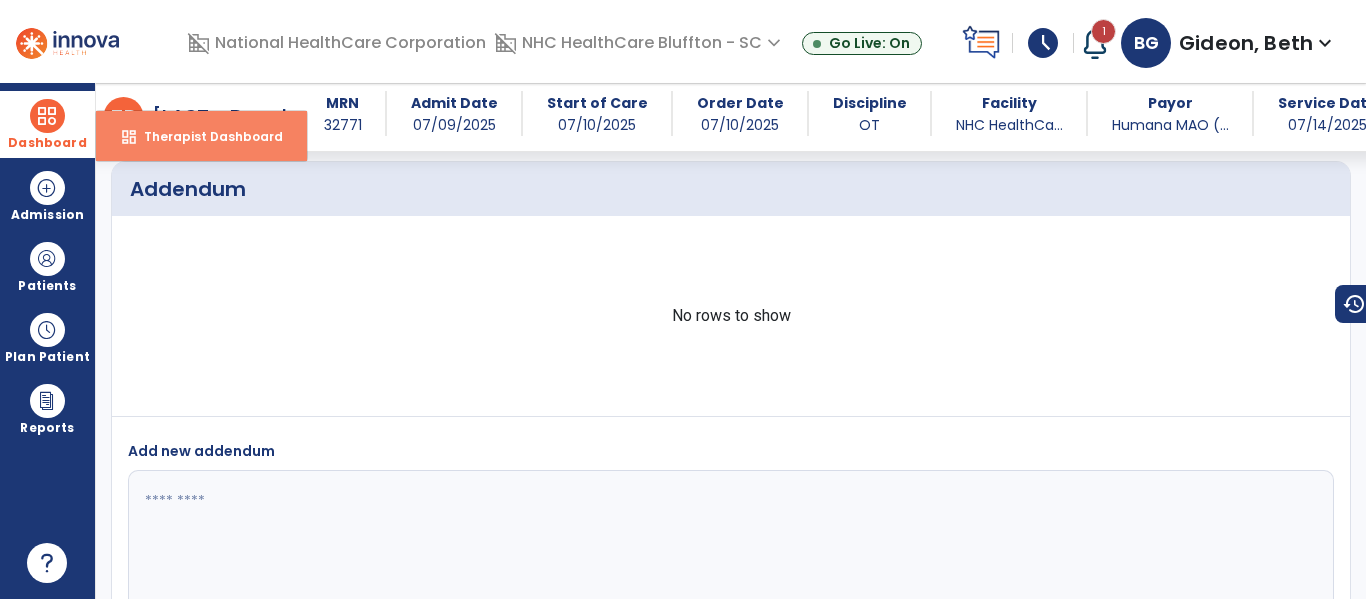 click on "dashboard  Therapist Dashboard" at bounding box center [201, 136] 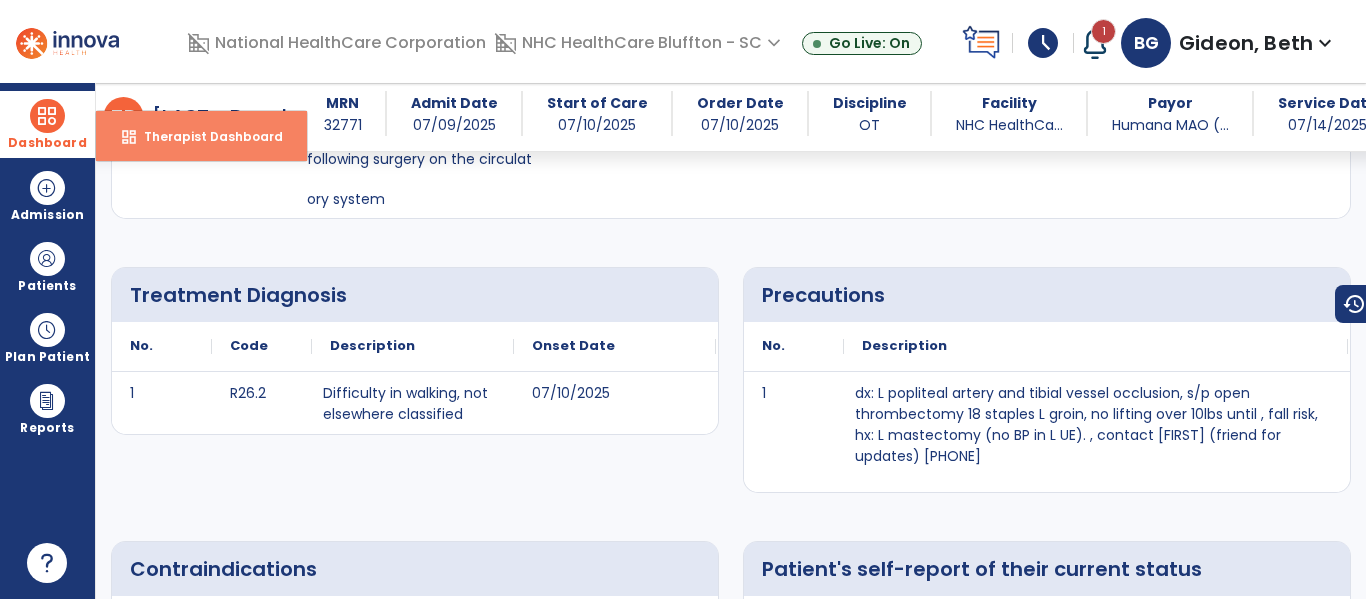 select on "****" 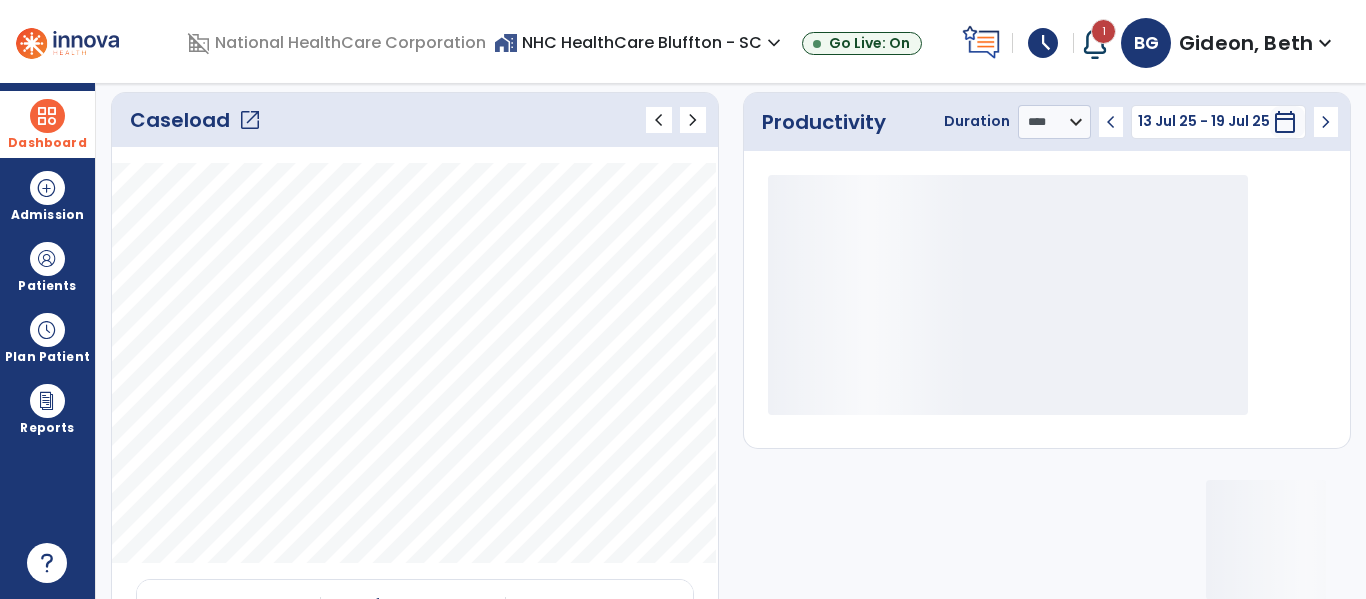 click on "open_in_new" 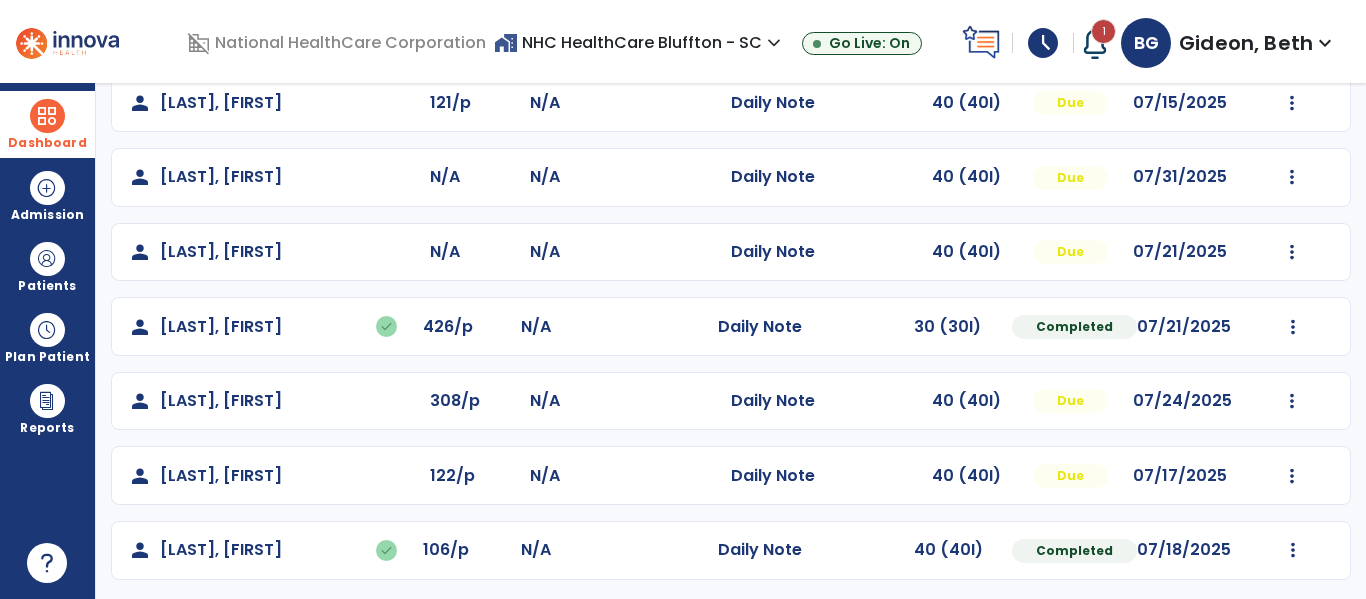 scroll, scrollTop: 634, scrollLeft: 0, axis: vertical 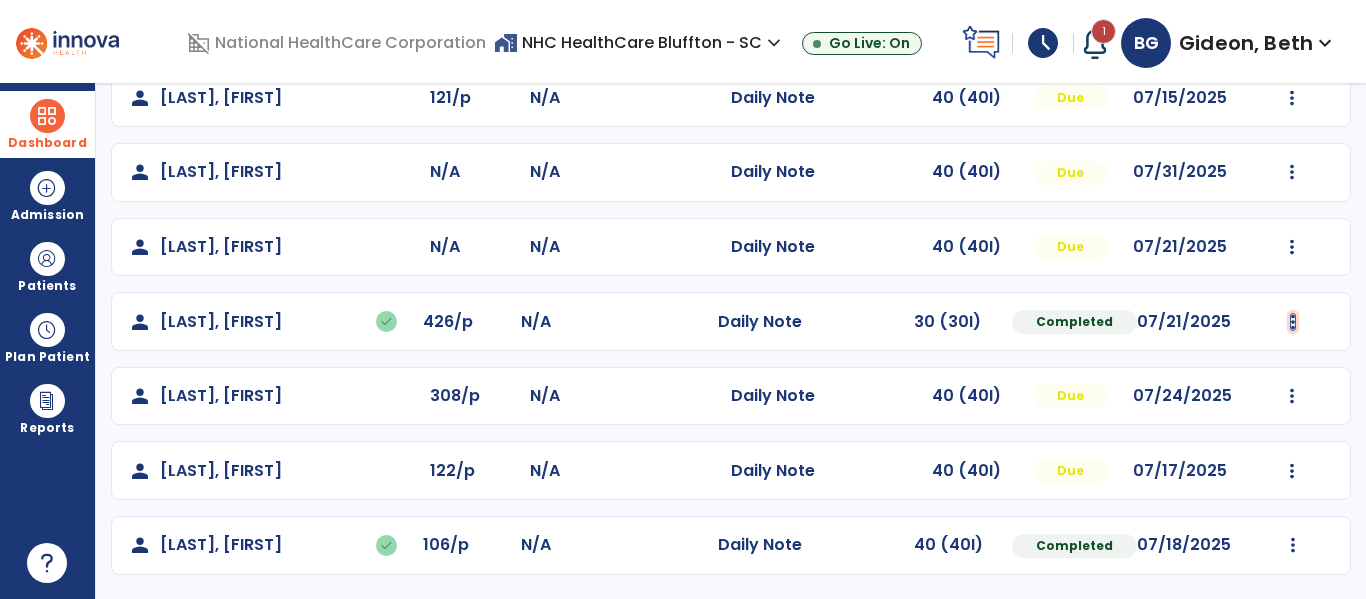 click at bounding box center (1293, -275) 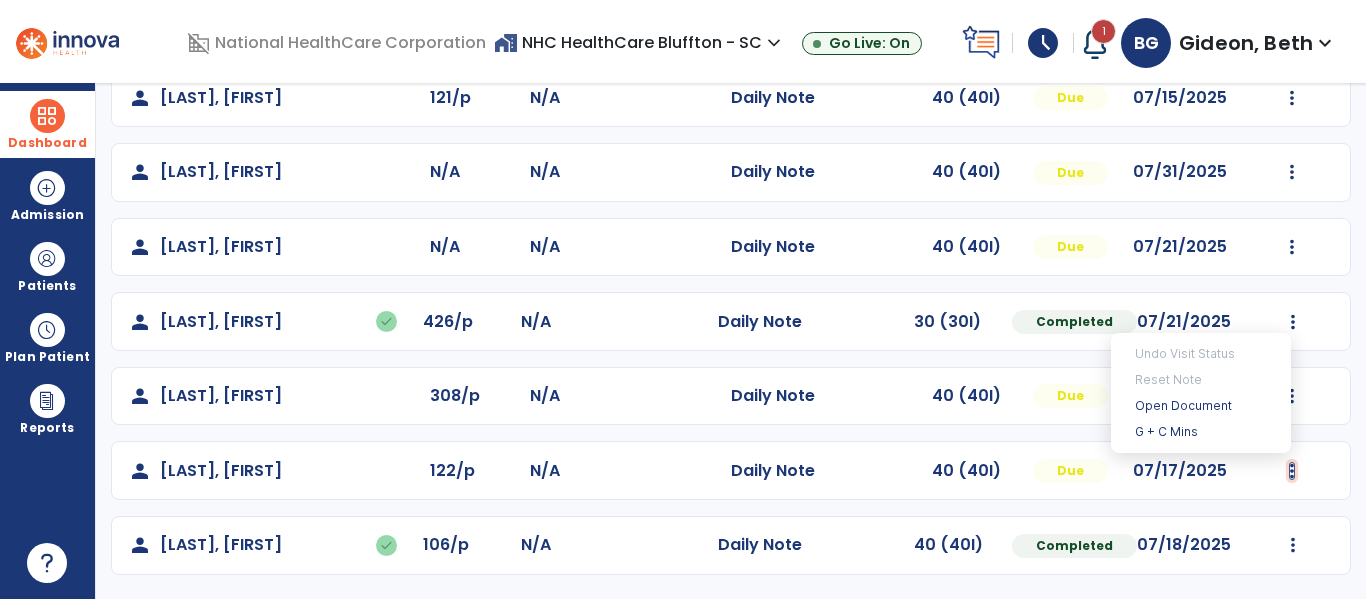 click at bounding box center [1293, -275] 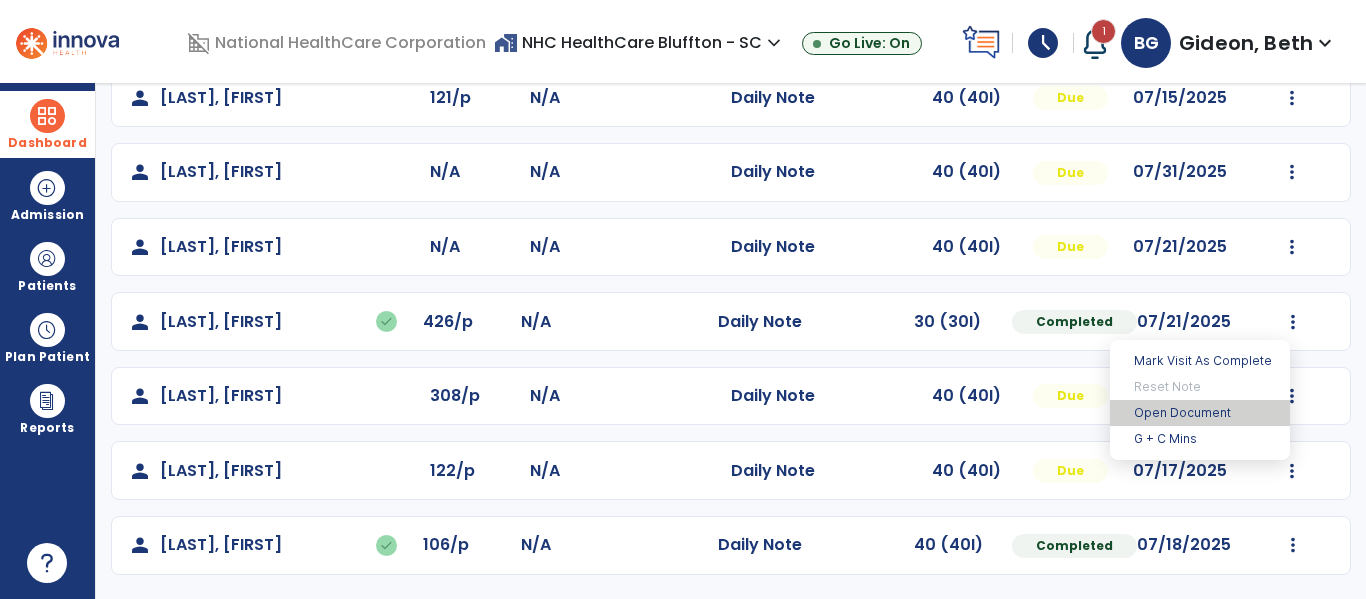 click on "Open Document" at bounding box center (1200, 413) 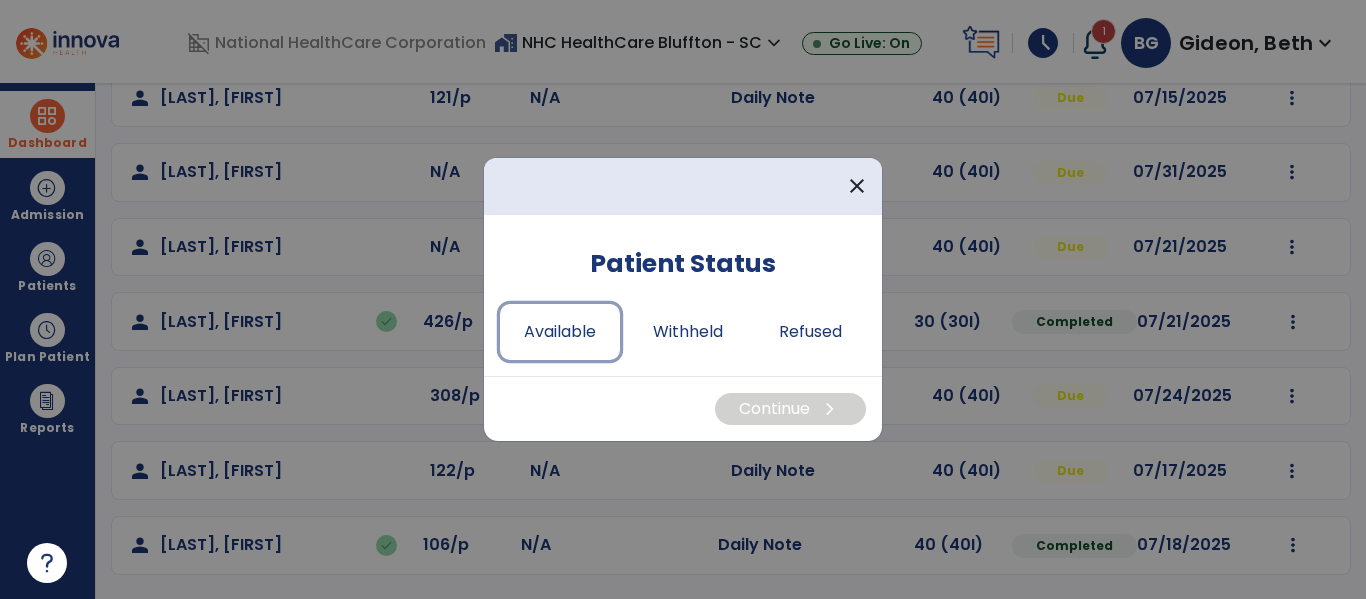 drag, startPoint x: 522, startPoint y: 317, endPoint x: 648, endPoint y: 410, distance: 156.6046 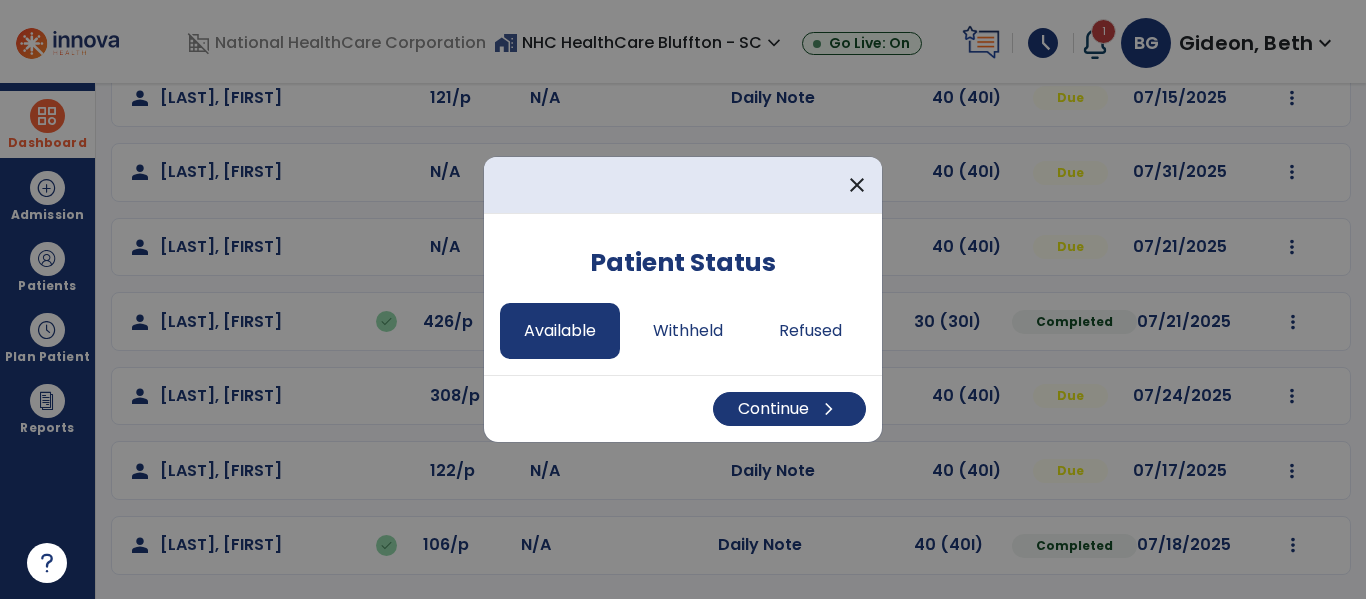 click on "Continue   chevron_right" at bounding box center (683, 408) 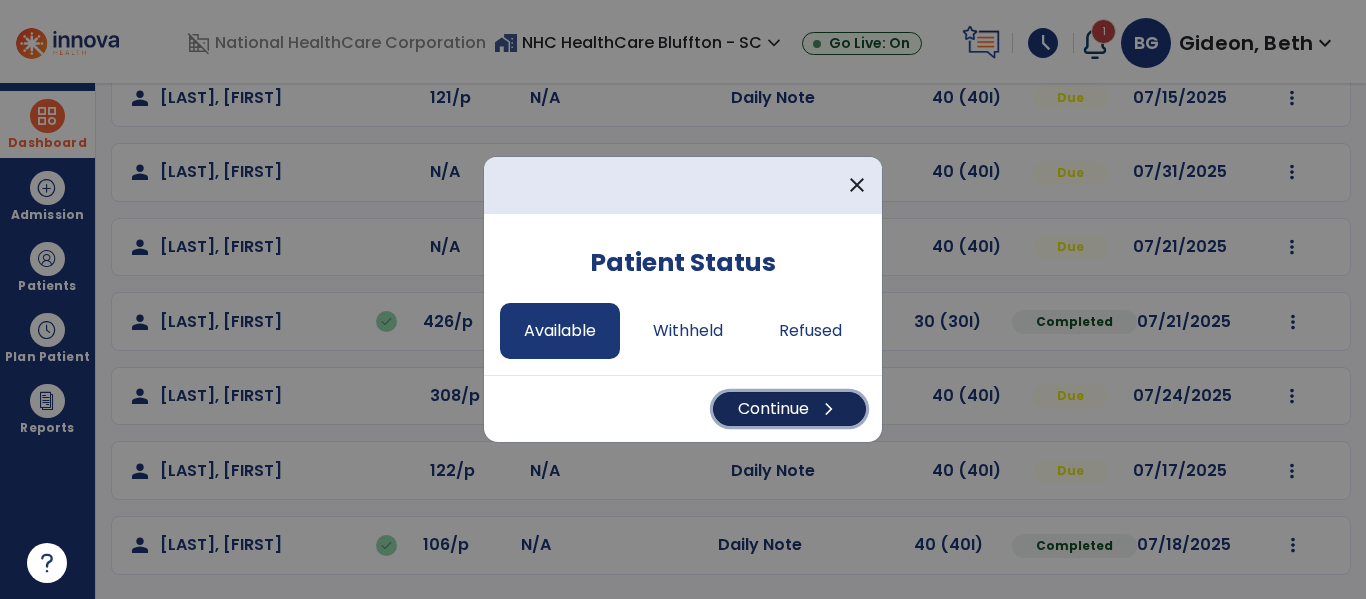 click on "Continue   chevron_right" at bounding box center (789, 409) 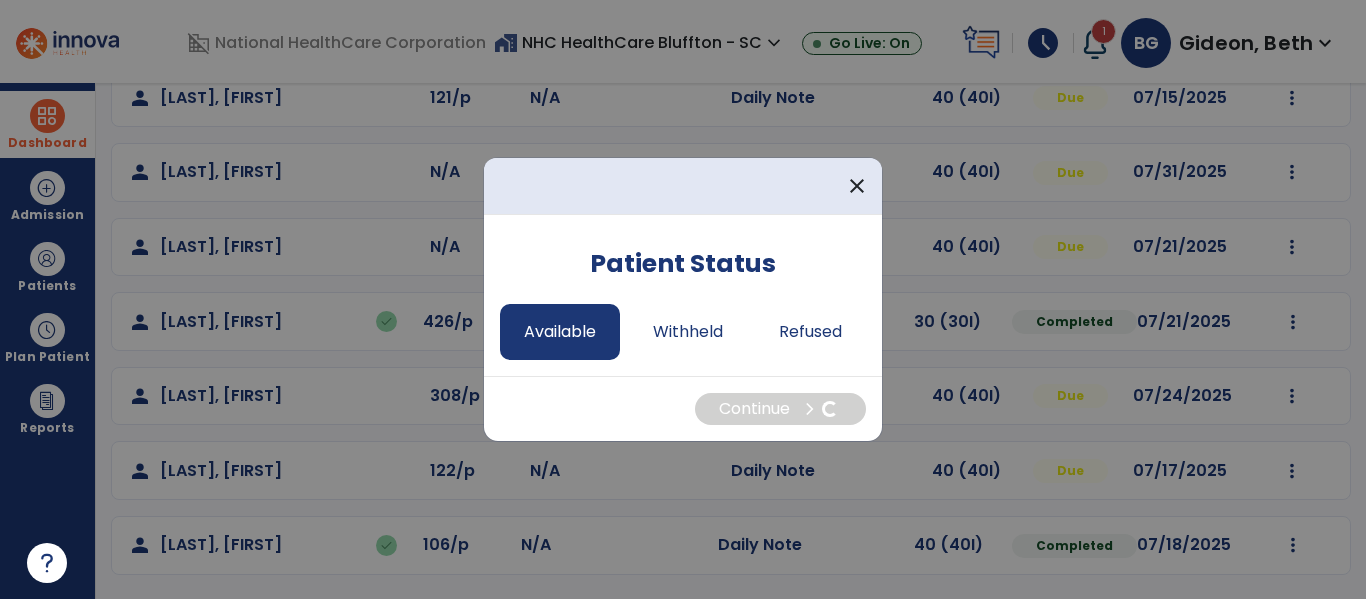 select on "*" 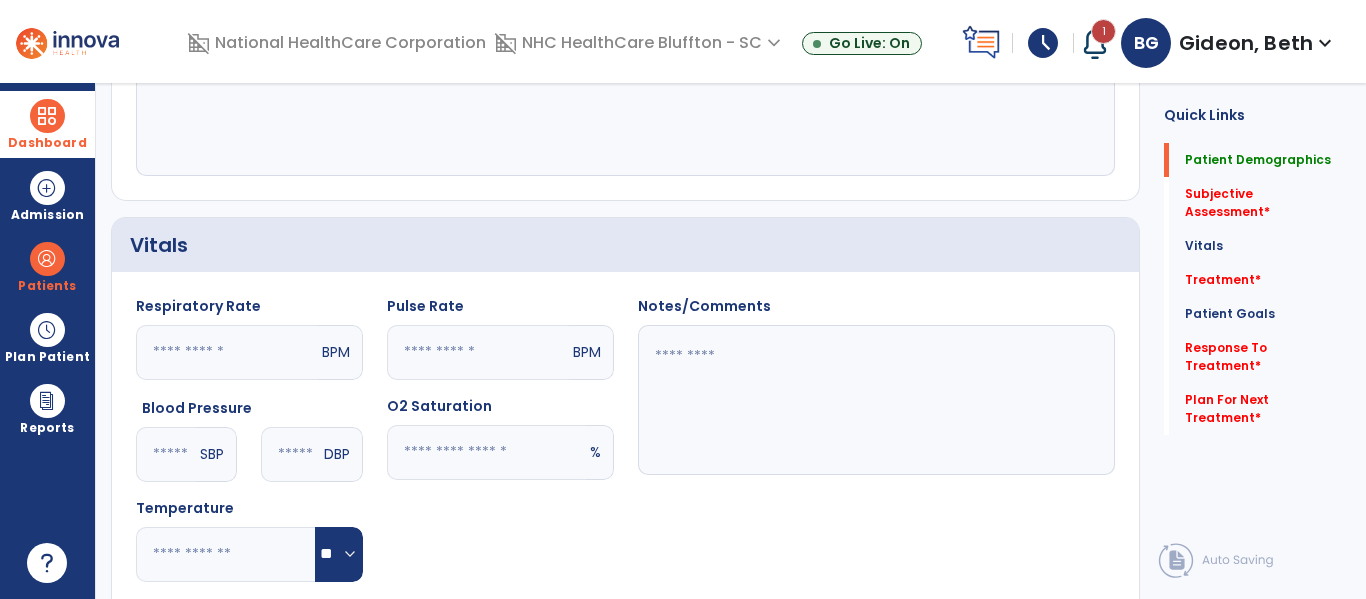 scroll, scrollTop: 0, scrollLeft: 0, axis: both 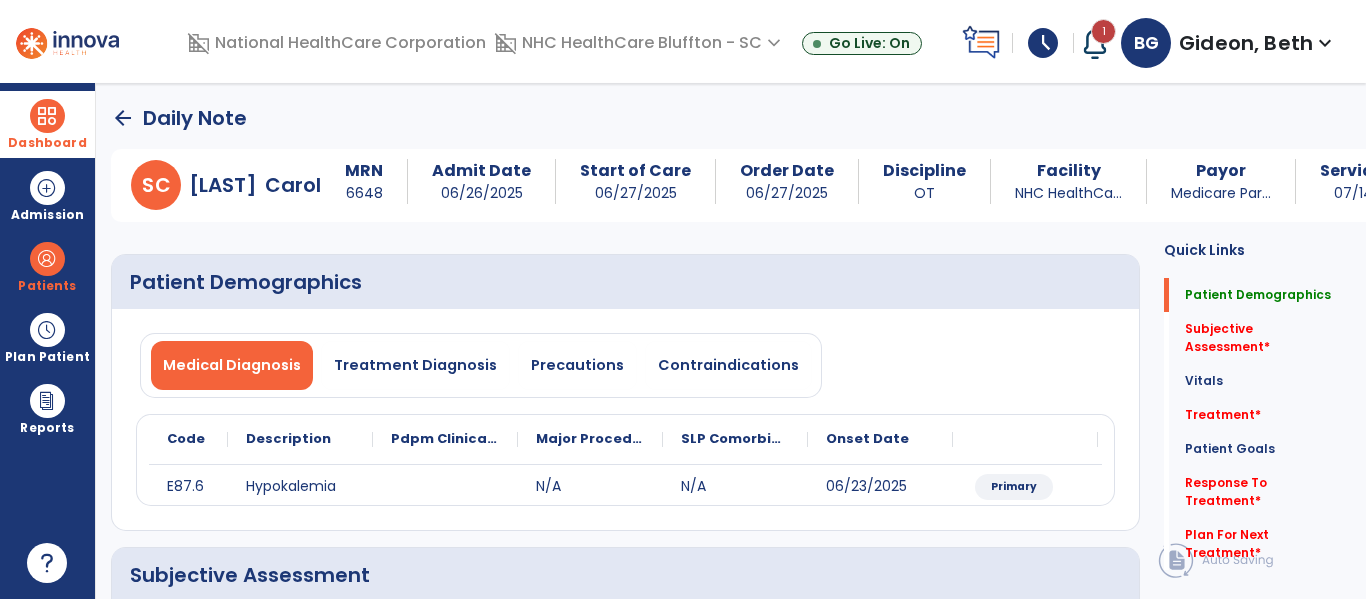 click on "Subjective Assessment   *  Subjective Assessment   *" 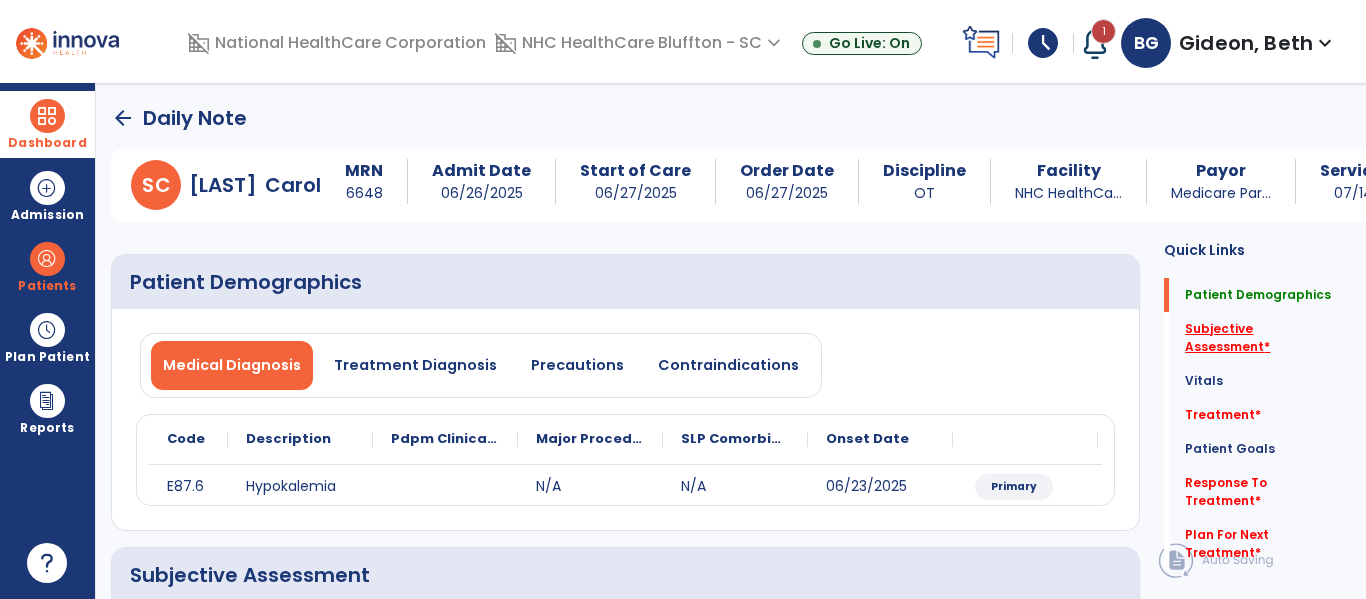 click on "Subjective Assessment   *" 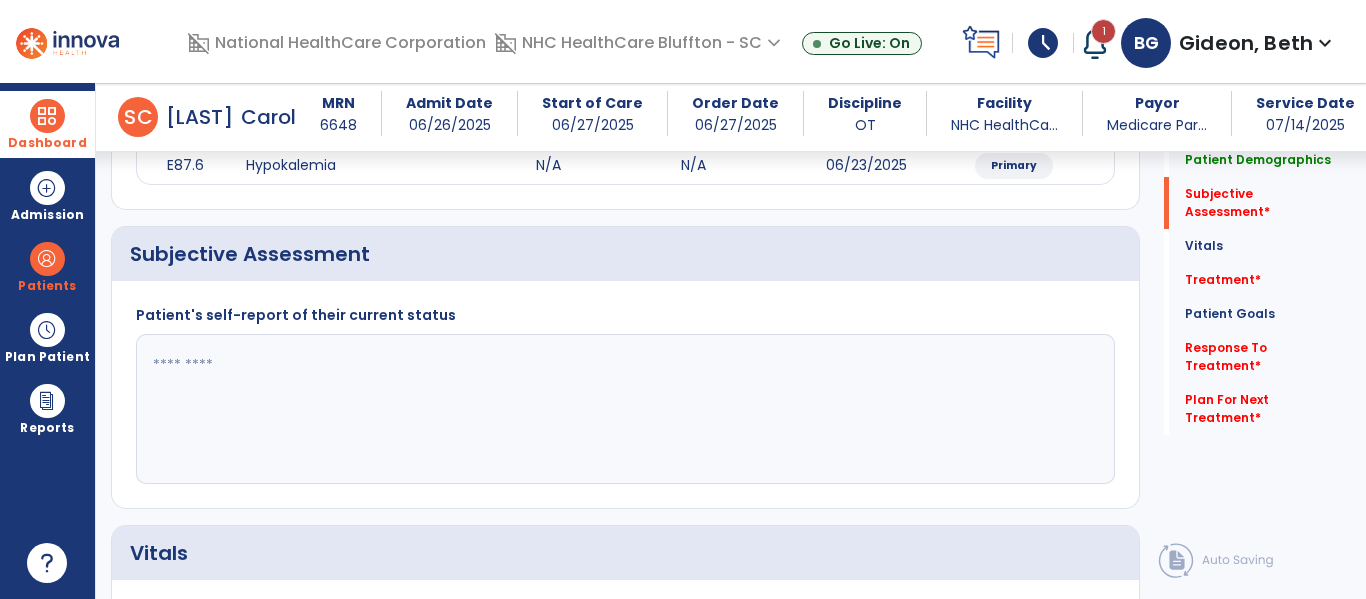 scroll, scrollTop: 347, scrollLeft: 0, axis: vertical 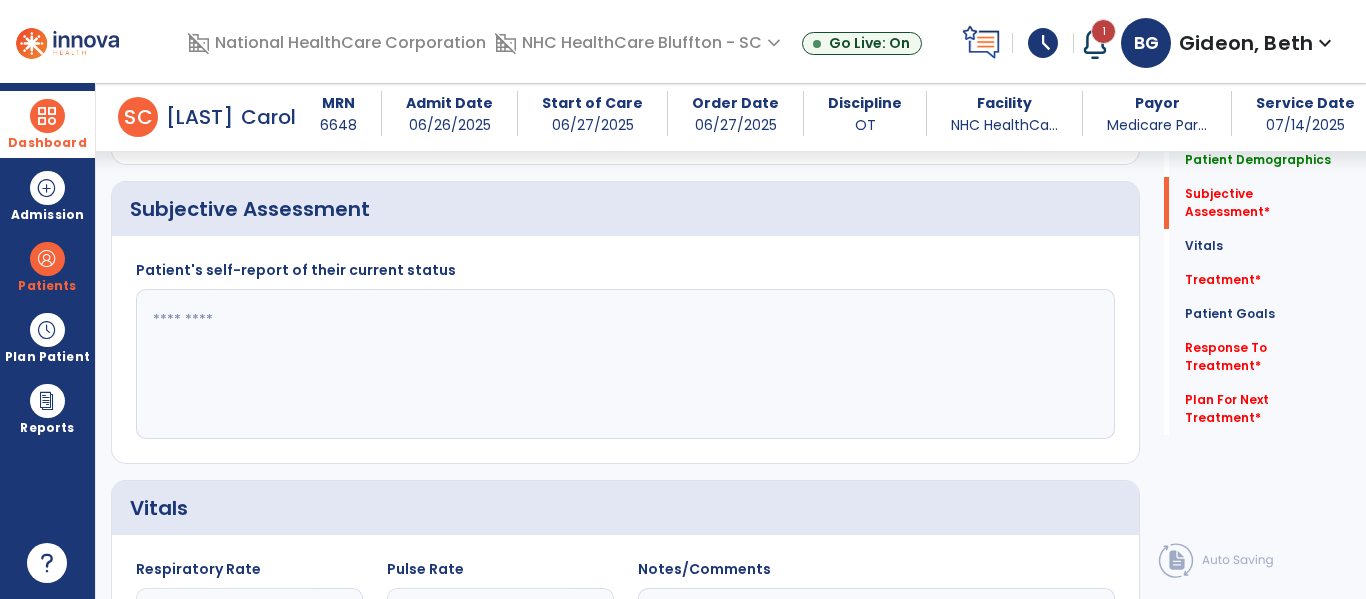 click 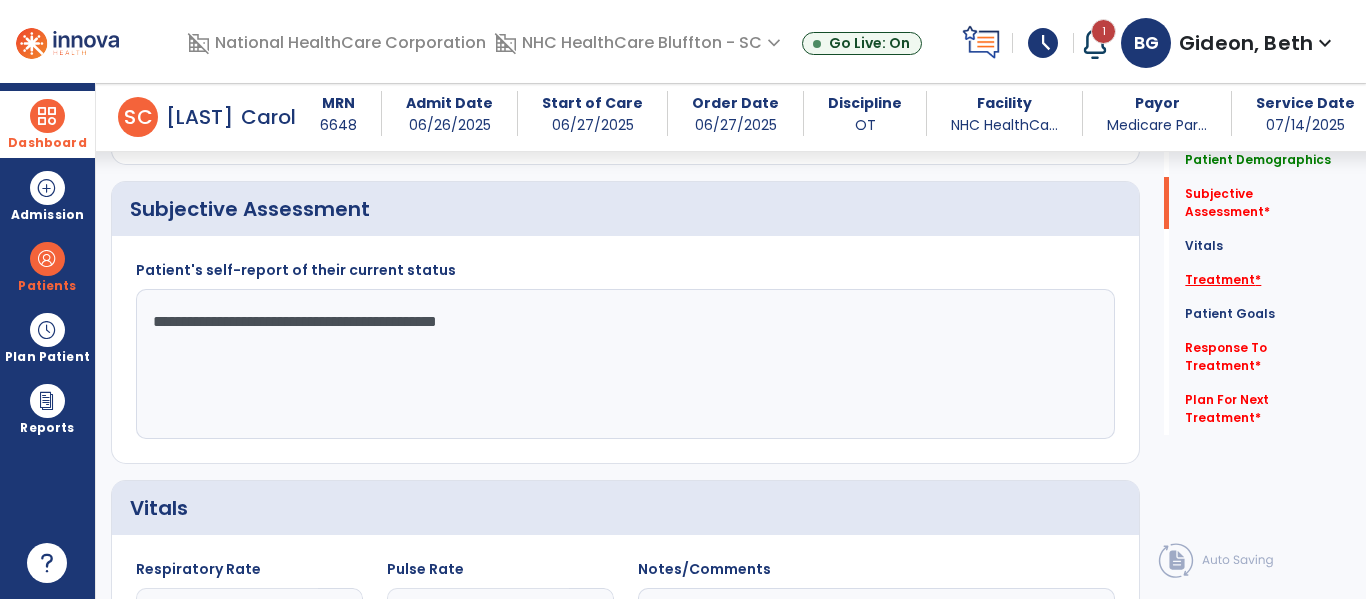 type on "**********" 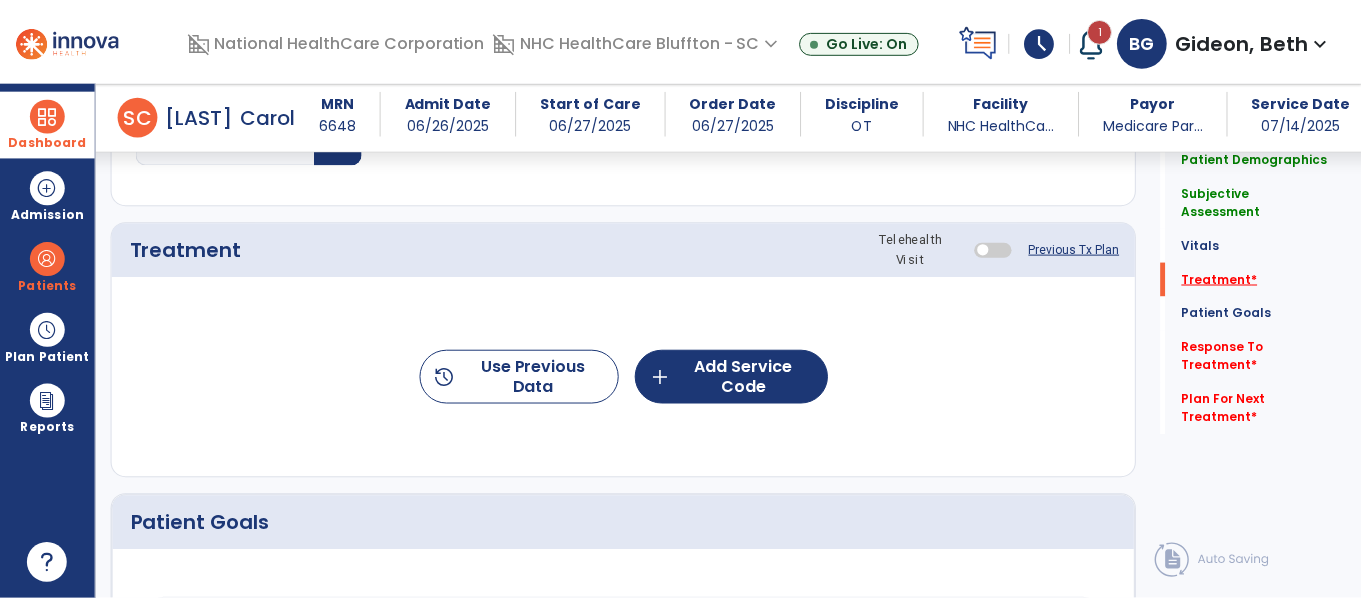 scroll, scrollTop: 1037, scrollLeft: 0, axis: vertical 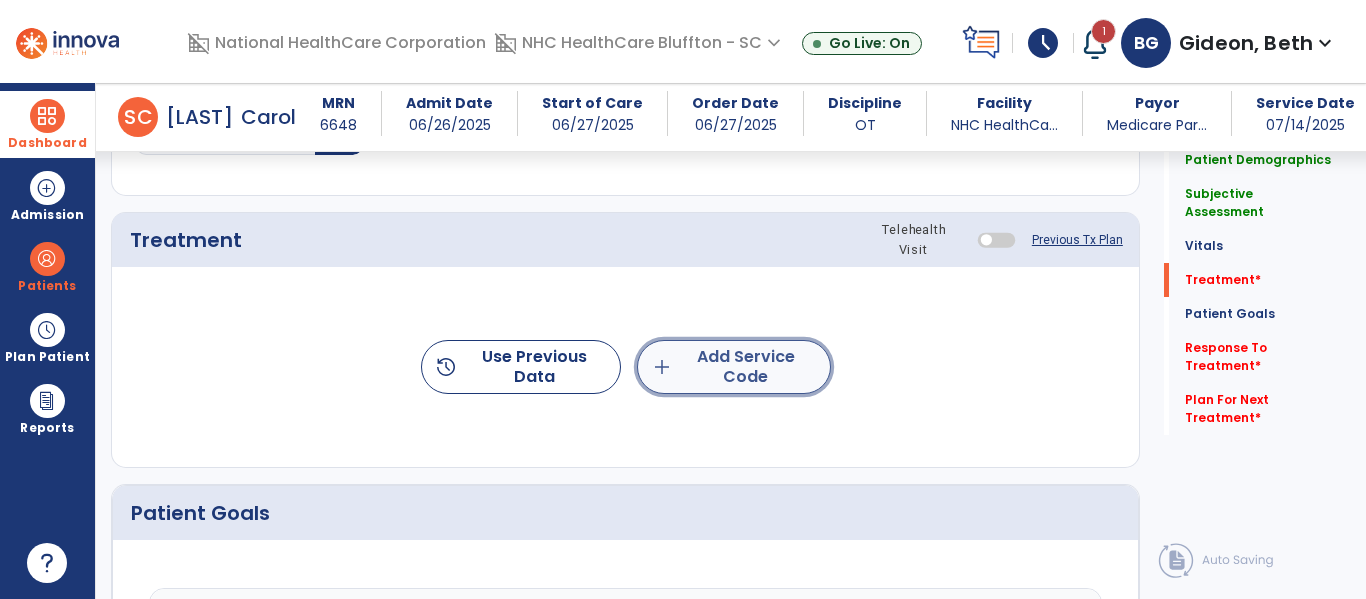 click on "add  Add Service Code" 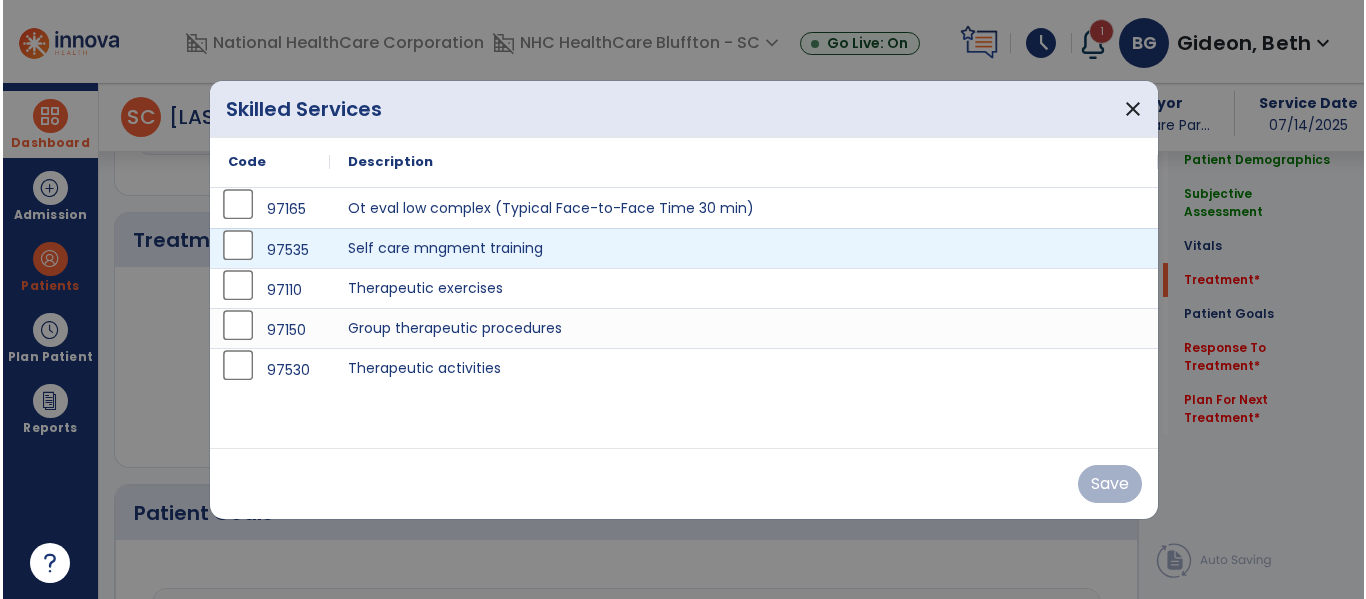 scroll, scrollTop: 1037, scrollLeft: 0, axis: vertical 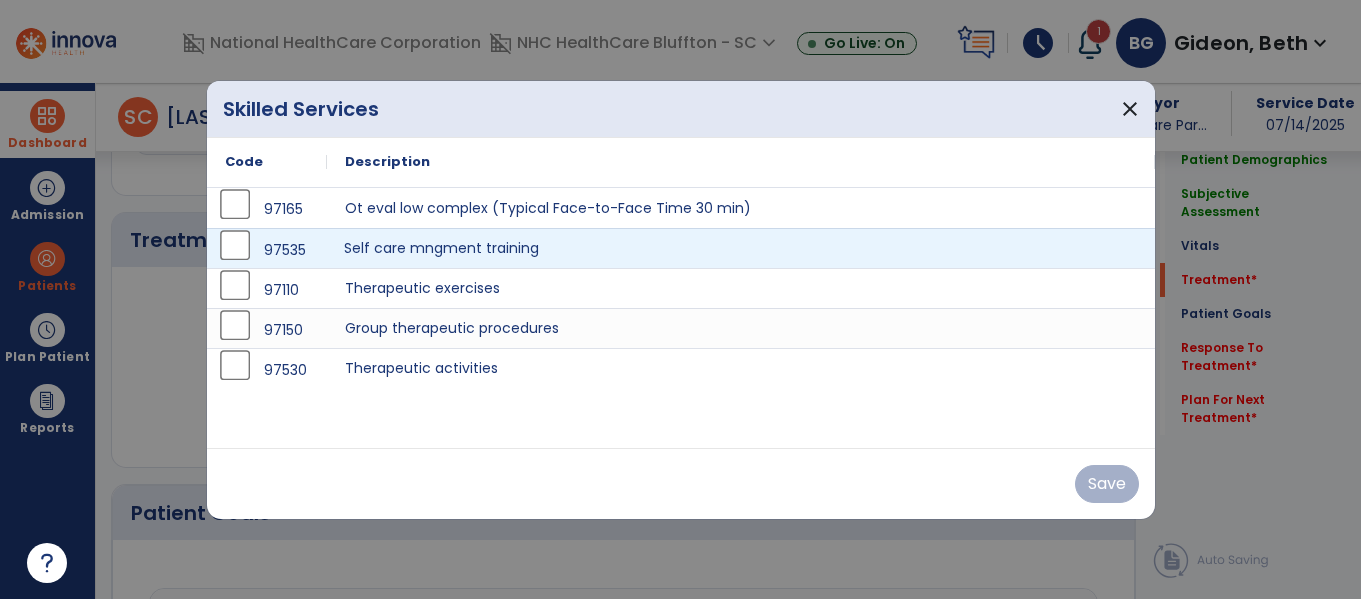 click on "Self care mngment training" at bounding box center (741, 248) 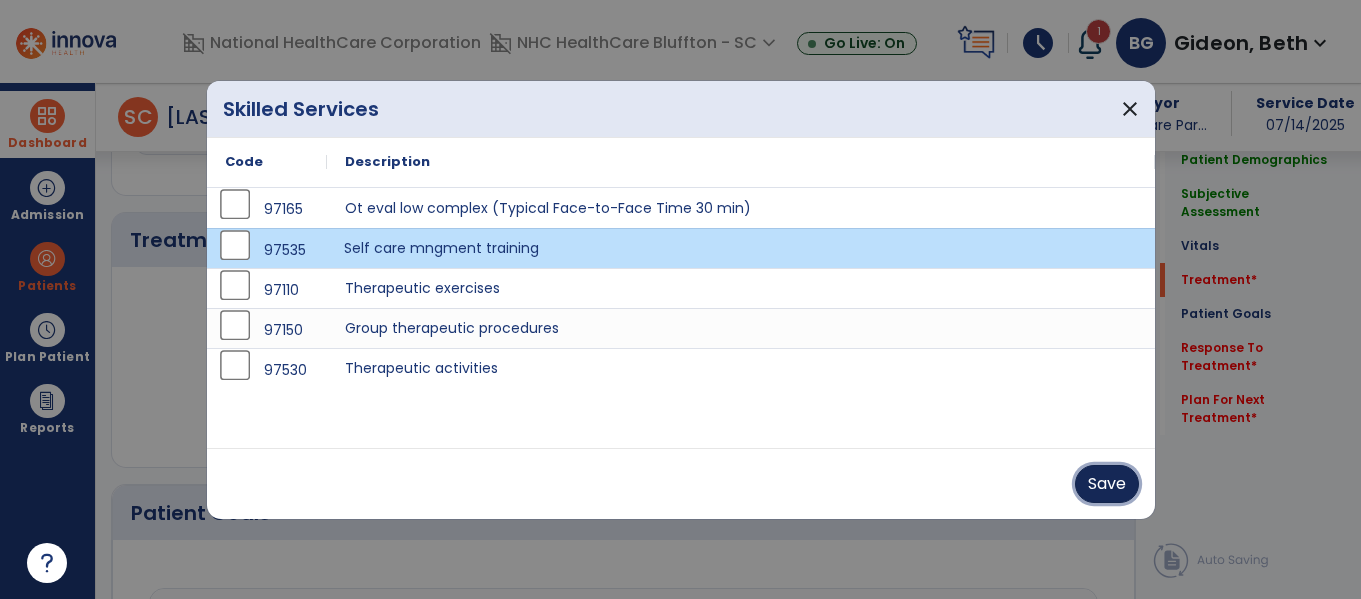 drag, startPoint x: 1094, startPoint y: 478, endPoint x: 1027, endPoint y: 488, distance: 67.74216 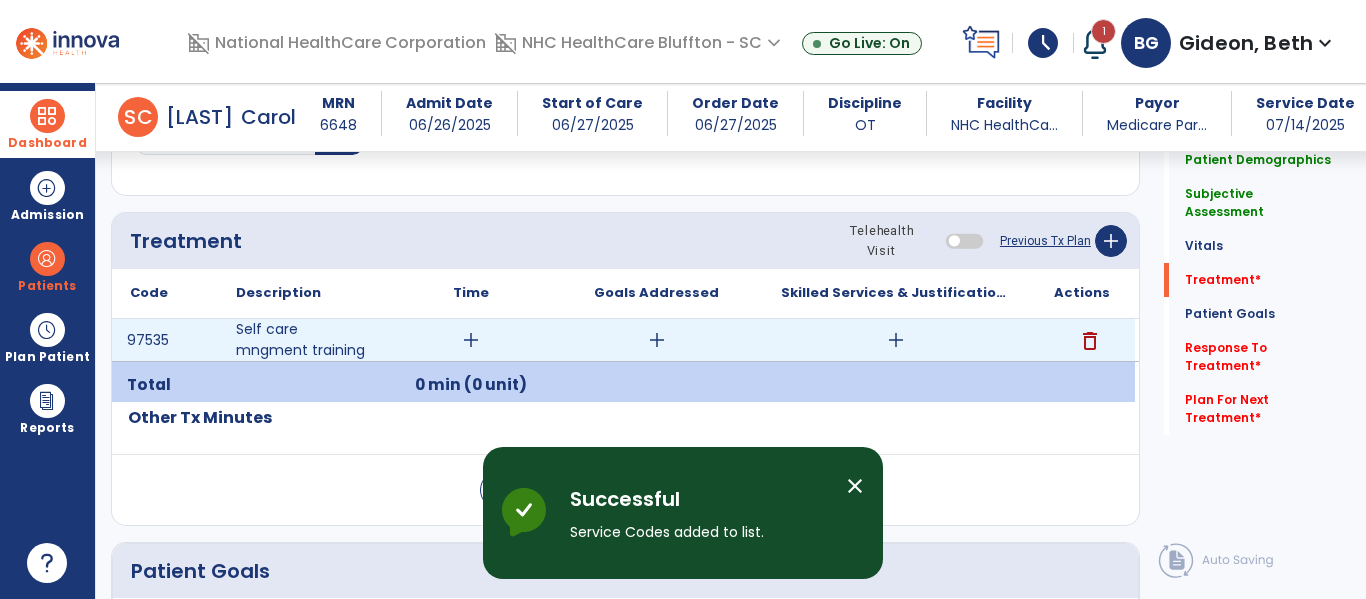 click on "add" at bounding box center (471, 340) 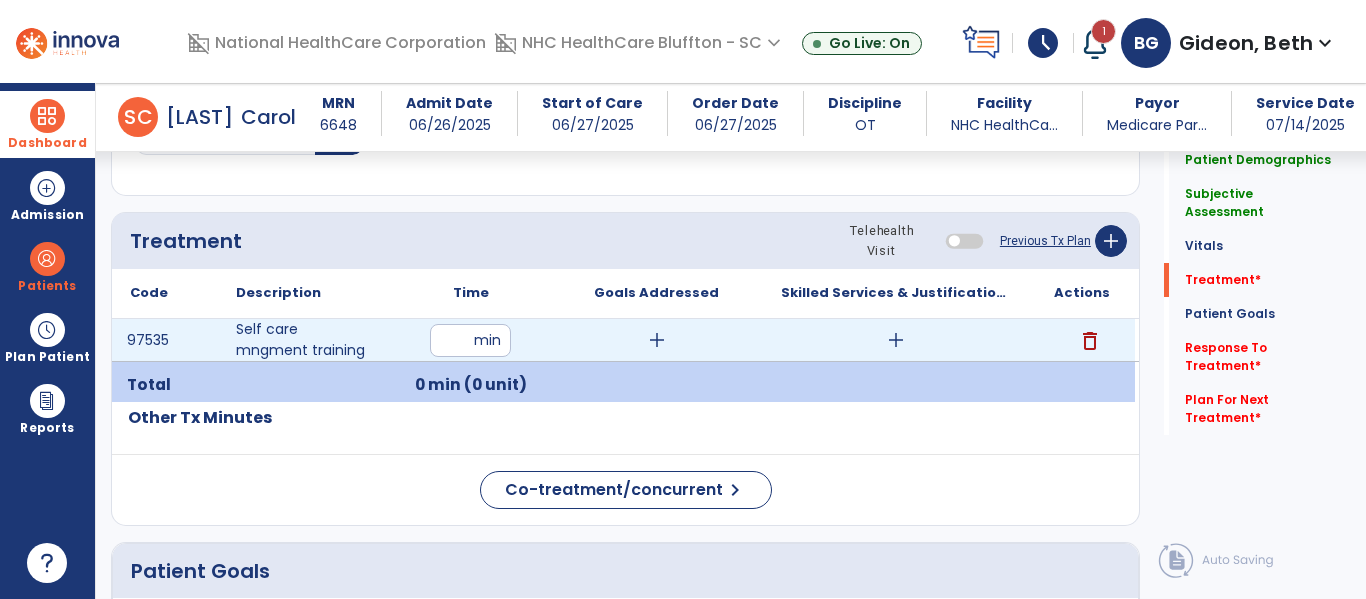 type on "**" 